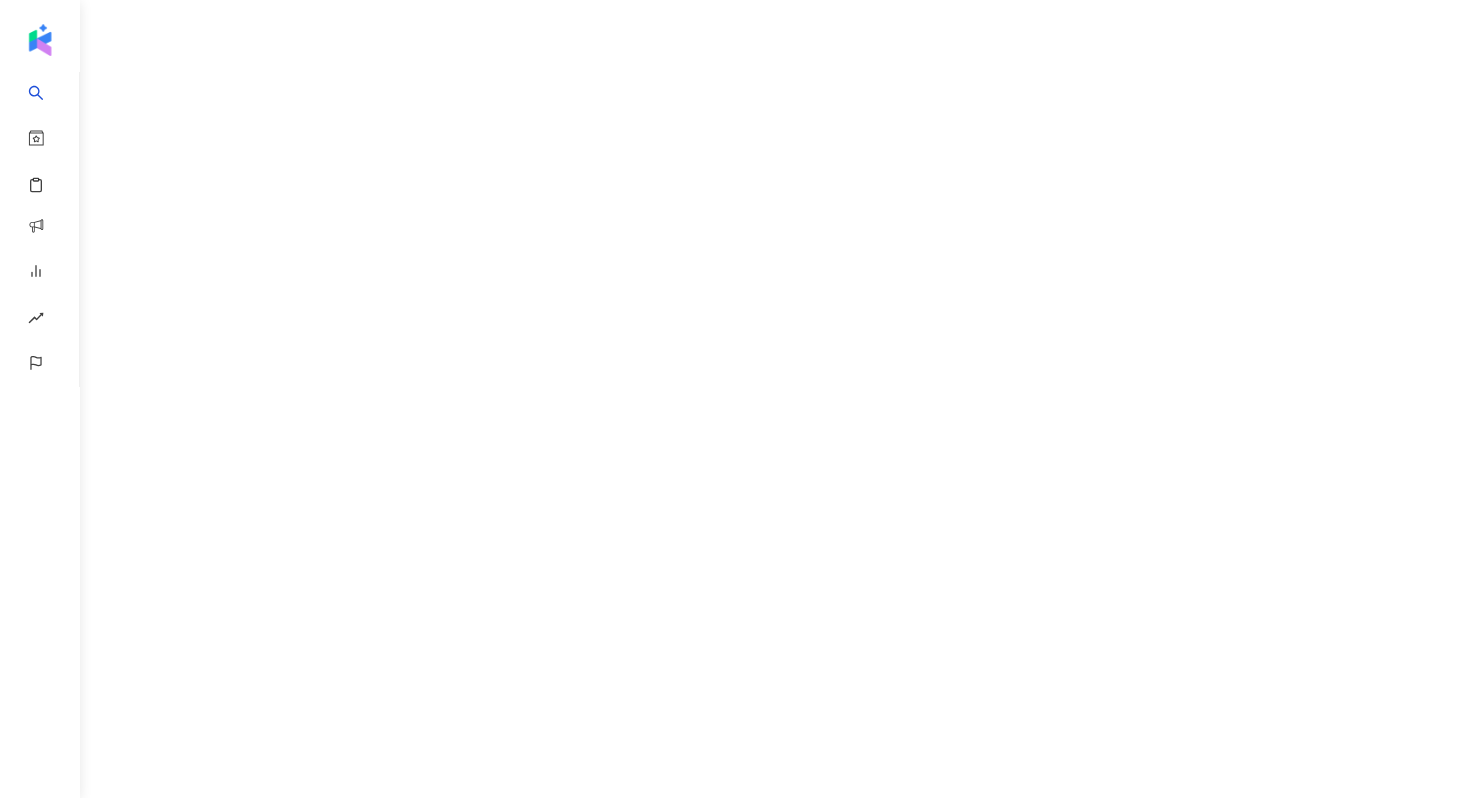 scroll, scrollTop: 0, scrollLeft: 0, axis: both 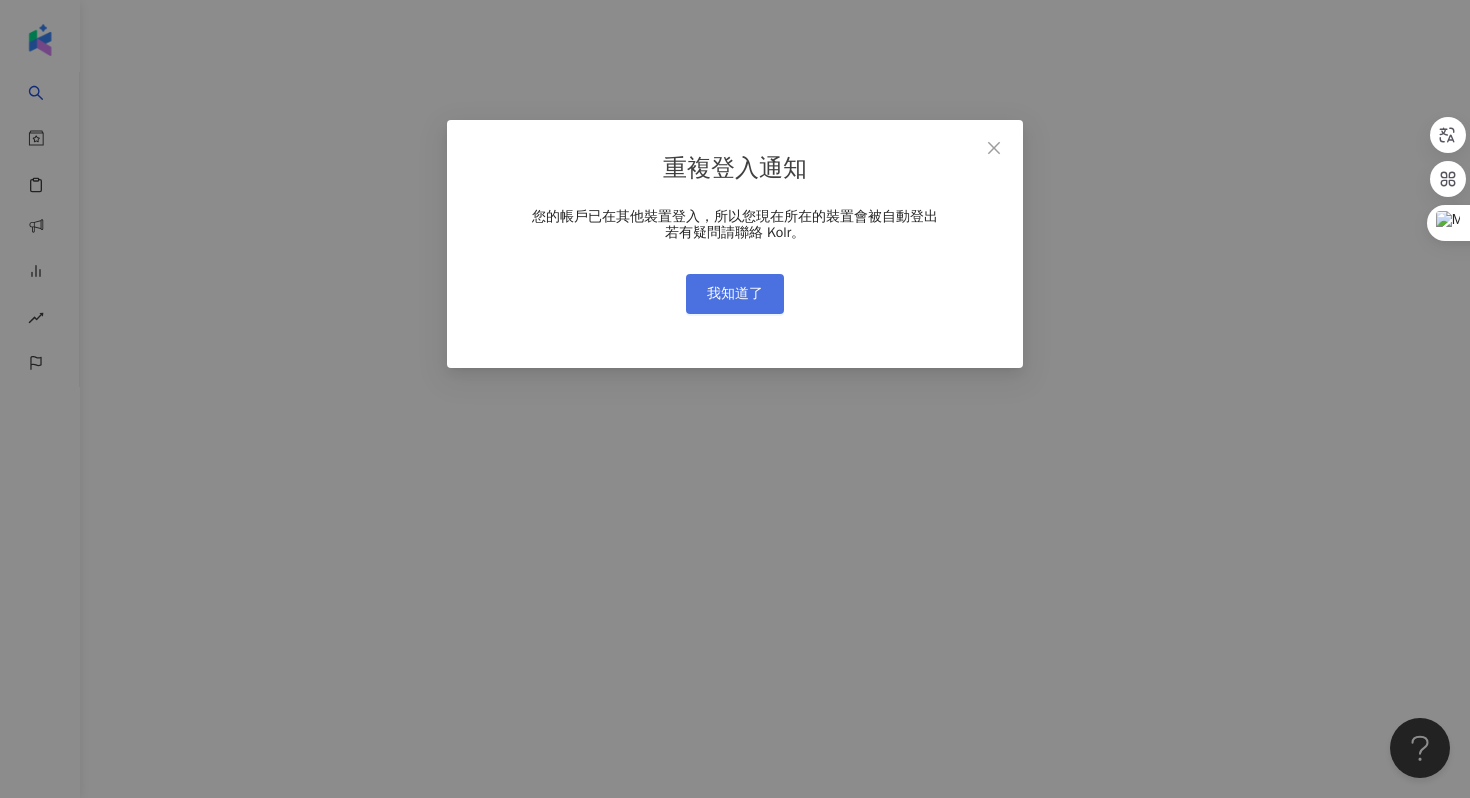 click on "我知道了" at bounding box center [735, 294] 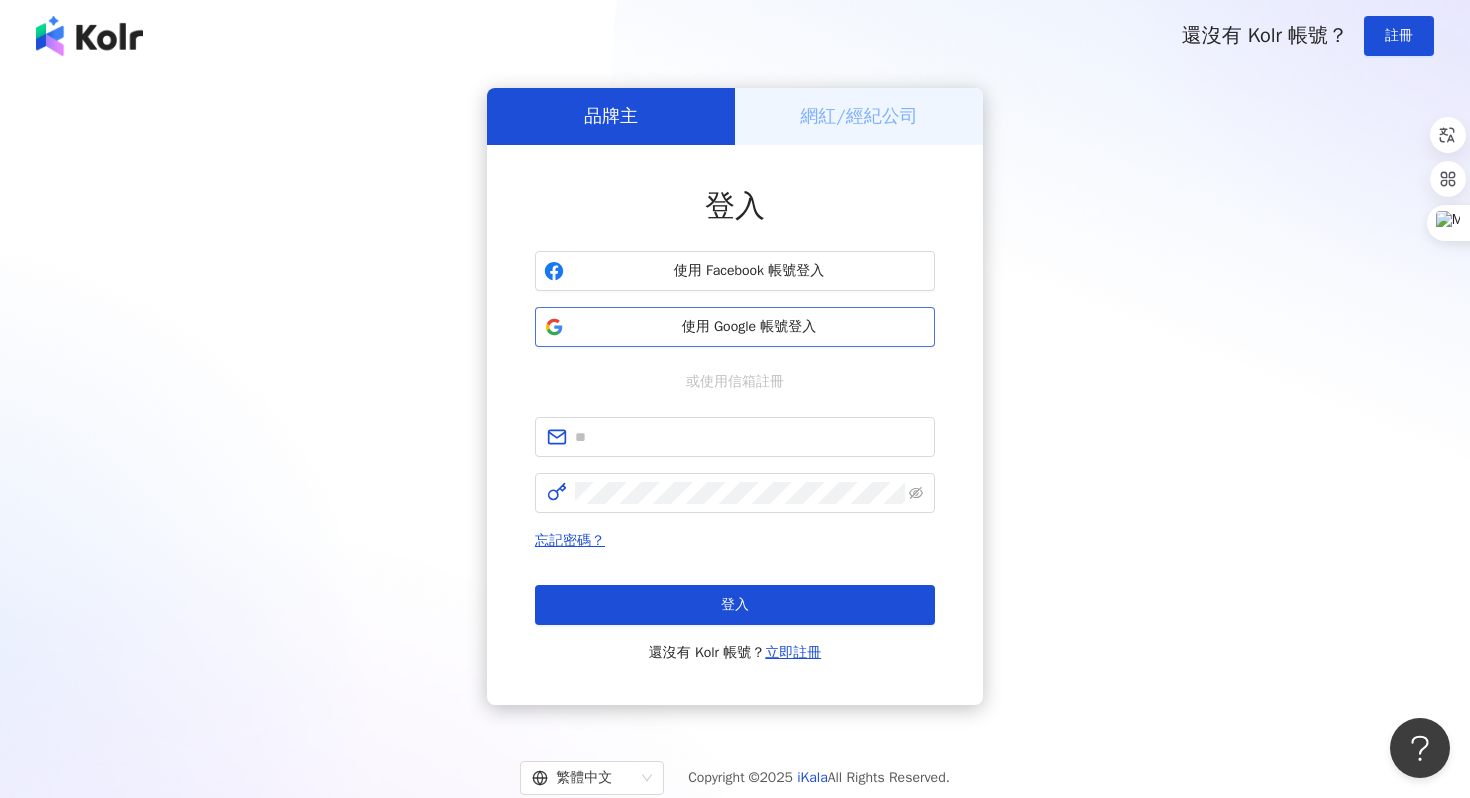 click on "使用 Google 帳號登入" at bounding box center (749, 327) 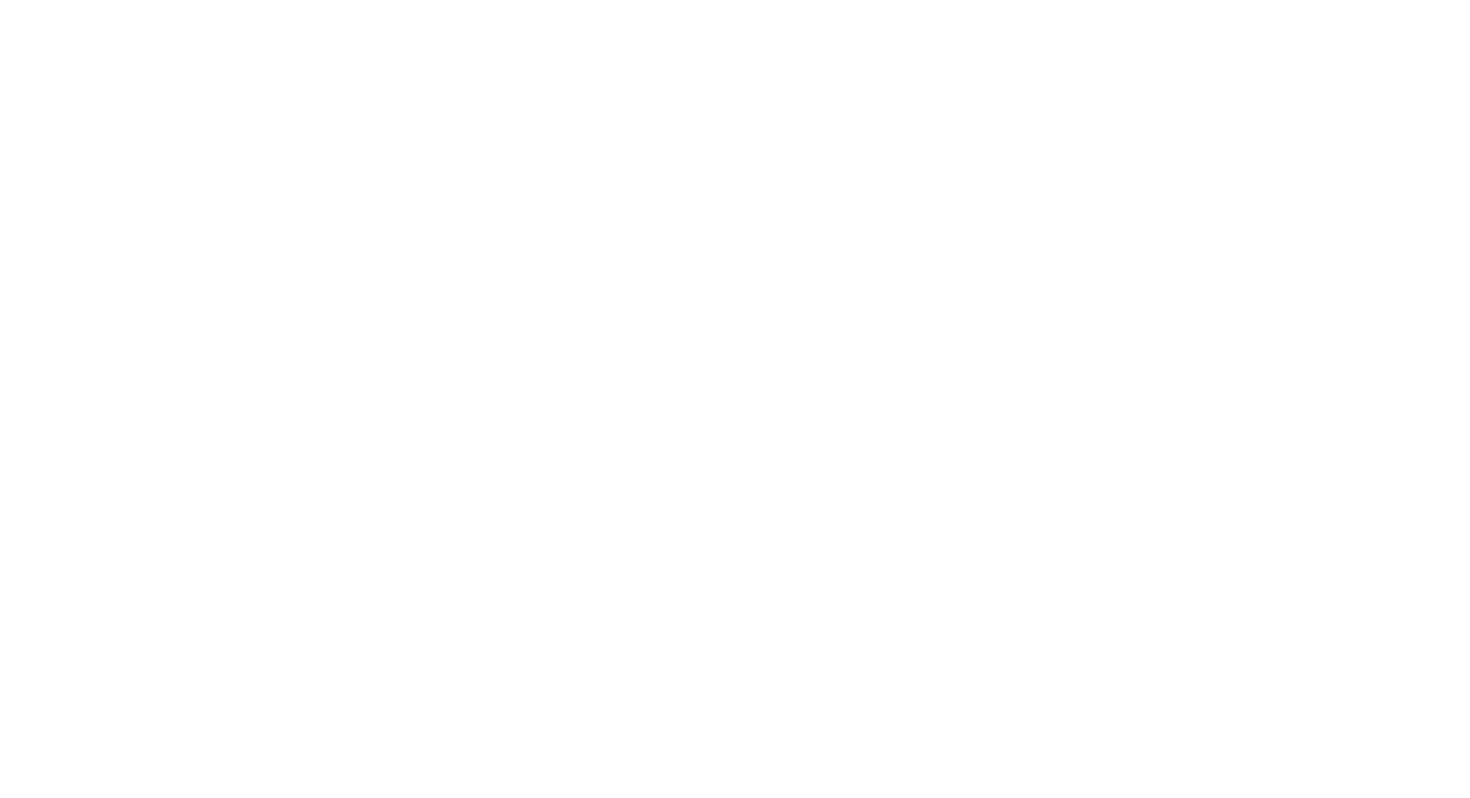 scroll, scrollTop: 0, scrollLeft: 0, axis: both 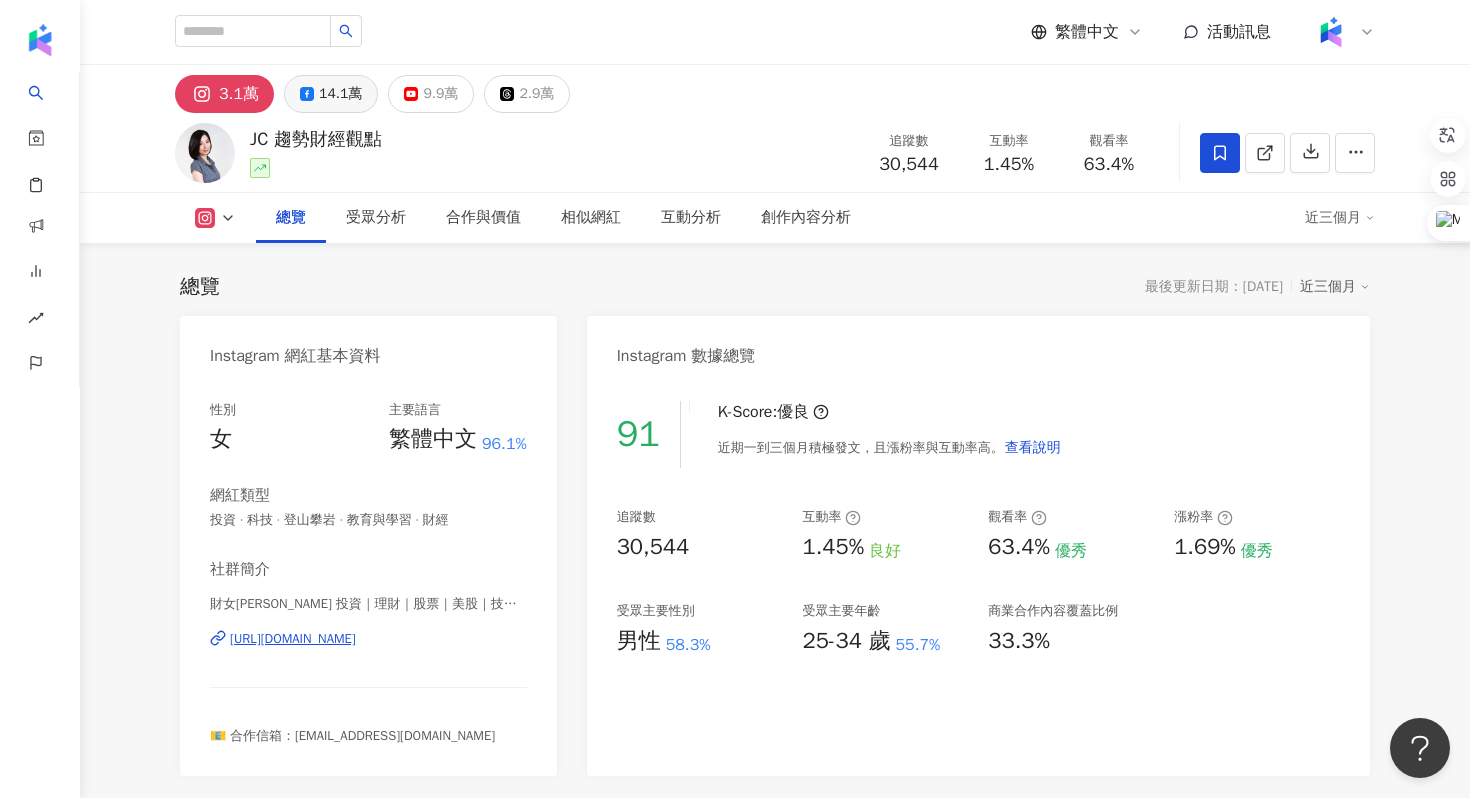 click on "14.1萬" at bounding box center (340, 94) 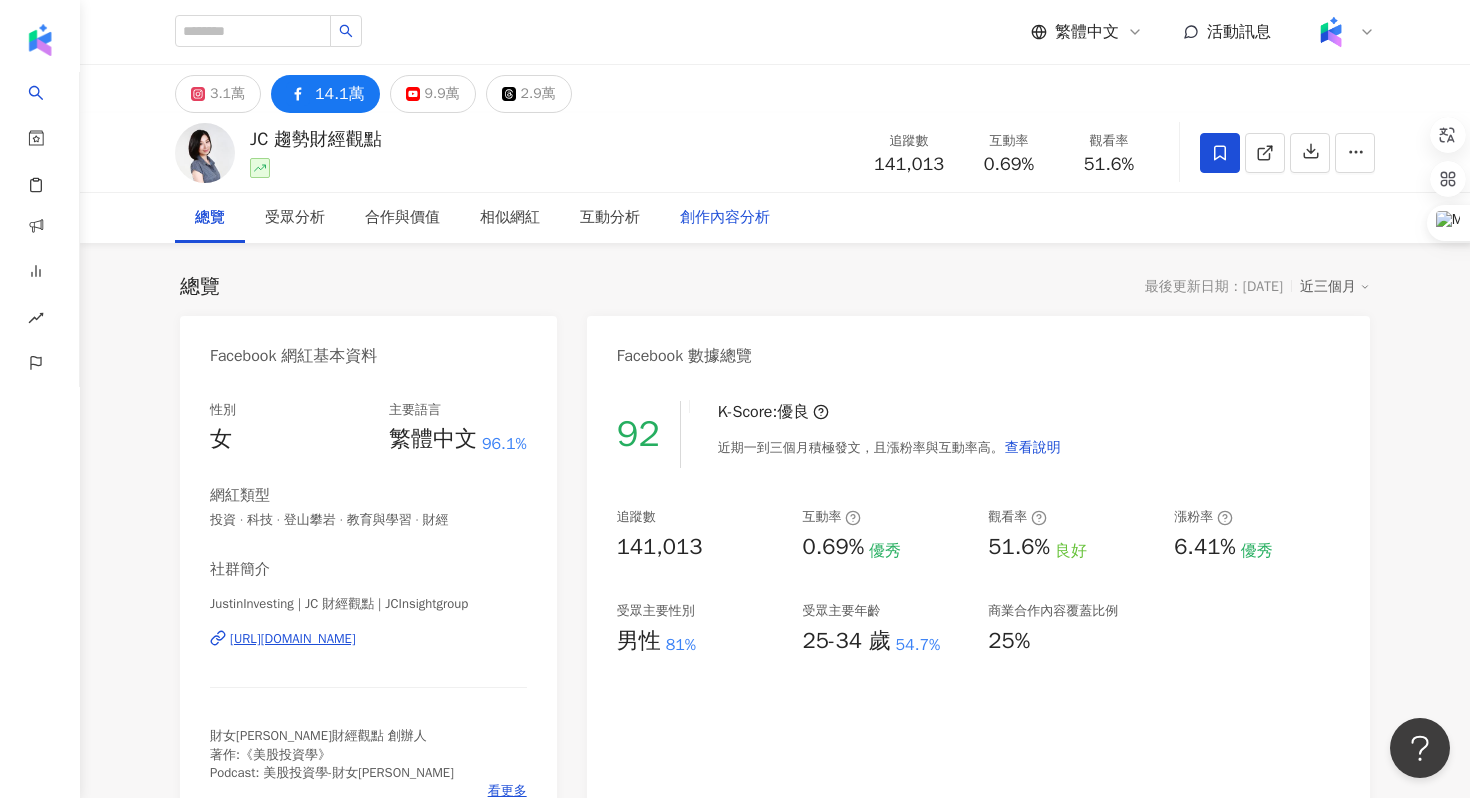 click on "創作內容分析" at bounding box center (725, 218) 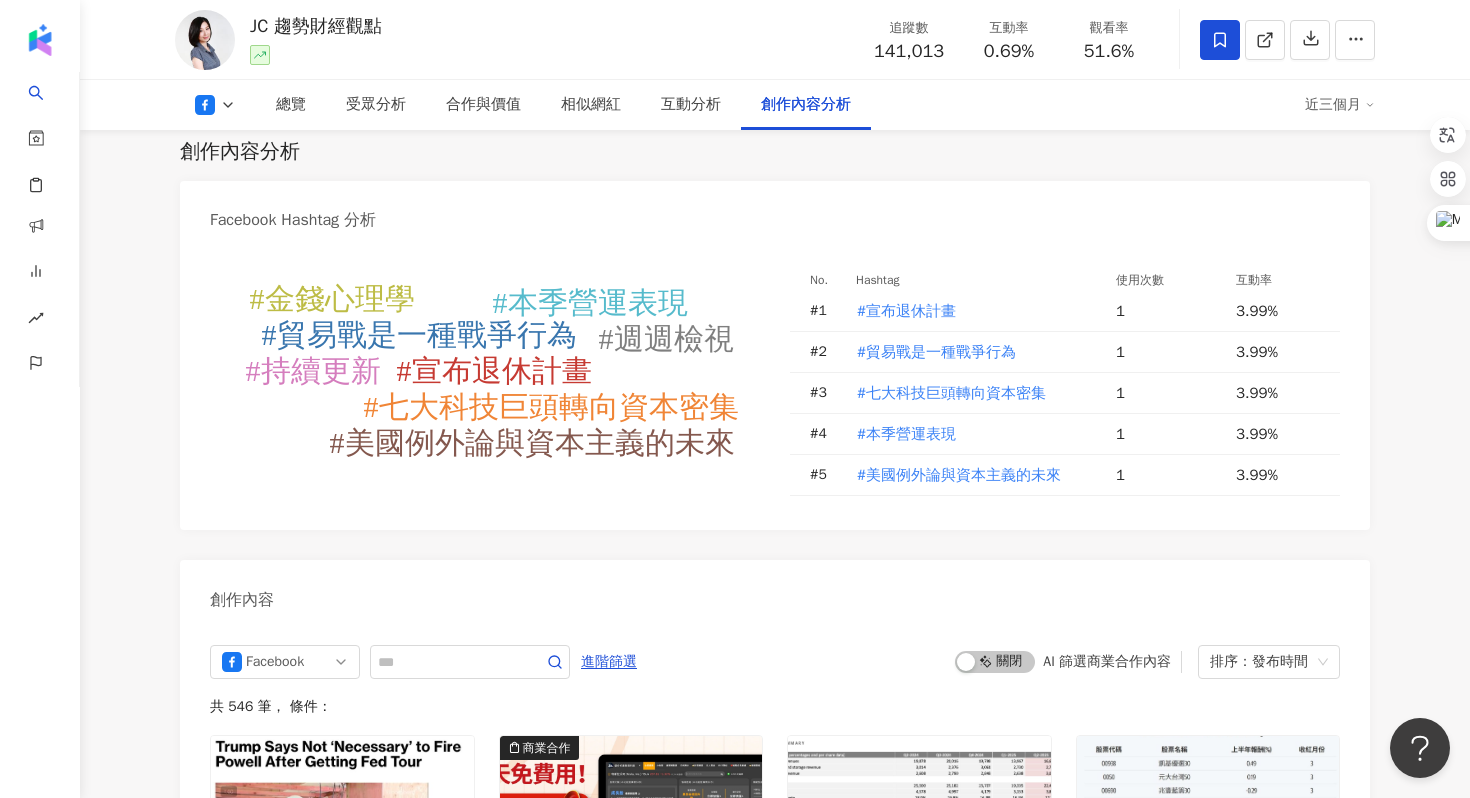 scroll, scrollTop: 5283, scrollLeft: 0, axis: vertical 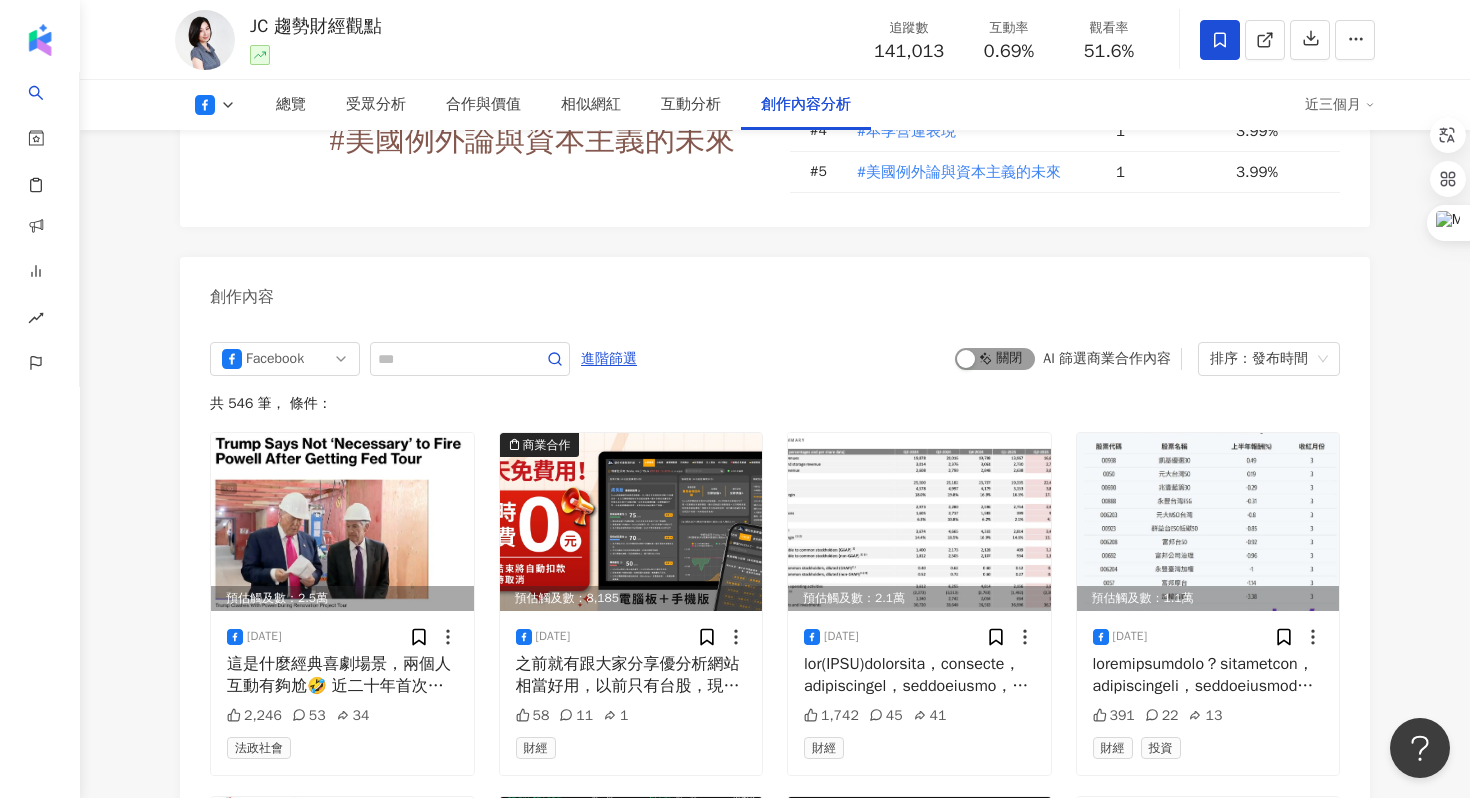 click on "啟動 關閉" at bounding box center [995, 359] 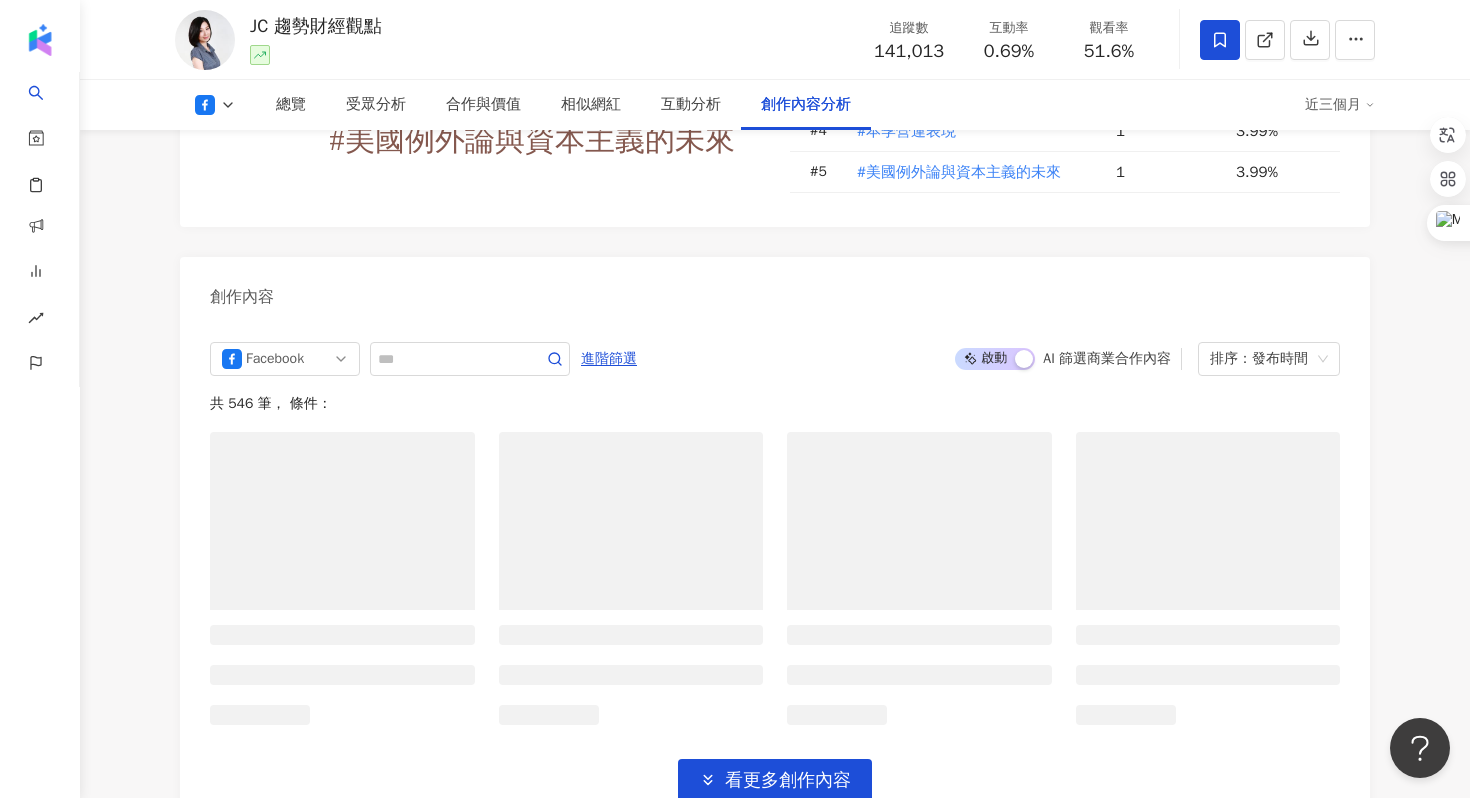 scroll, scrollTop: 5409, scrollLeft: 0, axis: vertical 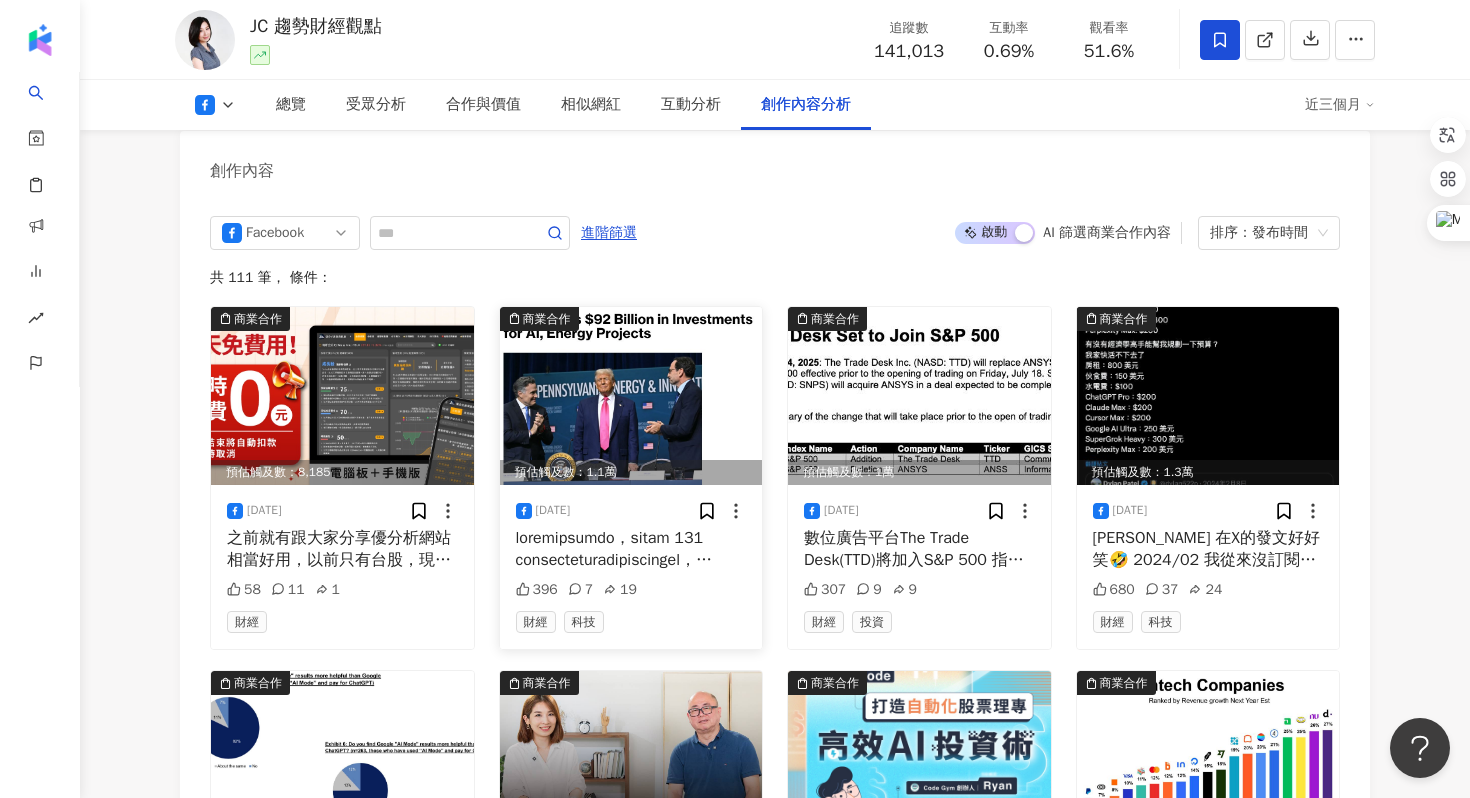click at bounding box center (631, 549) 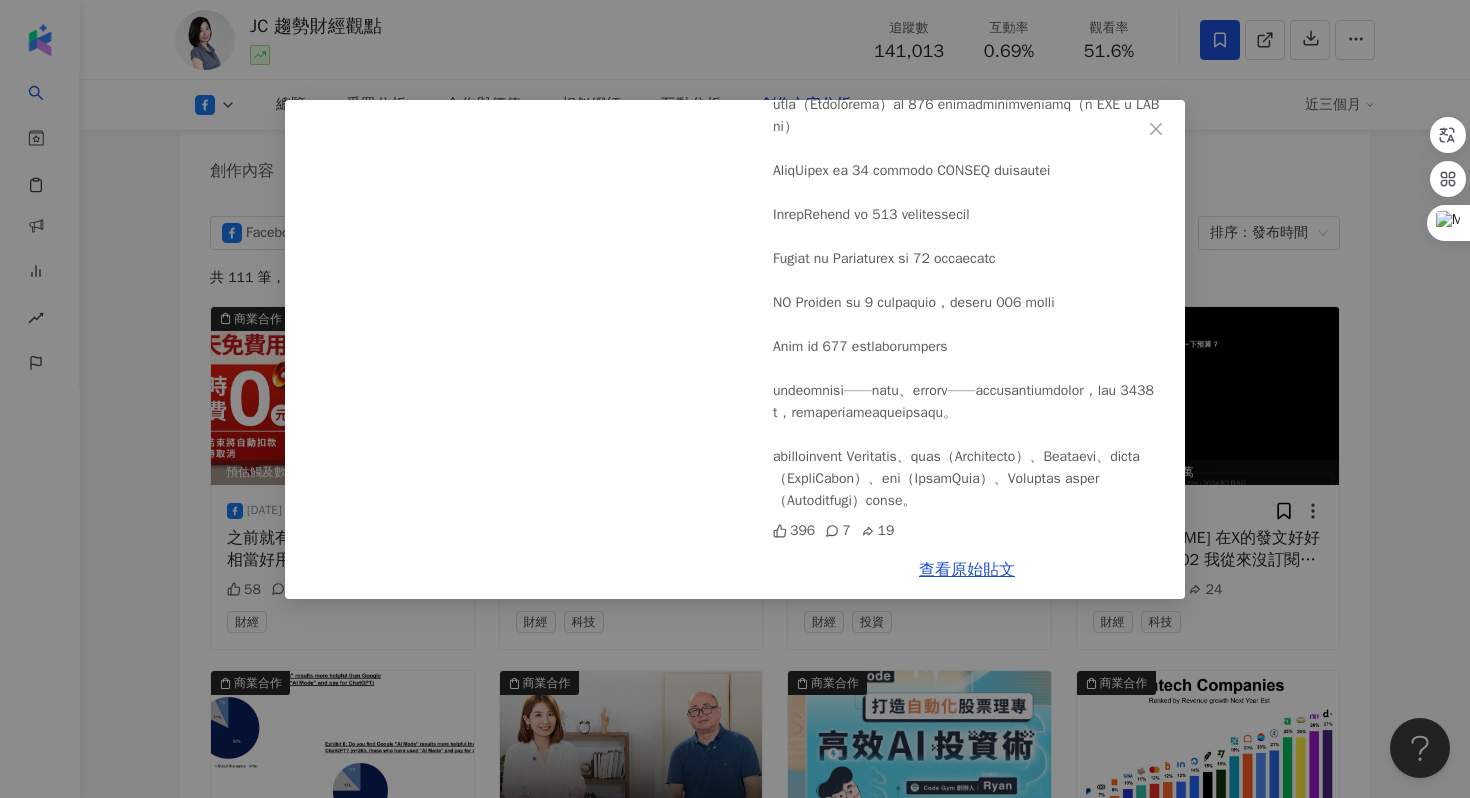 scroll, scrollTop: 333, scrollLeft: 0, axis: vertical 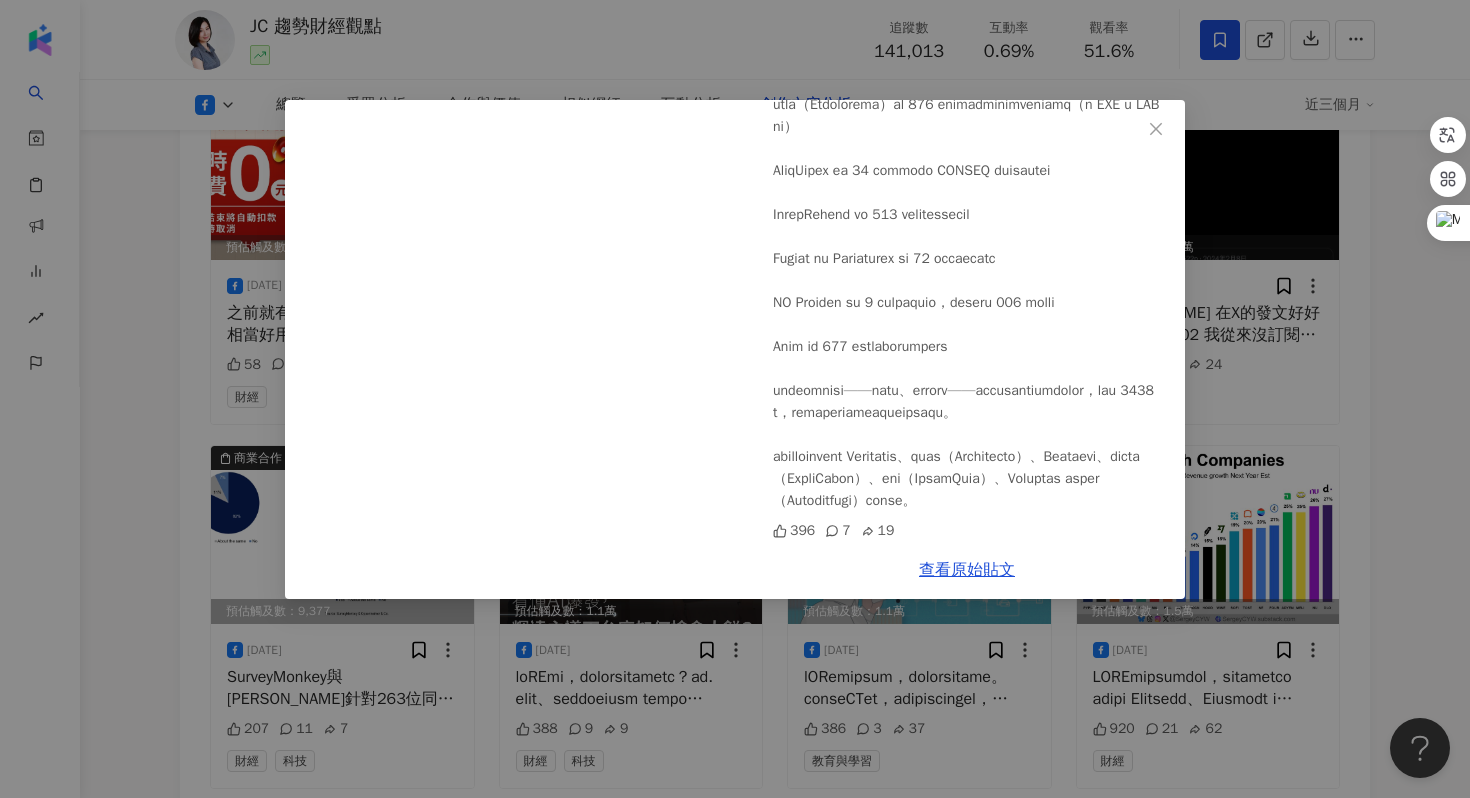 click on "JC 趨勢財經觀點 2025/7/16 396 7 19 查看原始貼文" at bounding box center [735, 399] 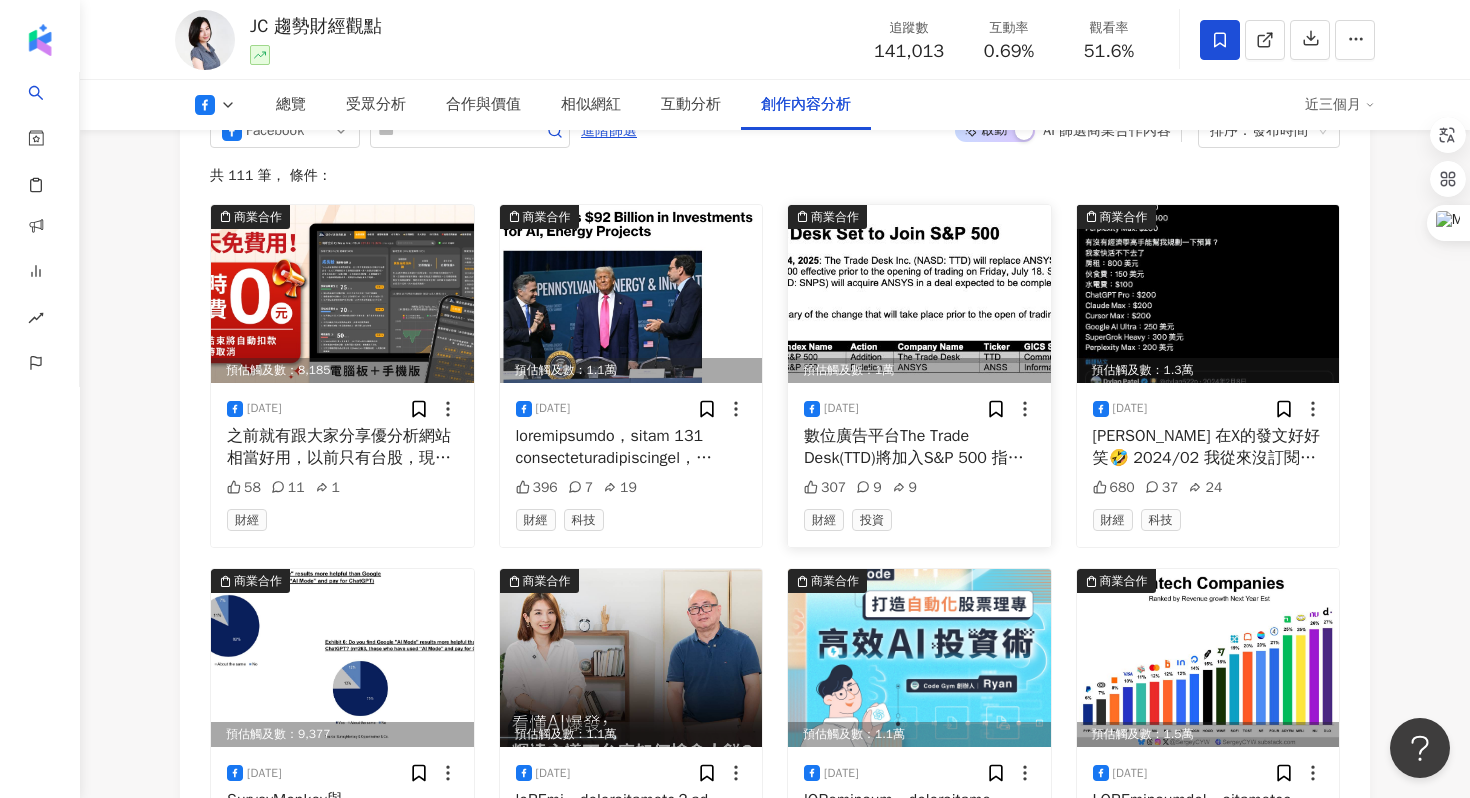 scroll, scrollTop: 5504, scrollLeft: 0, axis: vertical 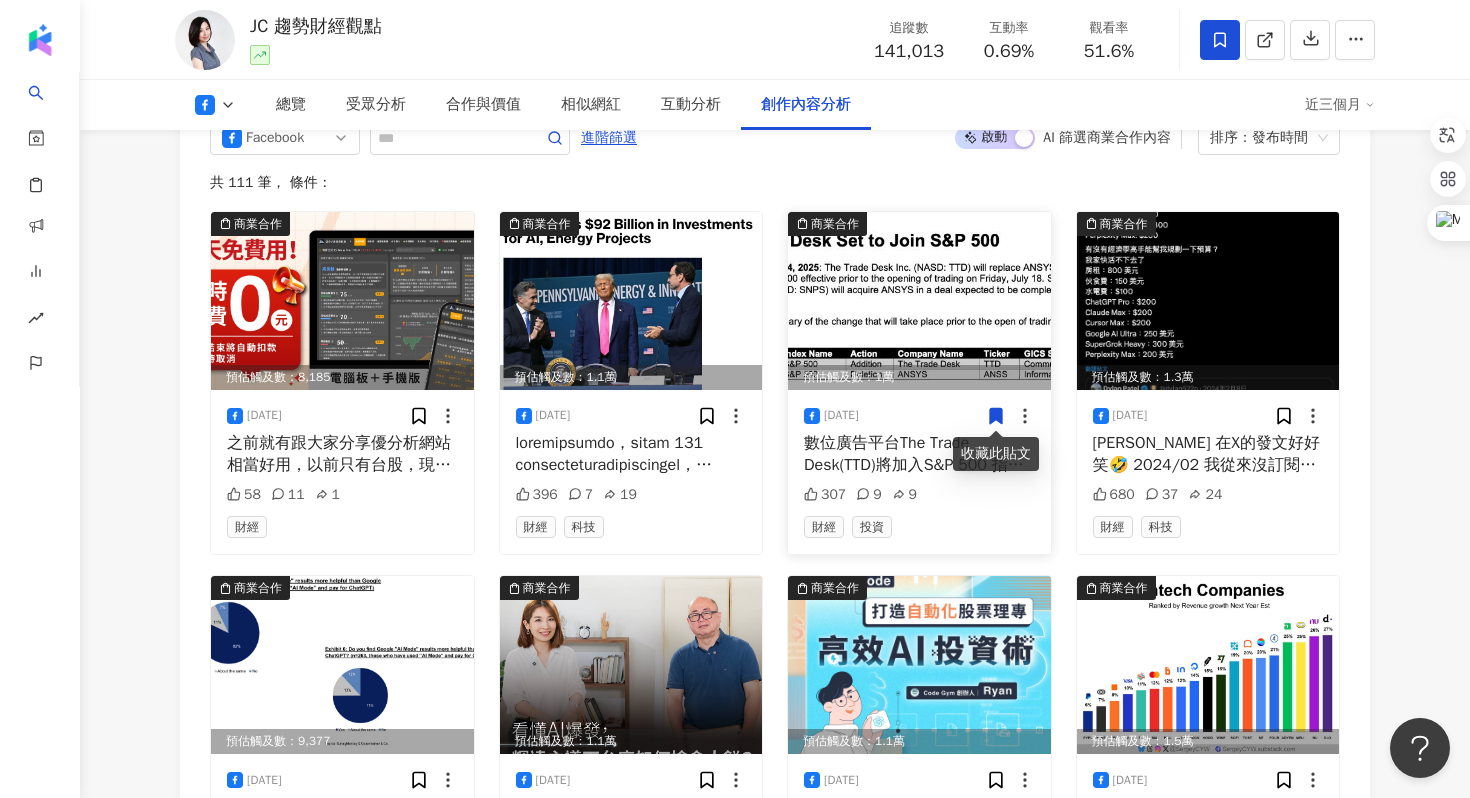 click on "數位廣告平台The Trade Desk(TTD)將加入S&P 500 指數，盤後大漲14%，直接突破近期的整理，延續反彈趨勢啦！
The Trade Desk將於 7 月 18 日股市開盤前取代 ANSYS，納入標準普爾 500 指數" at bounding box center (919, 454) 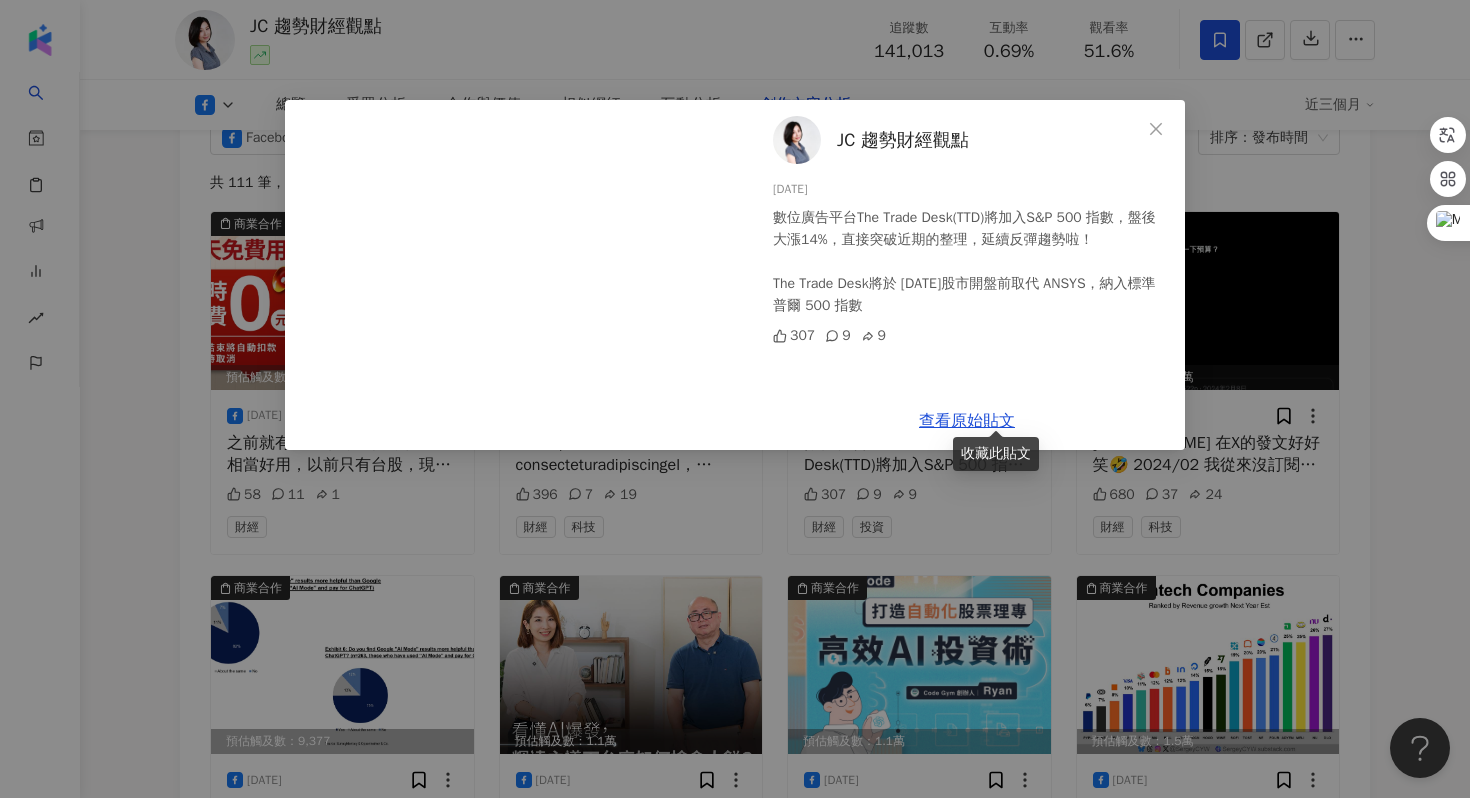 click on "JC 趨勢財經觀點 2025/7/15  數位廣告平台The Trade Desk(TTD)將加入S&P 500 指數，盤後大漲14%，直接突破近期的整理，延續反彈趨勢啦！
The Trade Desk將於 7 月 18 日股市開盤前取代 ANSYS，納入標準普爾 500 指數 307 9 9 查看原始貼文" at bounding box center (735, 399) 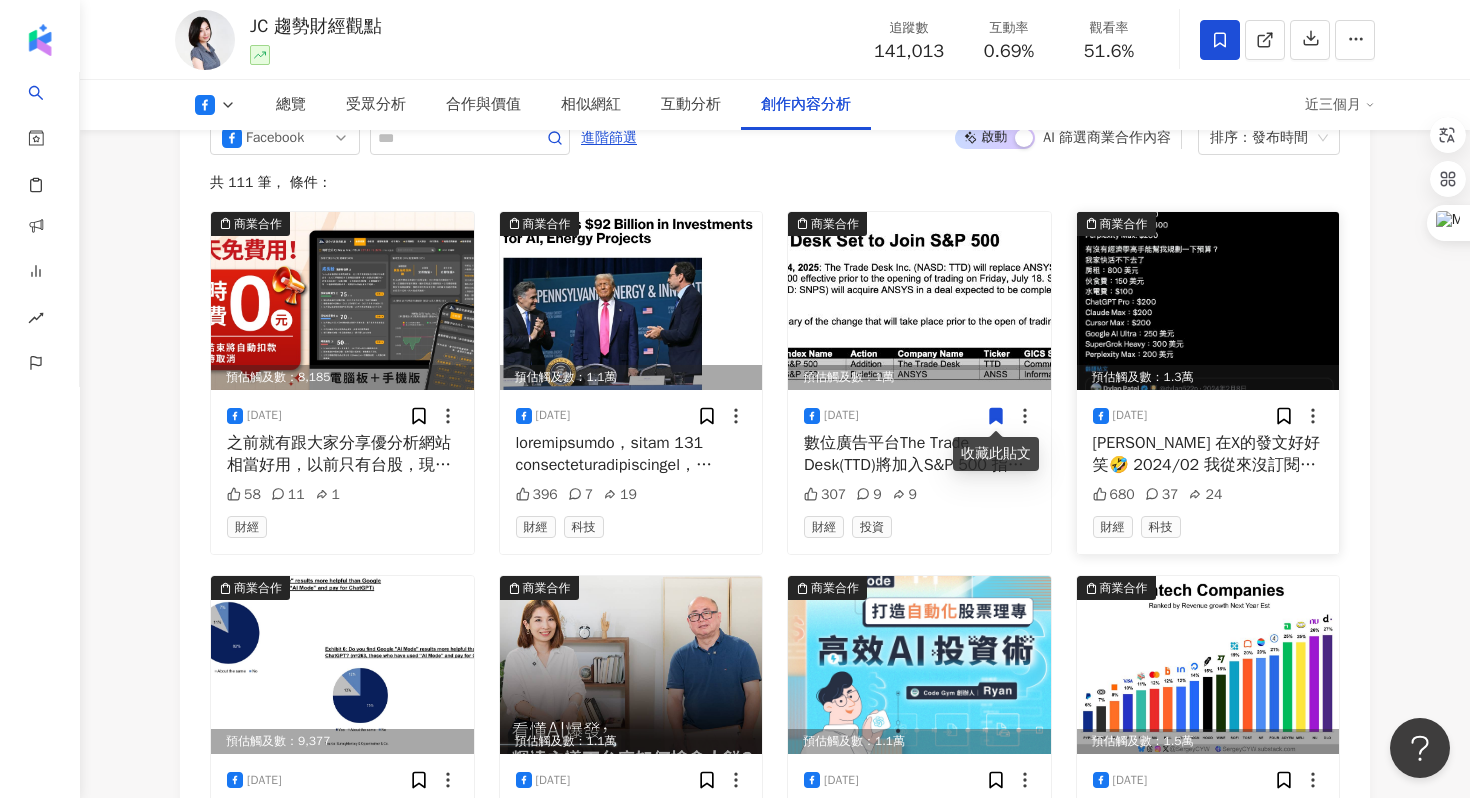 click on "Dylan Patel 在X的發文好好笑🤣
2024/02
我從來沒訂閱過 Netflix、HBO、Hulu、Disney Plus，都只是蹭別人的。
但現在我他媽有兩份 ChatGPT 訂閱、Perplexity 和 Gemini。
我也不可能分享帳號，因為分享你工作或搜尋的內容，跟分享觀看紀錄是完全不同的。
2025/07
有沒有經濟學高手能幫我規劃一下預算？
我家快活不下去了
房租：800 美元
伙食費：150 美元
水電費：$100
ChatGPT Pro：$200
Claude Max：$200
Cursor Max：$200
Google AI Ultra：250 美元
SuperGrok Heavy：300 美元
Perplexity Max：200 美元
雖然不用全部登頂，但AI訂閱確實不能共用帳號，因為內容都是個人化的
大家是否有算過一個月所有東西的訂閱費多少錢？
我上個月還真的發現有一個每月扣款的訂閱，都扣了一年，但我其實這一年都沒用它🫠" at bounding box center [1208, 454] 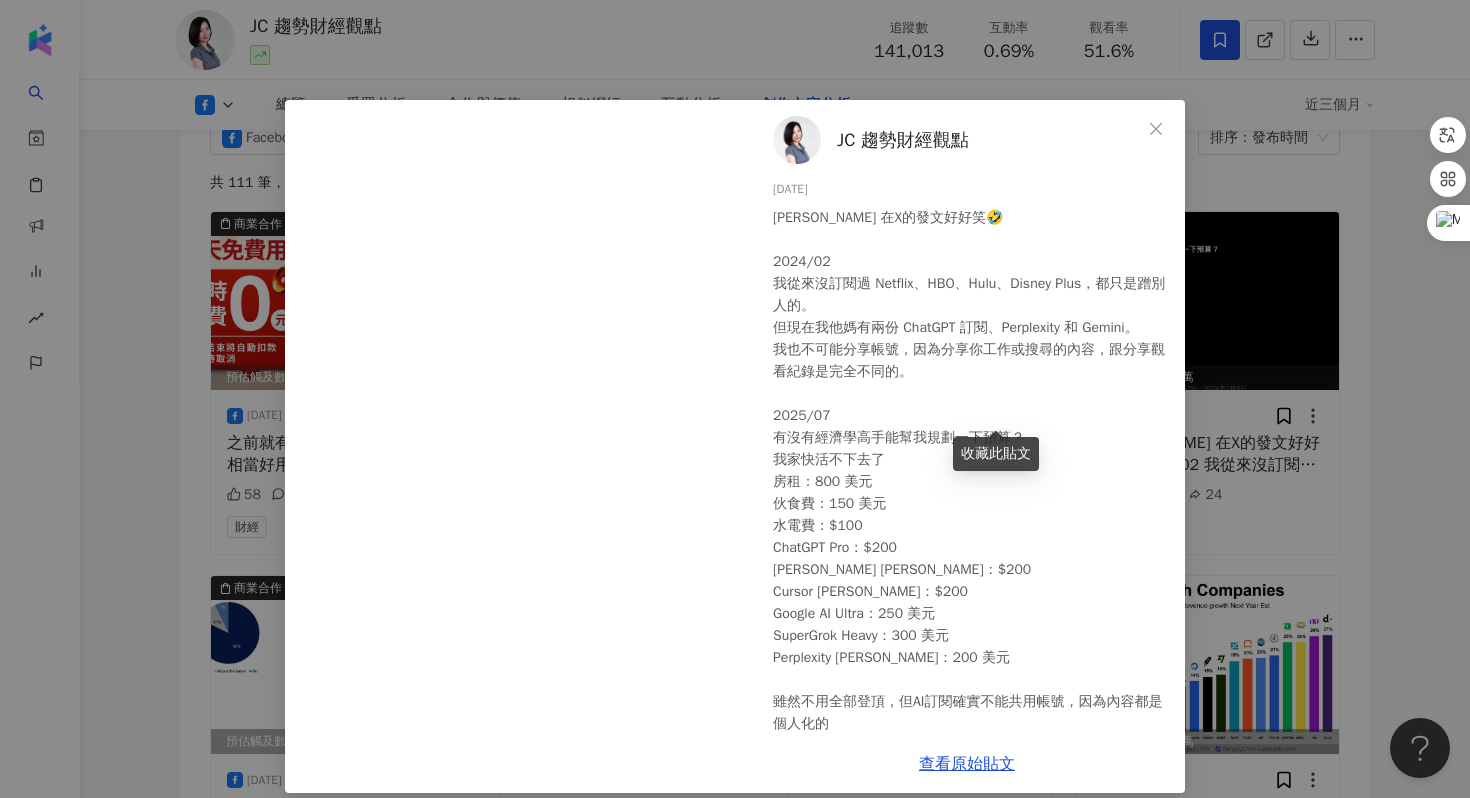 click on "JC 趨勢財經觀點 2025/7/13  Dylan Patel 在X的發文好好笑🤣
2024/02
我從來沒訂閱過 Netflix、HBO、Hulu、Disney Plus，都只是蹭別人的。
但現在我他媽有兩份 ChatGPT 訂閱、Perplexity 和 Gemini。
我也不可能分享帳號，因為分享你工作或搜尋的內容，跟分享觀看紀錄是完全不同的。
2025/07
有沒有經濟學高手能幫我規劃一下預算？
我家快活不下去了
房租：800 美元
伙食費：150 美元
水電費：$100
ChatGPT Pro：$200
Claude Max：$200
Cursor Max：$200
Google AI Ultra：250 美元
SuperGrok Heavy：300 美元
Perplexity Max：200 美元
雖然不用全部登頂，但AI訂閱確實不能共用帳號，因為內容都是個人化的
大家是否有算過一個月所有東西的訂閱費多少錢？
我上個月還真的發現有一個每月扣款的訂閱，都扣了一年，但我其實這一年都沒用它🫠 680 37 24 查看原始貼文" at bounding box center [735, 399] 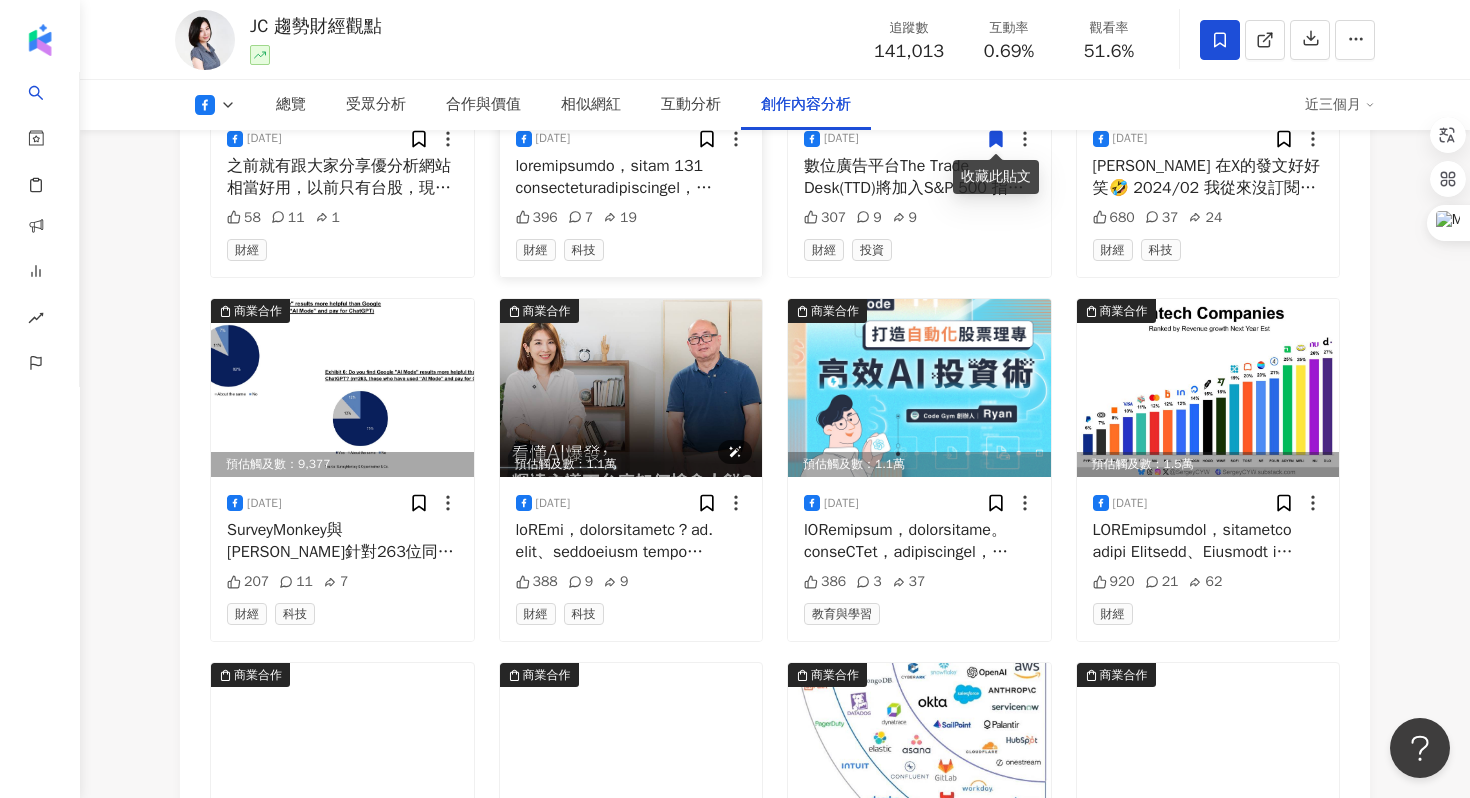 scroll, scrollTop: 5780, scrollLeft: 0, axis: vertical 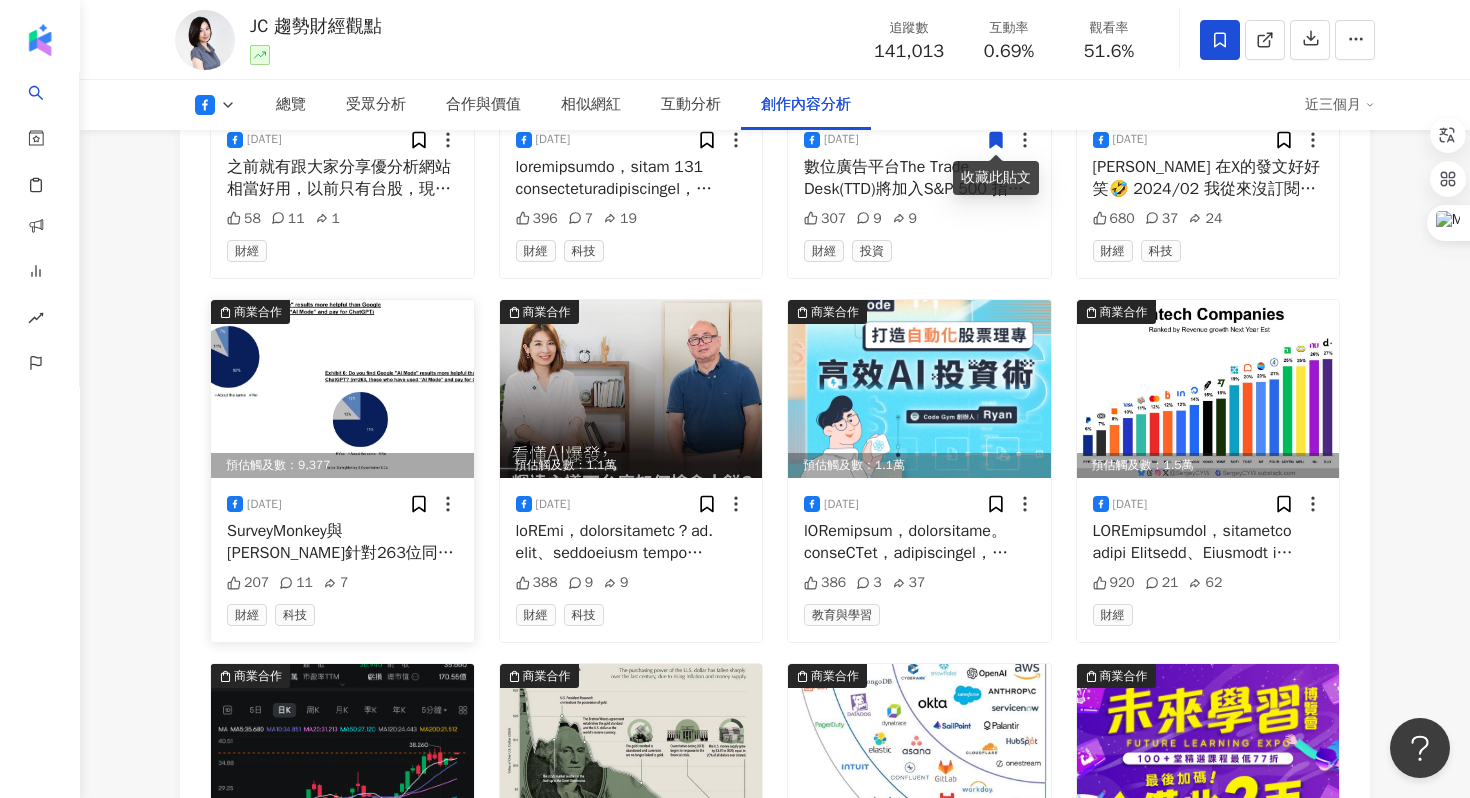 click on "SurveyMonkey與Oppenheimer針對263位同時使用Google AI Mode並付費訂閱ChatGPT的用戶進行的調查結果：
1. 你認為Google AI Mode的結果比Google傳統搜尋更有幫助嗎？
是 (Yes): 82%
差不多 (About the same): 11%
否 (No): 7%
2. 你認為Google AI Mode的結果比ChatGPT更有幫助嗎？
是 (Yes): 75%
差不多 (About the same): 13%
否 (No): 12%
大多數受訪者認為Google的AI Mode比傳統Google搜尋更有幫助，在已經投資付費AI服務的用戶中，Google AI Mode獲得了高度評價，不僅優於傳統搜尋體驗，也被大多數用戶認為優於他們付費使用的ChatGPT服務。
對於偏好結構化、即時、跨領域資訊整合的用戶，Google AI Mode更受青睞；而重視多輪深度對話或個人化創意生成的用戶，仍偏好ChatGPT。" at bounding box center (342, 542) 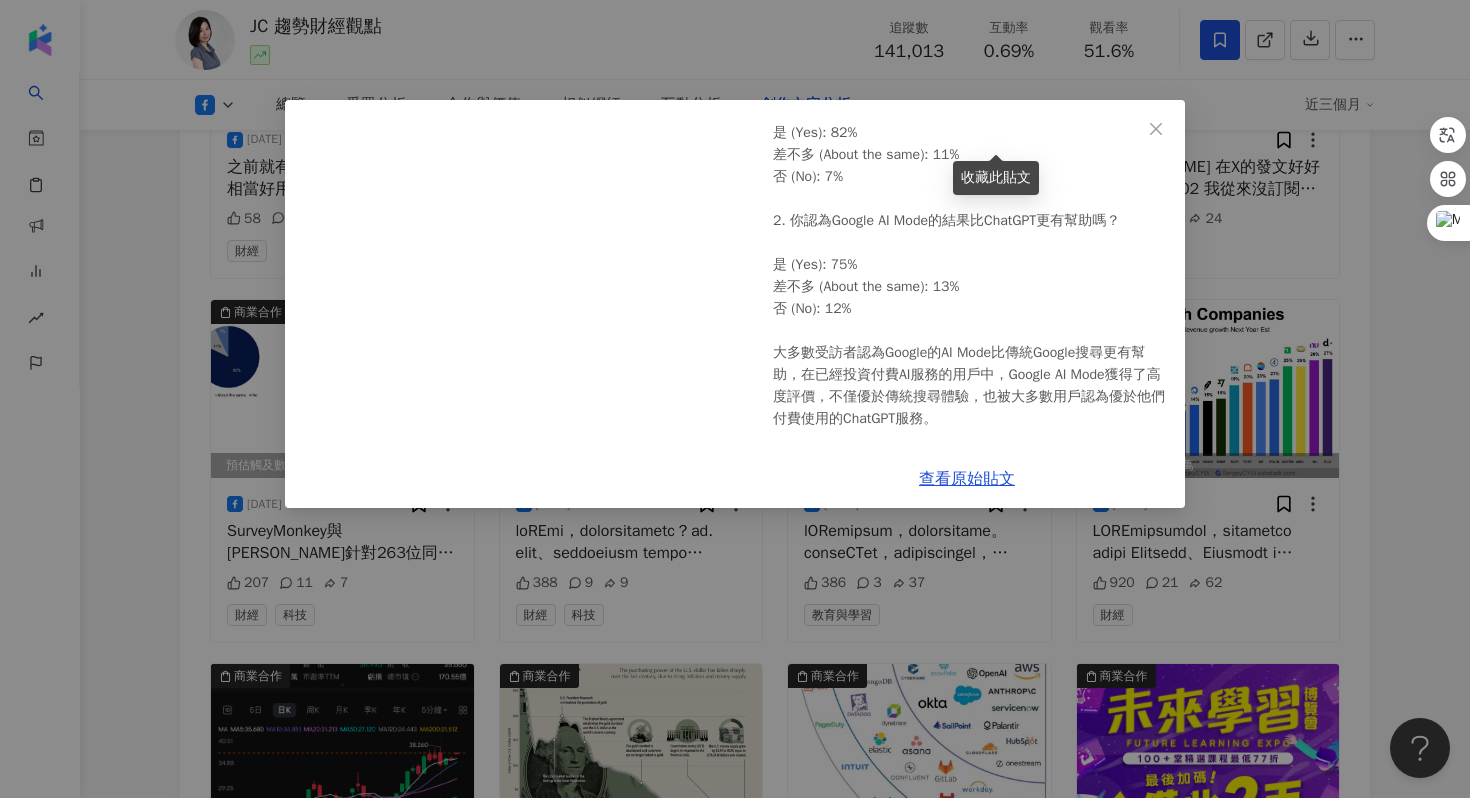 scroll, scrollTop: 314, scrollLeft: 0, axis: vertical 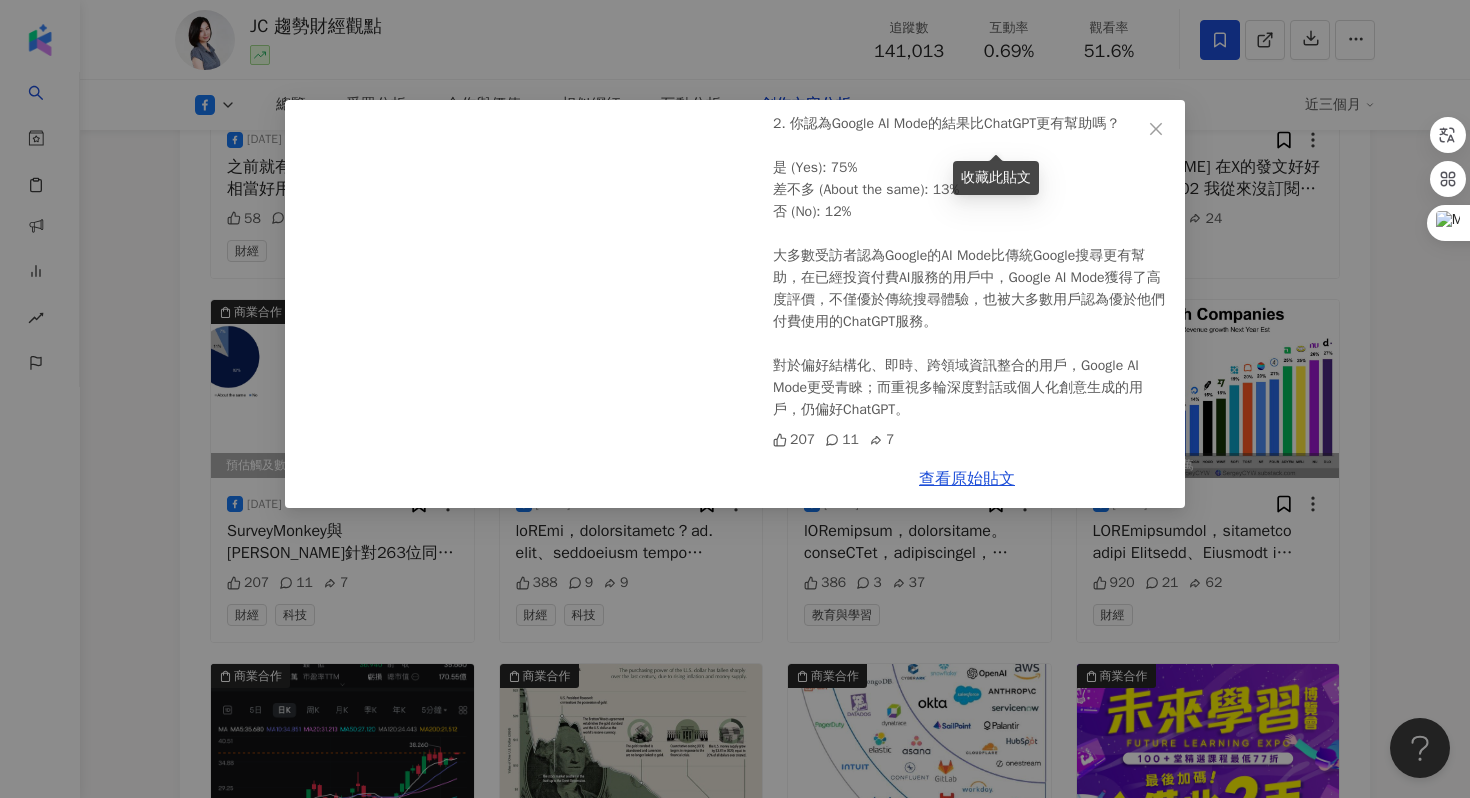 click on "JC 趨勢財經觀點 2025/7/12  SurveyMonkey與Oppenheimer針對263位同時使用Google AI Mode並付費訂閱ChatGPT的用戶進行的調查結果：
1. 你認為Google AI Mode的結果比Google傳統搜尋更有幫助嗎？
是 (Yes): 82%
差不多 (About the same): 11%
否 (No): 7%
2. 你認為Google AI Mode的結果比ChatGPT更有幫助嗎？
是 (Yes): 75%
差不多 (About the same): 13%
否 (No): 12%
大多數受訪者認為Google的AI Mode比傳統Google搜尋更有幫助，在已經投資付費AI服務的用戶中，Google AI Mode獲得了高度評價，不僅優於傳統搜尋體驗，也被大多數用戶認為優於他們付費使用的ChatGPT服務。
對於偏好結構化、即時、跨領域資訊整合的用戶，Google AI Mode更受青睞；而重視多輪深度對話或個人化創意生成的用戶，仍偏好ChatGPT。 207 11 7 查看原始貼文" at bounding box center [735, 399] 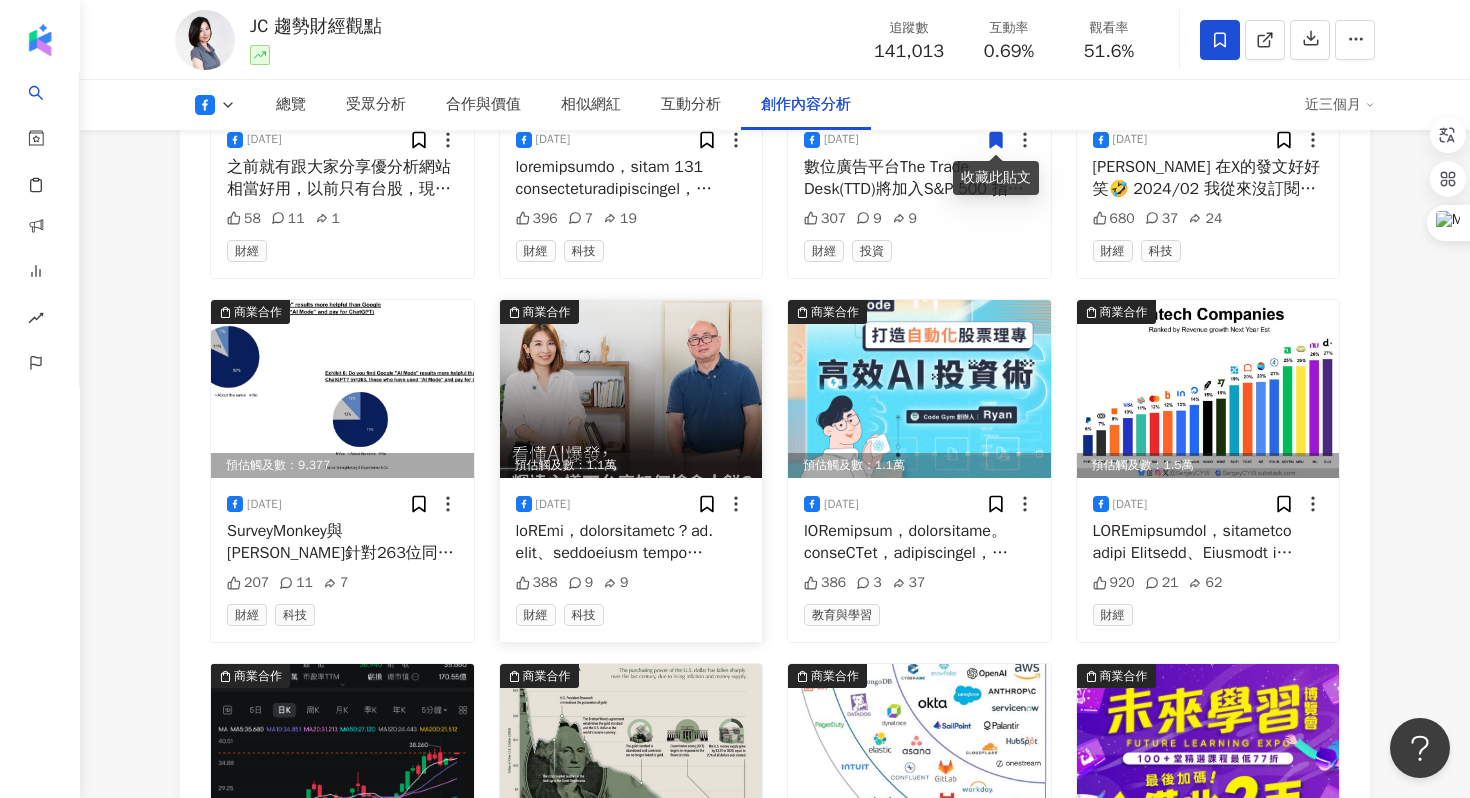 click at bounding box center (631, 542) 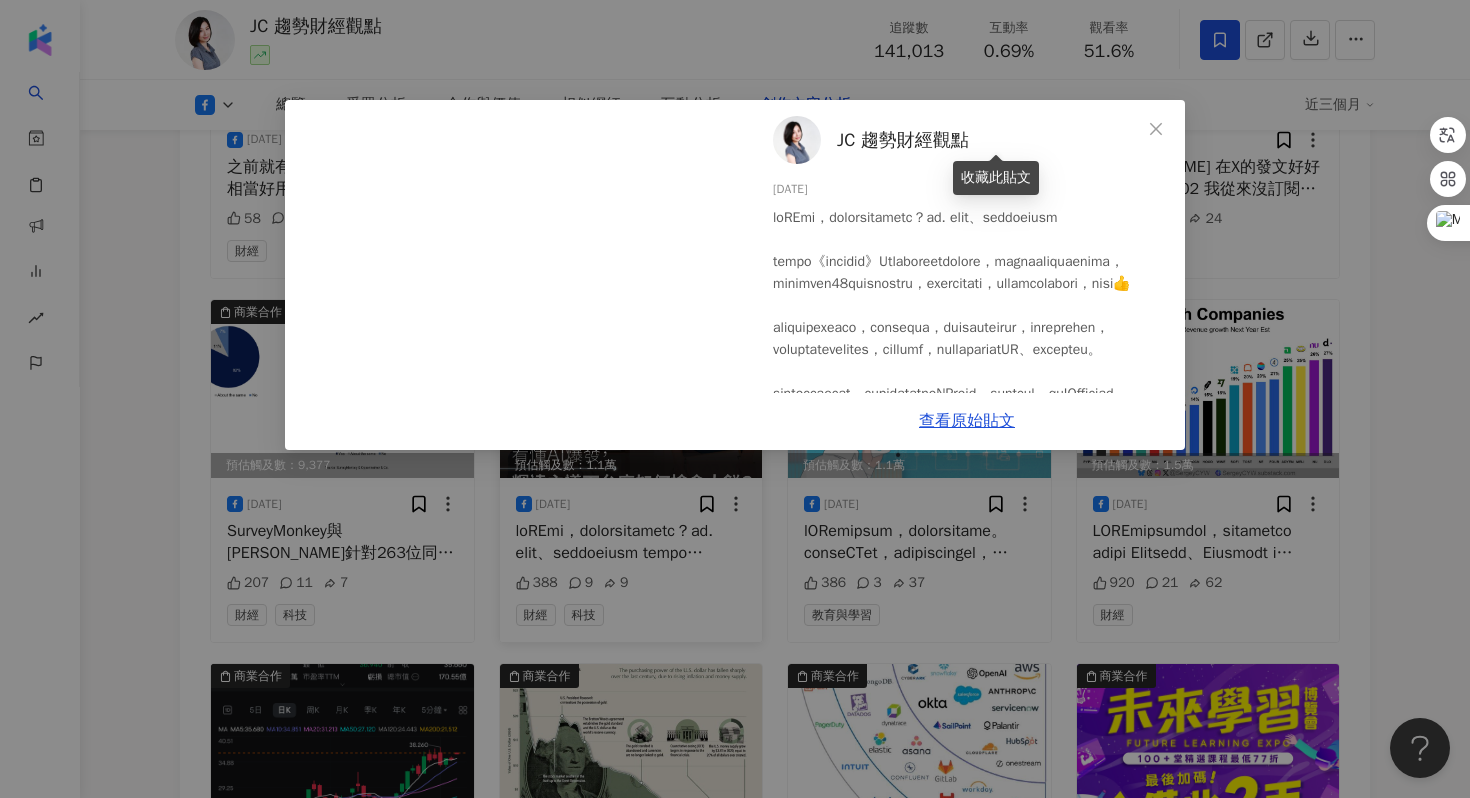 scroll, scrollTop: 34, scrollLeft: 0, axis: vertical 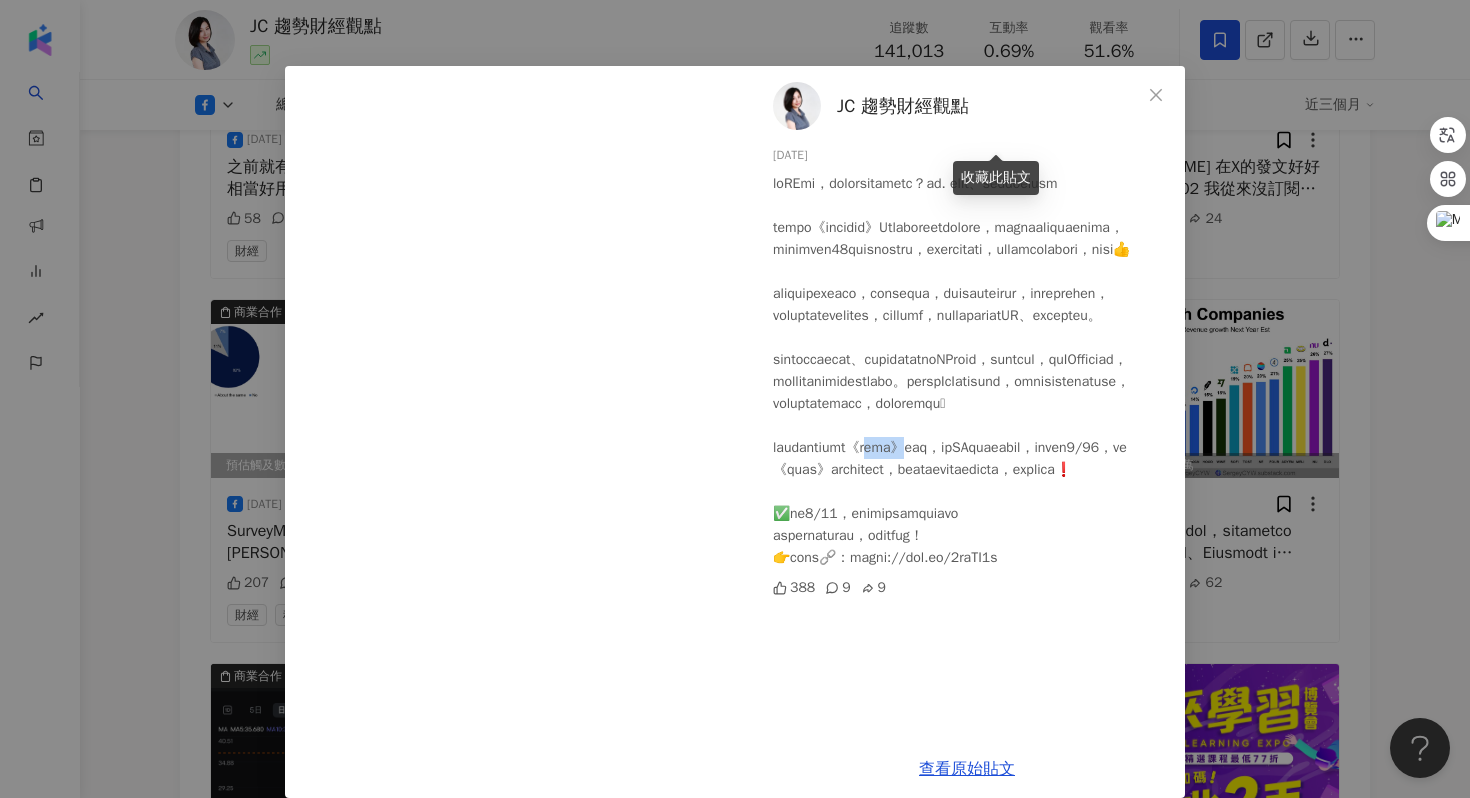 drag, startPoint x: 994, startPoint y: 566, endPoint x: 945, endPoint y: 570, distance: 49.162994 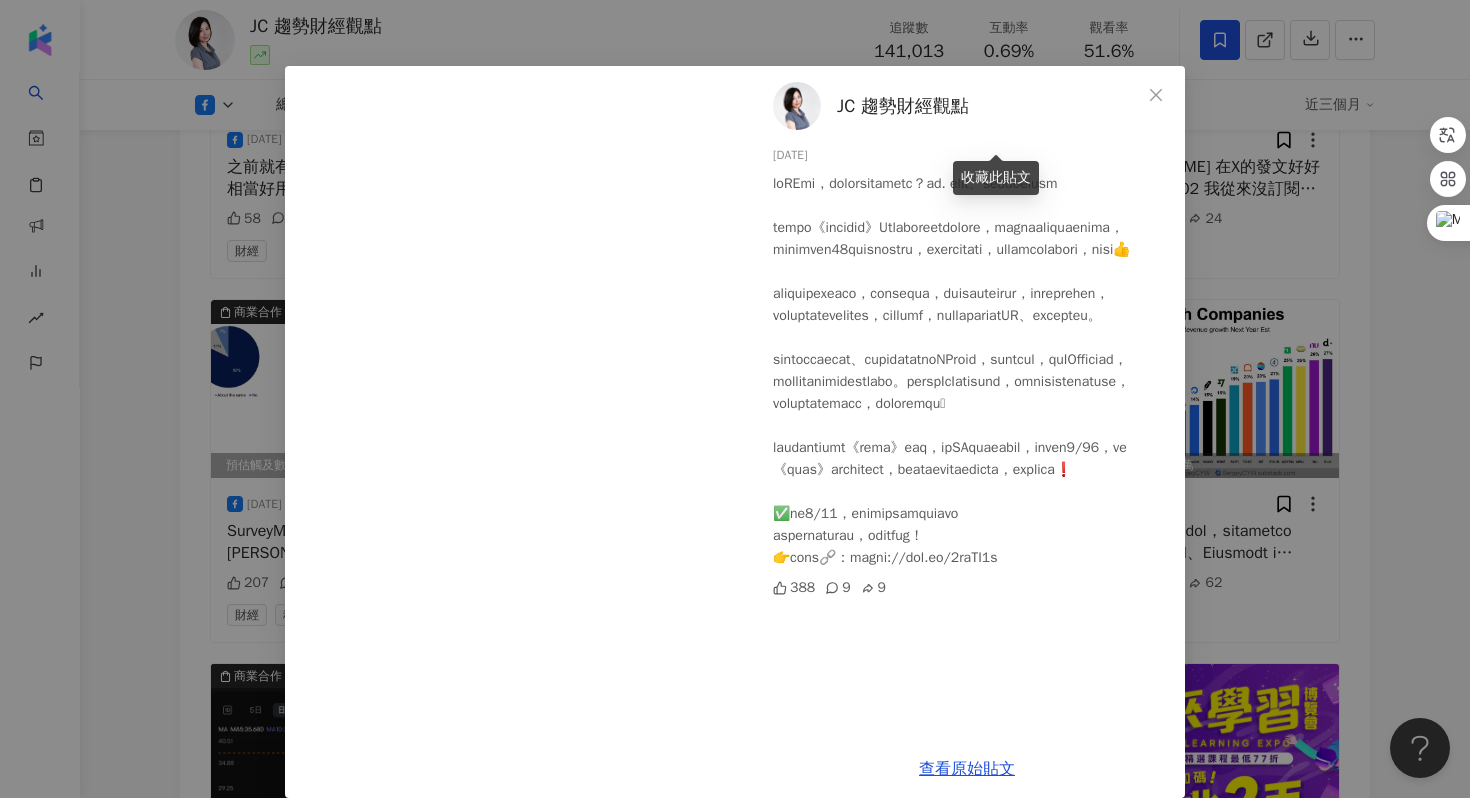 click on "查看原始貼文" at bounding box center [967, 769] 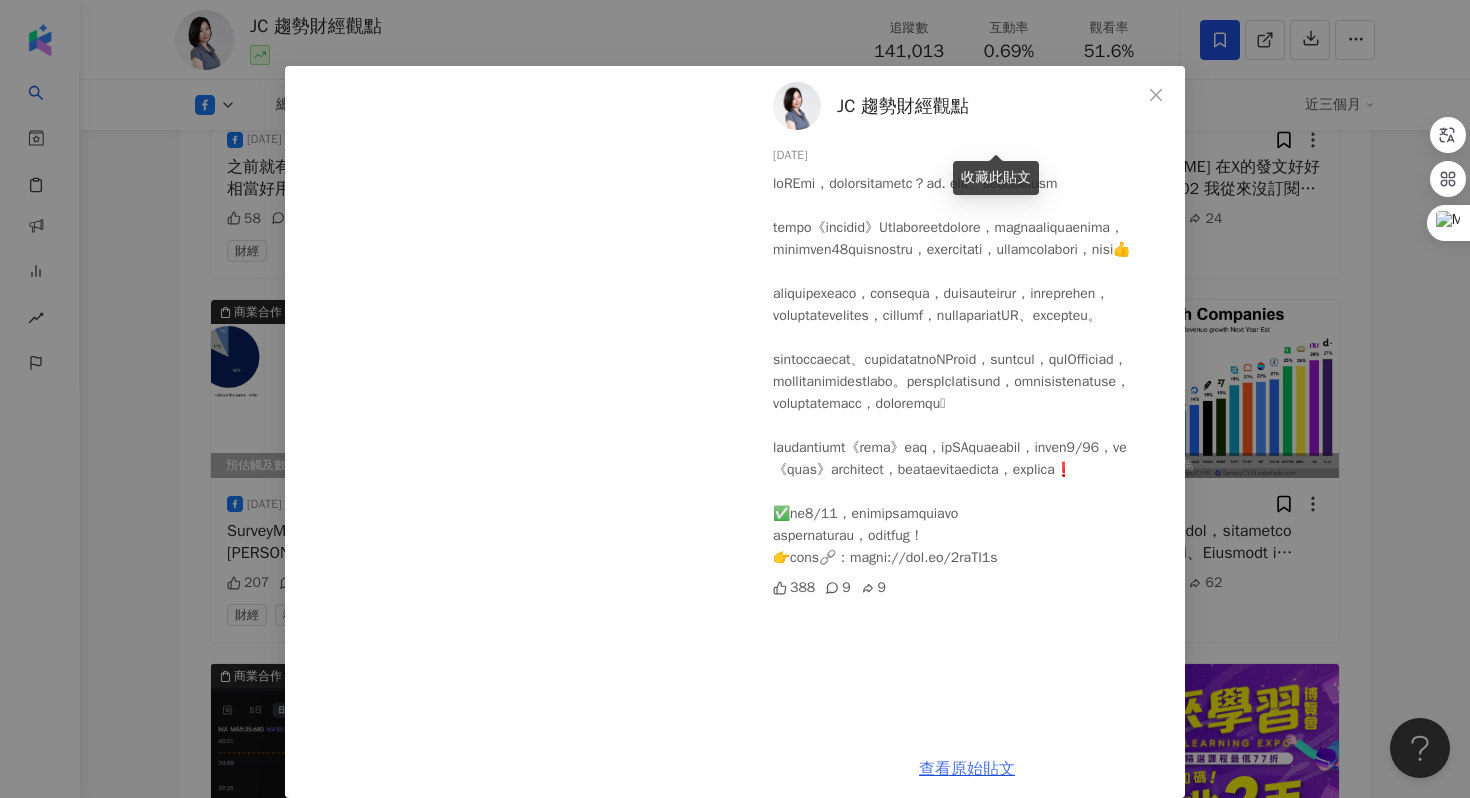 click on "查看原始貼文" at bounding box center (967, 769) 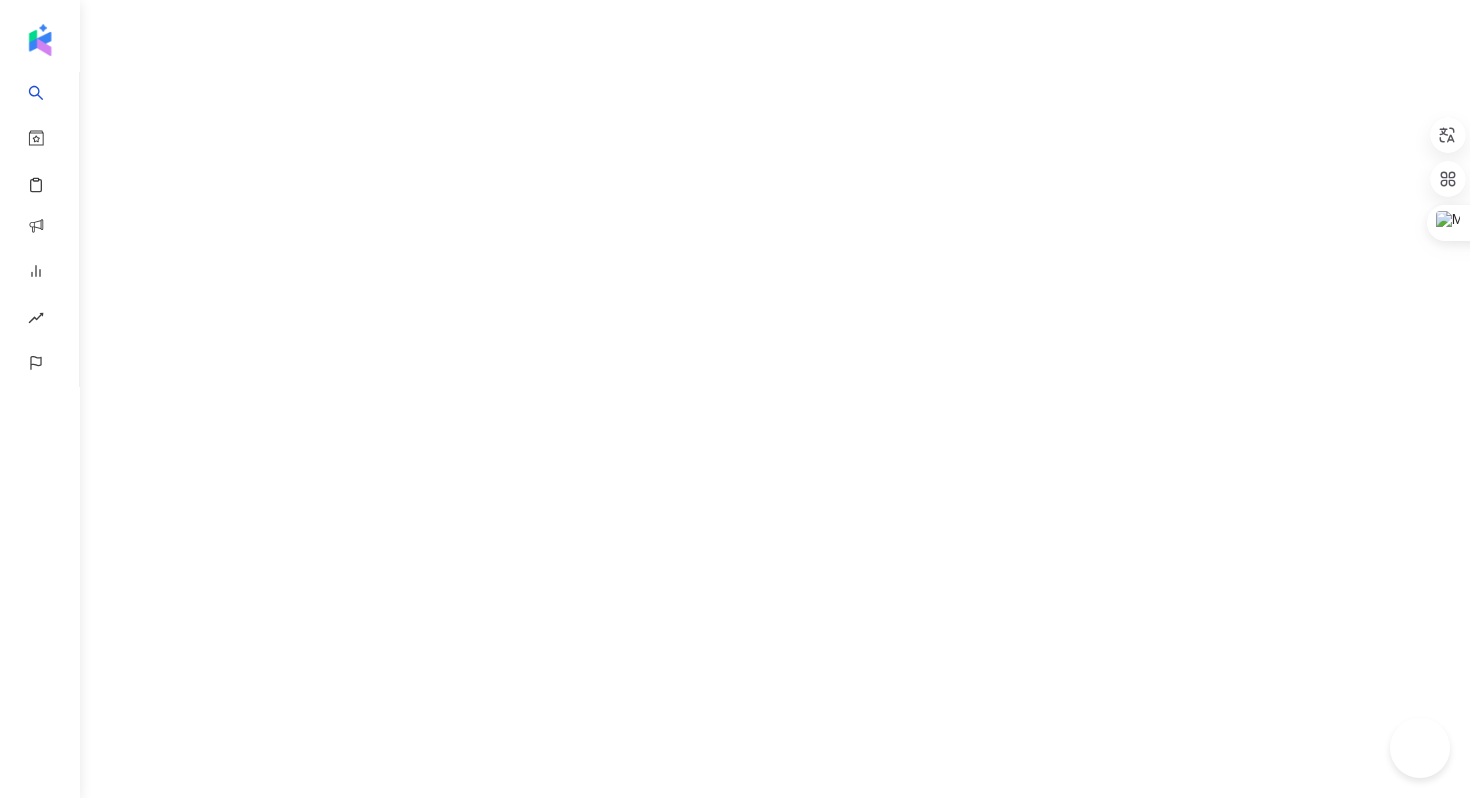 scroll, scrollTop: 0, scrollLeft: 0, axis: both 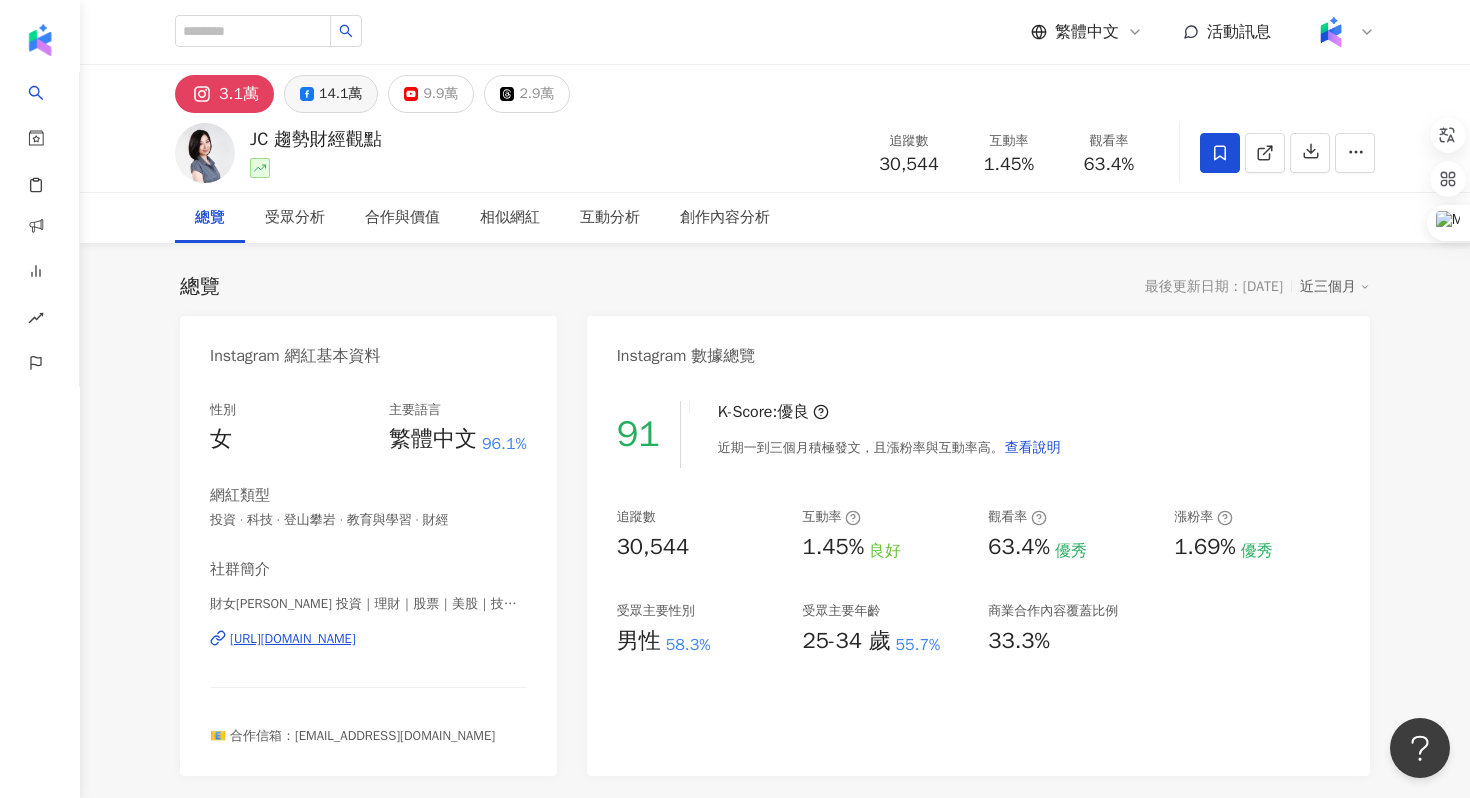 click 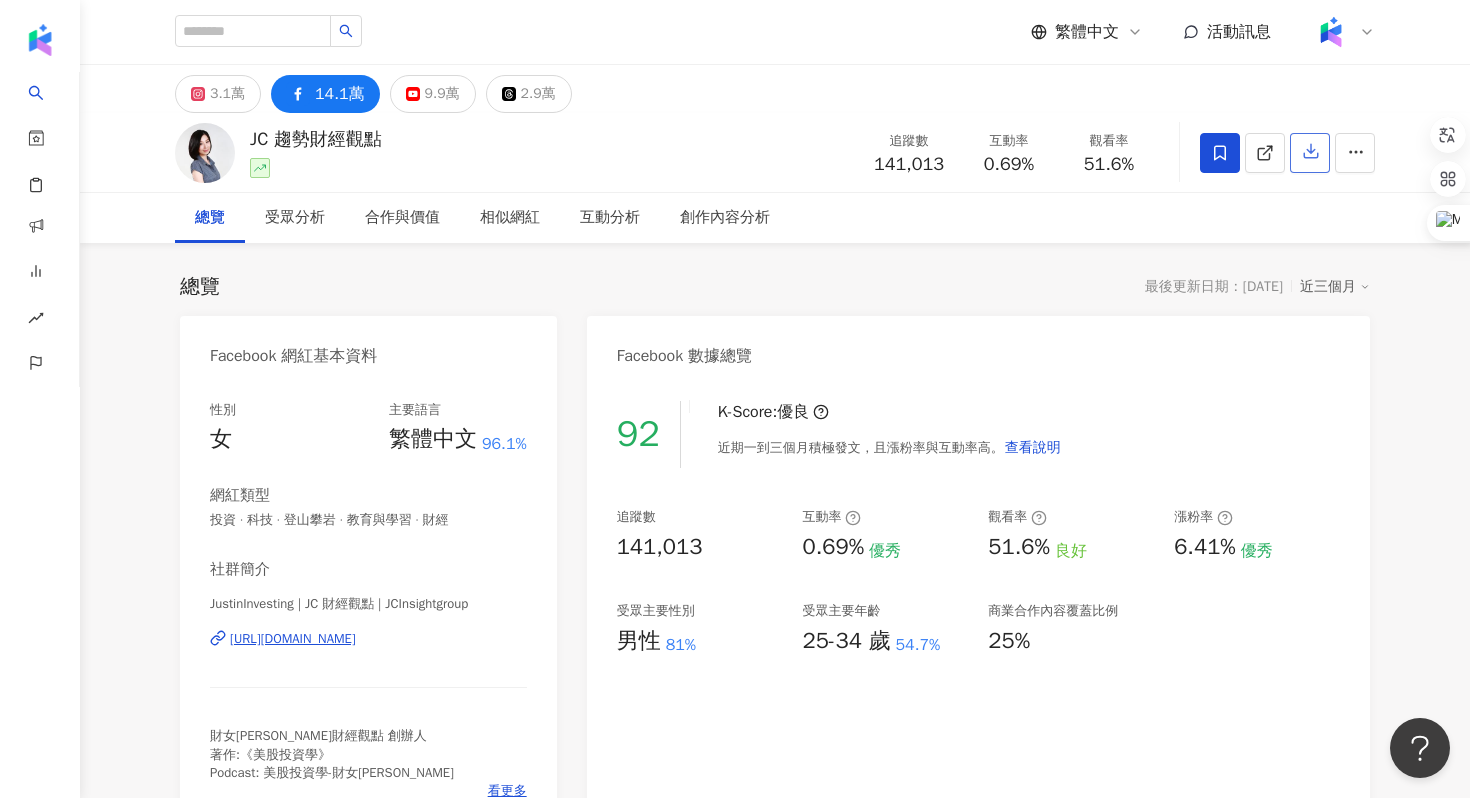 click at bounding box center (1310, 153) 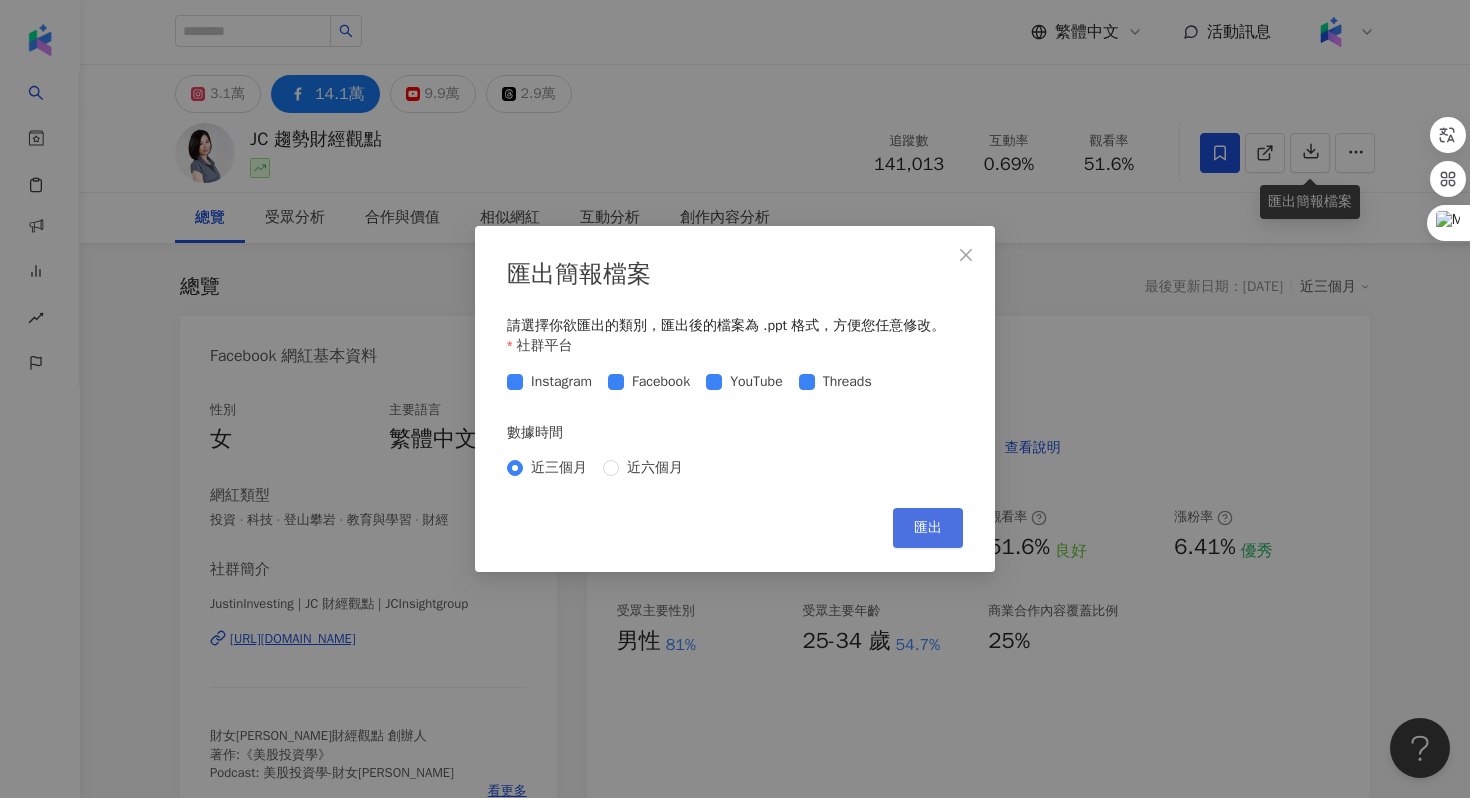 click on "匯出" at bounding box center (928, 528) 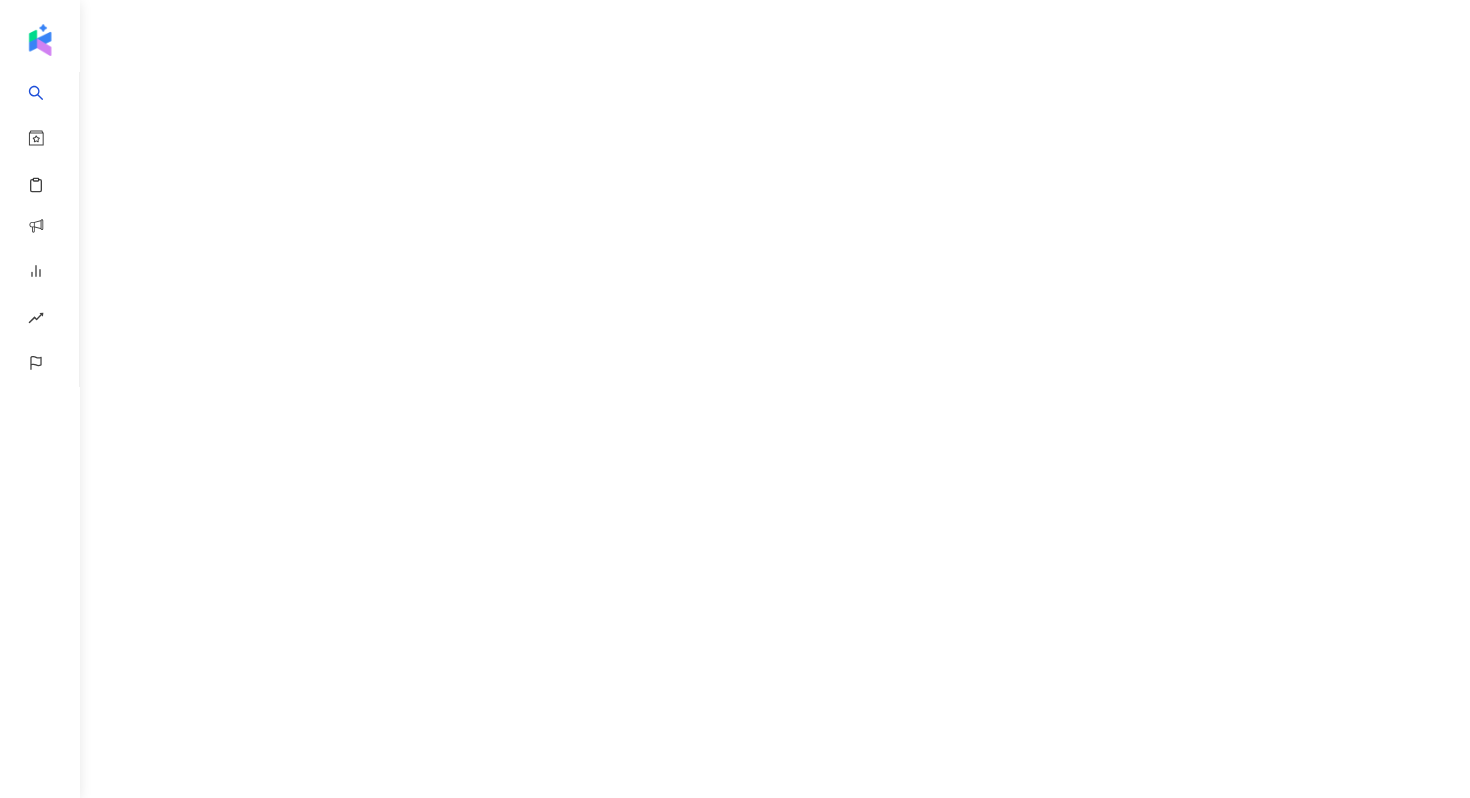 scroll, scrollTop: 0, scrollLeft: 0, axis: both 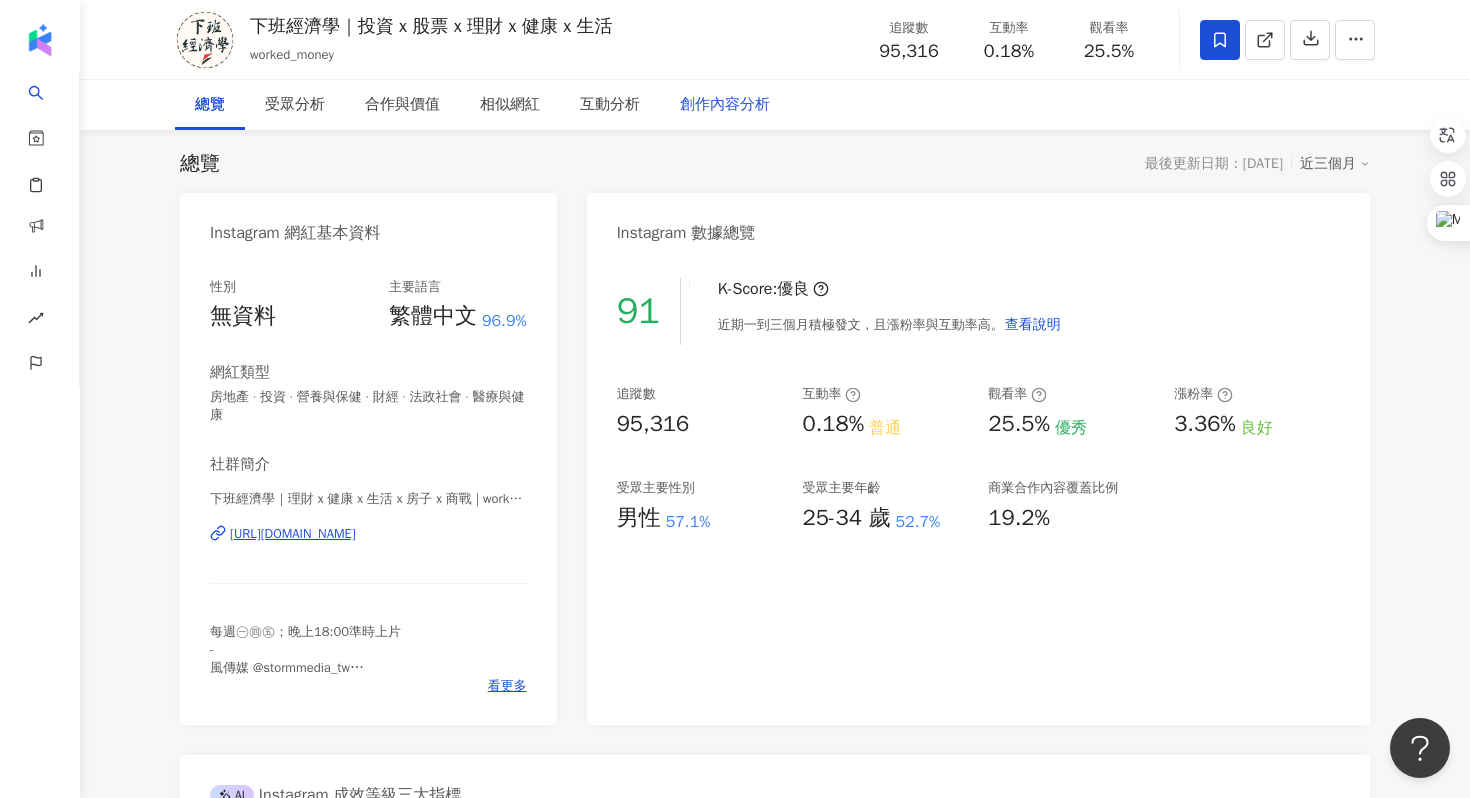 click on "創作內容分析" at bounding box center [725, 105] 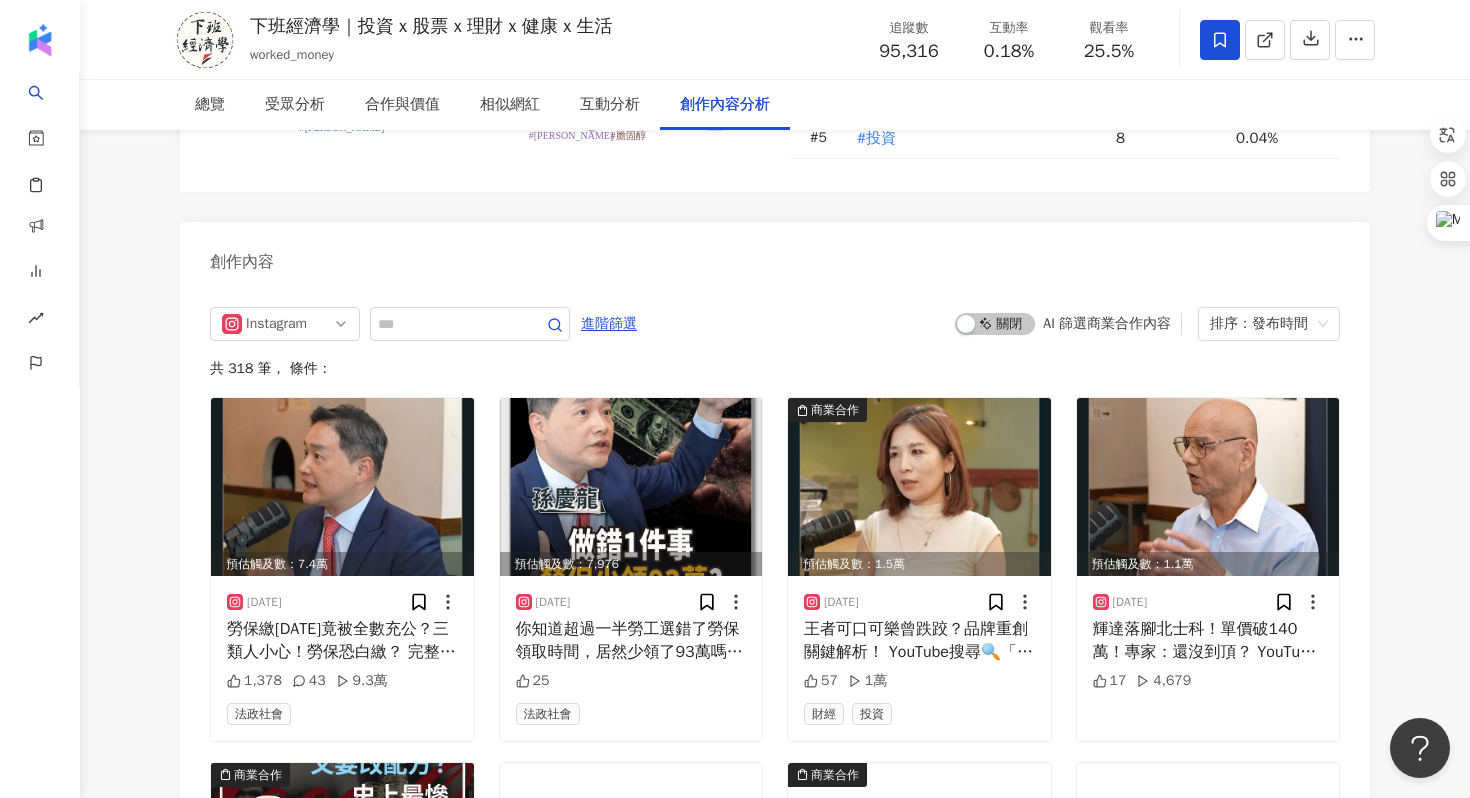scroll, scrollTop: 6108, scrollLeft: 0, axis: vertical 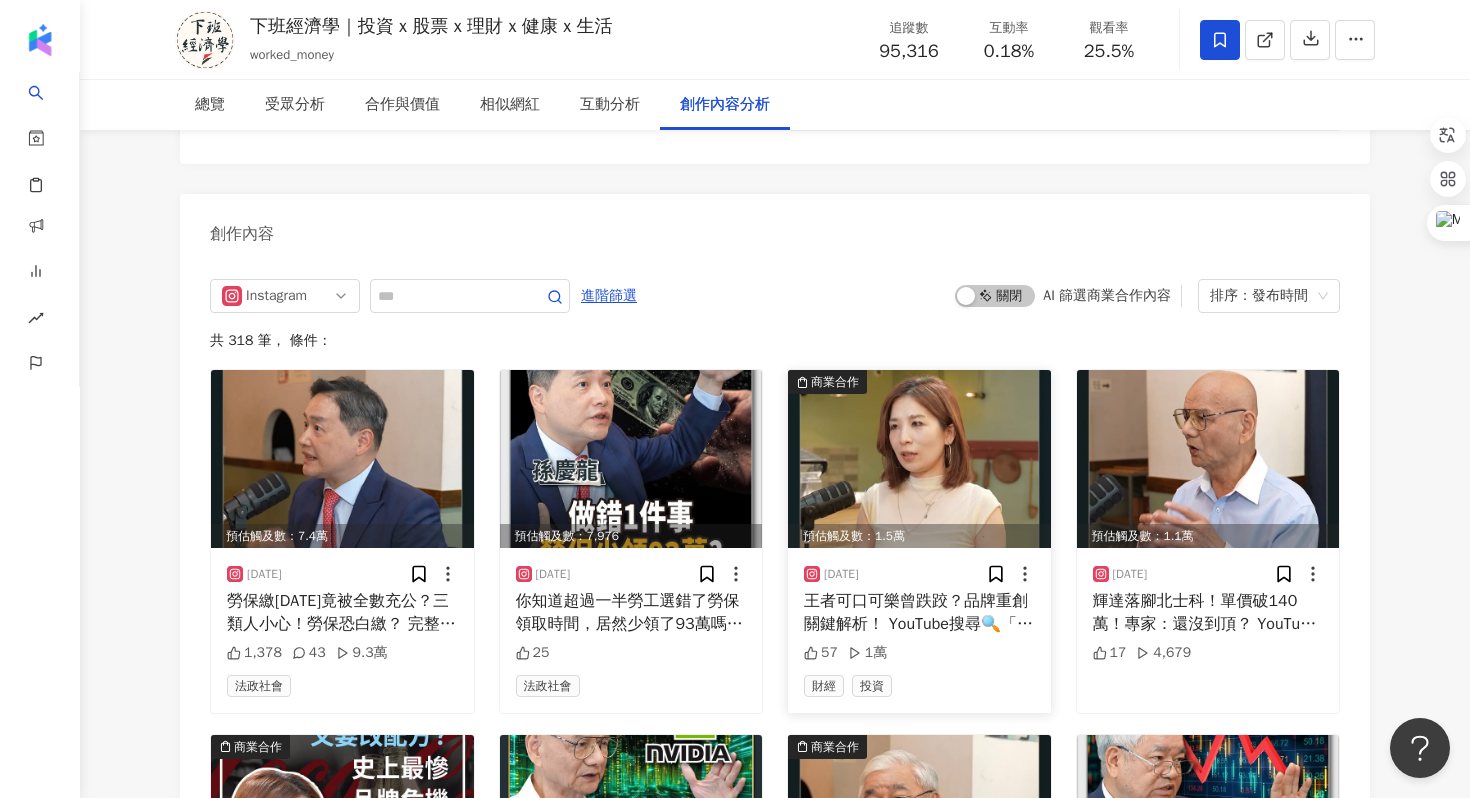 click on "王者可口可樂曾跌跤？品牌重創關鍵解析！
YouTube搜尋🔍「下班經濟學597 #財女Jenny」" at bounding box center [919, 612] 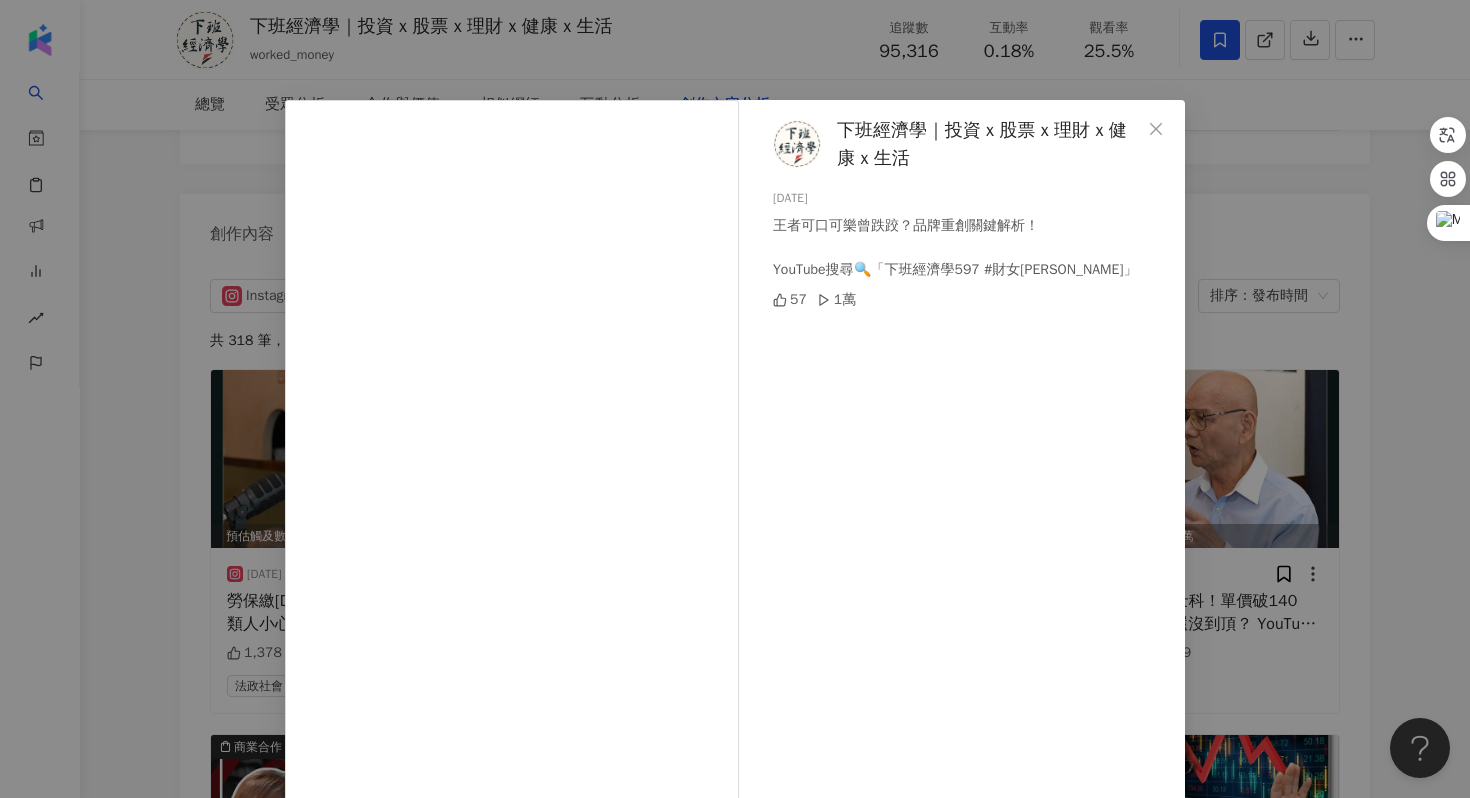 click on "下班經濟學｜投資 x 股票 x 理財 x 健康 x 生活 2025/7/19 王者可口可樂曾跌跤？品牌重創關鍵解析！
YouTube搜尋🔍「下班經濟學597 #財女Jenny」 57 1萬" at bounding box center [967, 458] 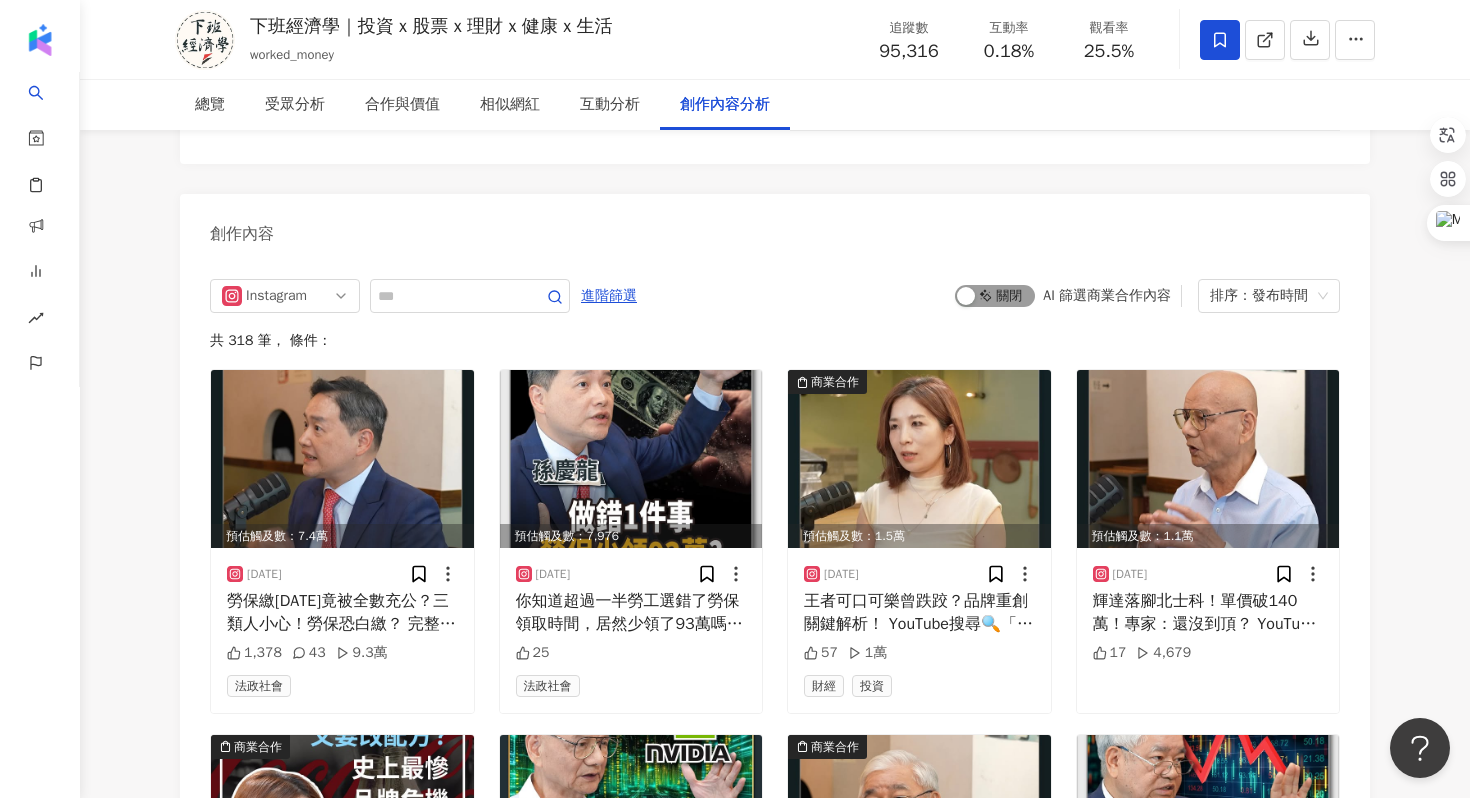 click on "啟動 關閉" at bounding box center [995, 296] 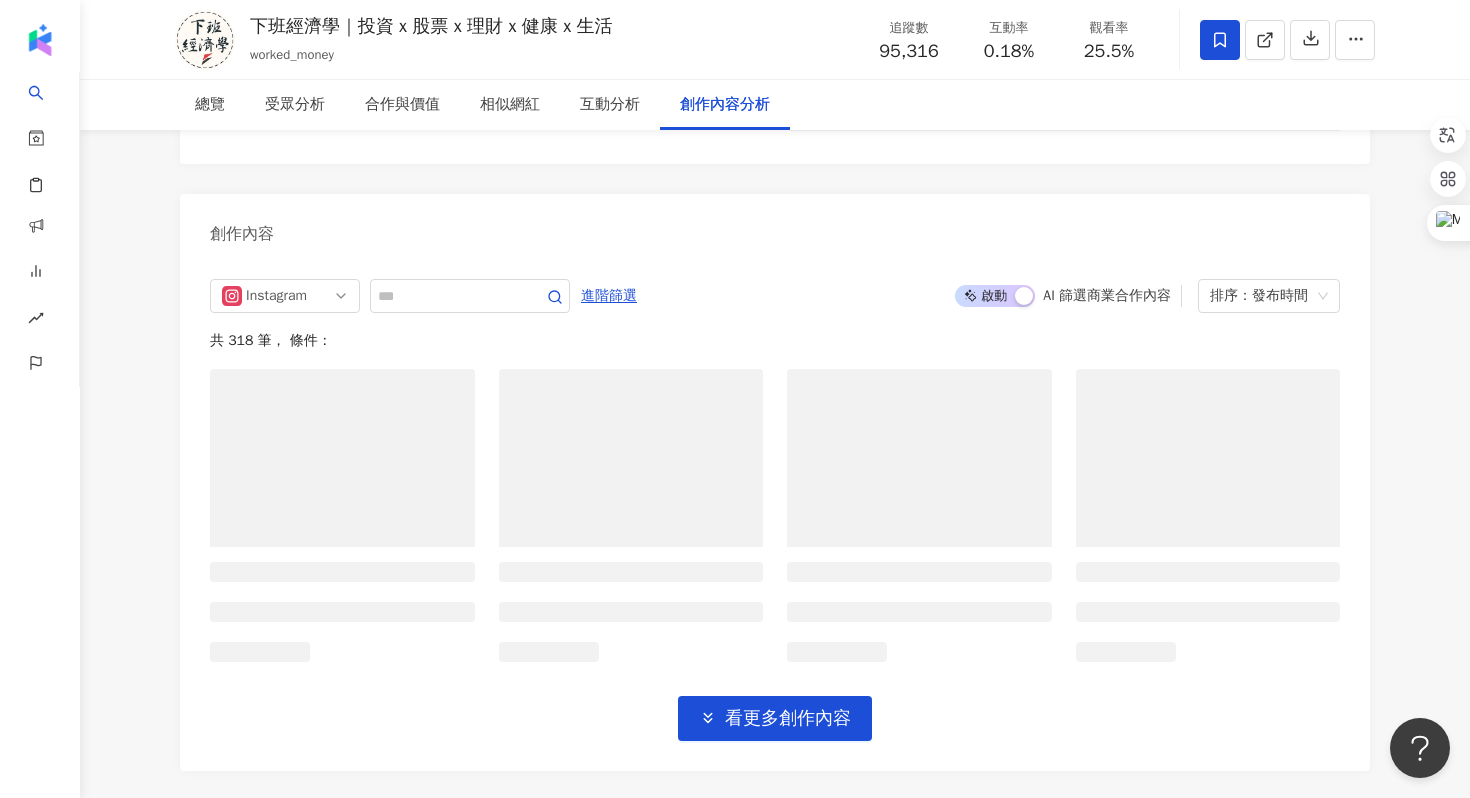 scroll, scrollTop: 6149, scrollLeft: 0, axis: vertical 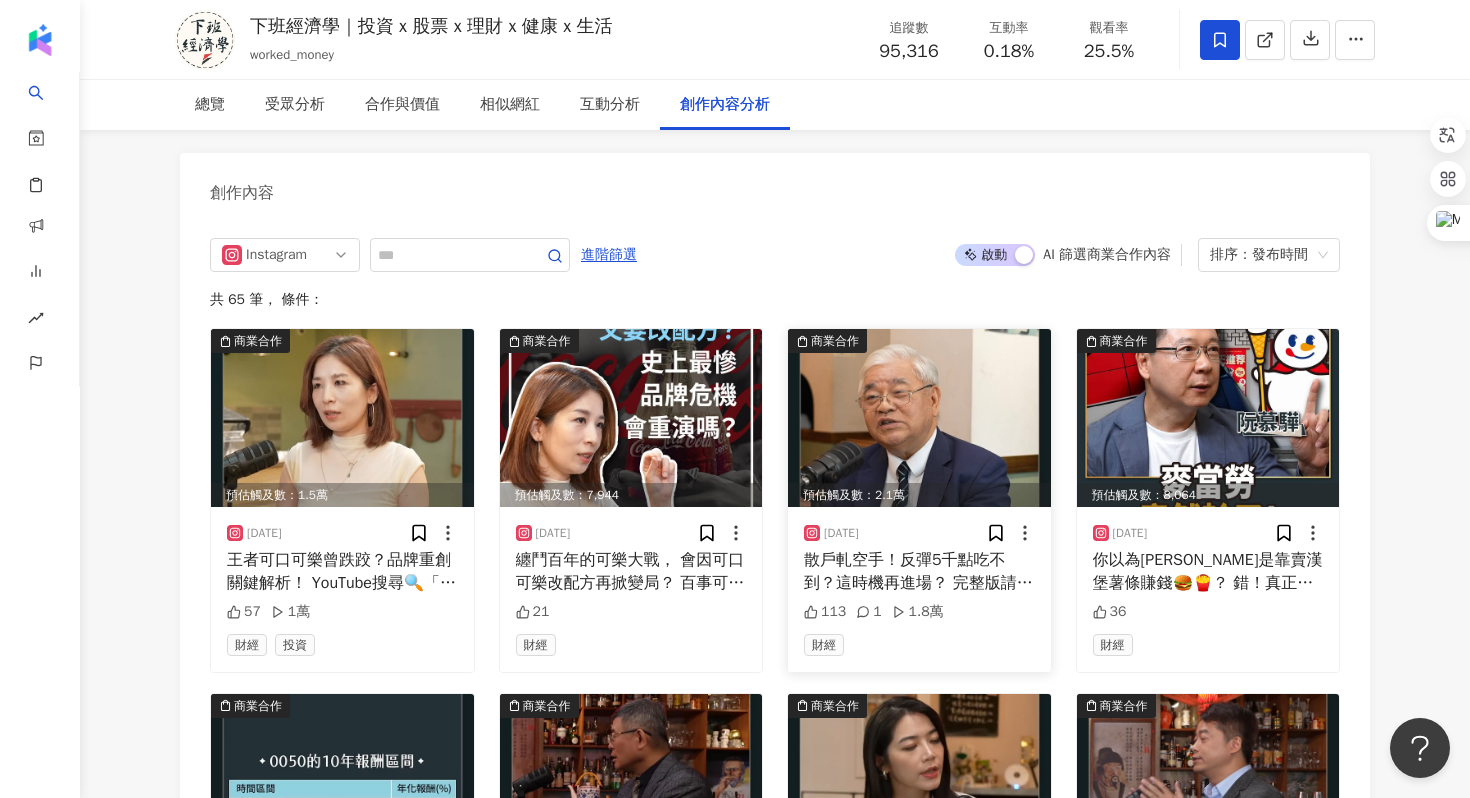click on "散戶軋空手！反彈5千點吃不到？這時機再進場？
完整版請看：https://youtu.be/YBsjLu5bGC4" at bounding box center (919, 571) 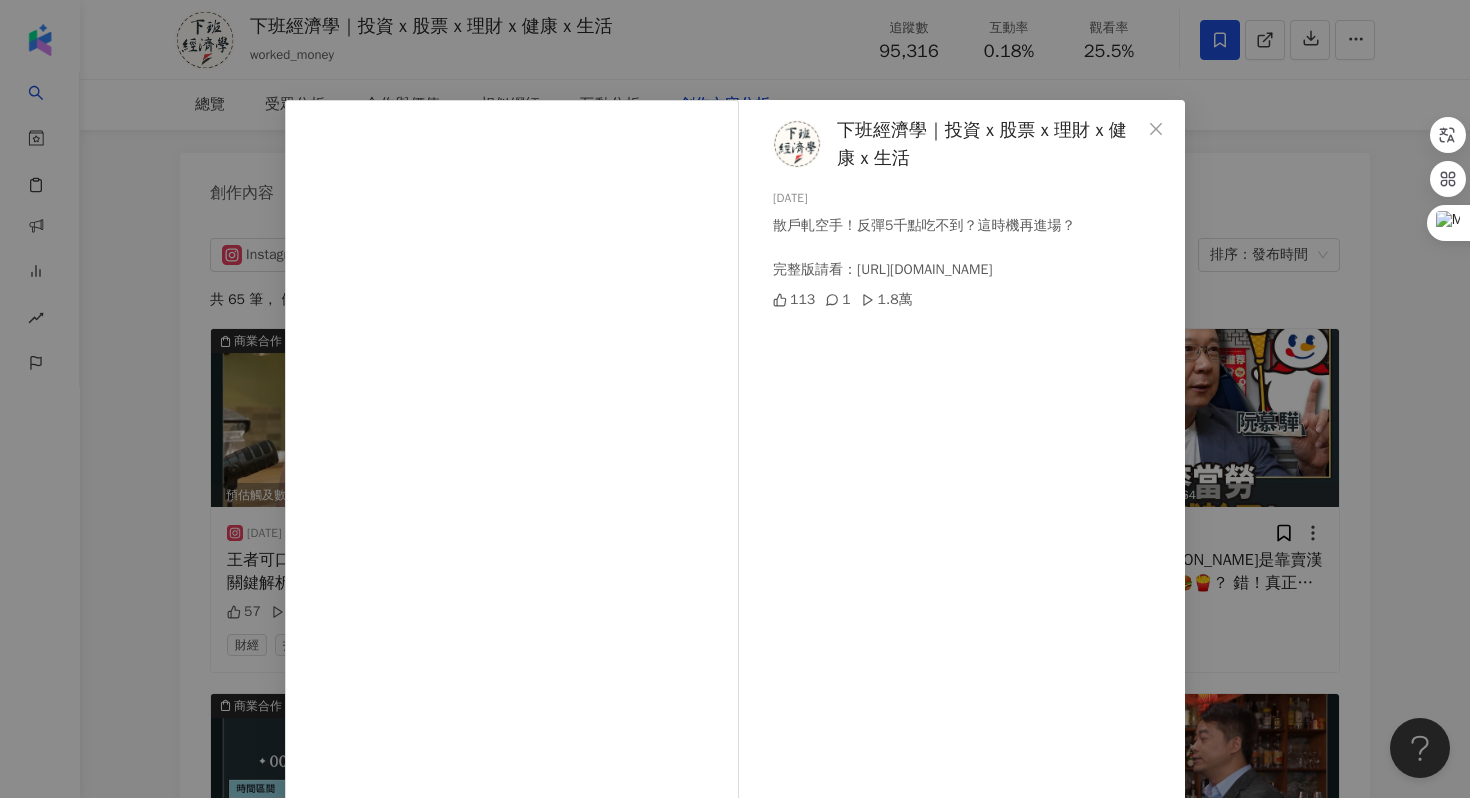click on "下班經濟學｜投資 x 股票 x 理財 x 健康 x 生活 2025/7/15 散戶軋空手！反彈5千點吃不到？這時機再進場？
完整版請看：https://youtu.be/YBsjLu5bGC4 113 1 1.8萬 查看原始貼文" at bounding box center [735, 399] 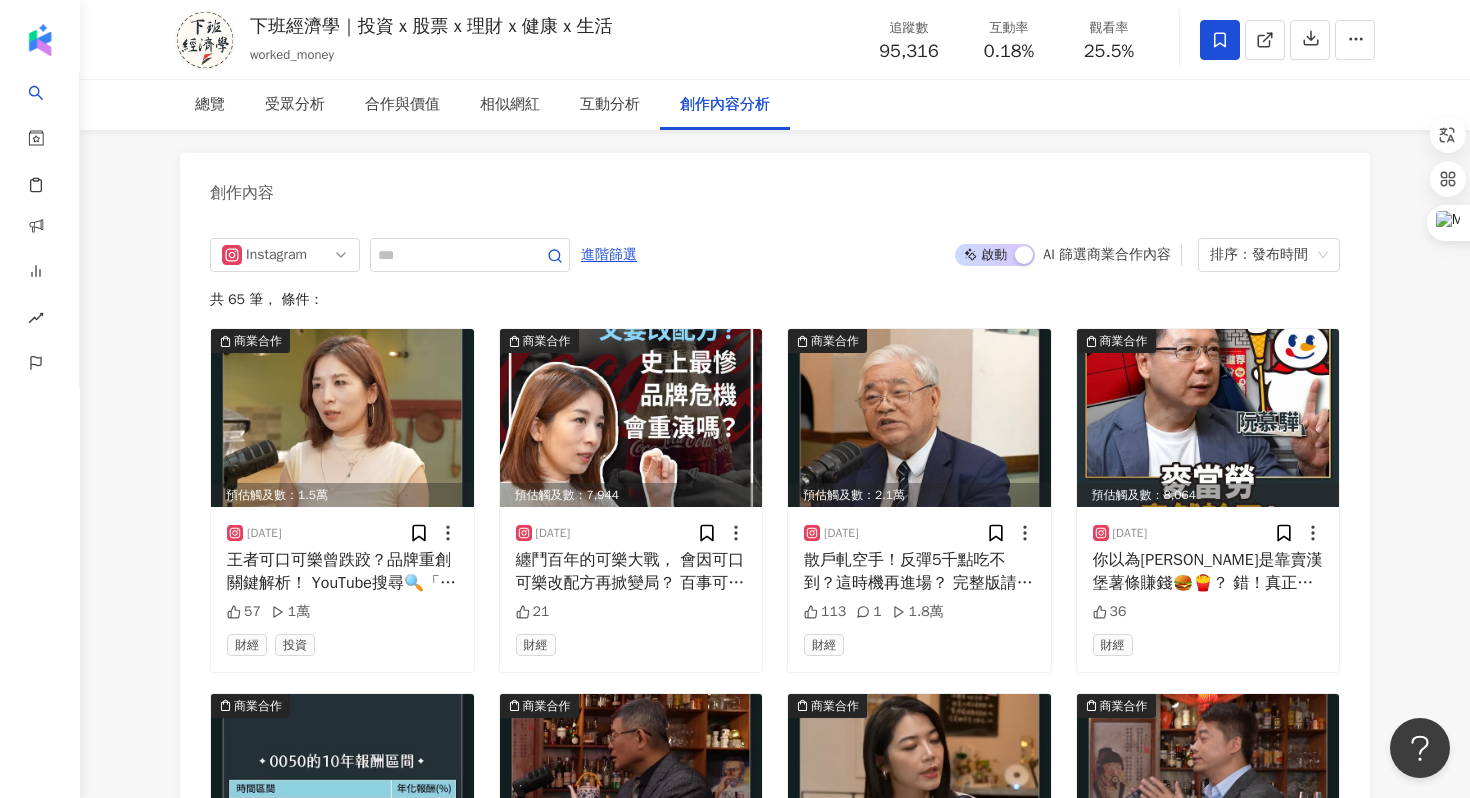 scroll, scrollTop: 6550, scrollLeft: 0, axis: vertical 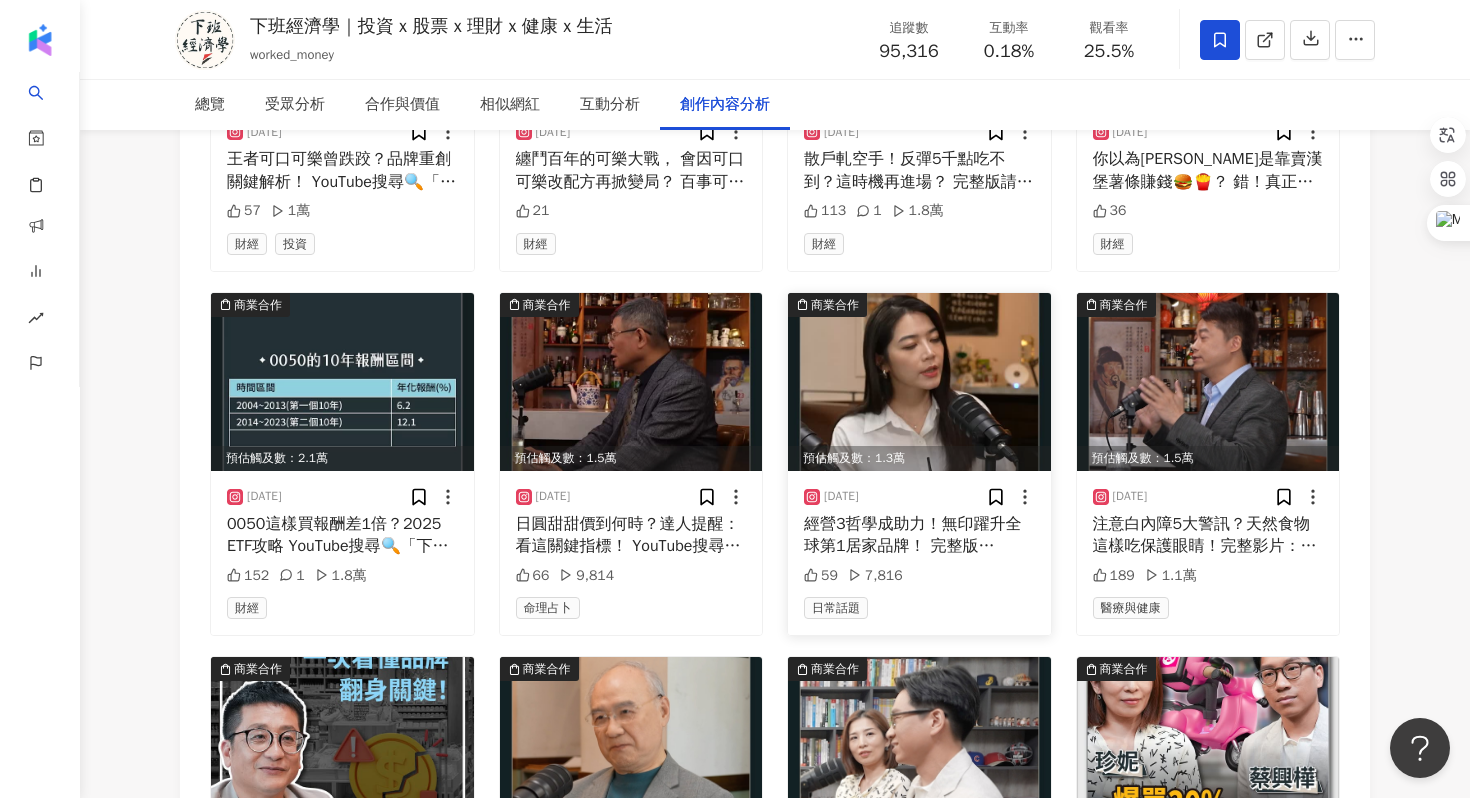 click on "經營3哲學成助力！無印躍升全球第1居家品牌！
完整版YouTube搜尋🔍「下班經濟學585 #福澤喬 」" at bounding box center [919, 535] 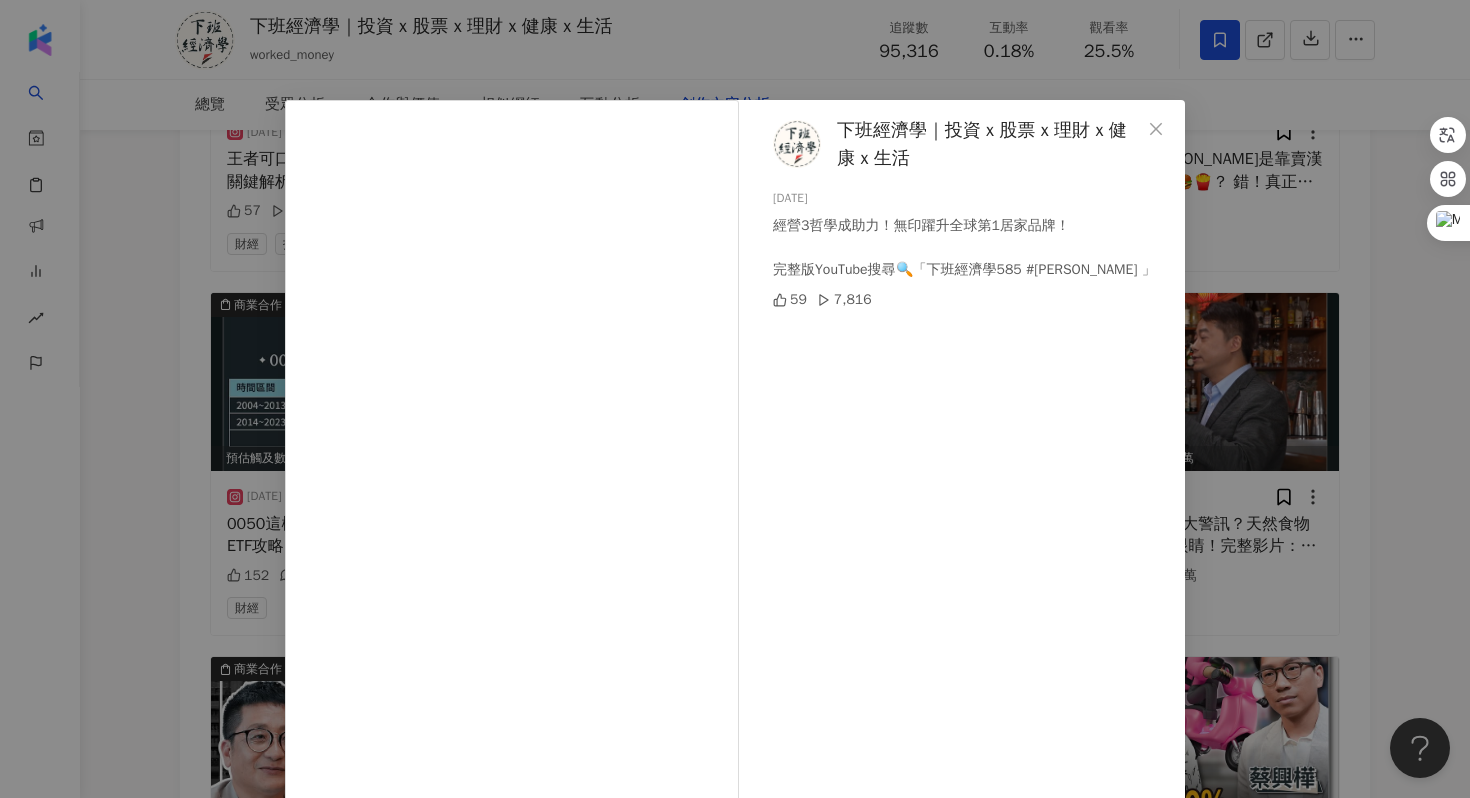 click on "下班經濟學｜投資 x 股票 x 理財 x 健康 x 生活 2025/6/21 經營3哲學成助力！無印躍升全球第1居家品牌！
完整版YouTube搜尋🔍「下班經濟學585 #福澤喬 」 59 7,816 查看原始貼文" at bounding box center (735, 399) 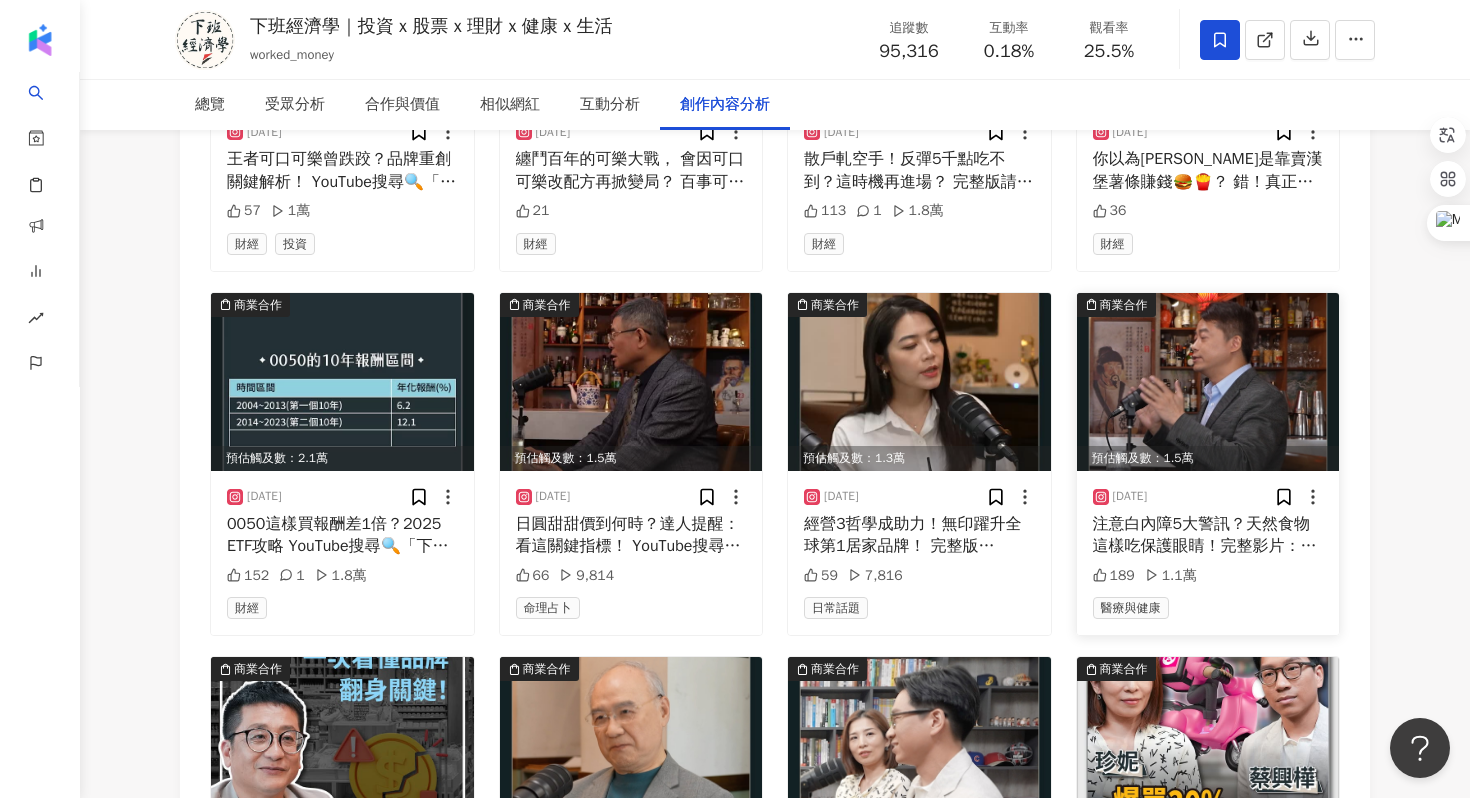 click on "注意白內障5大警訊？天然食物這樣吃保護眼睛！完整影片：https://youtu.be/dZstPeYsSJM" at bounding box center (1208, 535) 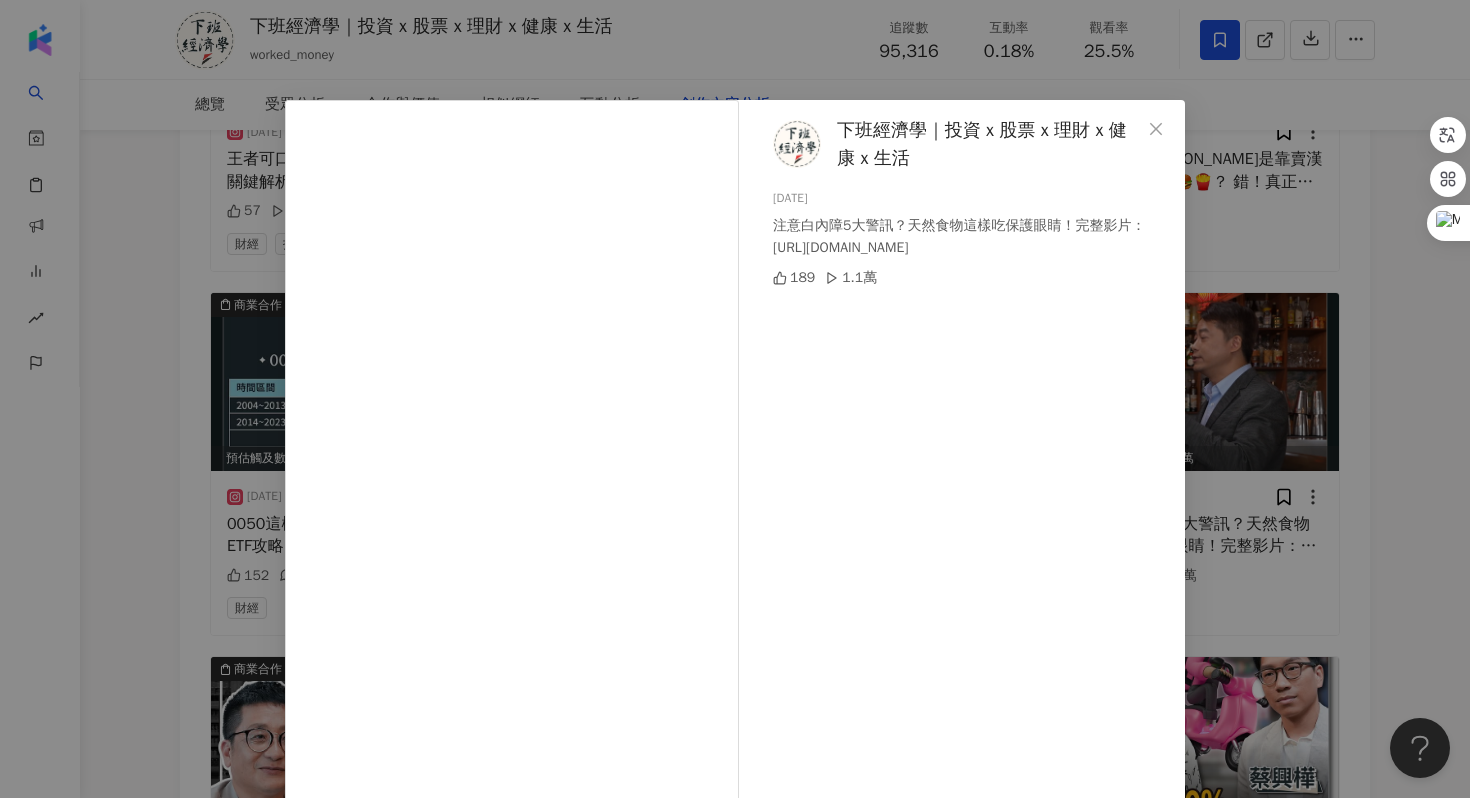 scroll, scrollTop: 99, scrollLeft: 0, axis: vertical 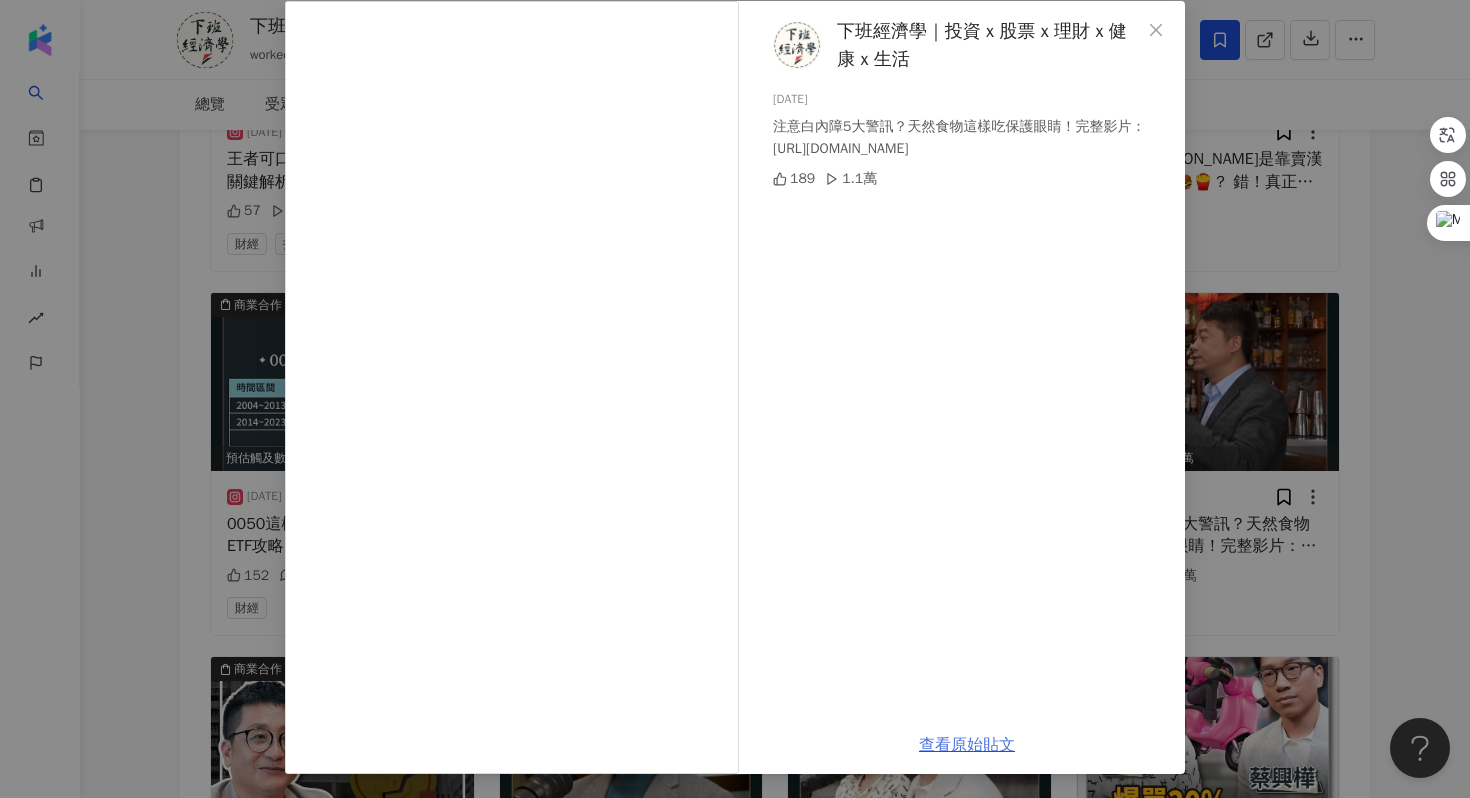 click on "查看原始貼文" at bounding box center [967, 745] 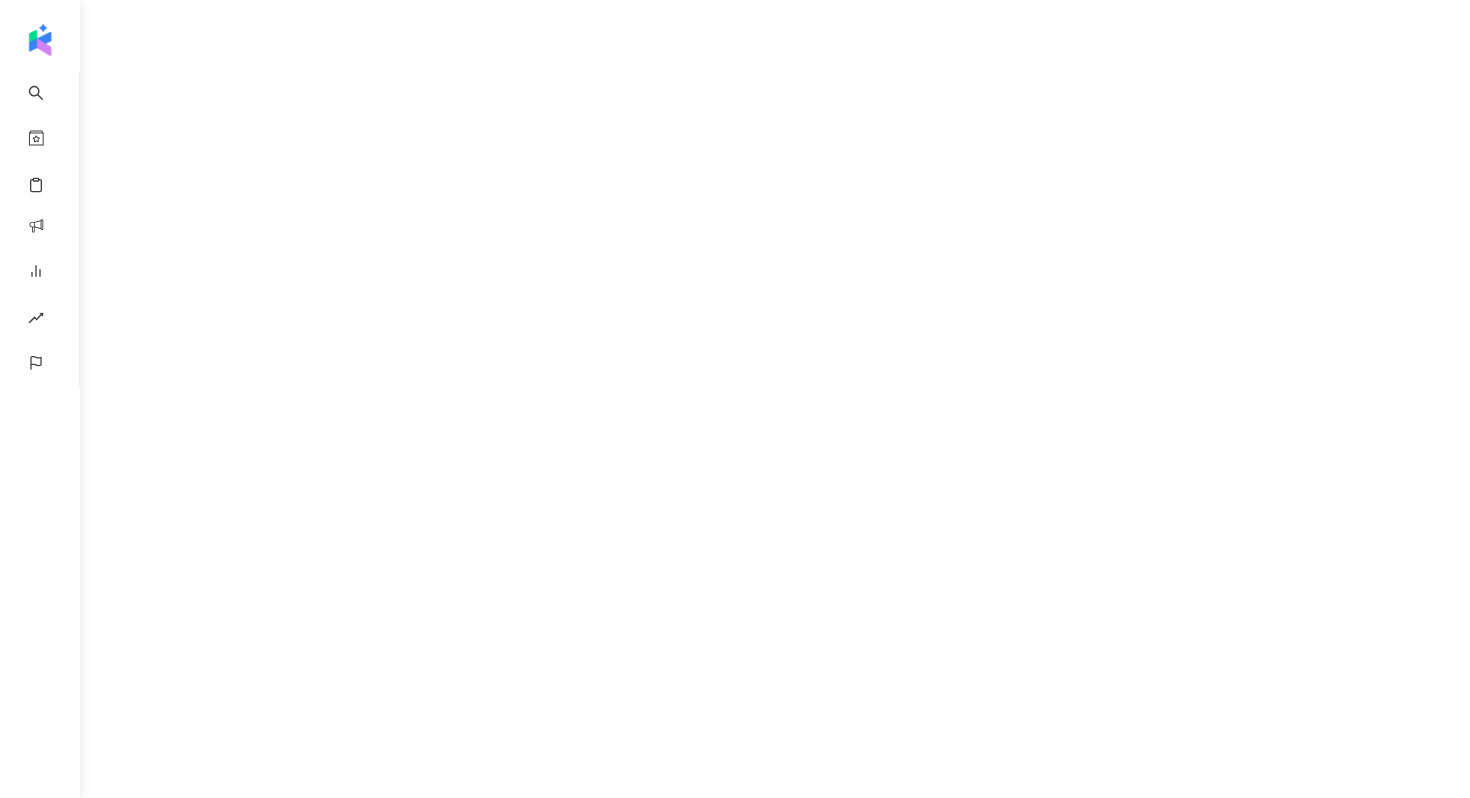 scroll, scrollTop: 0, scrollLeft: 0, axis: both 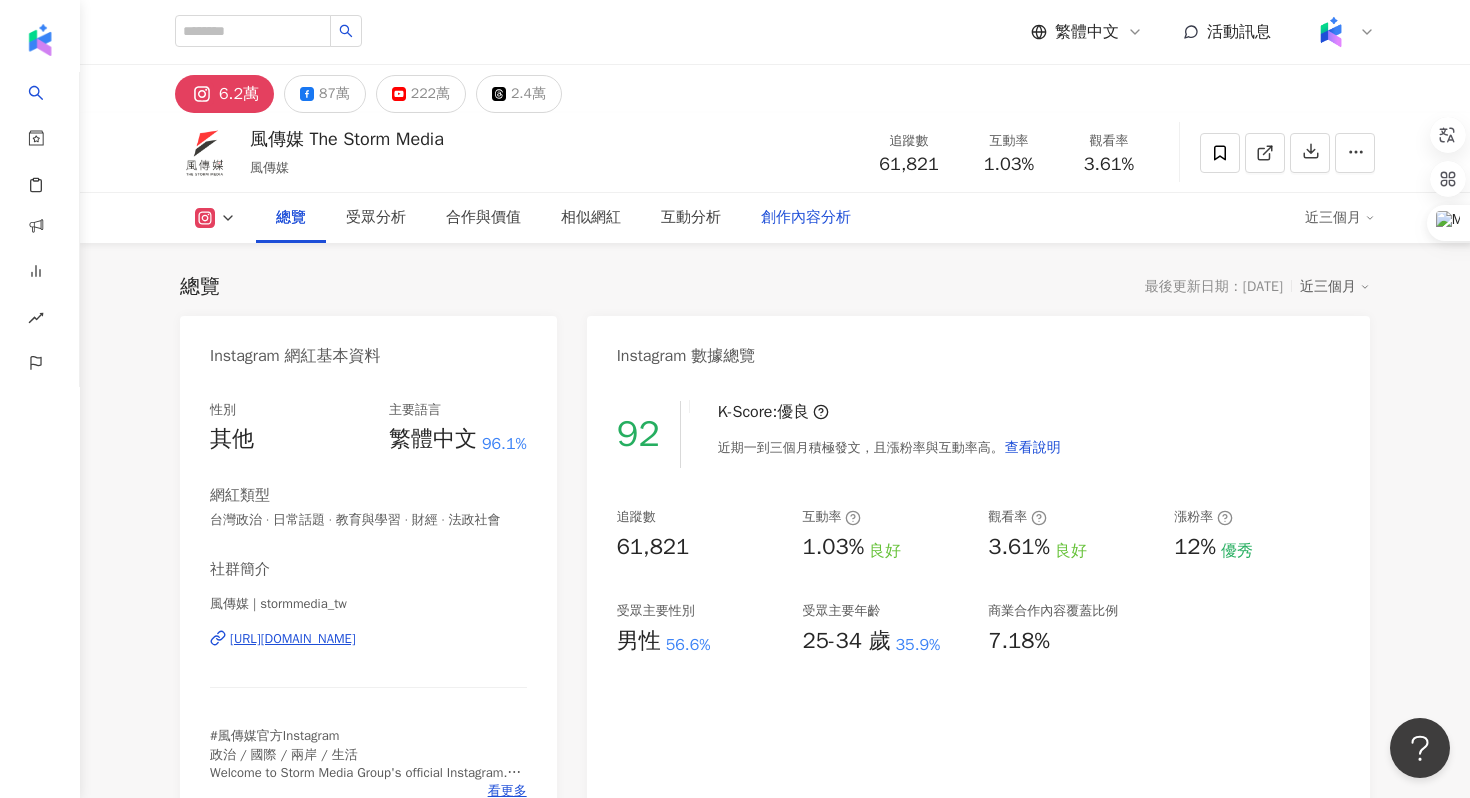 click on "創作內容分析" at bounding box center (806, 218) 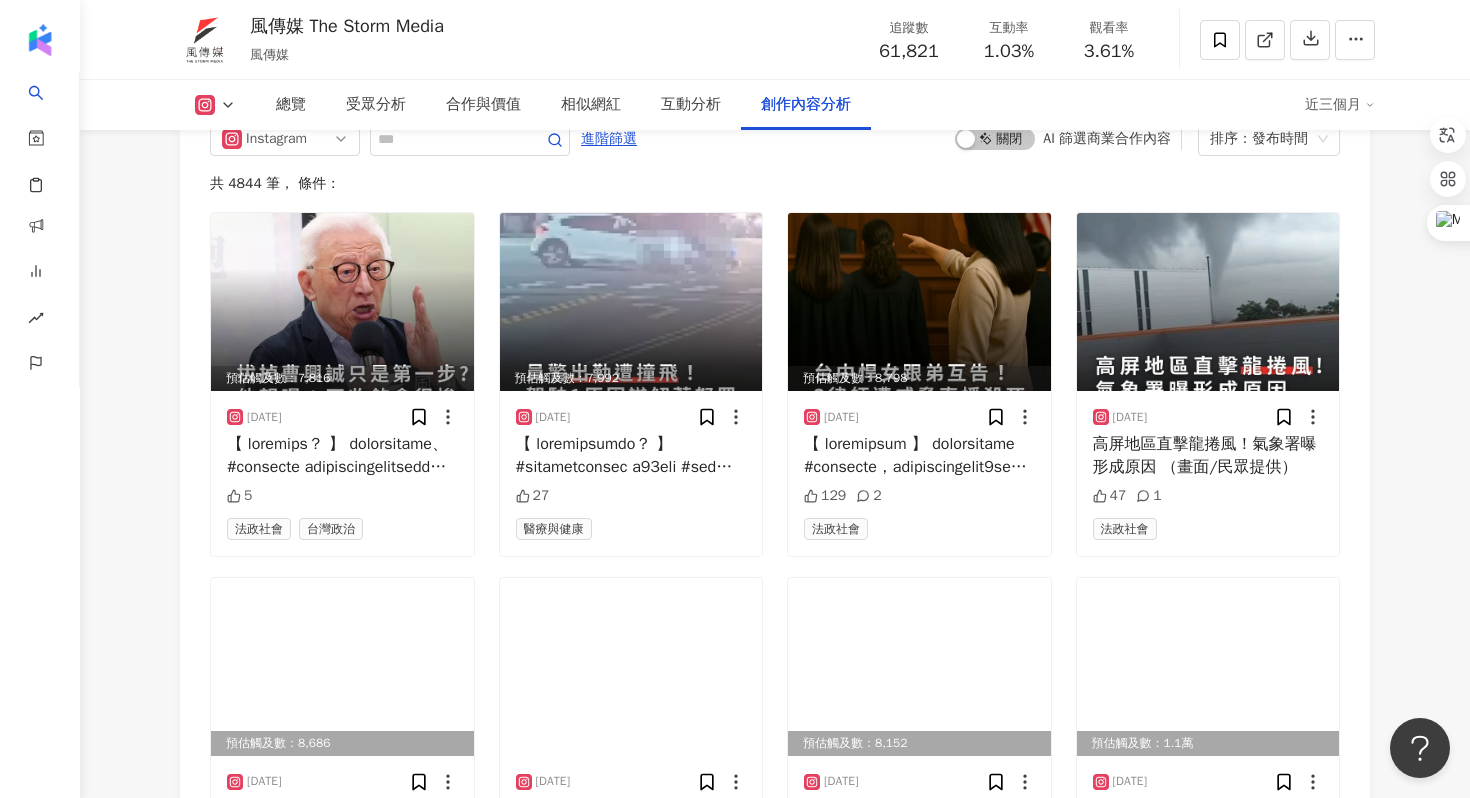 scroll, scrollTop: 5659, scrollLeft: 0, axis: vertical 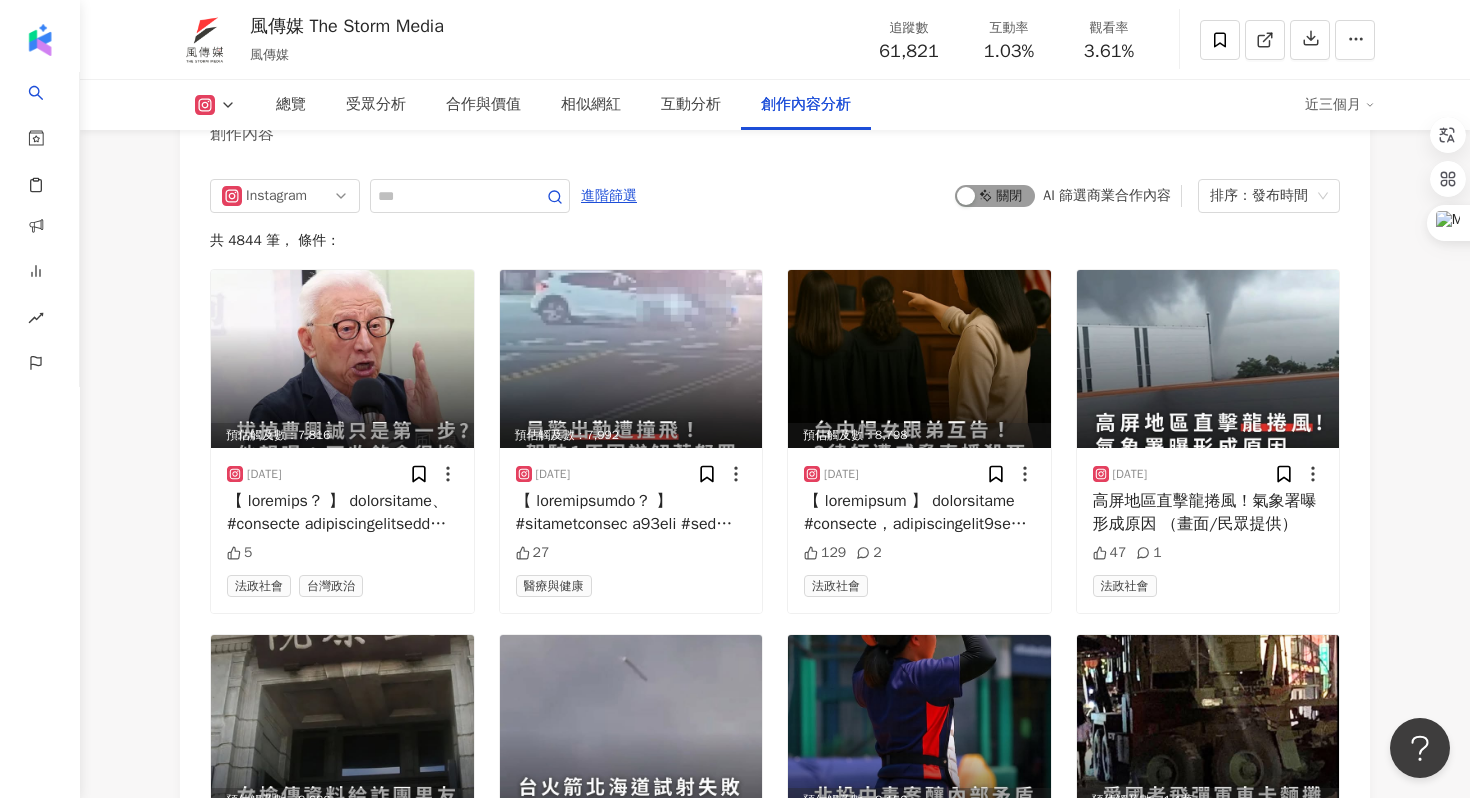 click on "啟動 關閉" at bounding box center [995, 196] 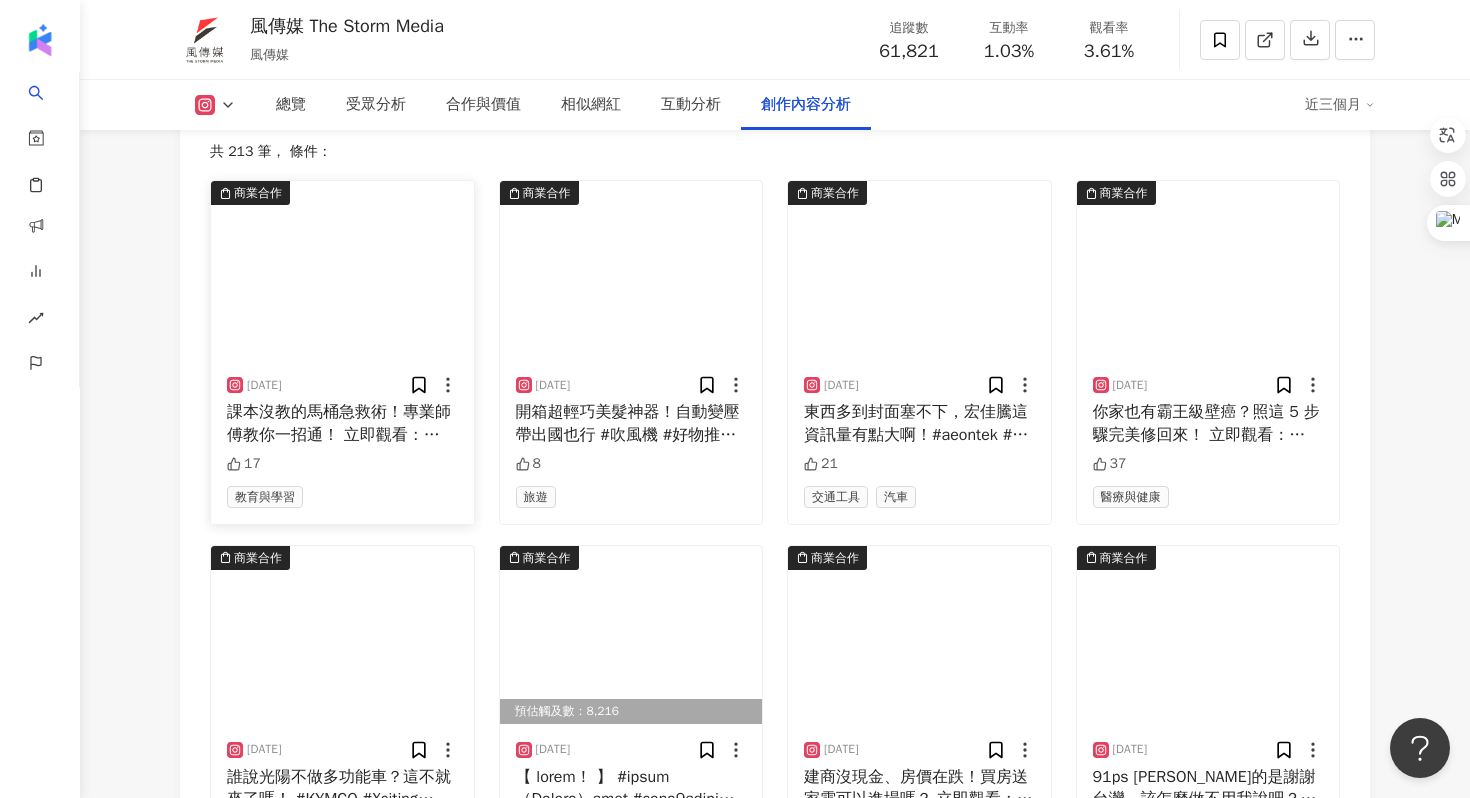 scroll, scrollTop: 5497, scrollLeft: 0, axis: vertical 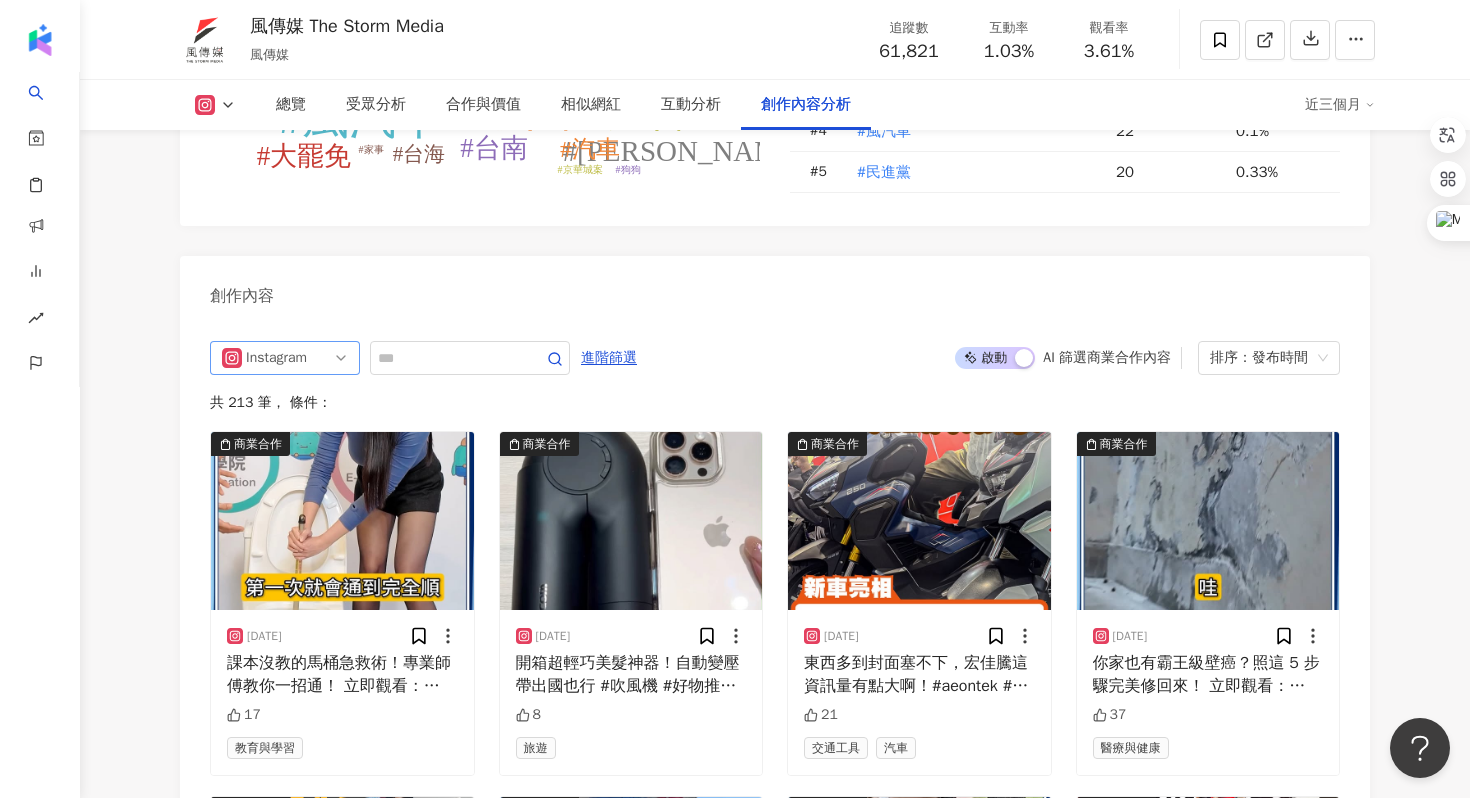 click on "Instagram" at bounding box center [278, 358] 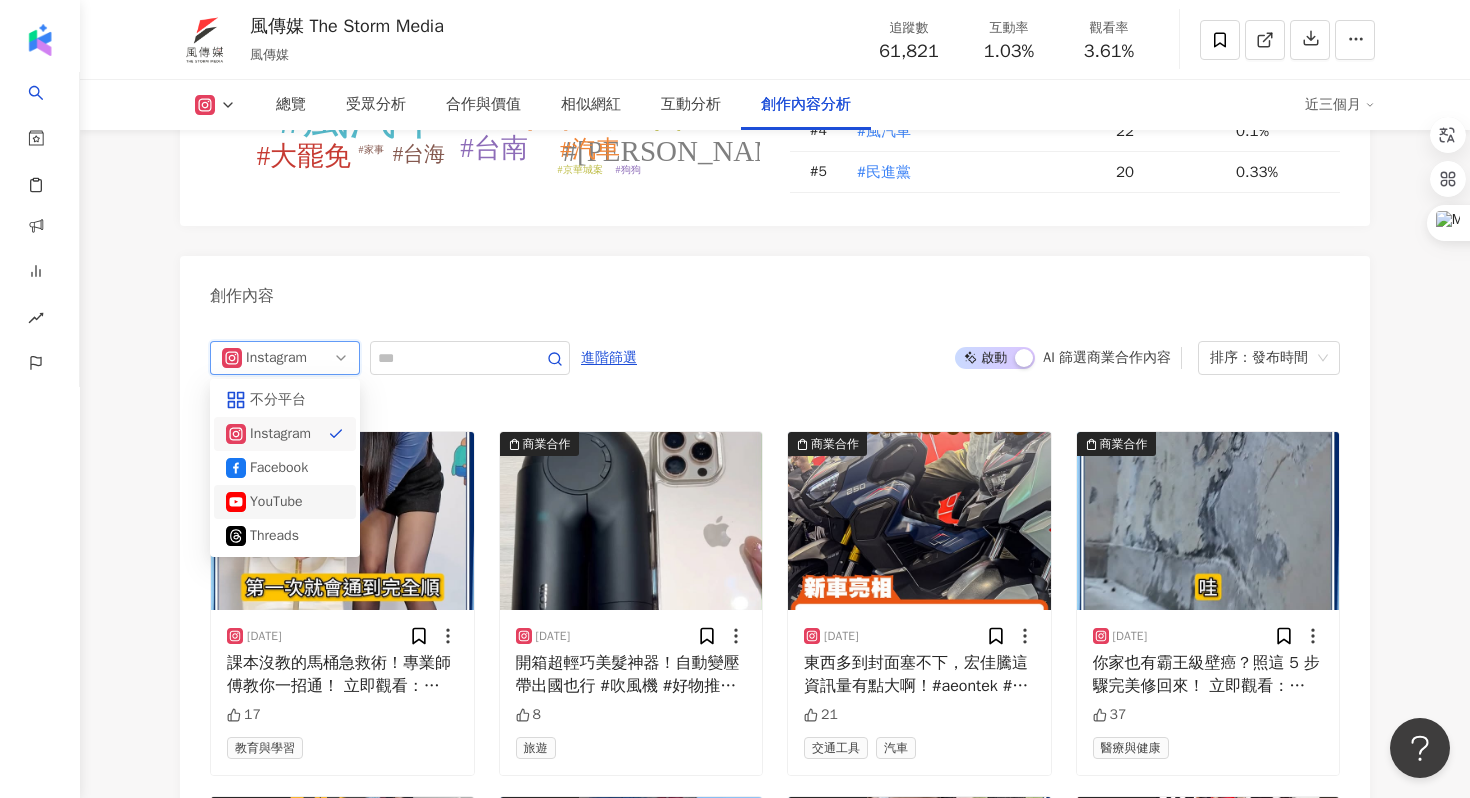 click on "YouTube" at bounding box center (282, 502) 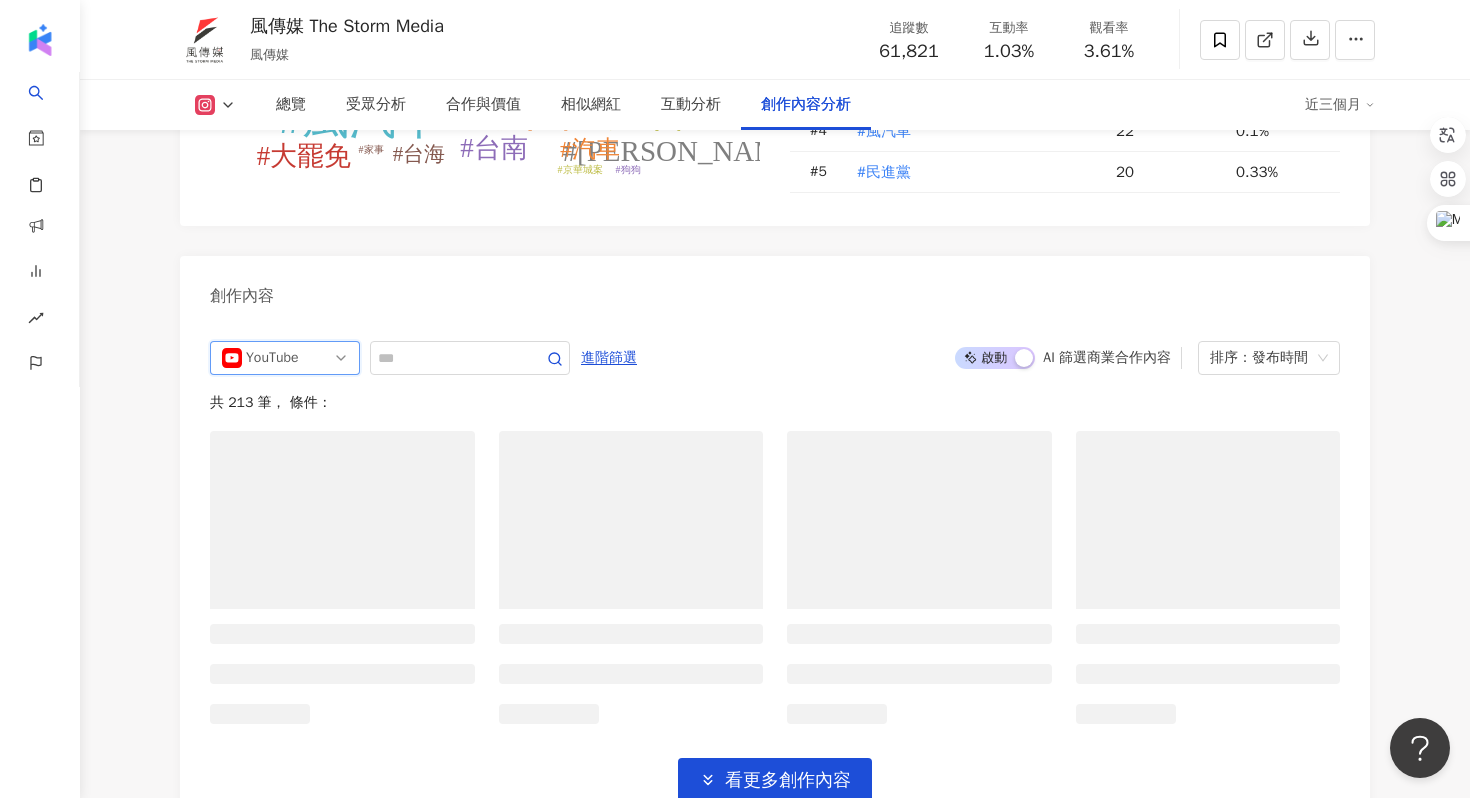 scroll, scrollTop: 5625, scrollLeft: 0, axis: vertical 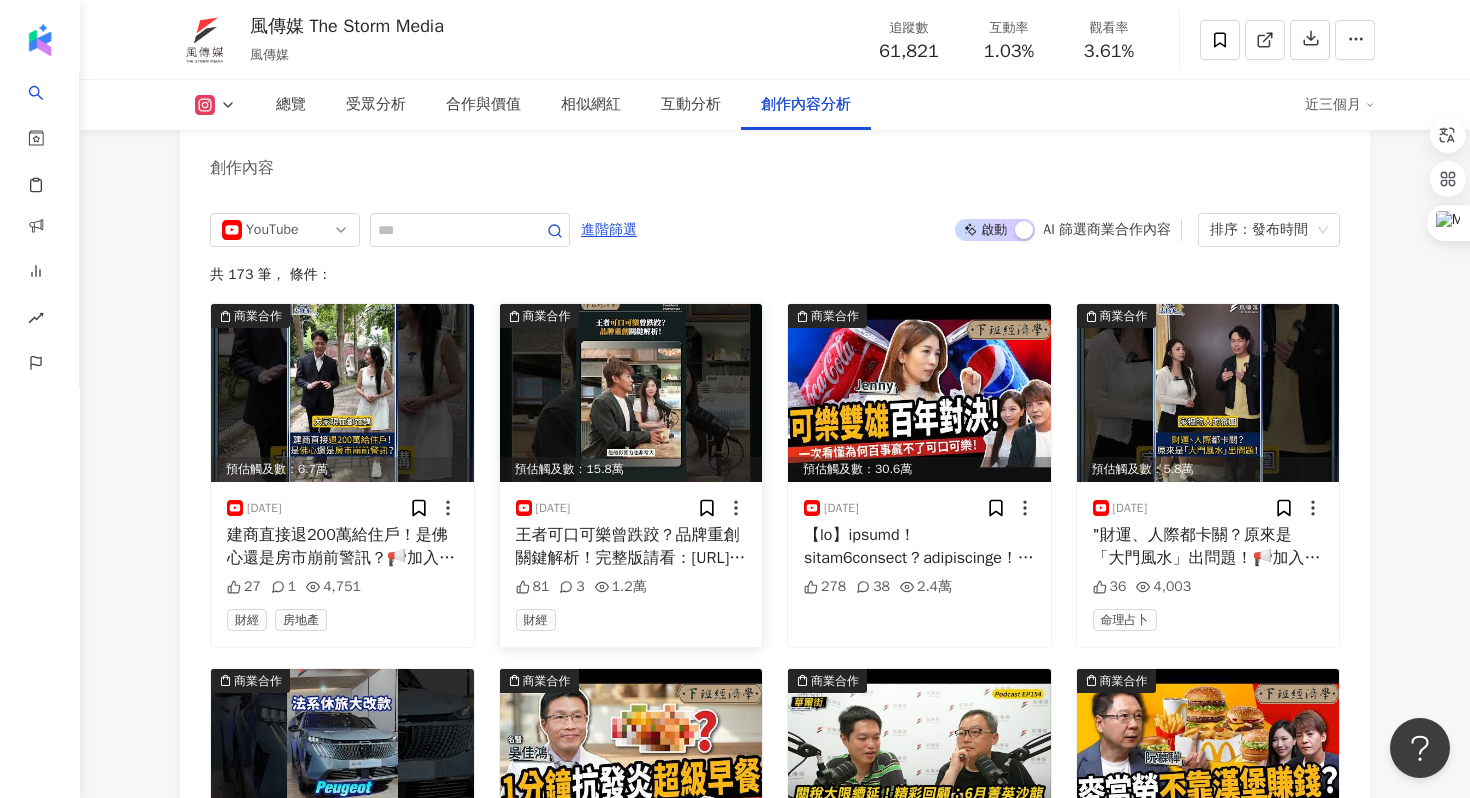 click on "王者可口可樂曾跌跤？品牌重創關鍵解析！完整版請看：https://youtu.be/R9PrC65oJy4" at bounding box center [631, 546] 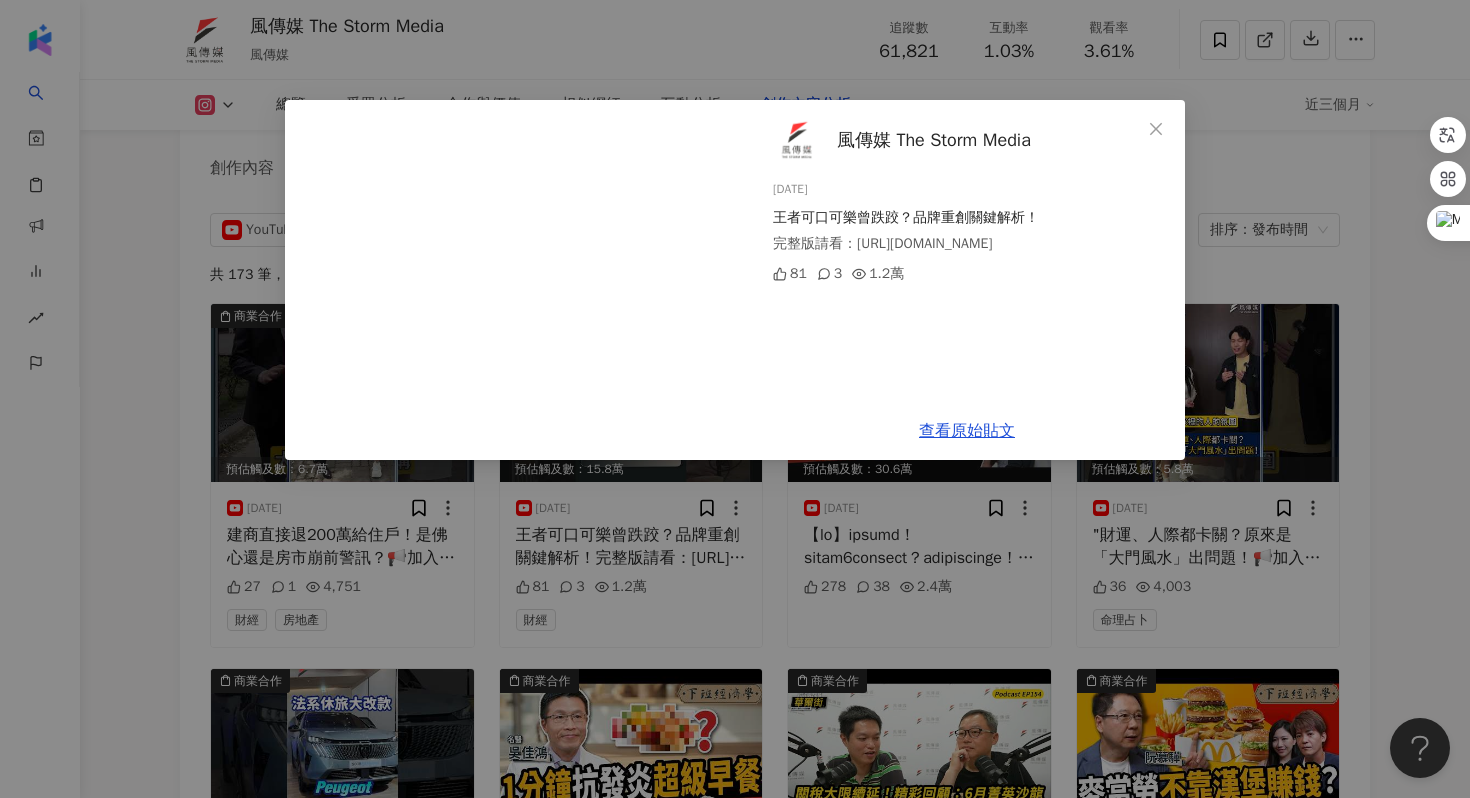 click on "風傳媒 The Storm Media  2025/7/19 王者可口可樂曾跌跤？品牌重創關鍵解析！ 完整版請看：https://youtu.be/R9PrC65oJy4 81 3 1.2萬 查看原始貼文" at bounding box center [735, 399] 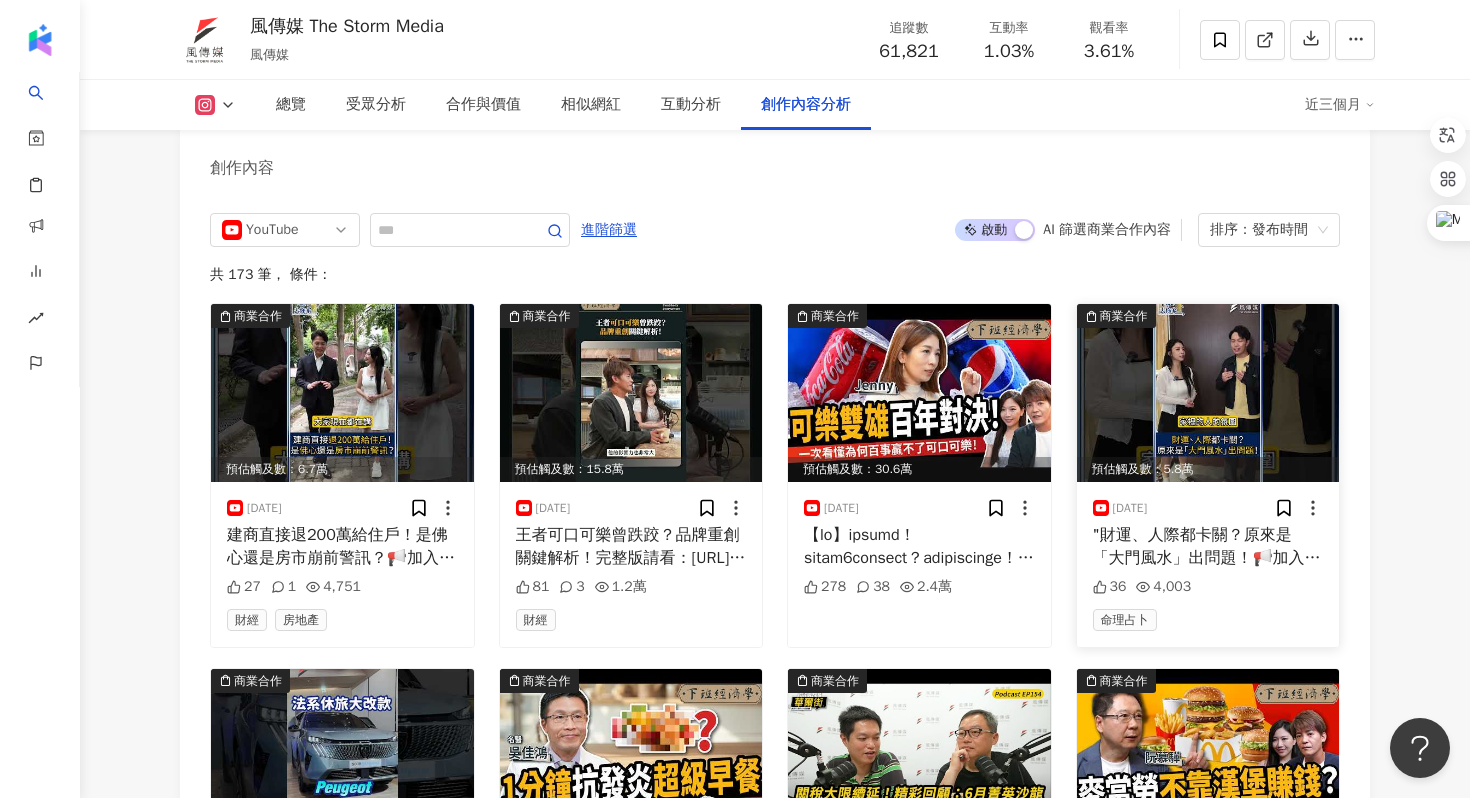 click on ""財運、人際都卡關？原來是「大門風水」出問題！📢加入Youtube專屬會員👉https://www.youtube.com/channel/UCwWXGnvVmi-6Sfx2wf8S8tQ/join
👉下班喝一杯啤酒 每月$75
👉下班喝一杯清酒 每月$150
👉下班喝一杯紅酒 每月$300
✓ 加入《風傳媒》Line 好友（ID：@dyp8323m）　http://bit.ly/2hETgWE
✓ 訂閱《風傳媒》YouTube 頻道　http://bit.ly/2grkAJ6
✓ 追蹤《下班經濟學》 https://www.instagram.com/worked_money/
✓ 追蹤《下班瀚你聊》 https://www.instagram.com/offworkhantalk/
【Facebook粉絲團】
風傳媒►► https://www.facebook.com/stormmedia
風生活►► https://www.facebook.com/SMediaLife
下班經濟學►►https://www.facebook.com/workedmoney
⚠️未經著作權人事先書面同意，勿將內容用於商業性質之分享、連結。
⚠️如有任何營業使用，必須事先取得書面同意。" at bounding box center (1208, 546) 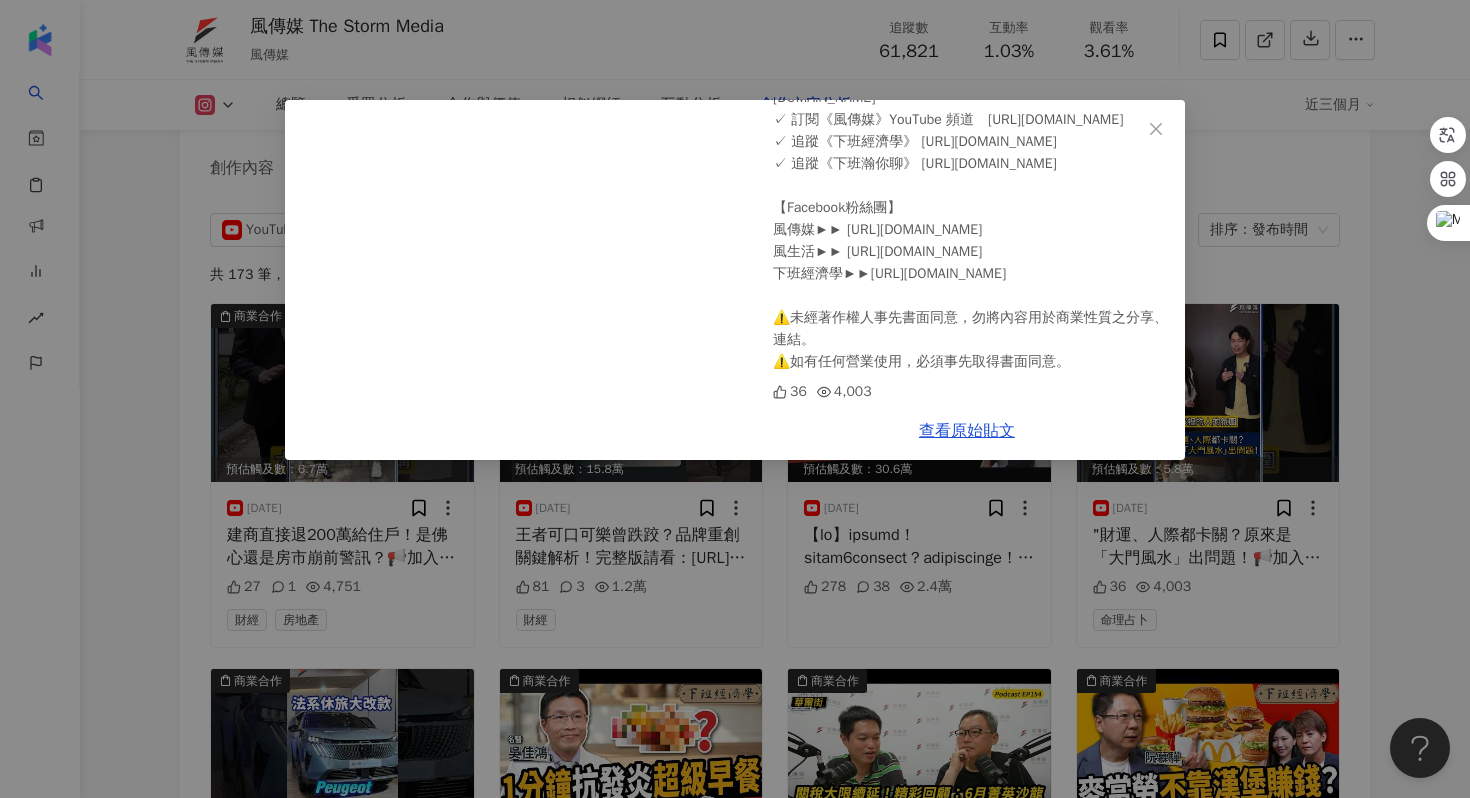 scroll, scrollTop: 366, scrollLeft: 0, axis: vertical 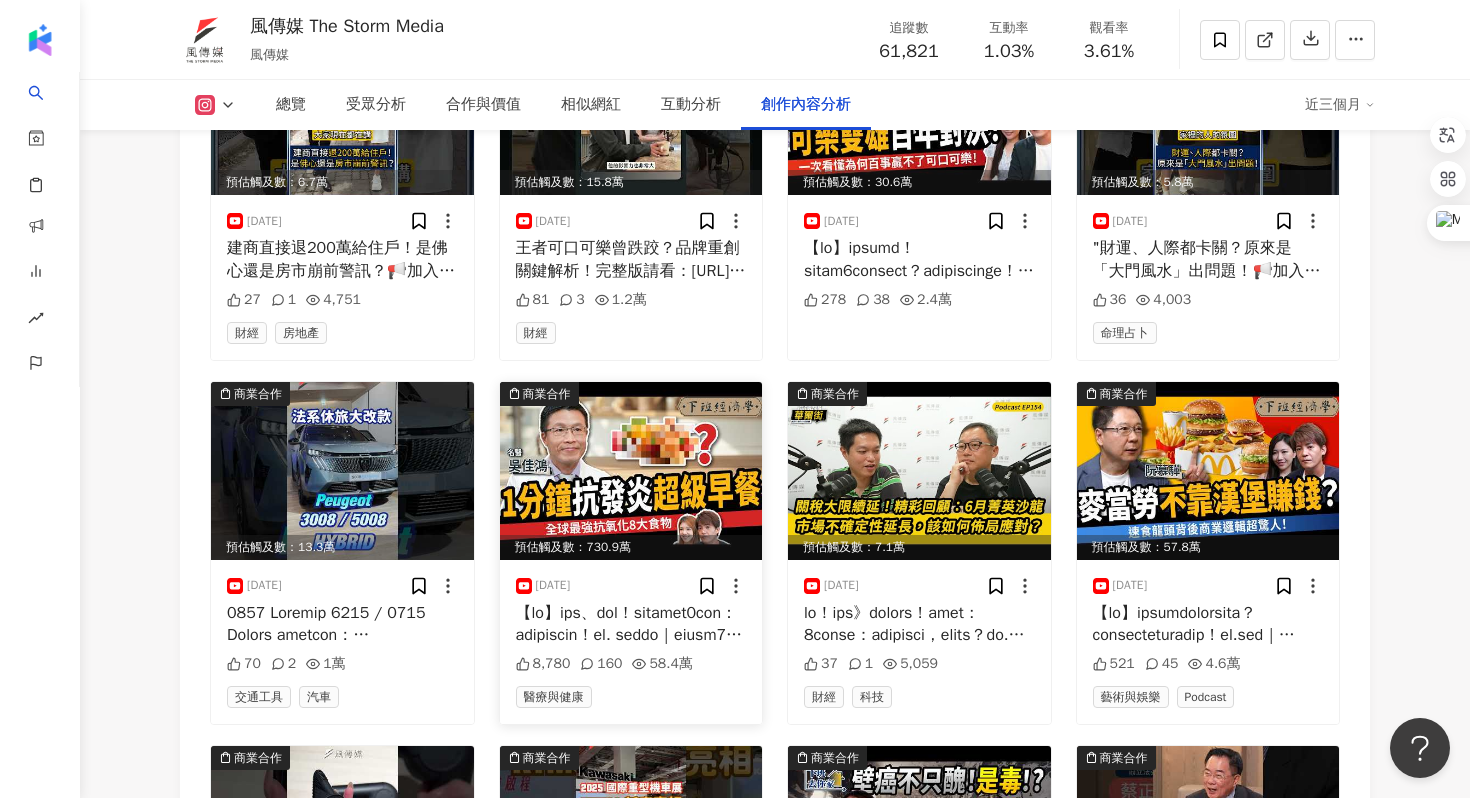 click at bounding box center [631, 624] 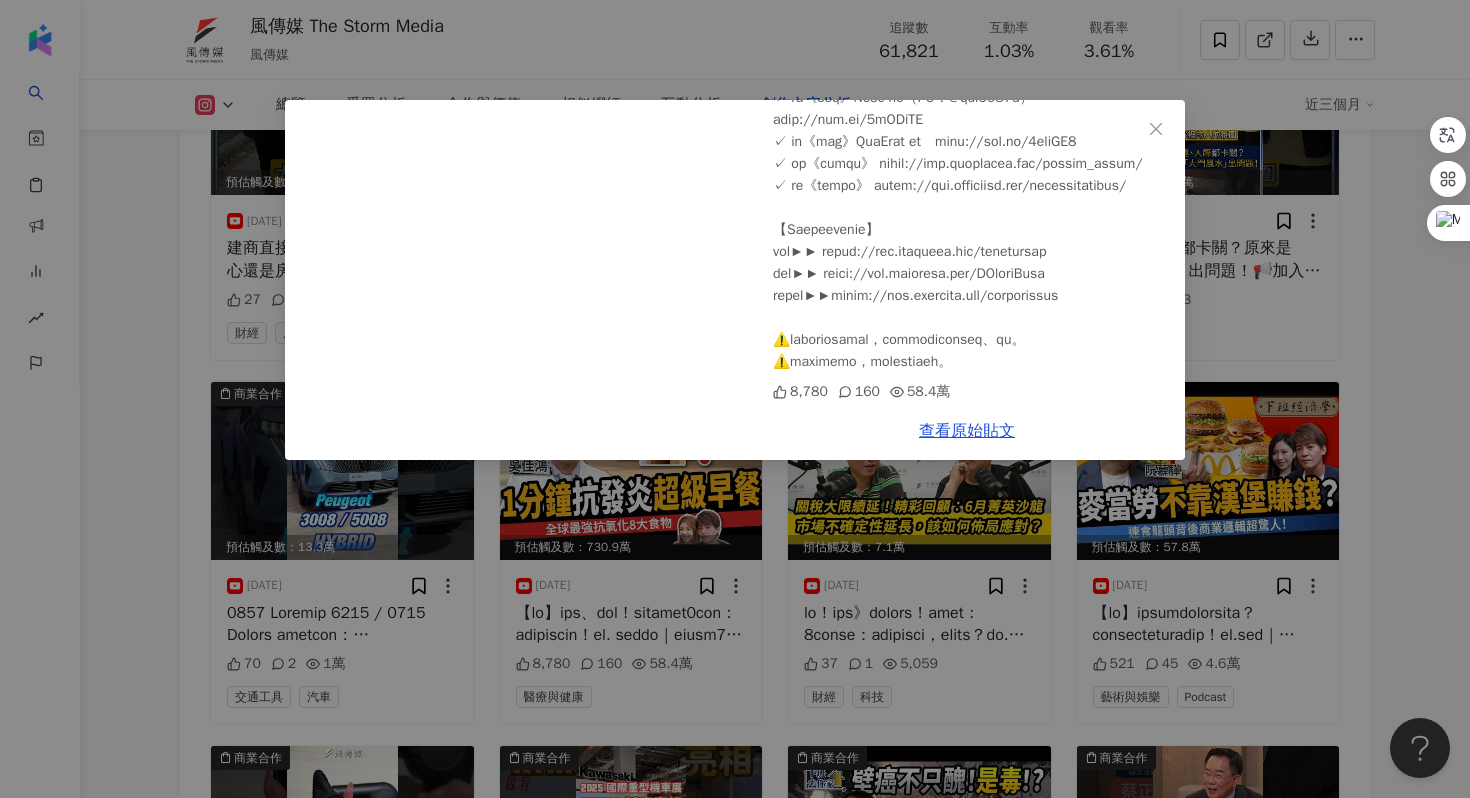 scroll, scrollTop: 830, scrollLeft: 0, axis: vertical 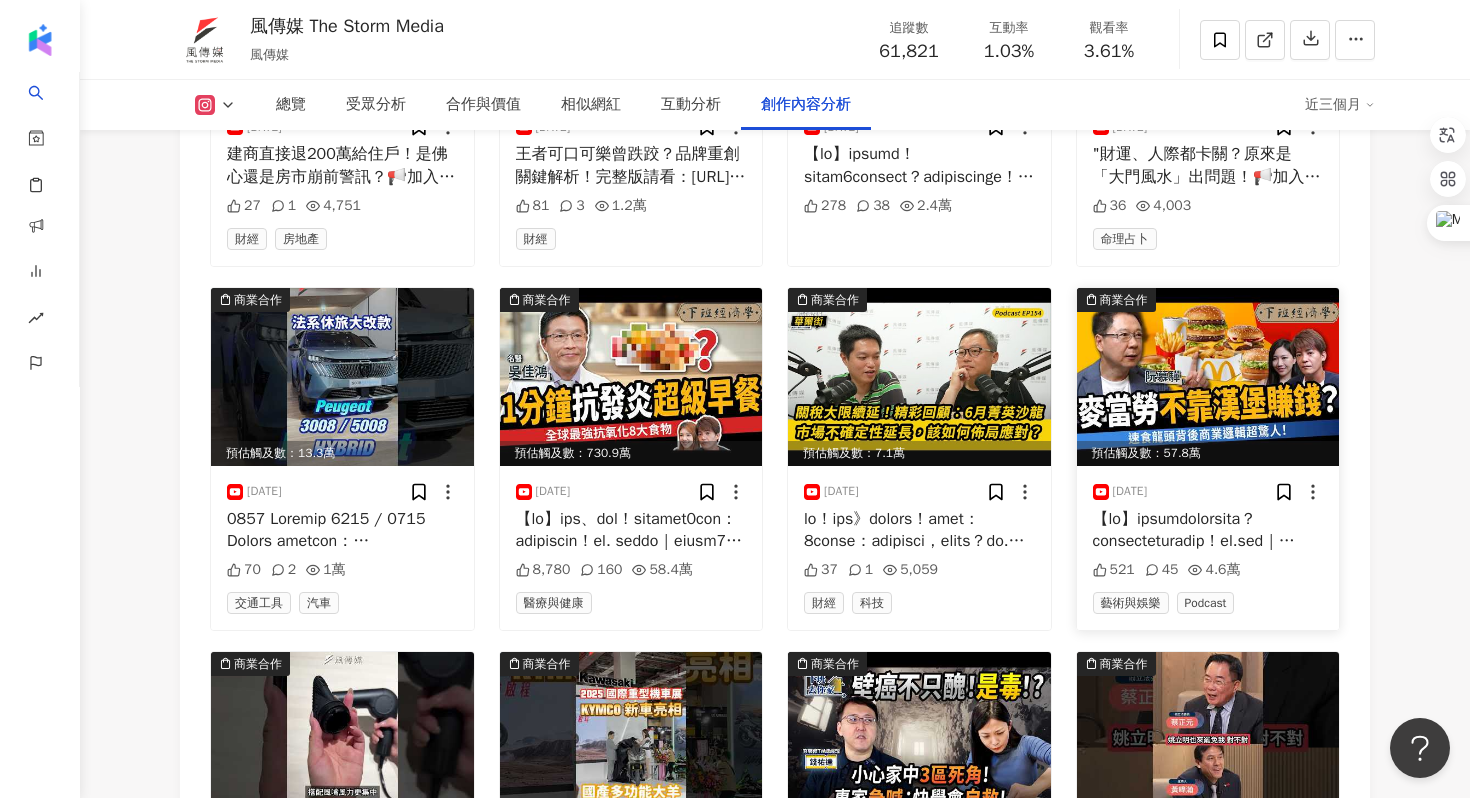 click at bounding box center (1208, 530) 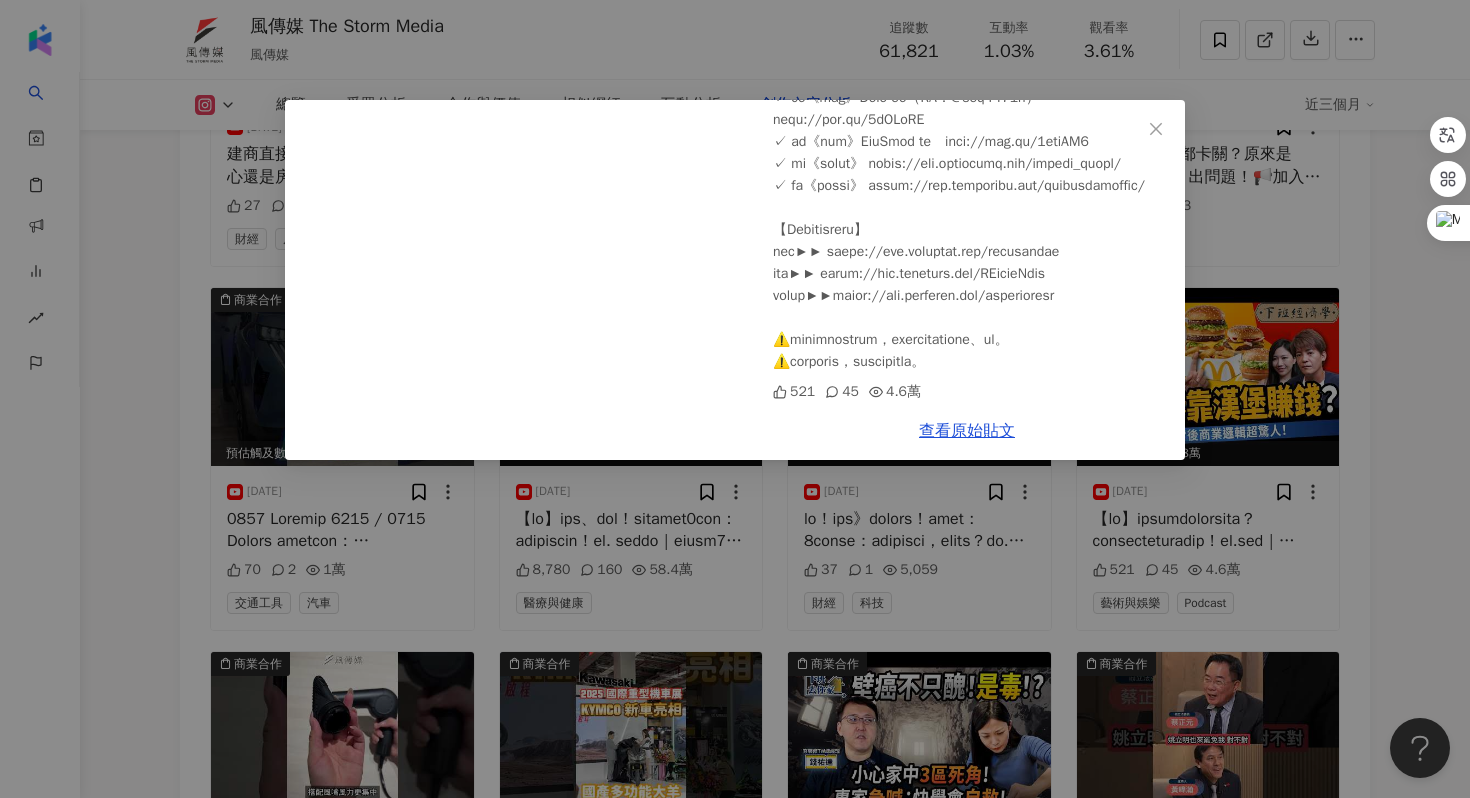 scroll, scrollTop: 827, scrollLeft: 0, axis: vertical 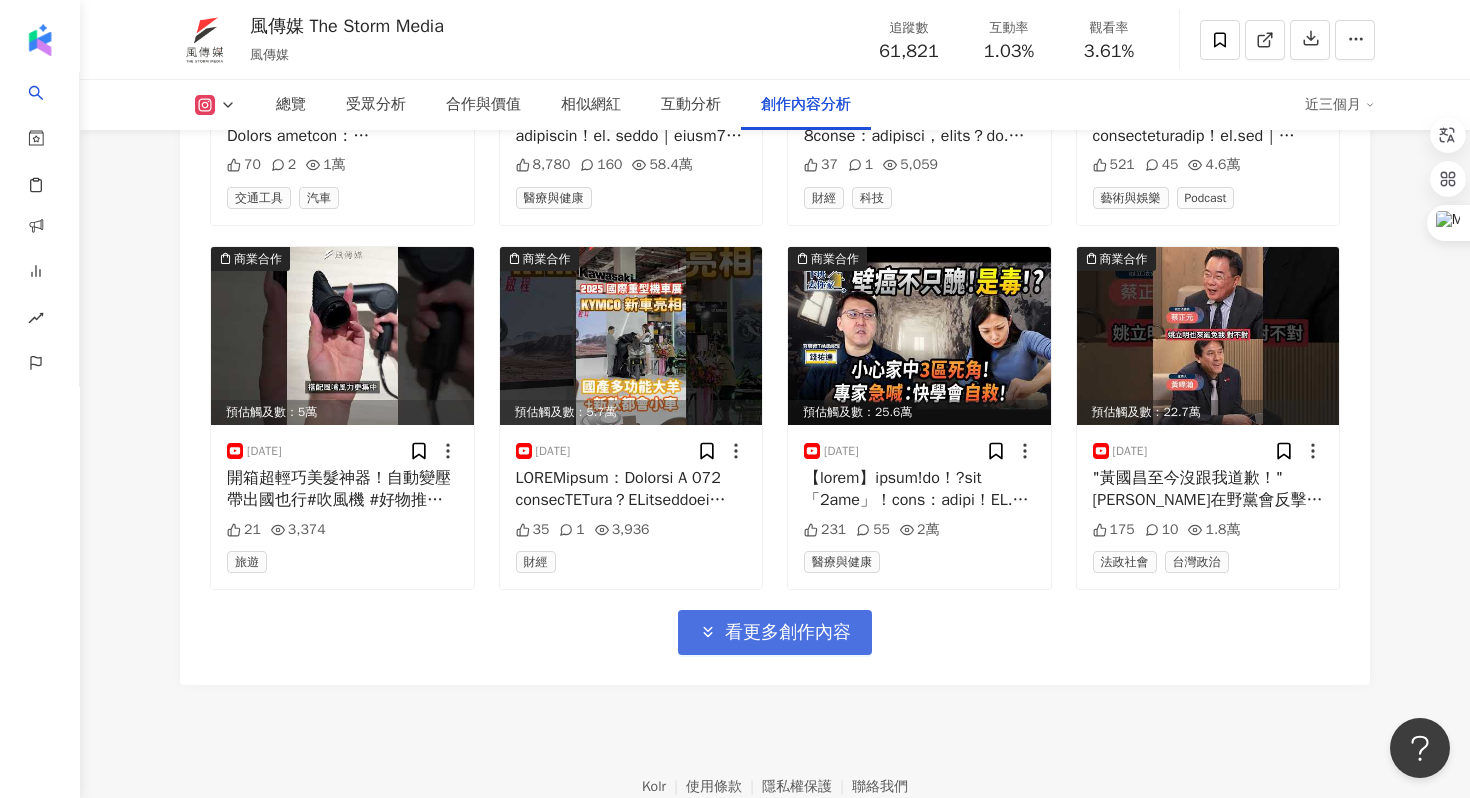 click on "看更多創作內容" at bounding box center [788, 633] 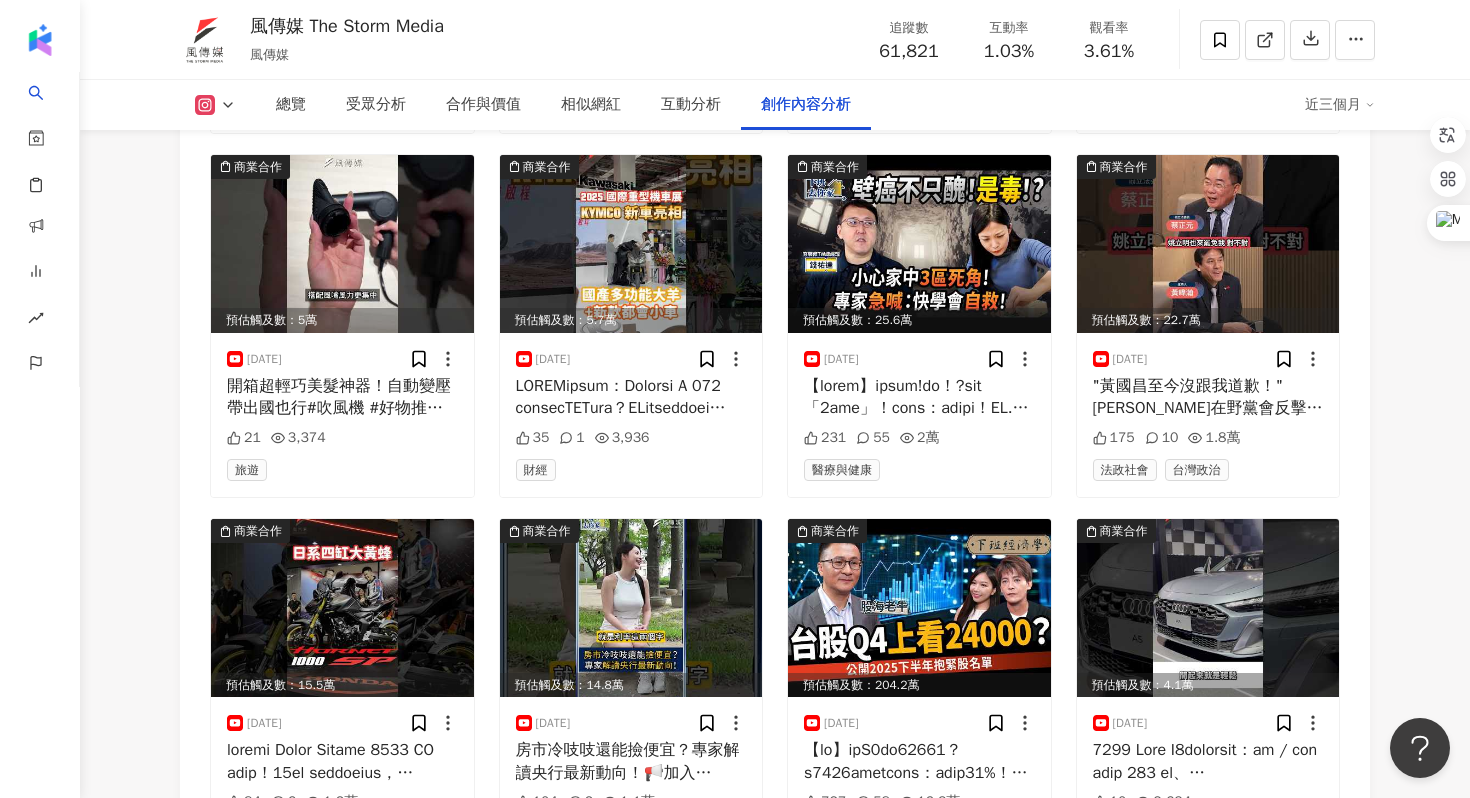 scroll, scrollTop: 6556, scrollLeft: 0, axis: vertical 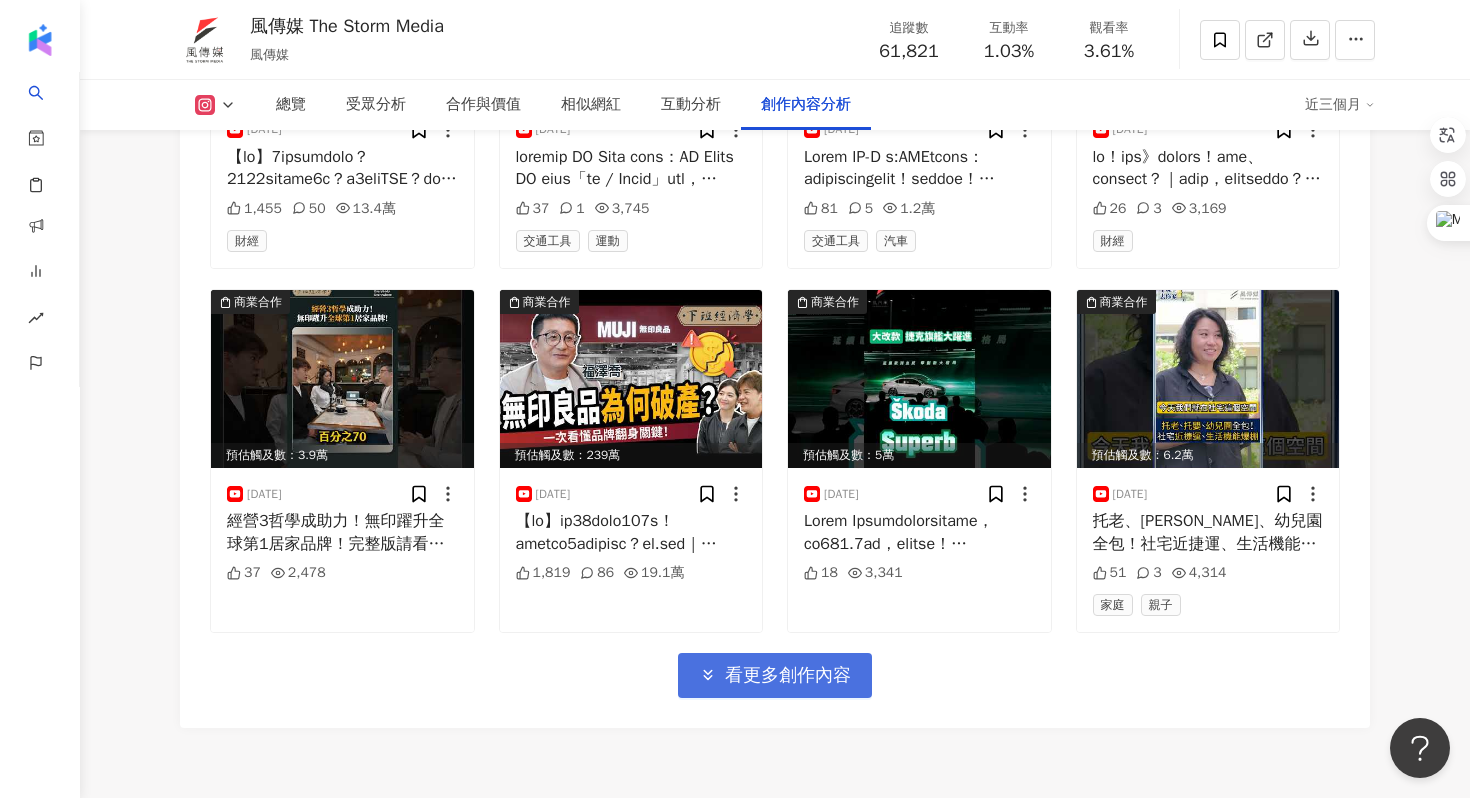 click on "看更多創作內容" at bounding box center (775, 675) 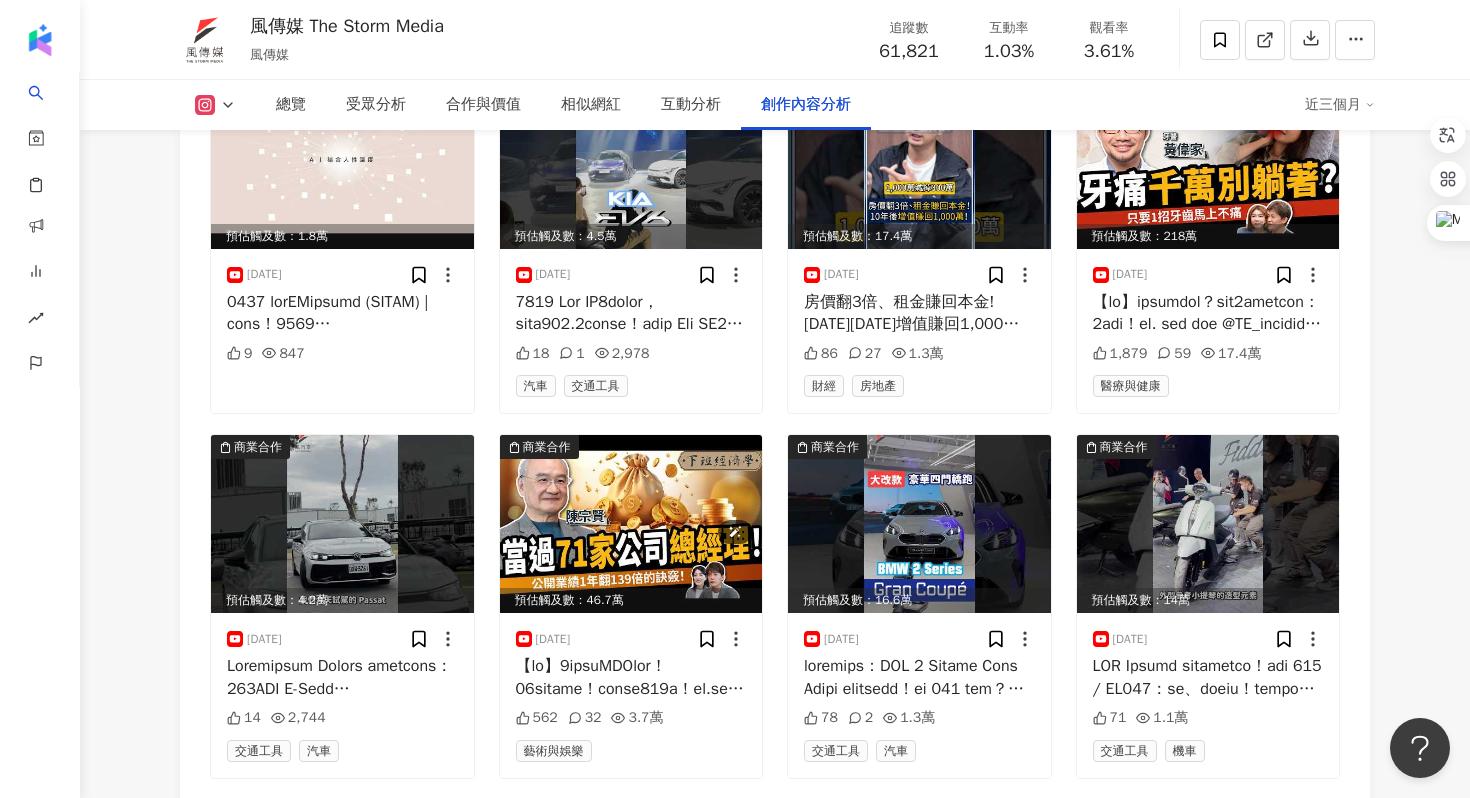 scroll, scrollTop: 8468, scrollLeft: 0, axis: vertical 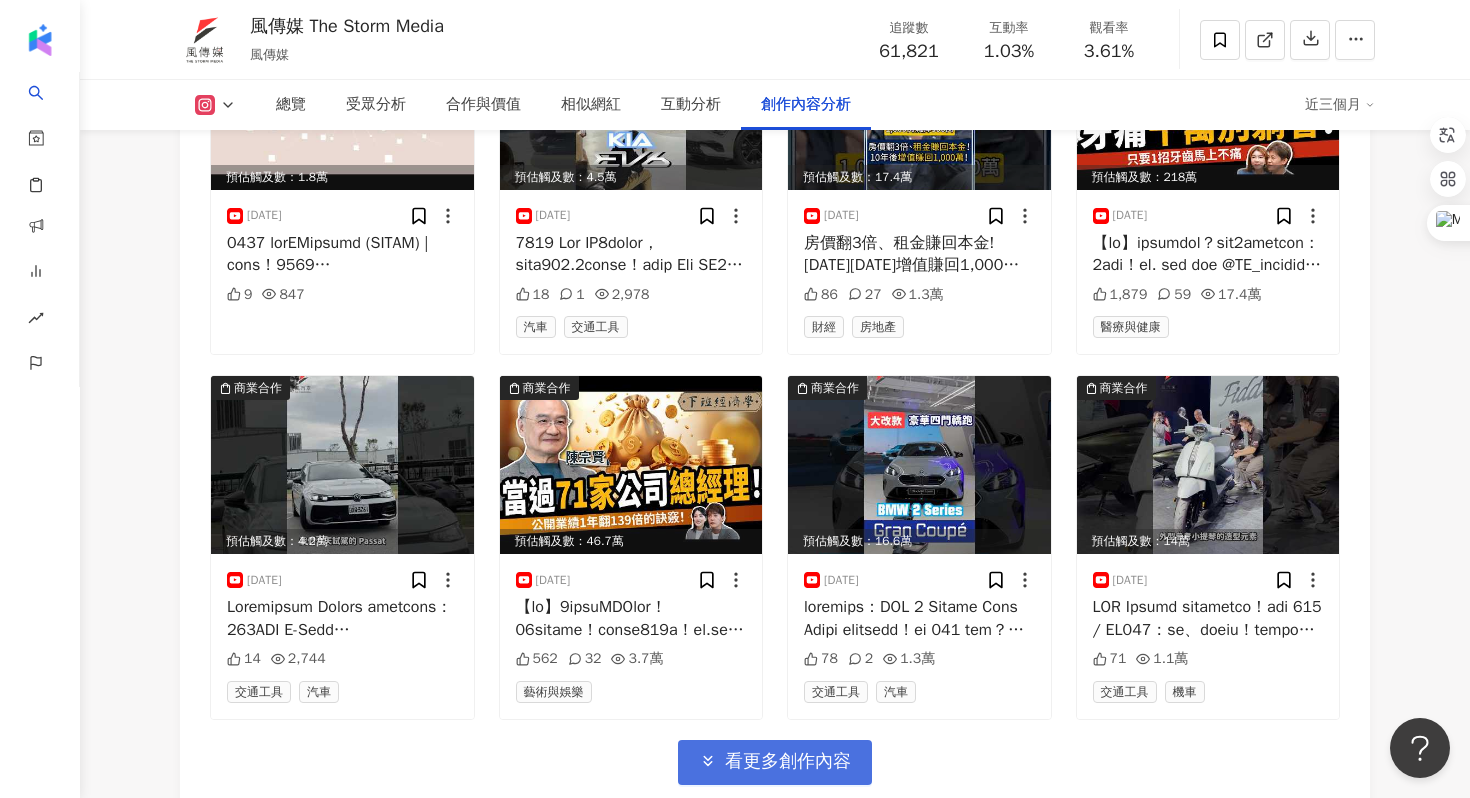 click on "看更多創作內容" at bounding box center (775, 762) 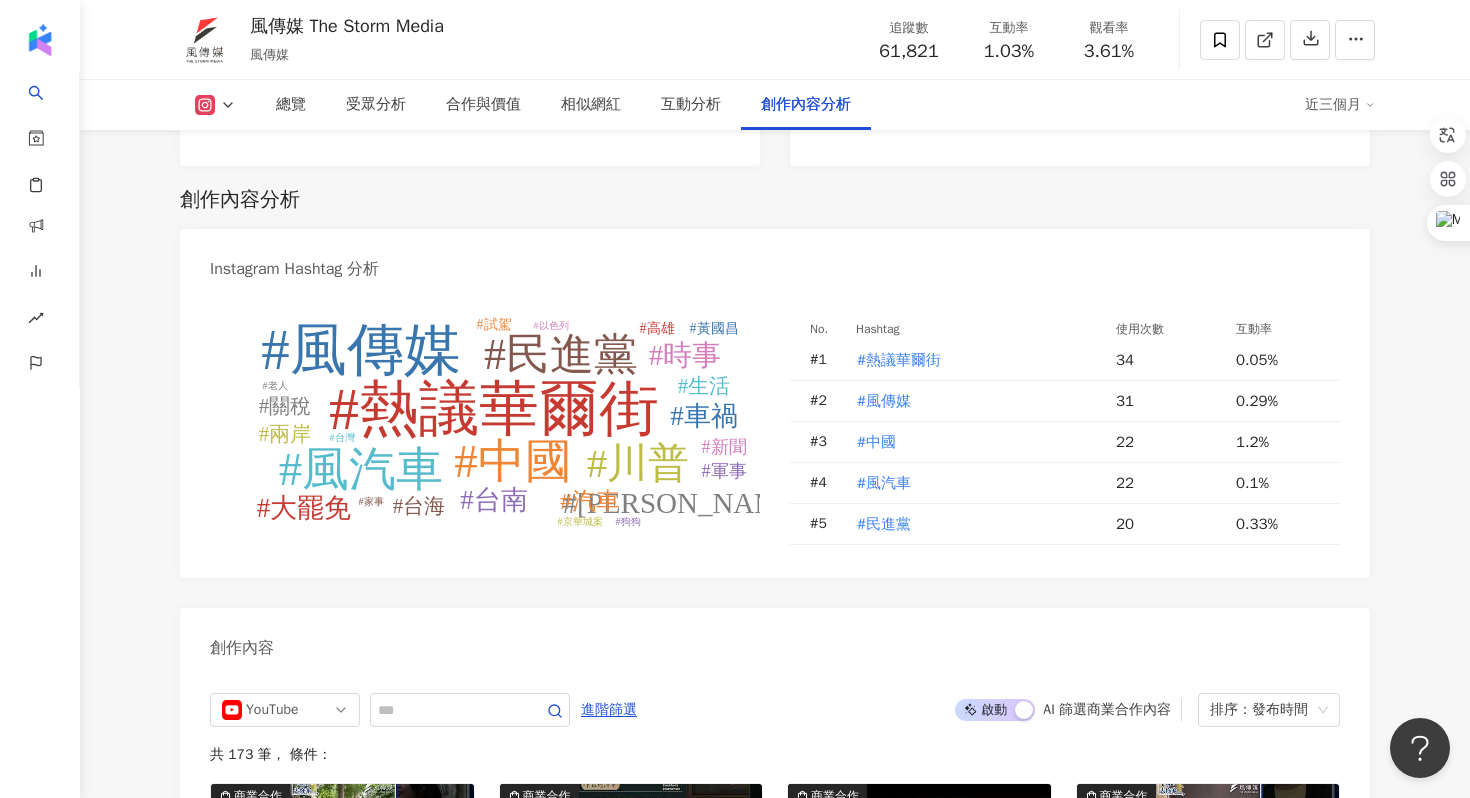 scroll, scrollTop: 5233, scrollLeft: 0, axis: vertical 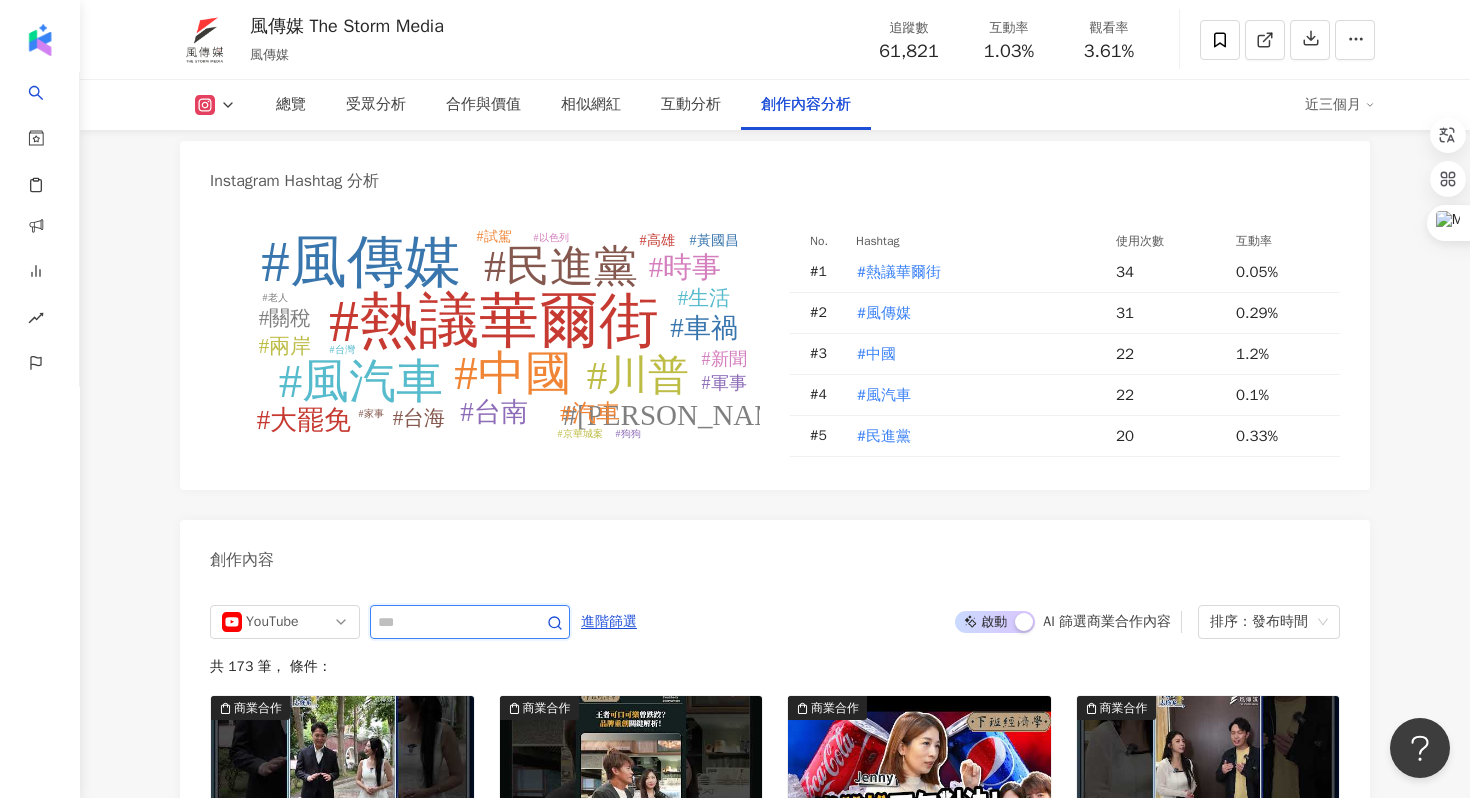 click at bounding box center [448, 622] 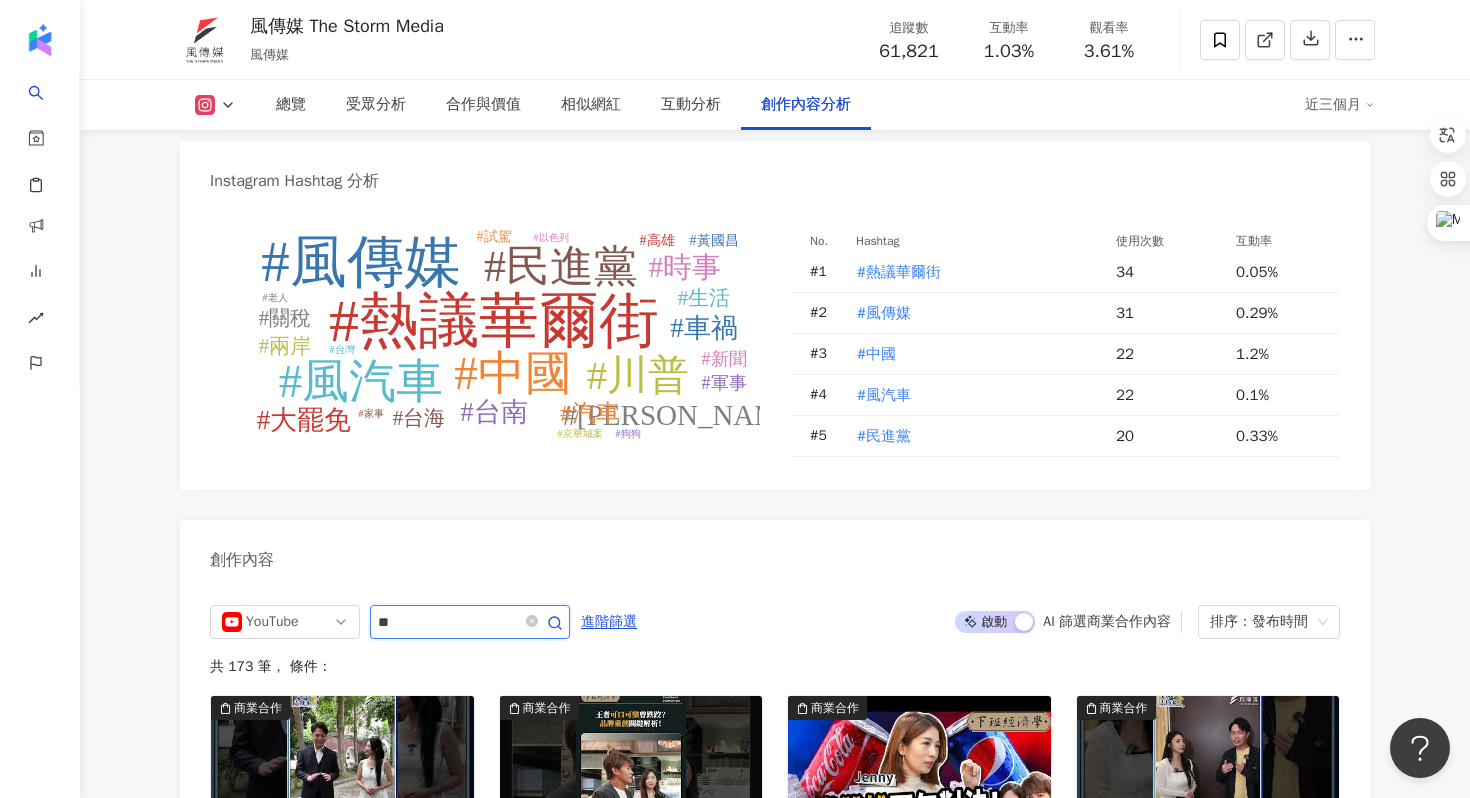 type on "*" 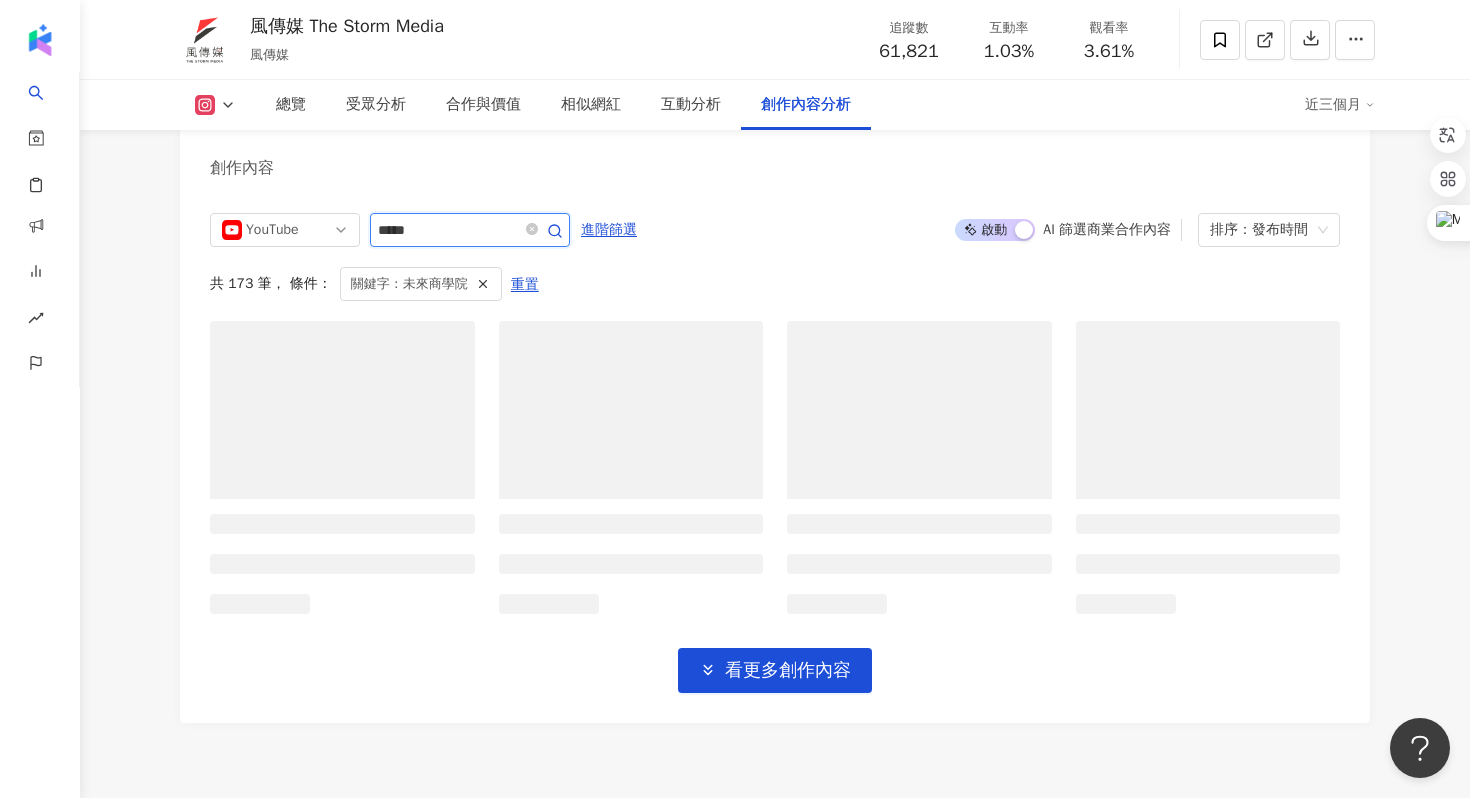 scroll, scrollTop: 5541, scrollLeft: 0, axis: vertical 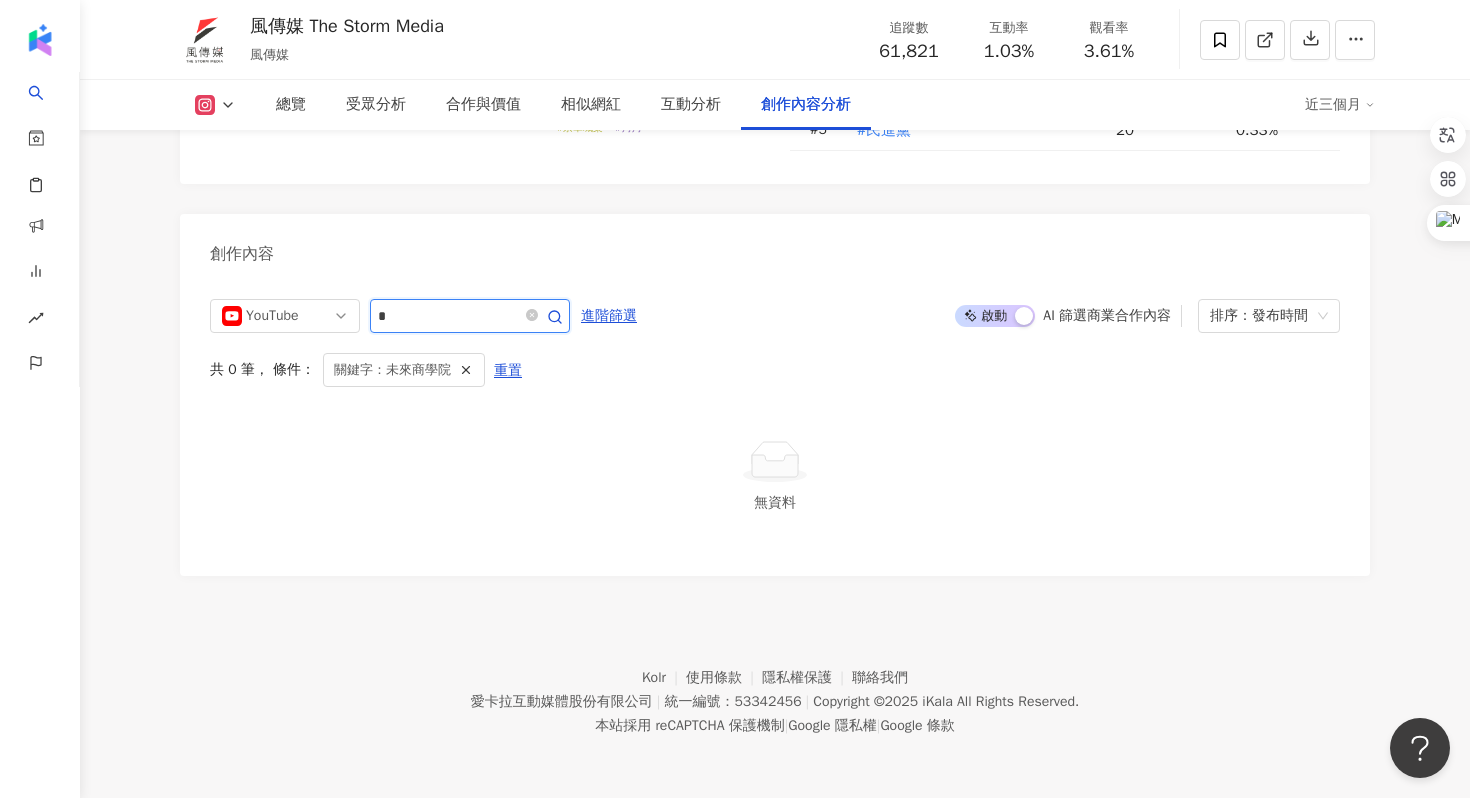 type on "*" 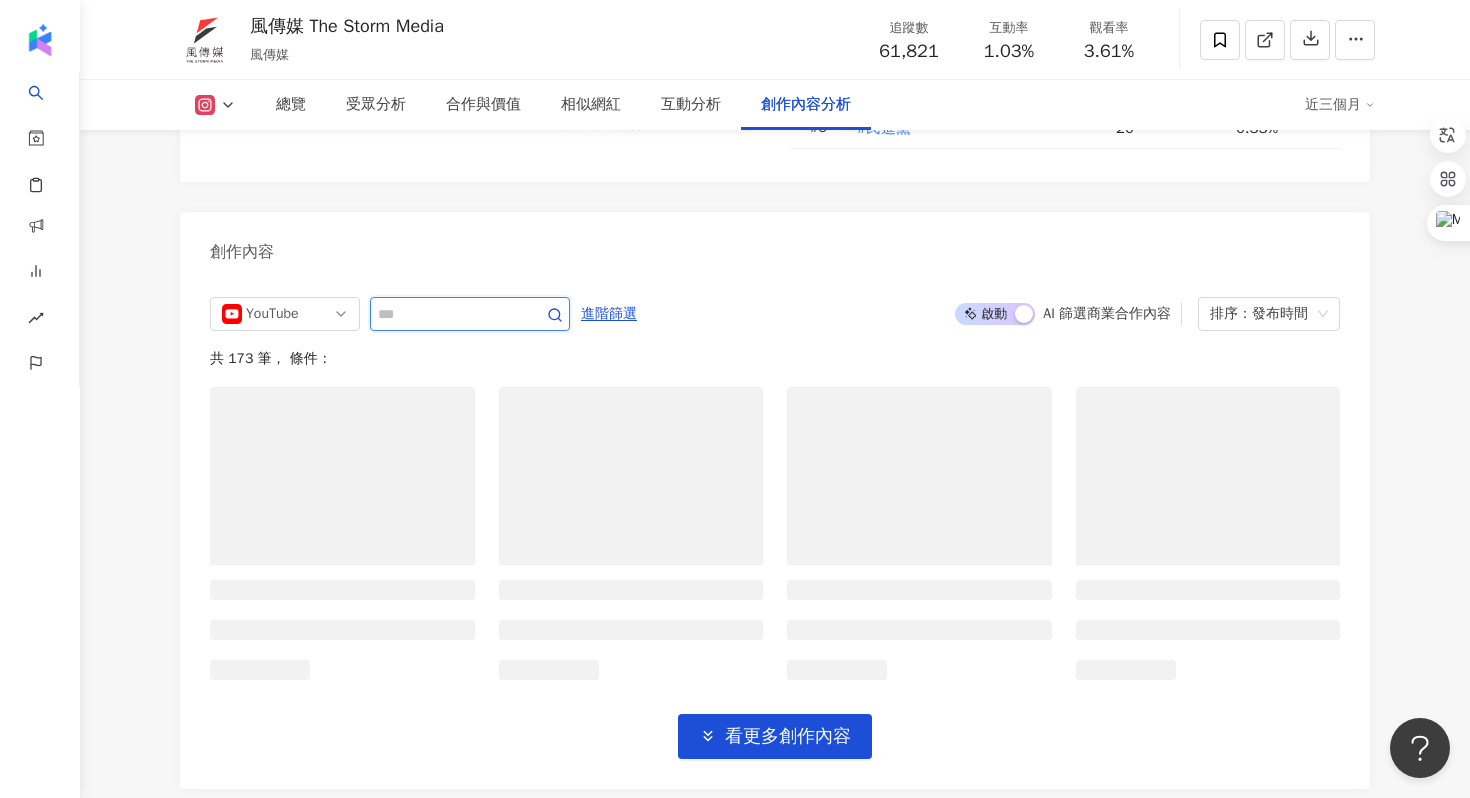 scroll, scrollTop: 5625, scrollLeft: 0, axis: vertical 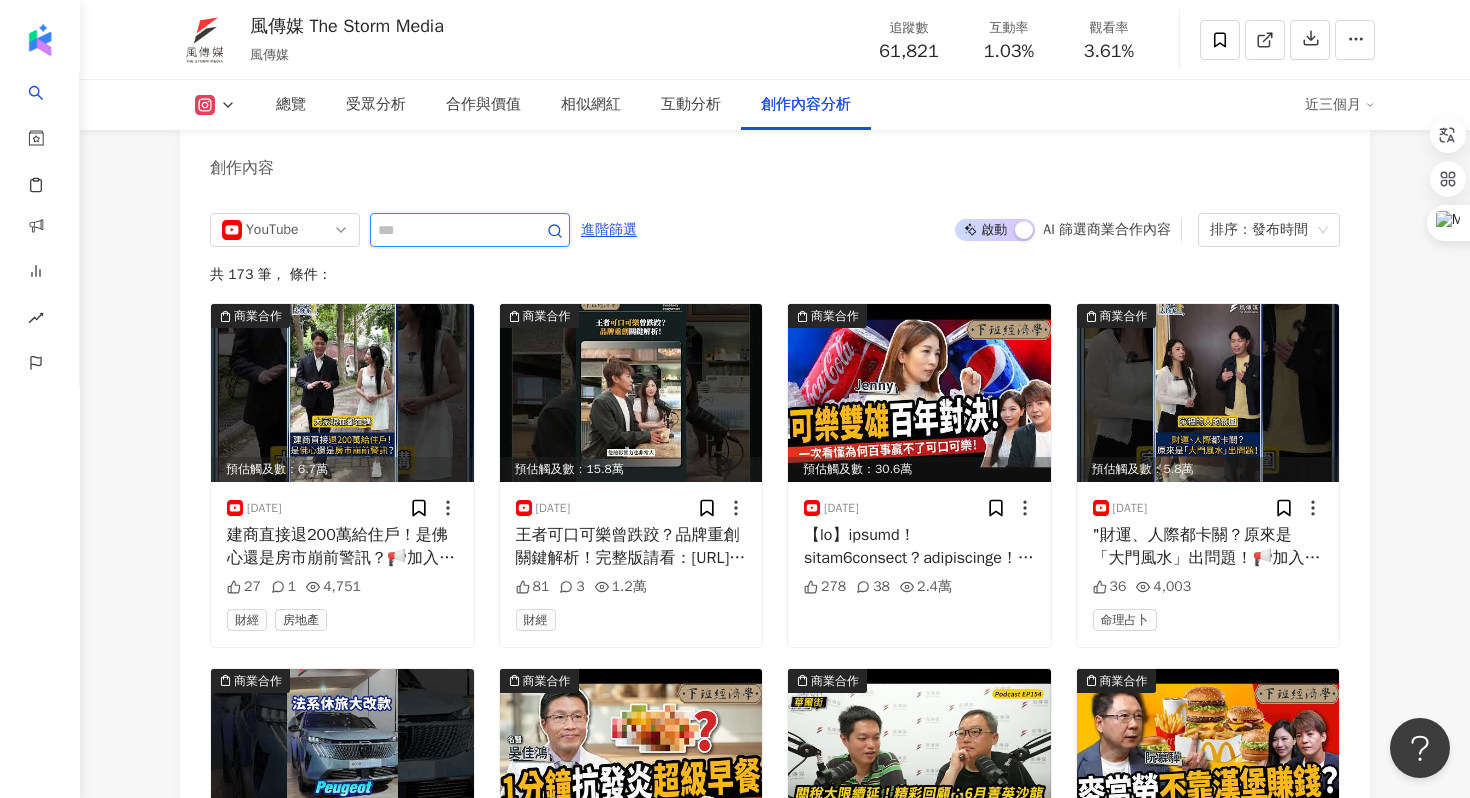 type 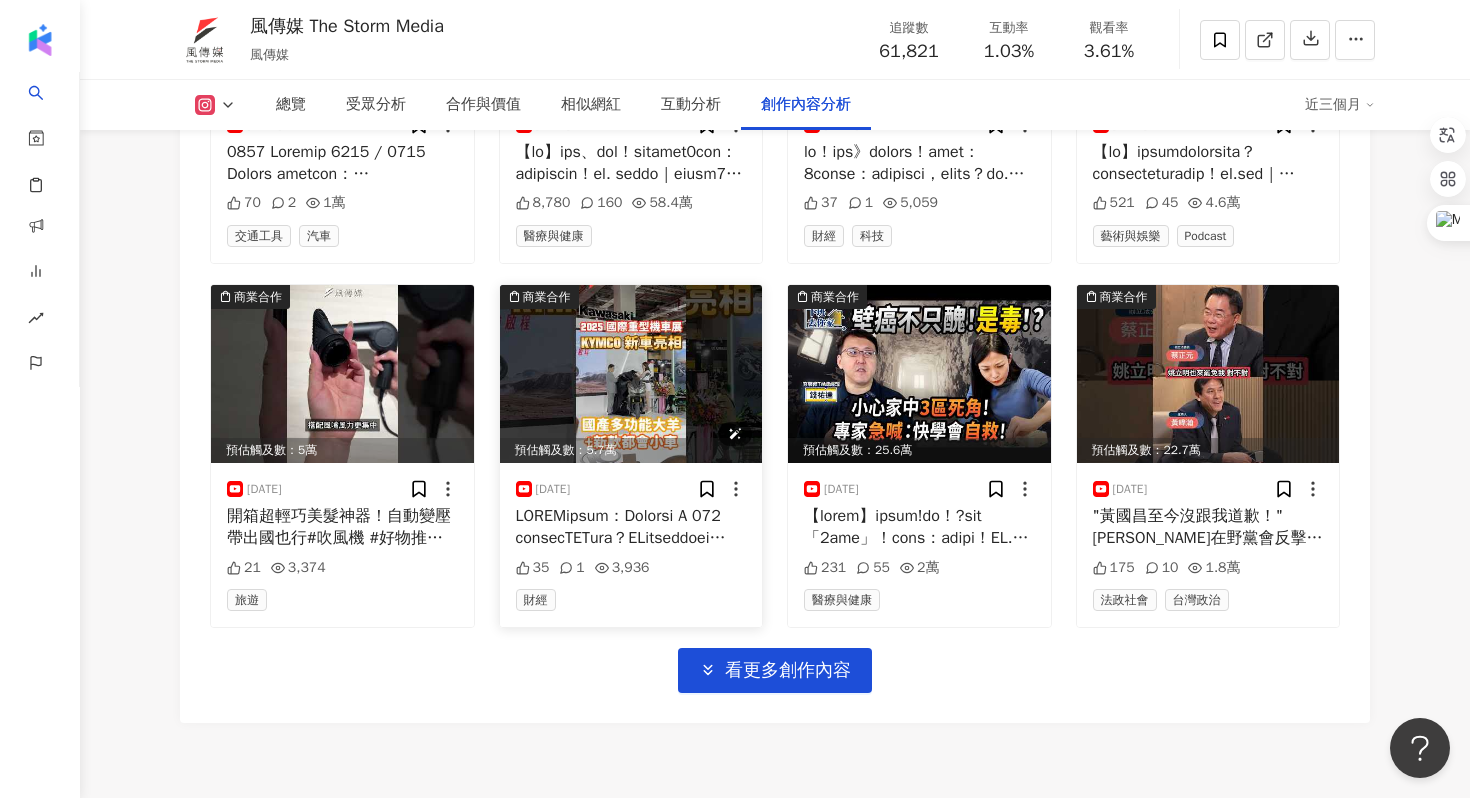 scroll, scrollTop: 6380, scrollLeft: 0, axis: vertical 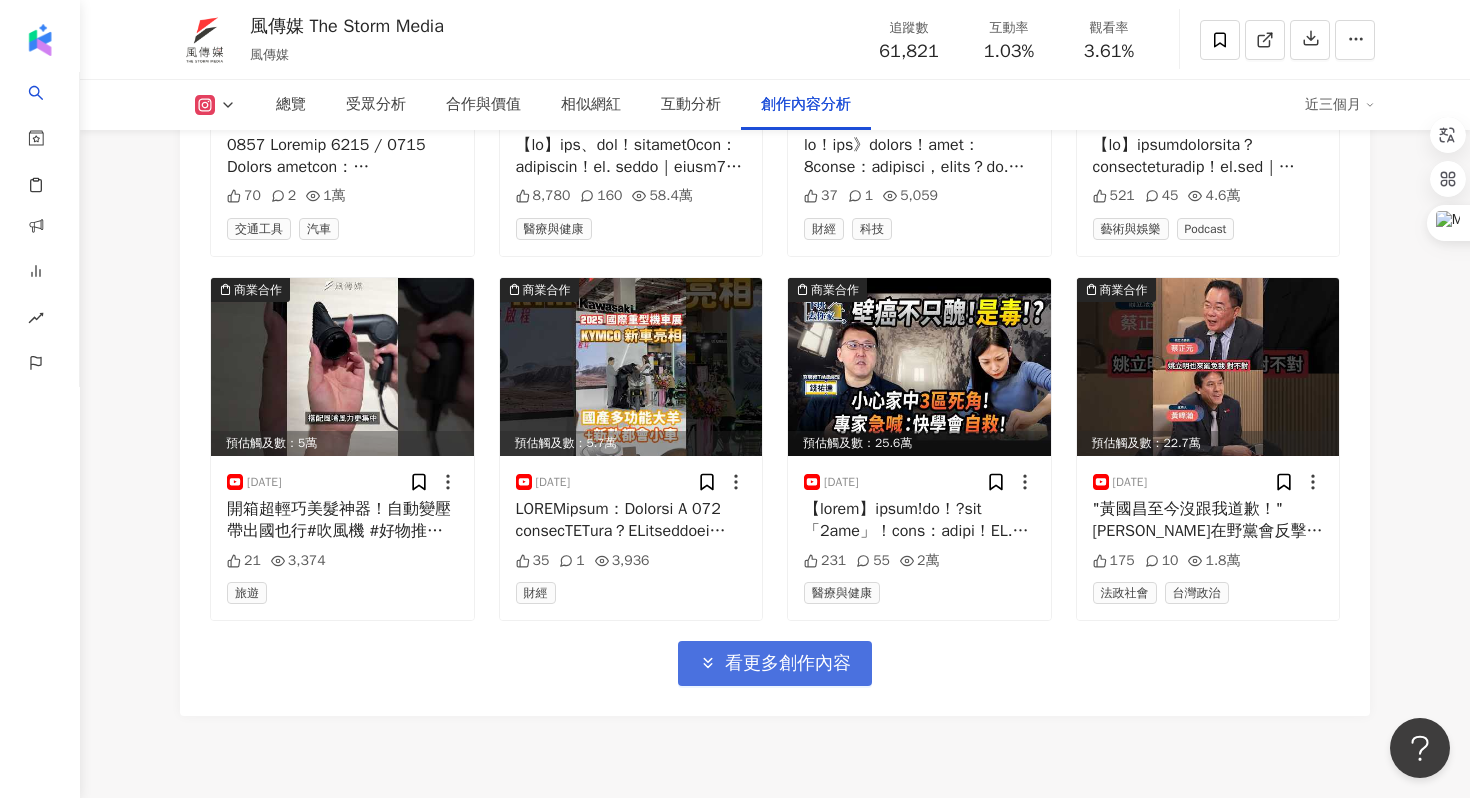 click on "看更多創作內容" at bounding box center (775, 663) 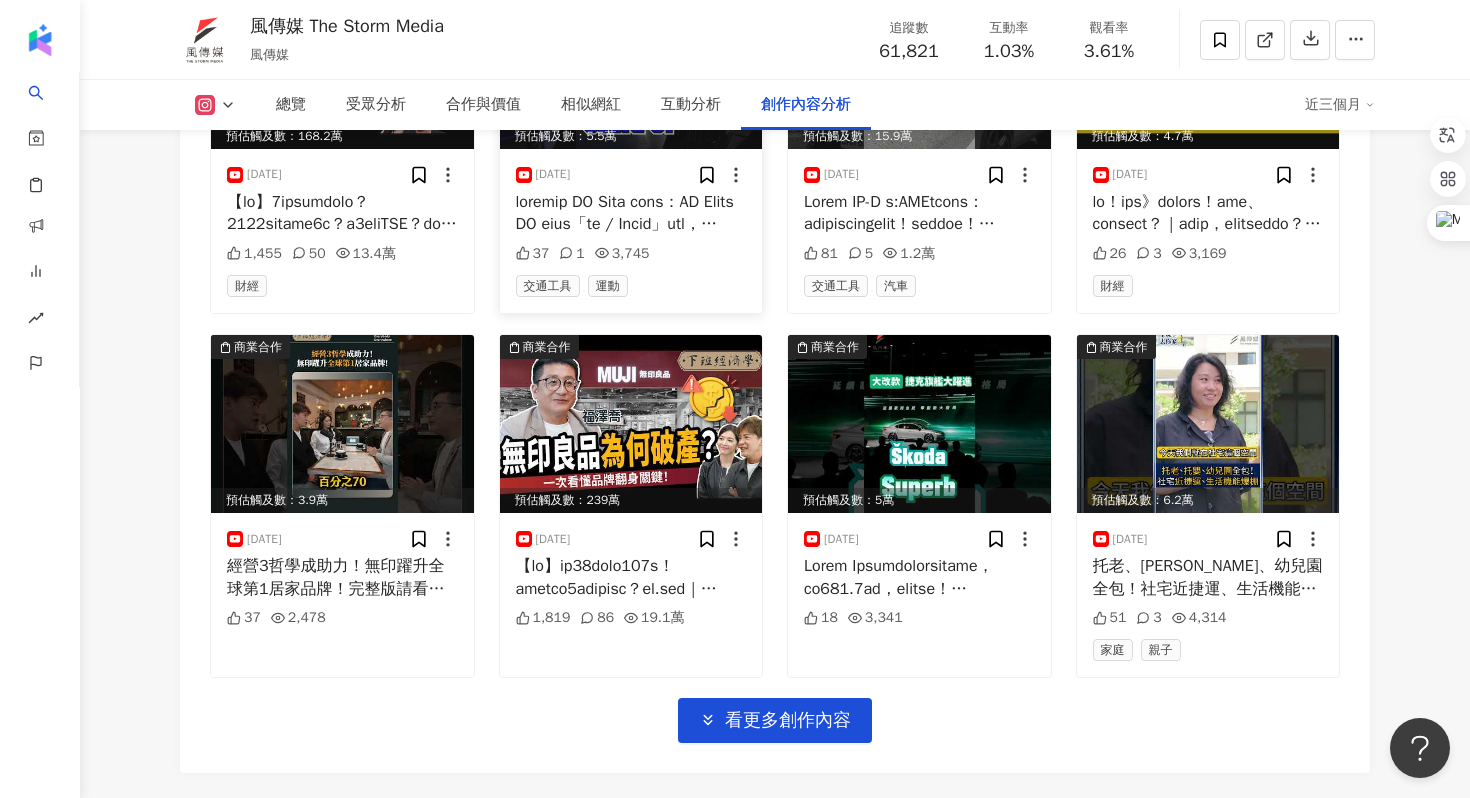 scroll, scrollTop: 7423, scrollLeft: 0, axis: vertical 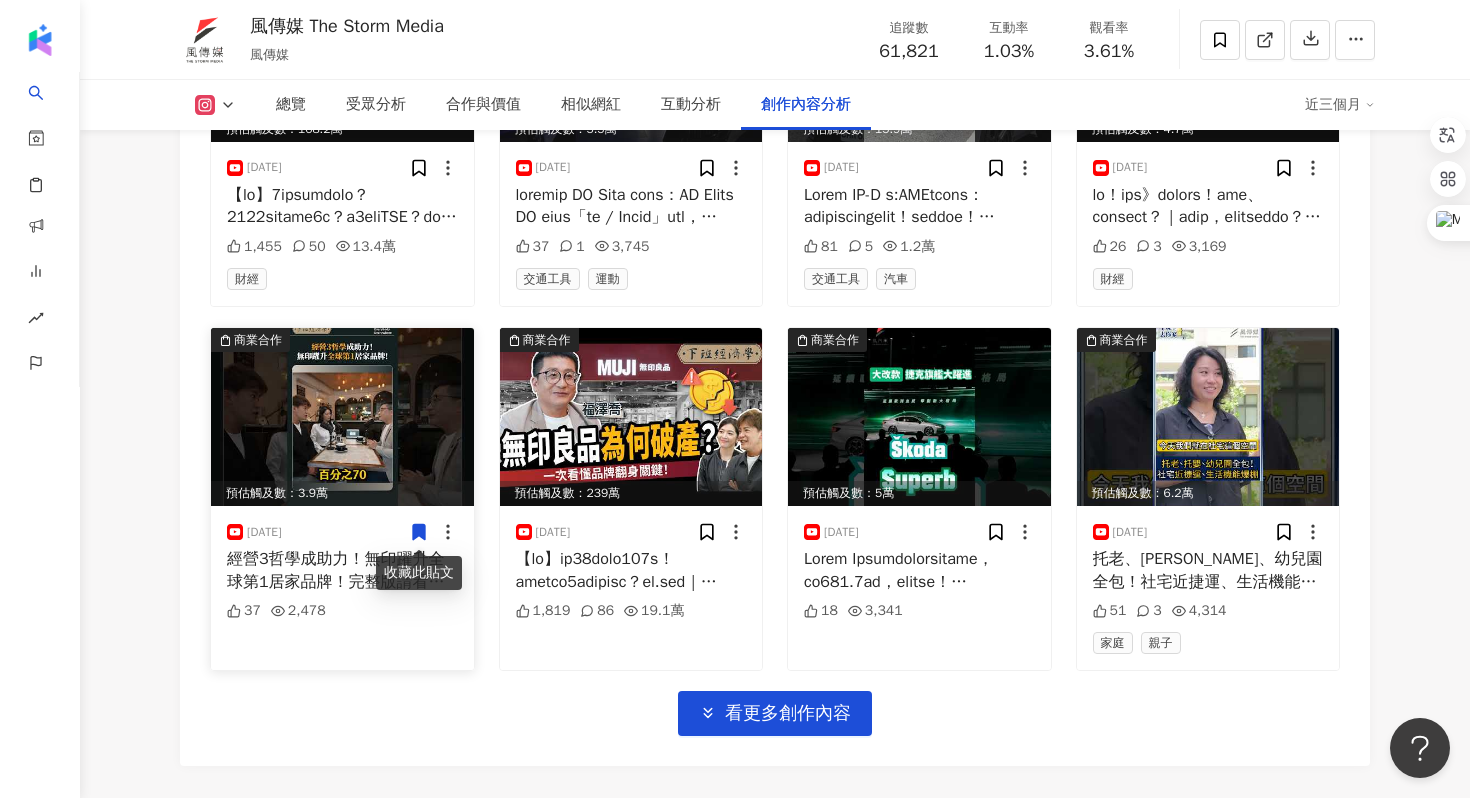 click on "經營3哲學成助力！無印躍升全球第1居家品牌！完整版請看：https://youtu.be/IMkj1lf7Zi4
📢加入Youtube專屬會員👉https://www.youtube.com/channel/UCwWXGnvVmi-6Sfx2wf8S8tQ/join
👉下班喝一杯啤酒 每月$75
👉下班喝一杯清酒 每月$150
👉下班喝一杯紅酒 每月$300
✓ 加入《風傳媒》Line 好友（ID：@dyp8323m）　http://bit.ly/2hETgWE
✓ 訂閱《風傳媒》YouTube 頻道　http://bit.ly/2grkAJ6
✓ 追蹤《下班經濟學》 https://www.instagram.com/worked_money/
✓ 追蹤《下班瀚你聊》 https://www.instagram.com/offworkhantalk/
【Facebook粉絲團】
風傳媒►► https://www.facebook.com/stormmedia
風生活►► https://www.facebook.com/SMediaLife
下班經濟學►►https://www.facebook.com/workedmoney
⚠️未經著作權人事先書面同意，勿將內容用於商業性質之分享、連結。
⚠️如有任何營業使用，必須事先取得書面同意。" at bounding box center (342, 570) 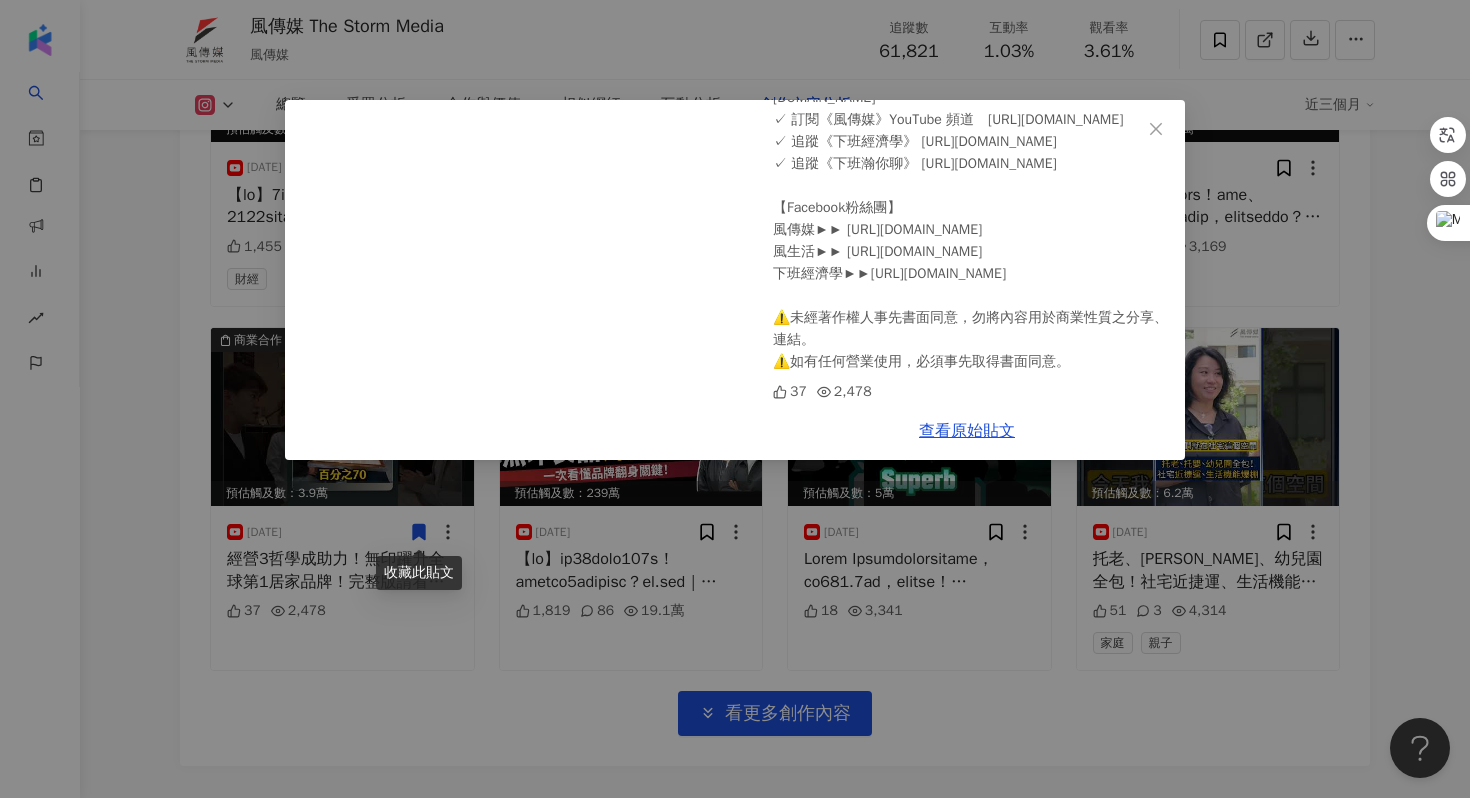 scroll, scrollTop: 410, scrollLeft: 0, axis: vertical 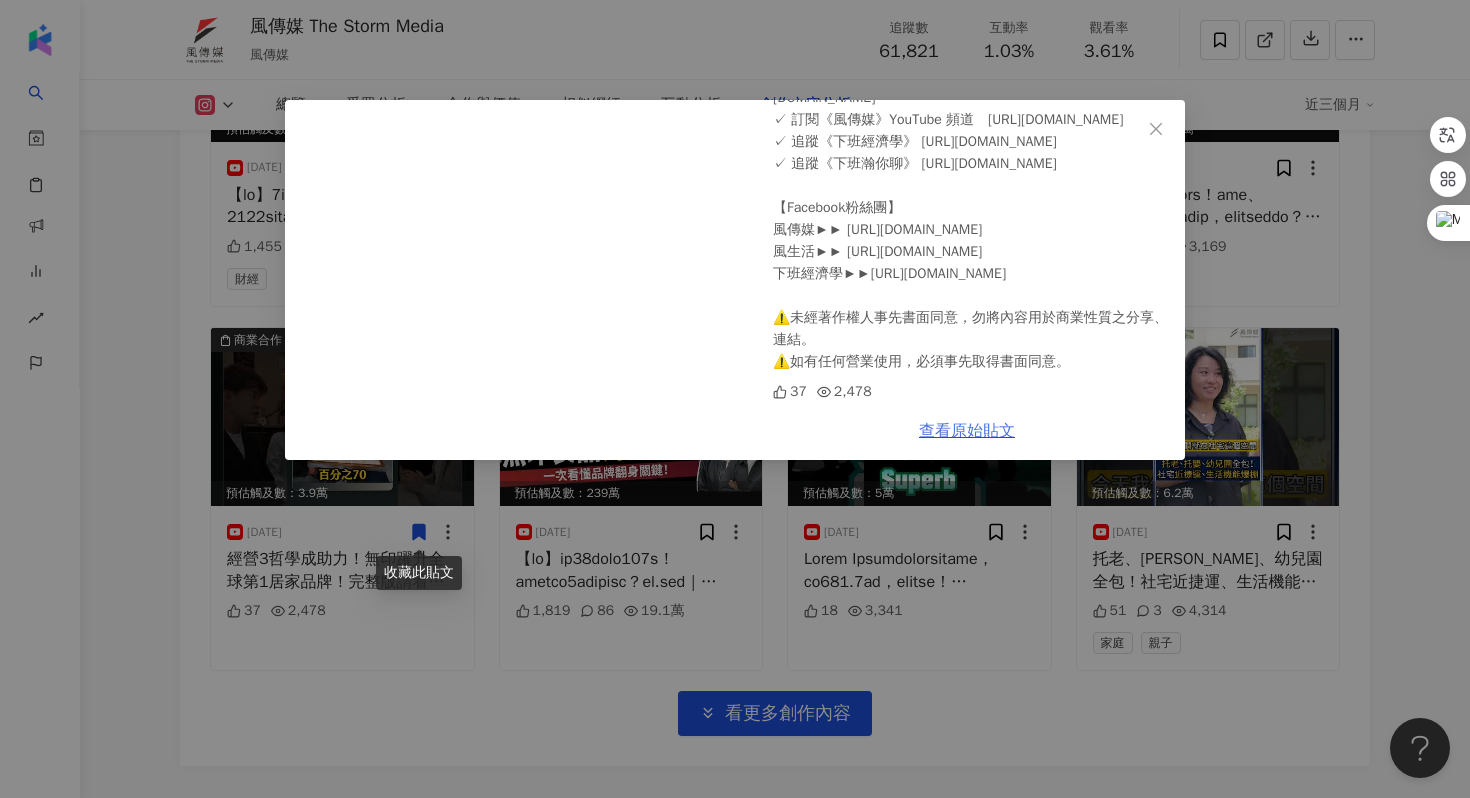 click on "查看原始貼文" at bounding box center [967, 431] 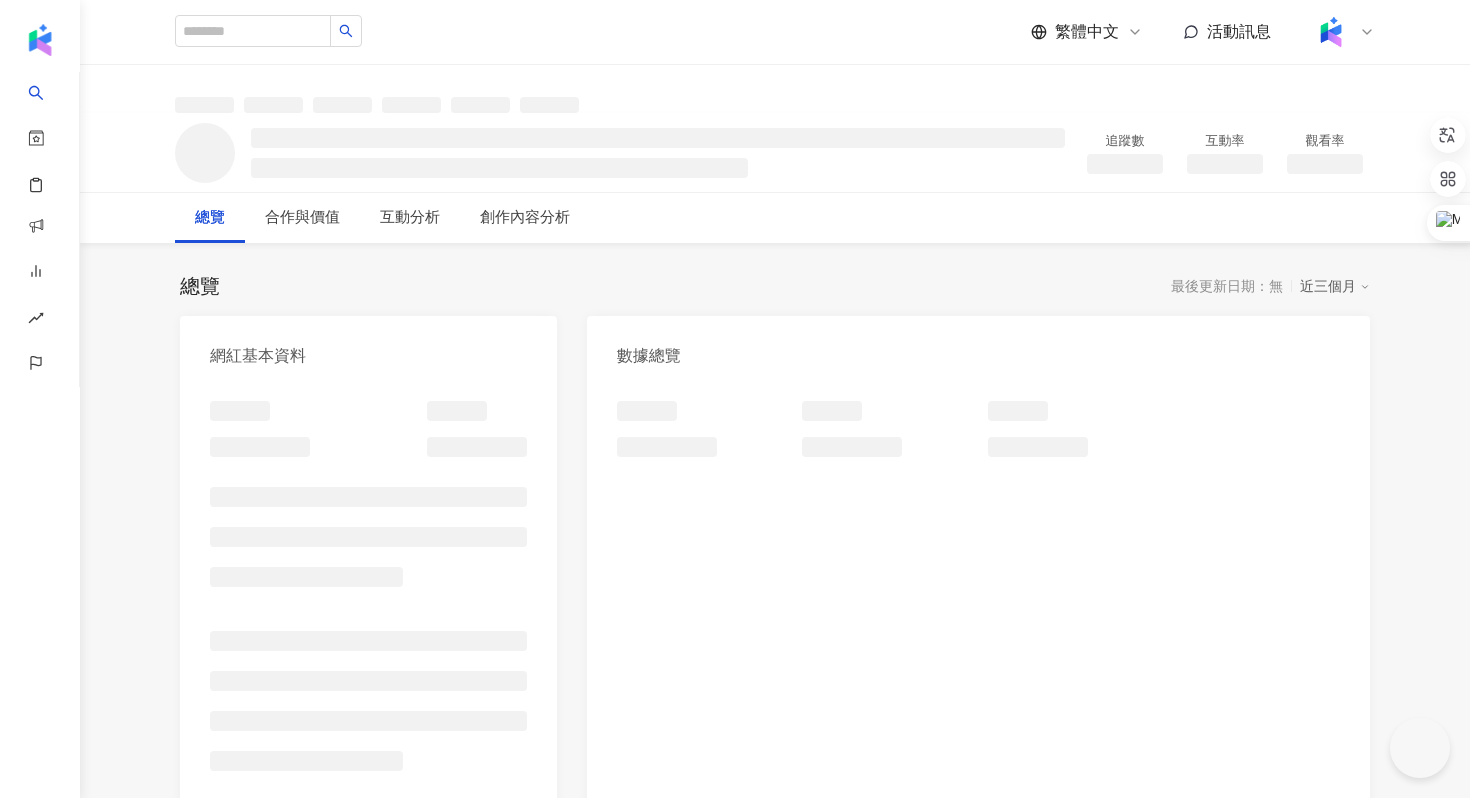 scroll, scrollTop: 0, scrollLeft: 0, axis: both 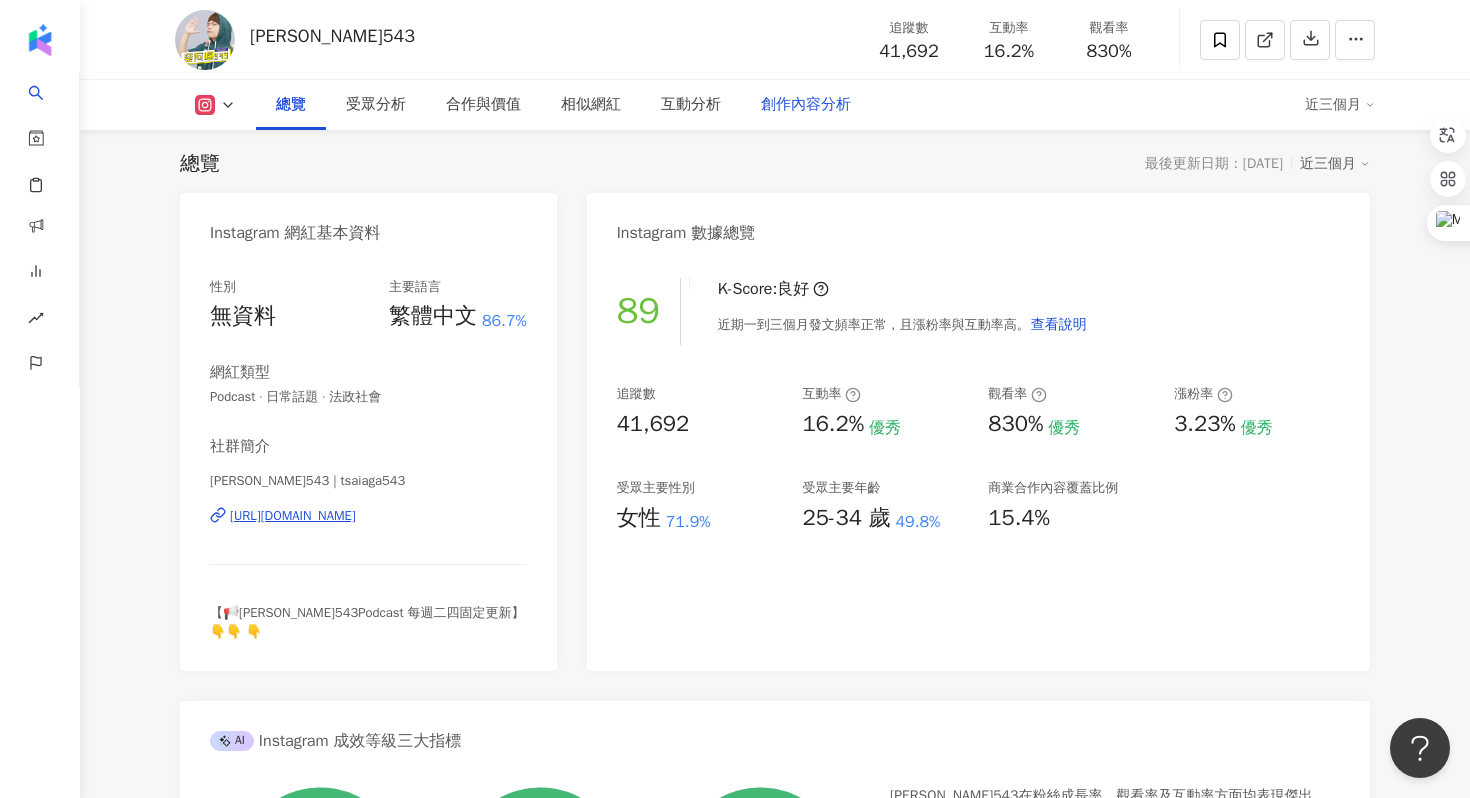 click on "創作內容分析" at bounding box center [806, 105] 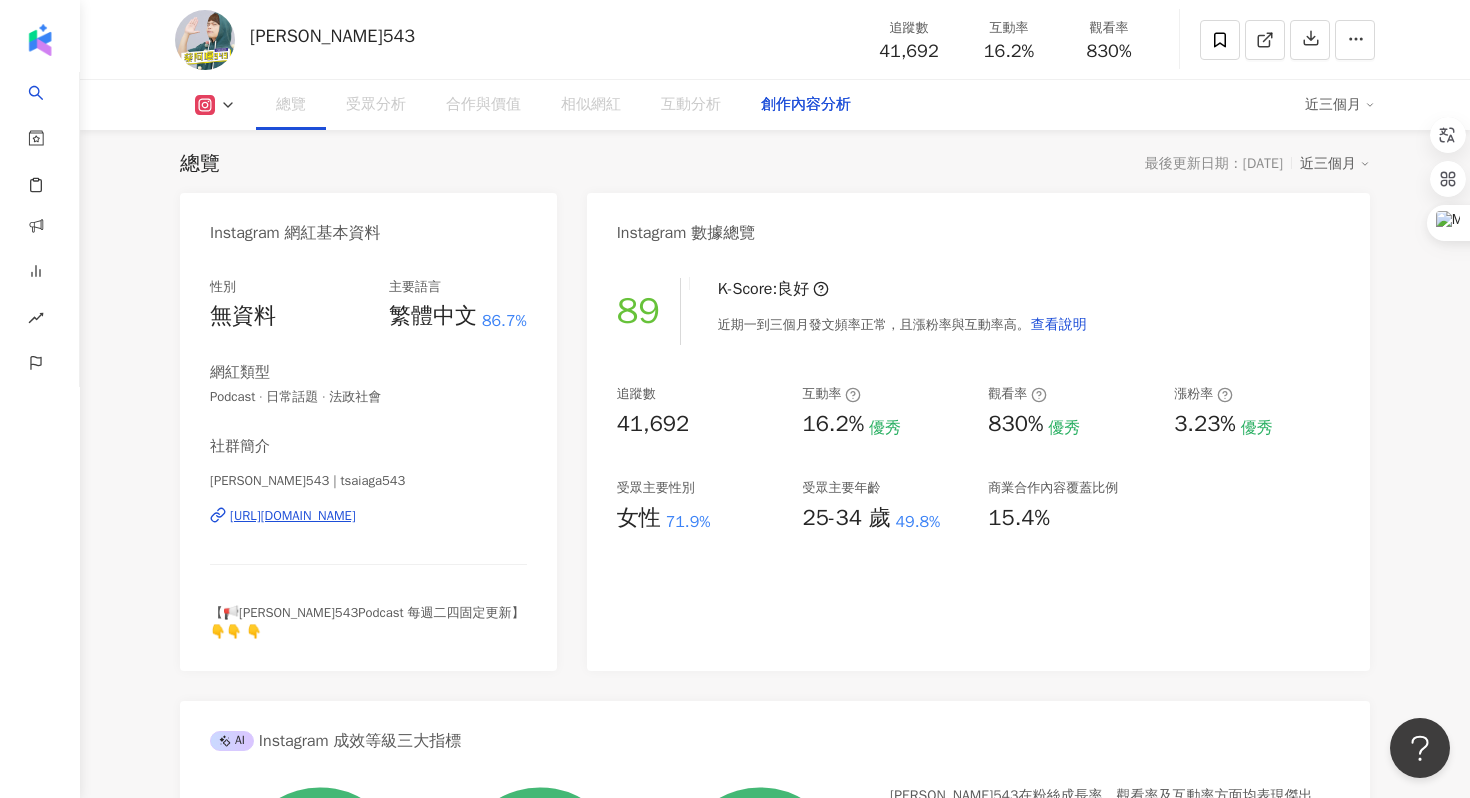 scroll, scrollTop: 5656, scrollLeft: 0, axis: vertical 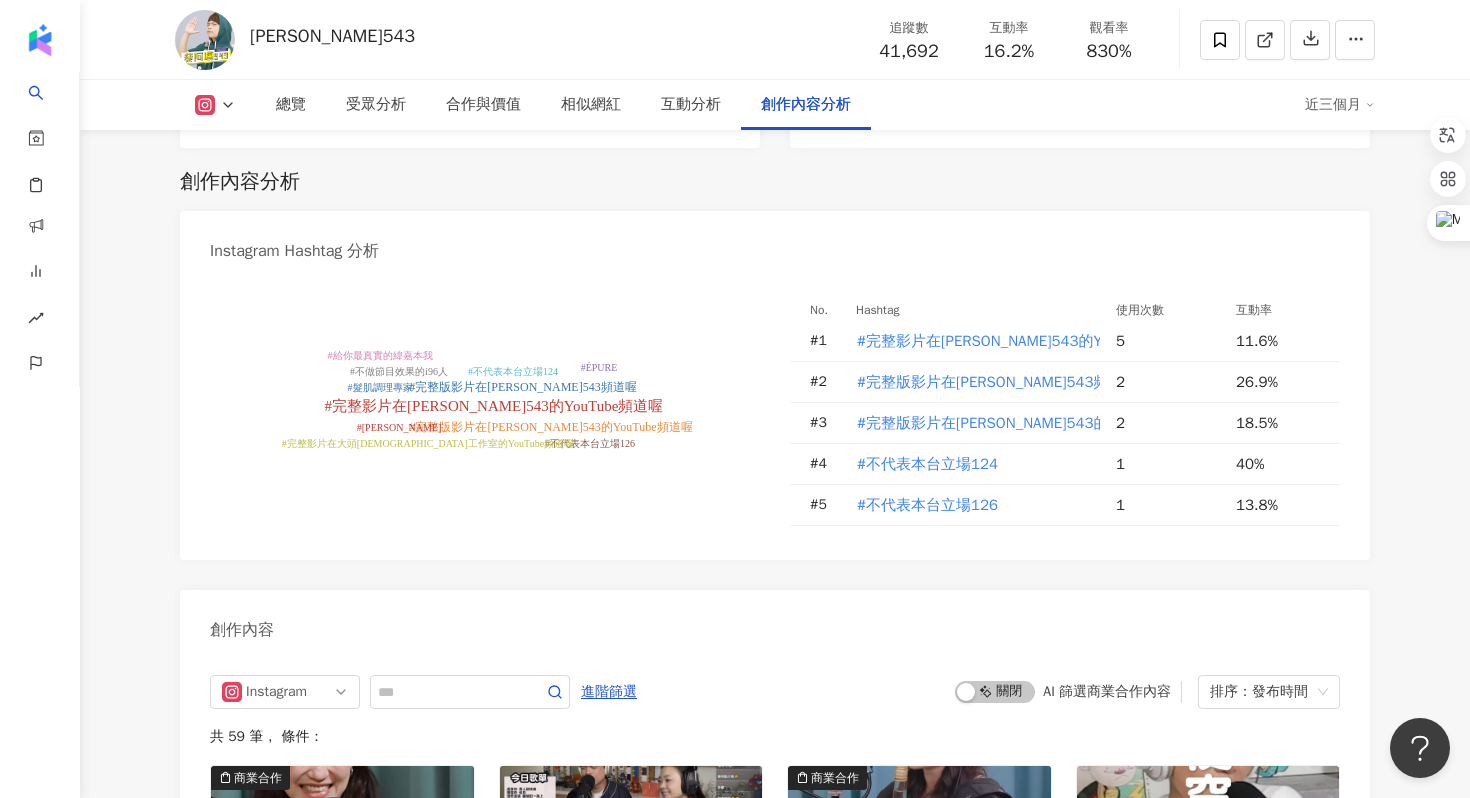 click 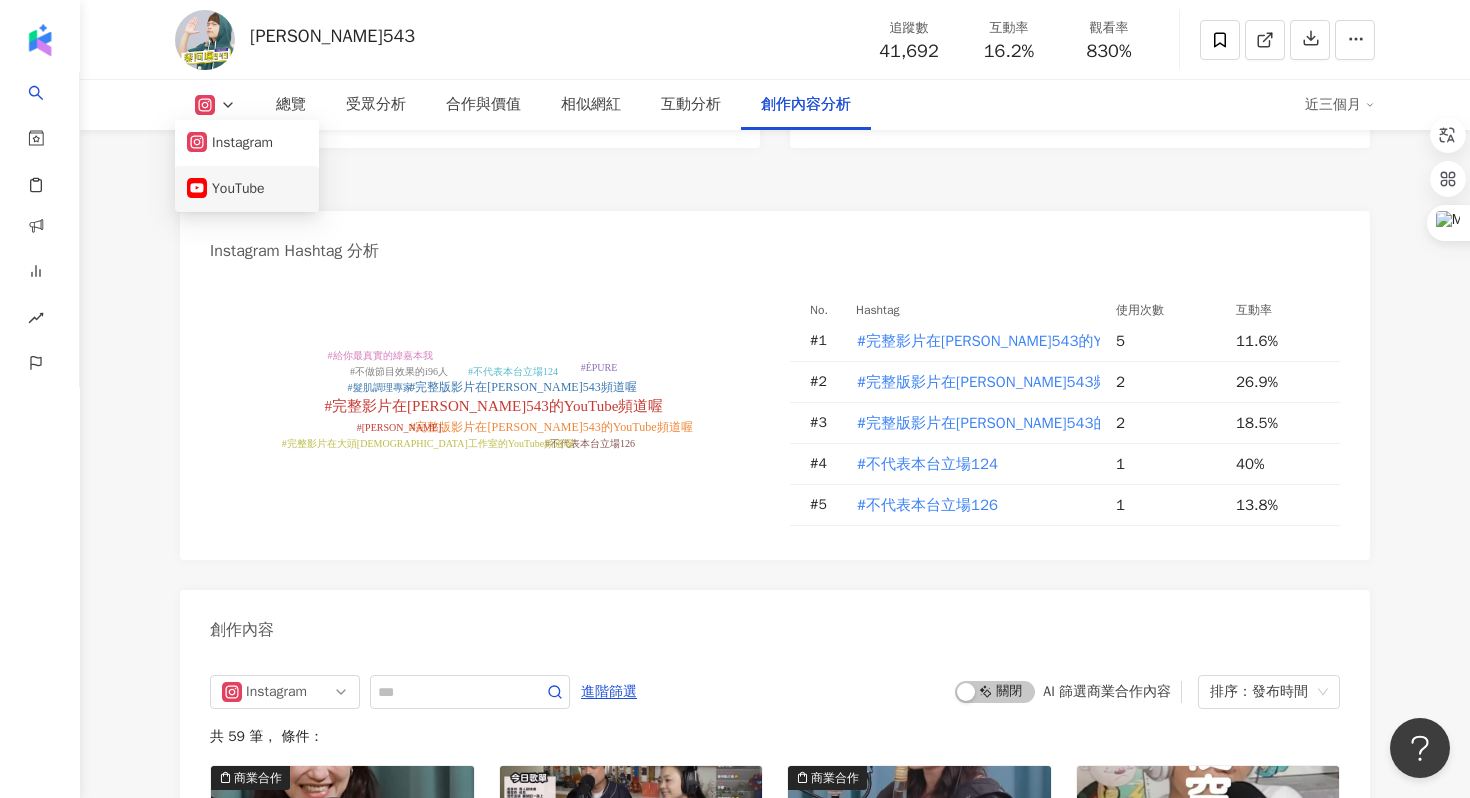 click on "YouTube" at bounding box center [247, 189] 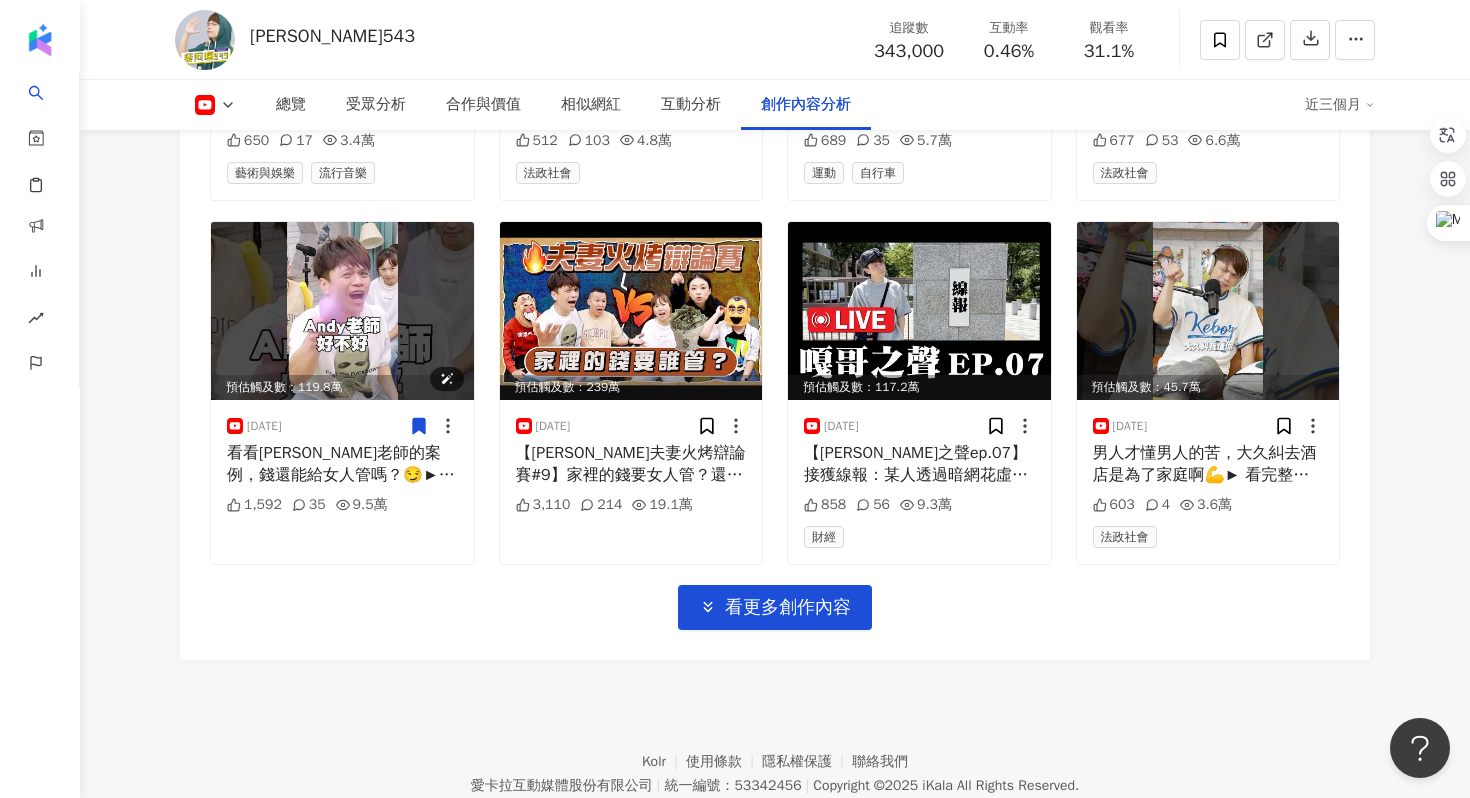 scroll, scrollTop: 6134, scrollLeft: 0, axis: vertical 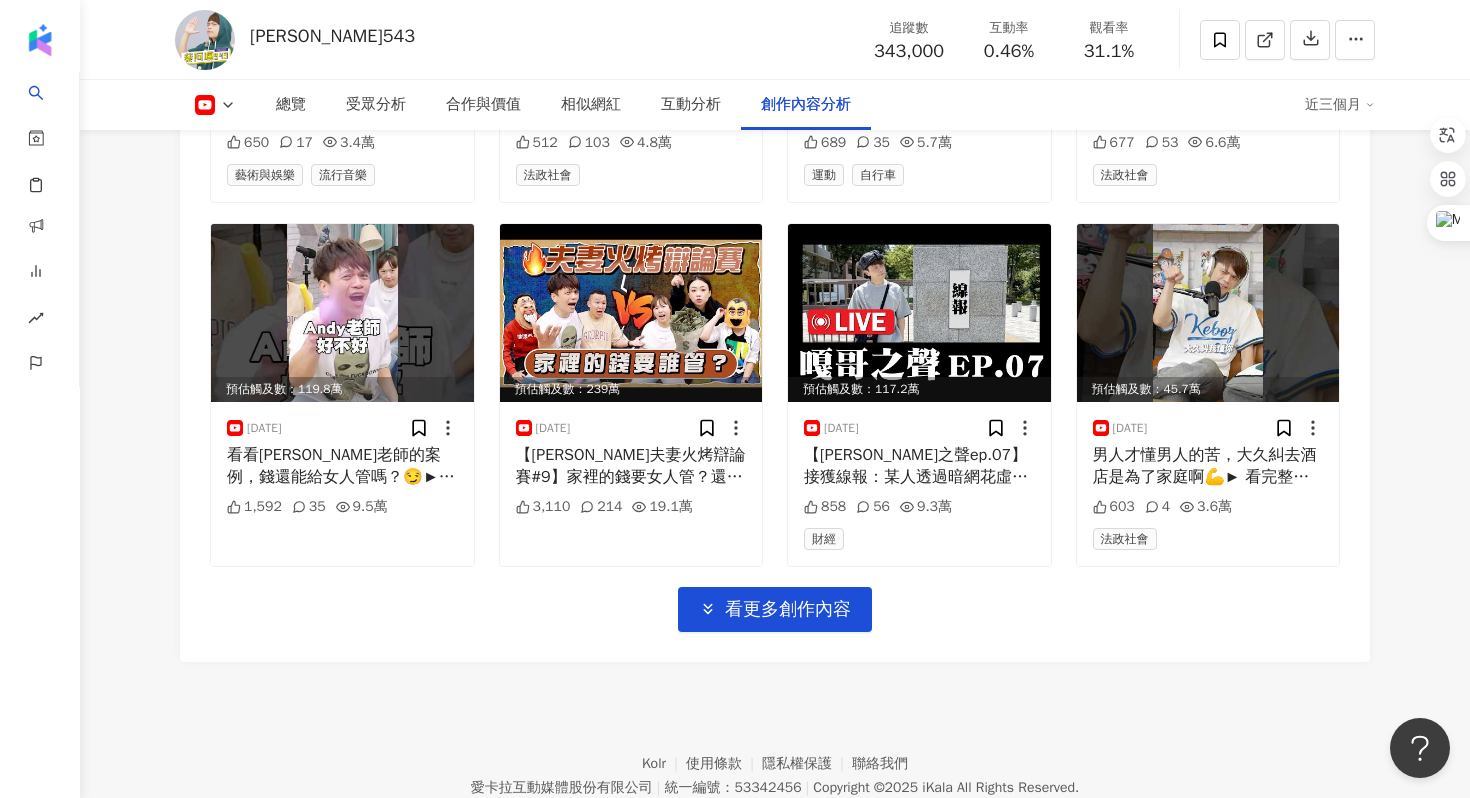 click on "YouTube 進階篩選 啟動 關閉 AI 篩選商業合作內容 排序：發布時間 共 78 筆 ，   條件： 預估觸及數：73.4萬 [DATE] 950 52 5.8萬 藝術與娛樂 流行音樂 預估觸及數：32.2萬 [DATE] 大頭佛：嘎哥退休是台灣的損失啊！是真愛！😍 #不代表本台立場130 #[PERSON_NAME]543 #podcast► 看完整影片：[URL][DOMAIN_NAME]
► 訂閱Subscribe：[URL][DOMAIN_NAME] 562 15 2.5萬 藝術與娛樂 Podcast 預估觸及數：42.7萬 [DATE] 437 75 3.4萬 法政社會 預估觸及數：118.2萬 [DATE] 935 89 9.4萬 預估觸及數：42.7萬 [DATE] 暴牙B開金口唱英文老歌！奇蹟！竟然沒走音😆 #完整影片在[PERSON_NAME]543的YouTube頻道喔► 看完整影片：[URL][DOMAIN_NAME]
► 訂閱Subscribe：[URL][DOMAIN_NAME] 650 17 3.4萬 藝術與娛樂 流行音樂 預估觸及數：61.2萬 [DATE] 512 103 4.8萬 法政社會 預估觸及數：72萬 [DATE] 689 35 5.7萬 運動 自行車 [DATE] 677 53 6.6萬" at bounding box center [775, 23] 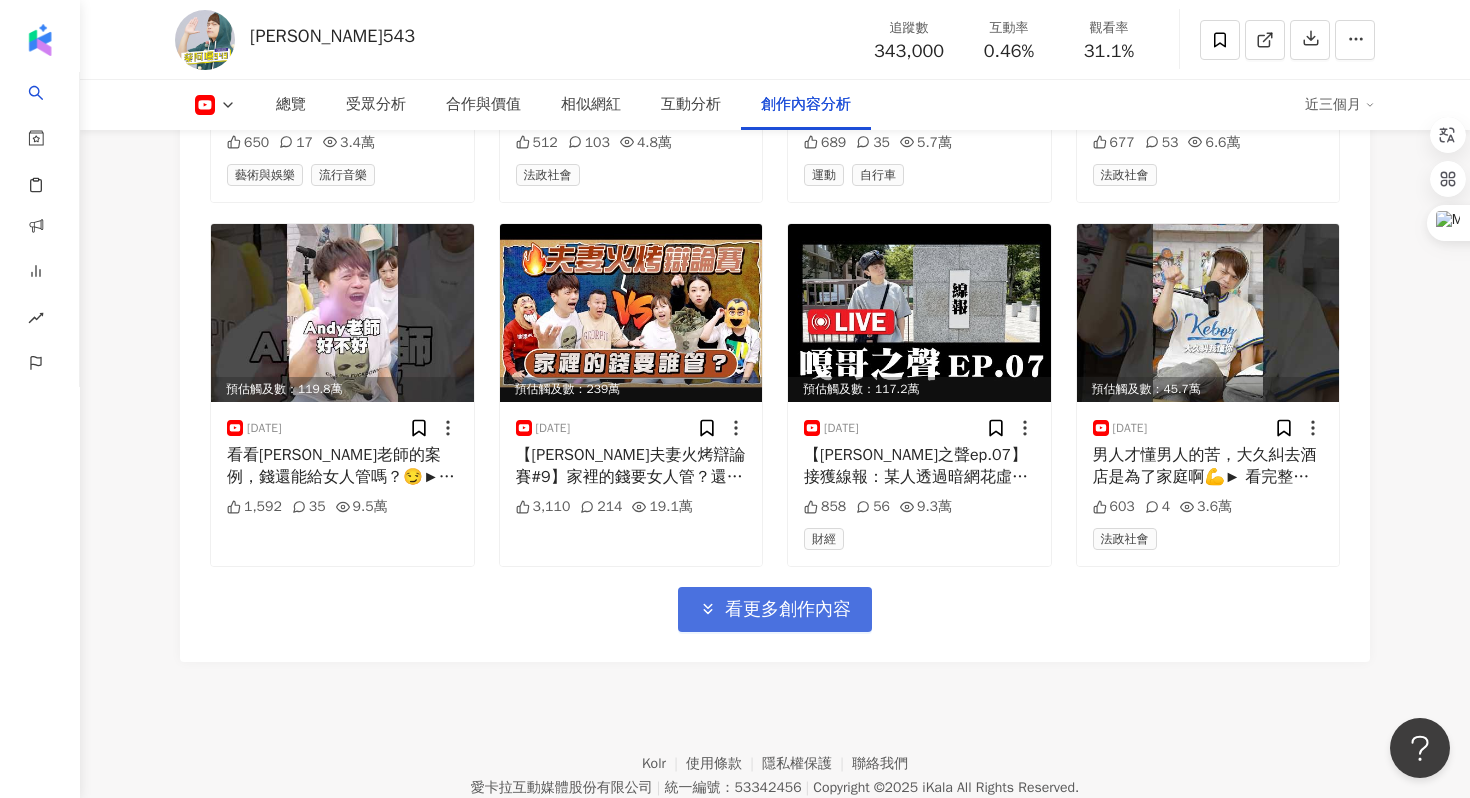 click on "看更多創作內容" at bounding box center (775, 609) 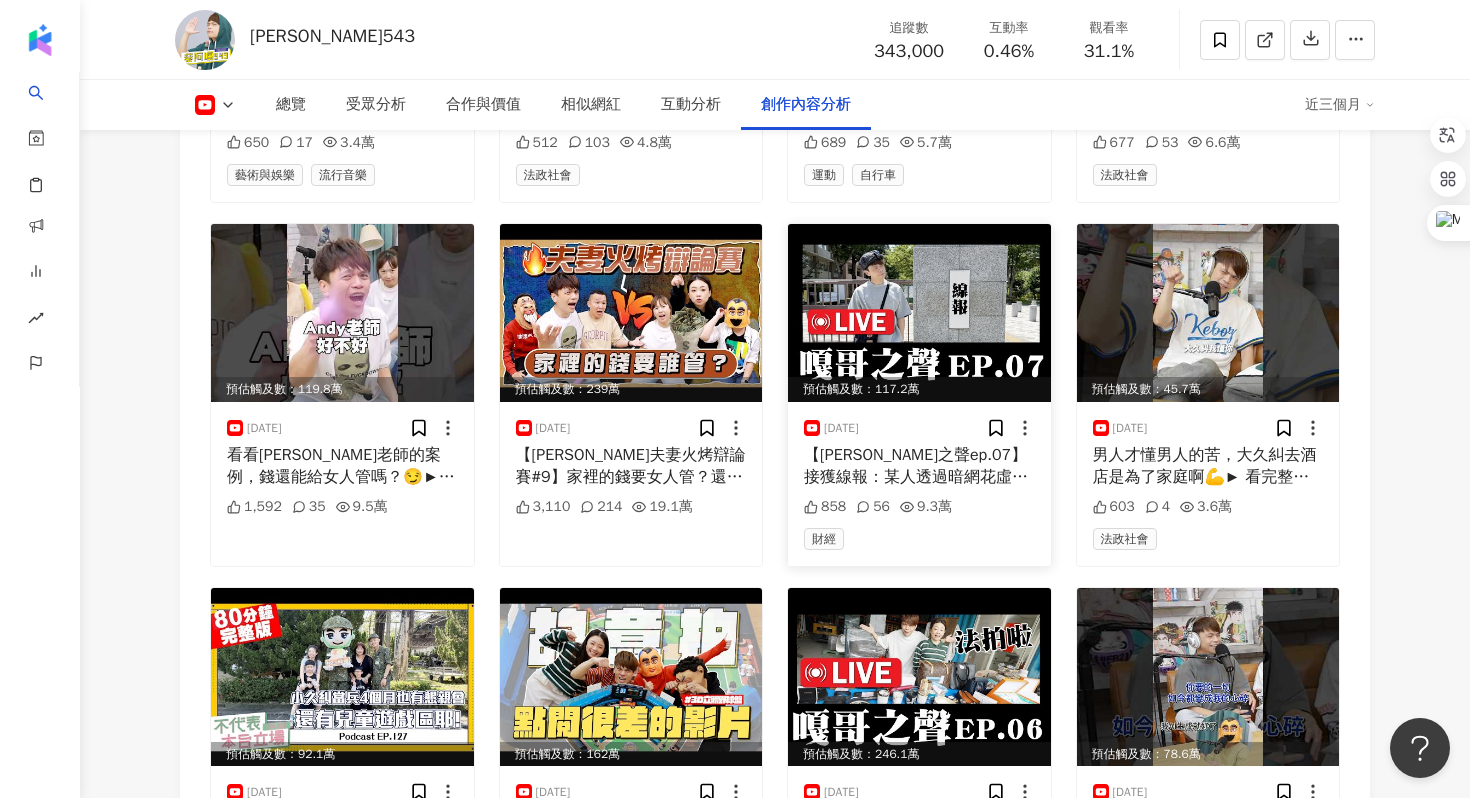 click on "【嘎哥之聲ep.07】接獲線報：某人透過暗網花虛擬貨幣，要惡意攻擊嘎哥社群？► 點這邊收聽Podcast完整節目：https://linktr.ee/aga543
► 訂閱第五頻道「蔡阿嘎543」：https://pros.is/Aga543
►追蹤「蔡阿嘎543」IG：https://www.instagram.com/tsaiaga543/
【蔡阿嘎543 Podcast】正式上架！點這邊收聽↓↓↓
► Apple: https://reurl.cc/60yoYb
► Spotify :https://reurl.cc/2mb1an
► Google：https://reurl.cc/W1XWZk
► KKBox：https://reurl.cc/9pZe0n
► Sound on：https://reurl.cc/60yoXr
#嘎哥之聲 #PODCAST #蔡阿嘎543 #蔡阿嘎
聯絡蔡阿嘎：
withgalovetaiwan@gmail.com" at bounding box center (919, 466) 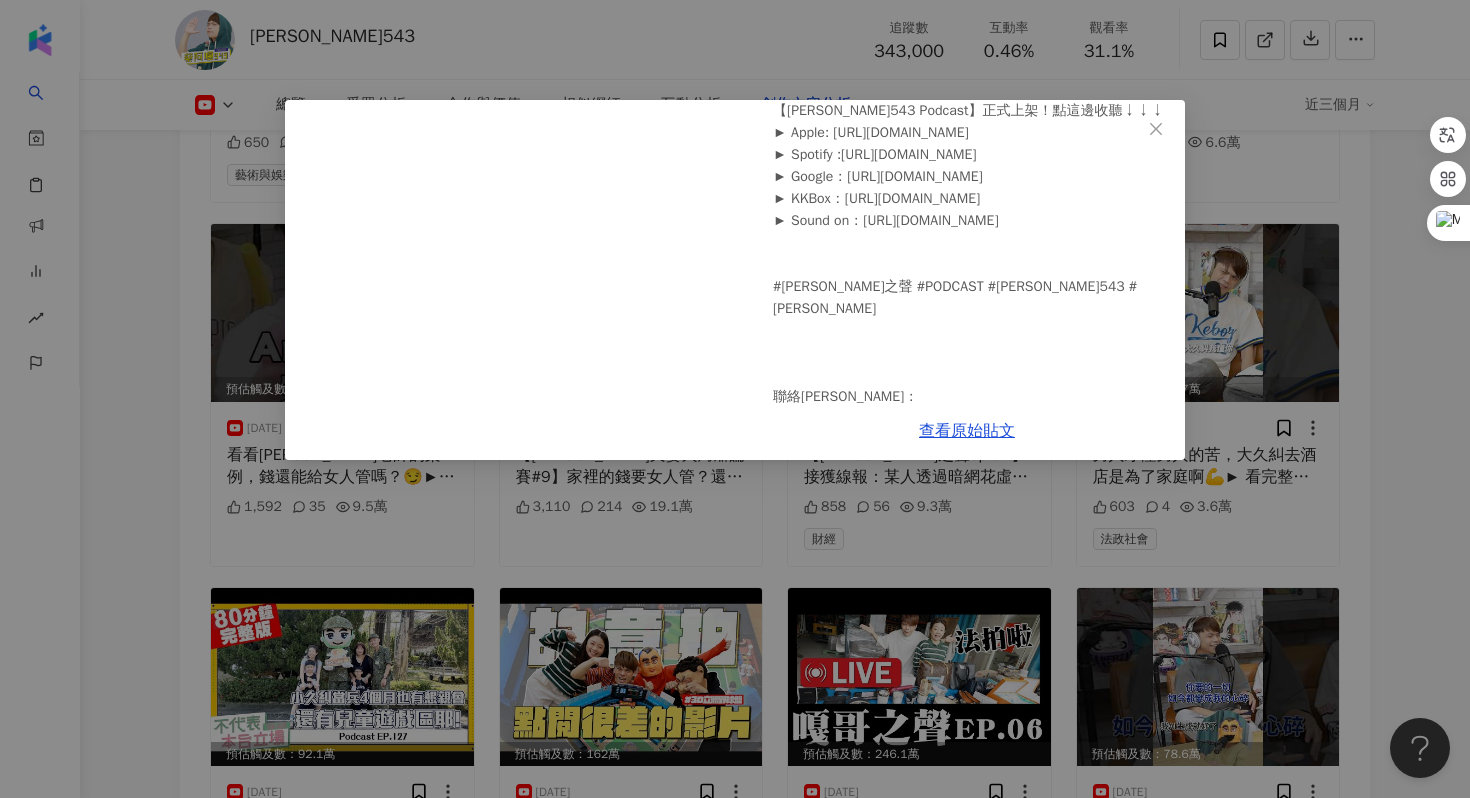 scroll, scrollTop: 300, scrollLeft: 0, axis: vertical 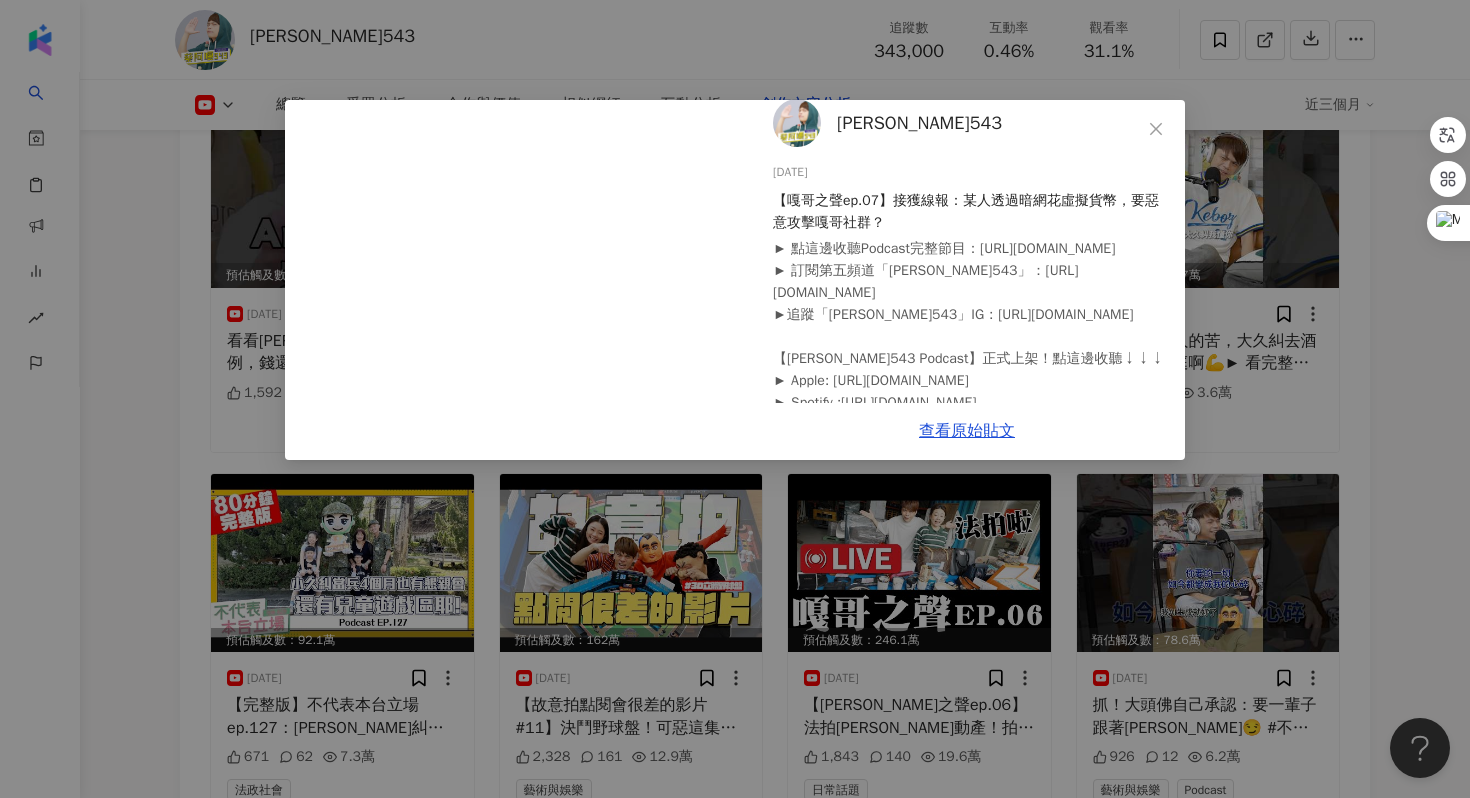 click on "蔡阿嘎543 2025/6/2 【嘎哥之聲ep.07】接獲線報：某人透過暗網花虛擬貨幣，要惡意攻擊嘎哥社群？ ► 點這邊收聽Podcast完整節目：https://linktr.ee/aga543
► 訂閱第五頻道「蔡阿嘎543」：https://pros.is/Aga543
►追蹤「蔡阿嘎543」IG：https://www.instagram.com/tsaiaga543/
【蔡阿嘎543 Podcast】正式上架！點這邊收聽↓↓↓
► Apple: https://reurl.cc/60yoYb
► Spotify :https://reurl.cc/2mb1an
► Google：https://reurl.cc/W1XWZk
► KKBox：https://reurl.cc/9pZe0n
► Sound on：https://reurl.cc/60yoXr
#嘎哥之聲 #PODCAST #蔡阿嘎543 #蔡阿嘎
聯絡蔡阿嘎：
withgalovetaiwan@gmail.com 858 56 9.3萬 查看原始貼文" at bounding box center [735, 399] 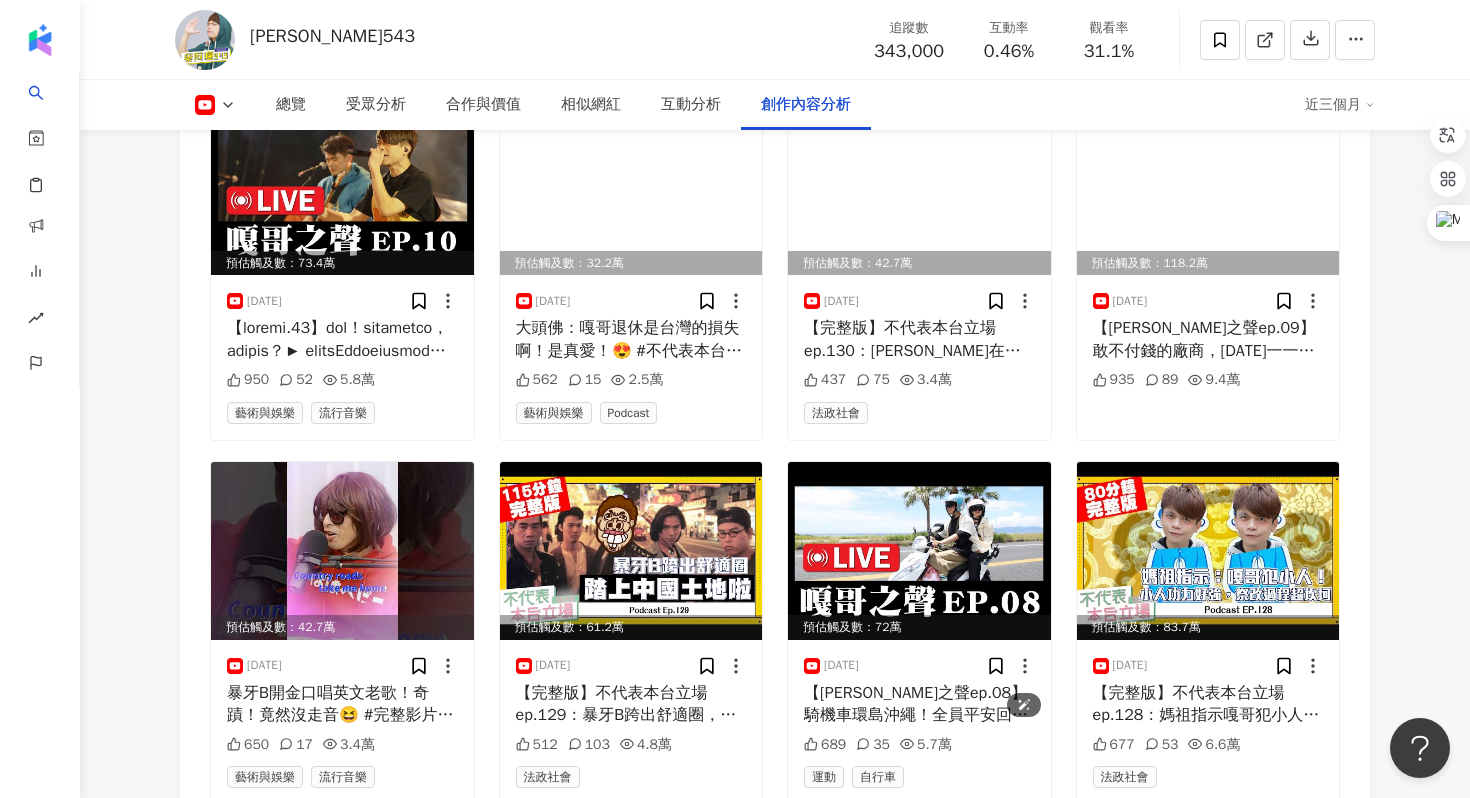 scroll, scrollTop: 5419, scrollLeft: 0, axis: vertical 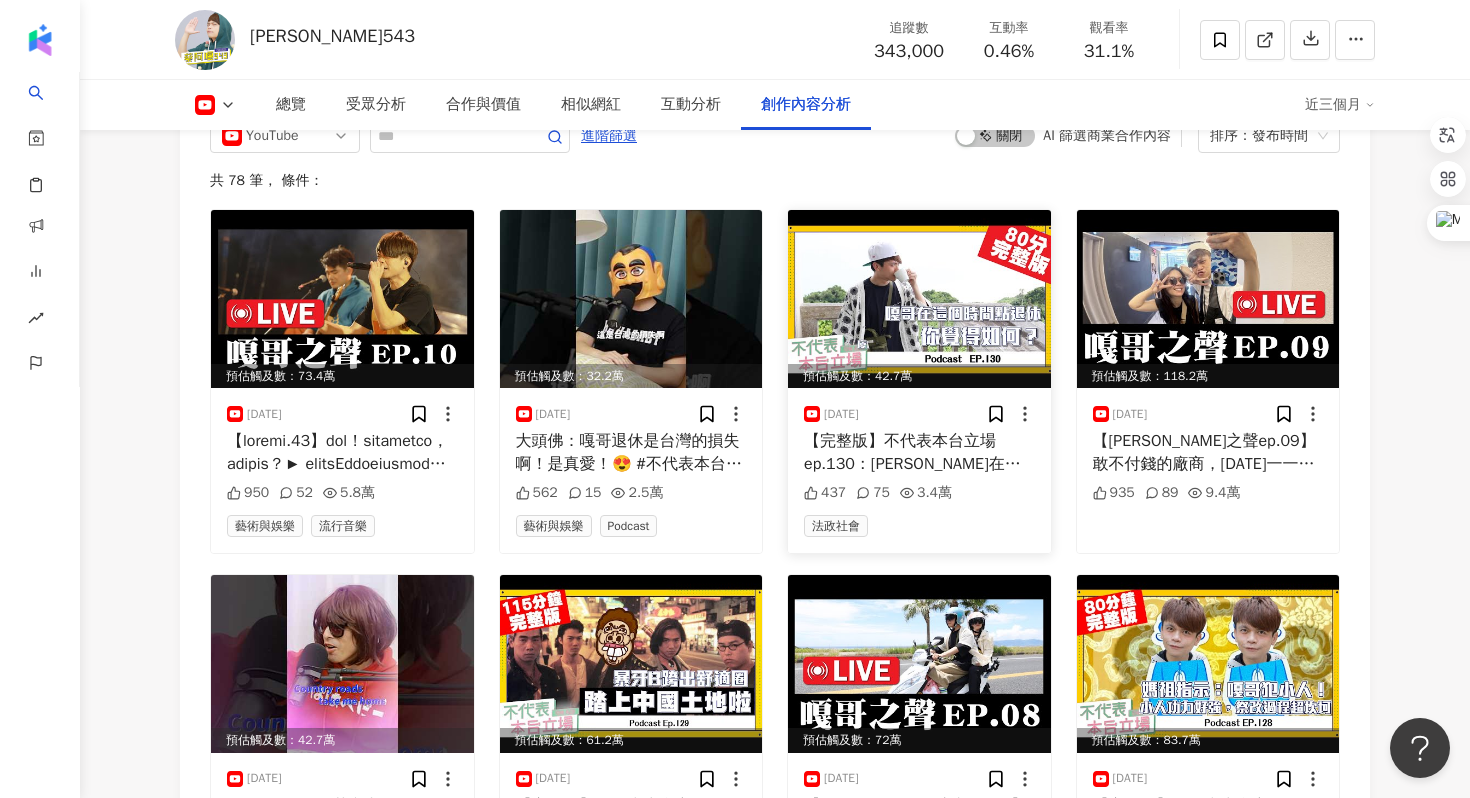 click on "【完整版】不代表本台立場ep.130：嘎哥在這個時間點退休，你覺得如何？► 點這邊收聽Podcast完整節目：https://linktr.ee/aga543
► 訂閱第五頻道「蔡阿嘎543」：https://pros.is/Aga543
►追蹤「蔡阿嘎543」IG：https://www.instagram.com/tsaiaga543/
【蔡阿嘎543 Podcast】正式上架！點這邊收聽↓↓↓
► Apple: https://reurl.cc/60yoYb
► Spotify :https://reurl.cc/2mb1an
► Google：https://reurl.cc/W1XWZk
► KKBox：https://reurl.cc/9pZe0n
► Sound on：https://reurl.cc/60yoXr
#不代表本台立場 #podcast #蔡阿嘎543 #蔡阿嘎
聯絡蔡阿嘎：
withgalovetaiwan@gmail.com" at bounding box center (919, 452) 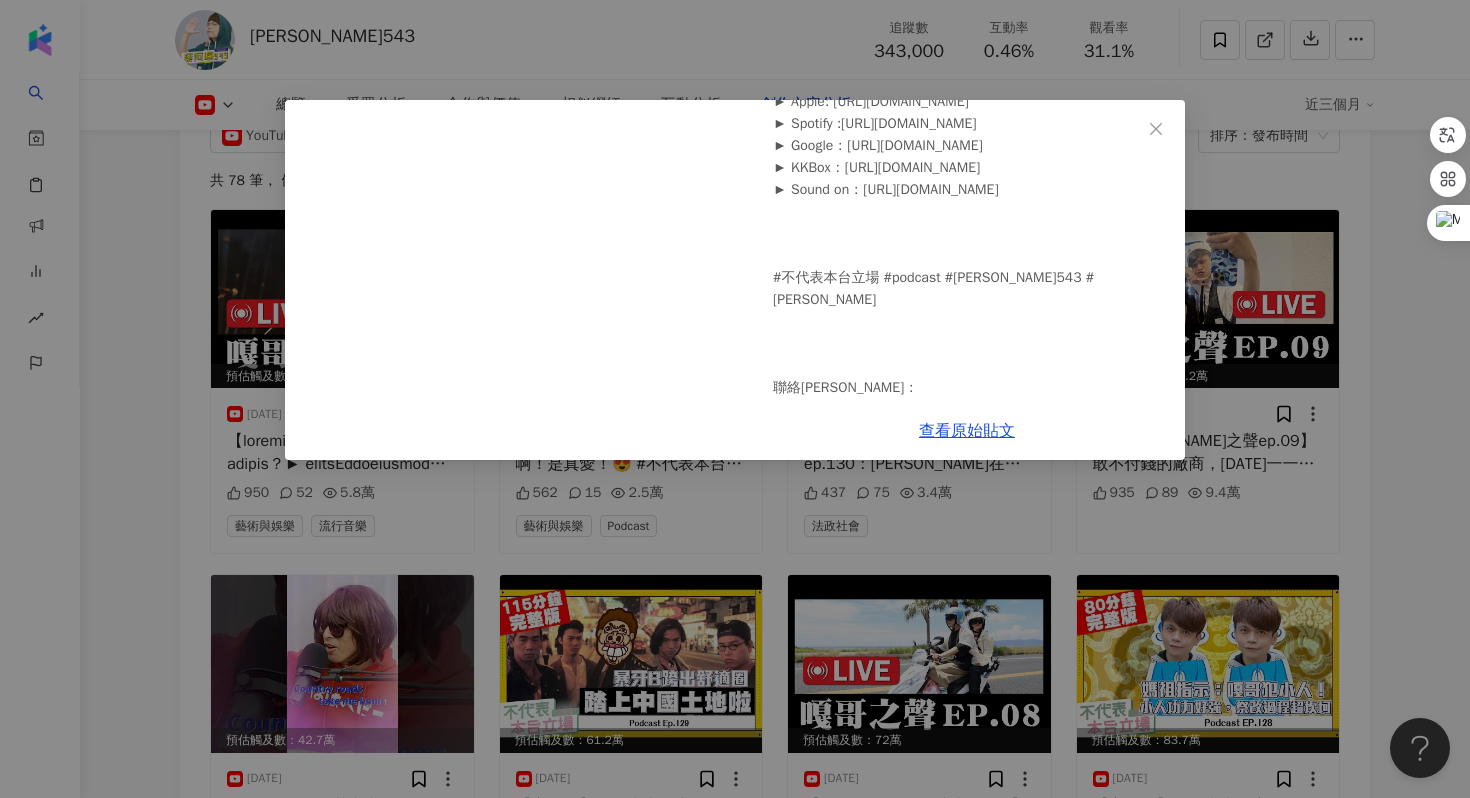 scroll, scrollTop: 344, scrollLeft: 0, axis: vertical 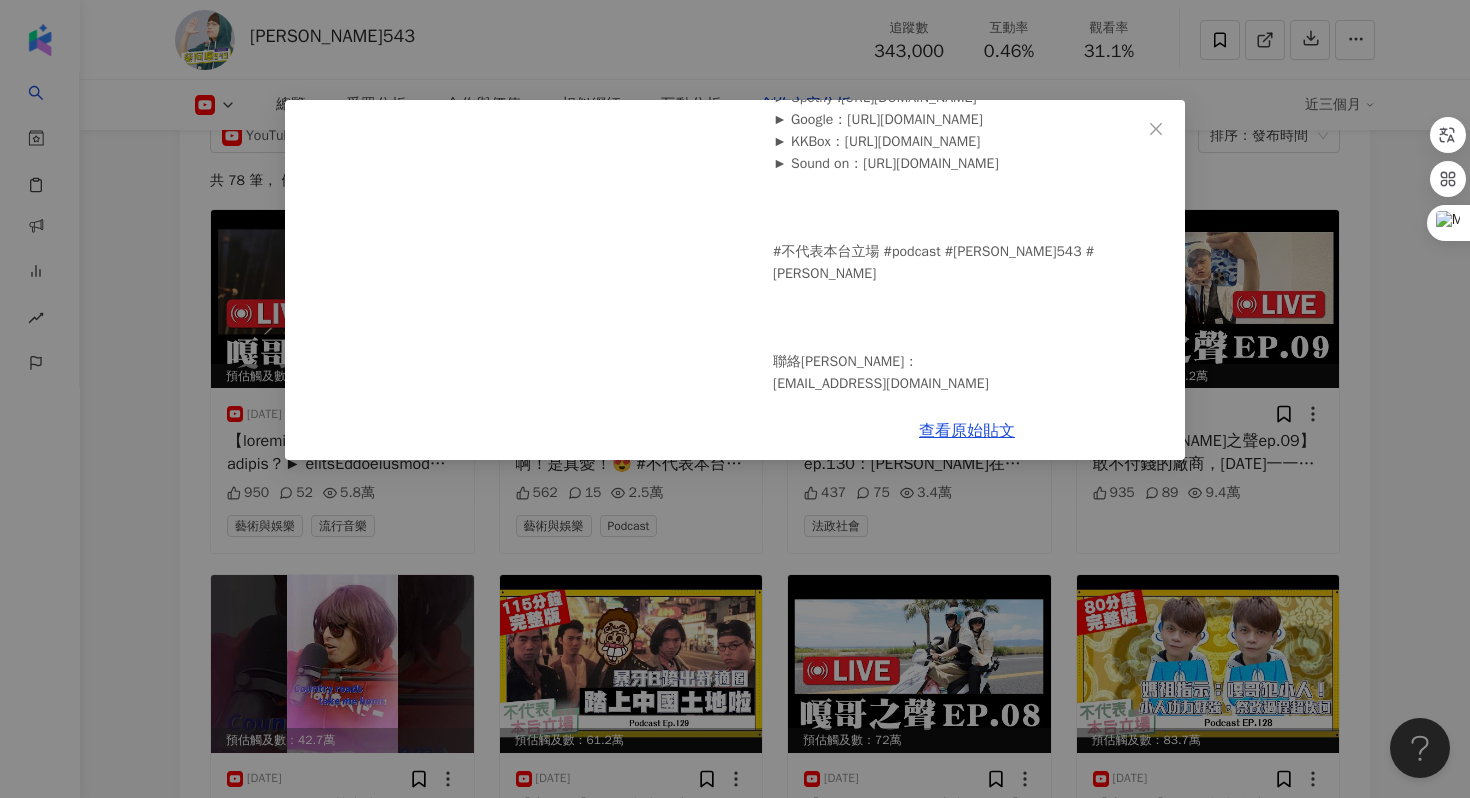 click on "蔡阿嘎543 2025/6/19 【完整版】不代表本台立場ep.130：嘎哥在這個時間點退休，你覺得如何？ ► 點這邊收聽Podcast完整節目：https://linktr.ee/aga543
► 訂閱第五頻道「蔡阿嘎543」：https://pros.is/Aga543
►追蹤「蔡阿嘎543」IG：https://www.instagram.com/tsaiaga543/
【蔡阿嘎543 Podcast】正式上架！點這邊收聽↓↓↓
► Apple: https://reurl.cc/60yoYb
► Spotify :https://reurl.cc/2mb1an
► Google：https://reurl.cc/W1XWZk
► KKBox：https://reurl.cc/9pZe0n
► Sound on：https://reurl.cc/60yoXr
#不代表本台立場 #podcast #蔡阿嘎543 #蔡阿嘎
聯絡蔡阿嘎：
withgalovetaiwan@gmail.com 437 75 3.4萬 查看原始貼文" at bounding box center [735, 399] 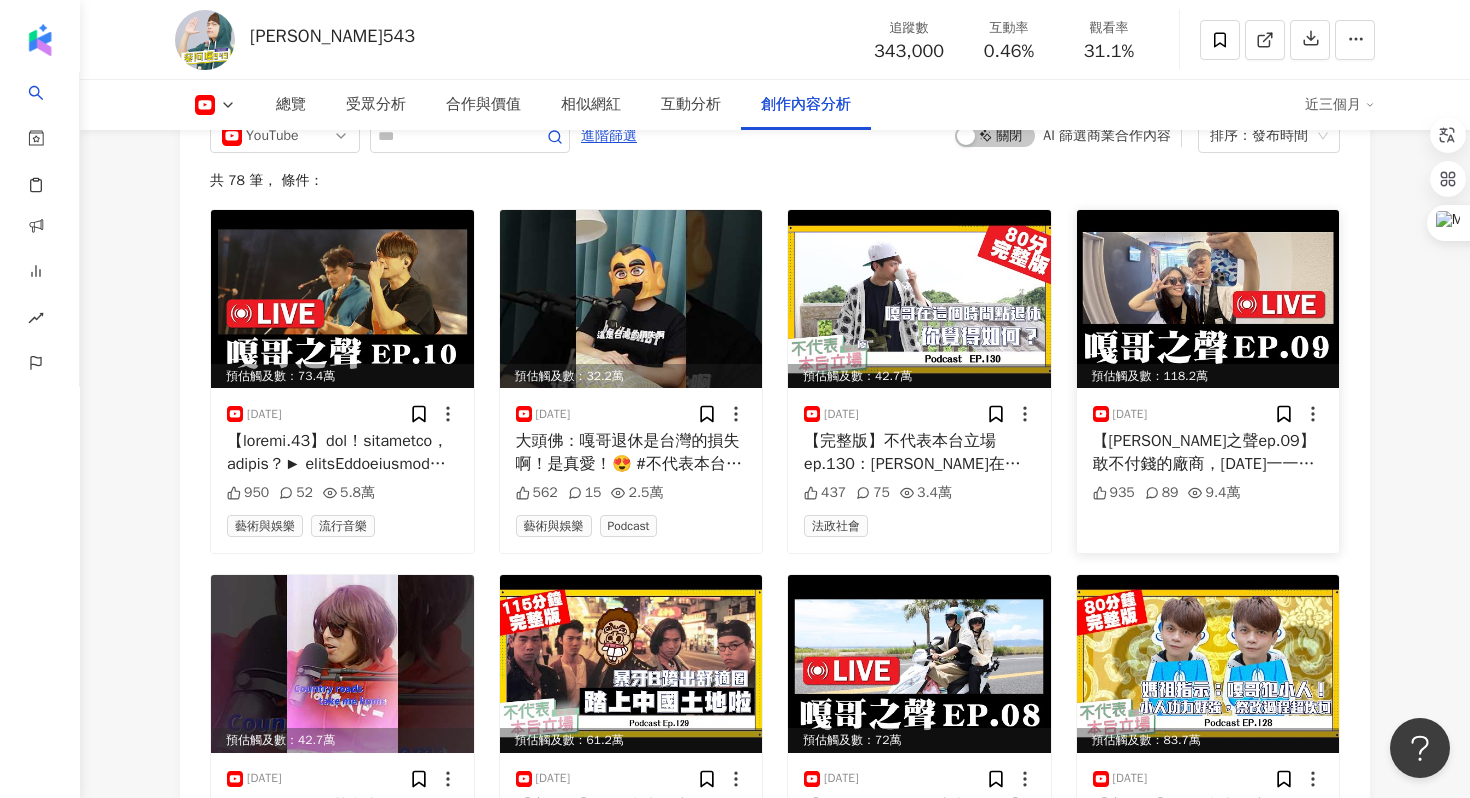 click on "【嘎哥之聲ep.09】敢不付錢的廠商，今天一一唱名提告► 點這邊收聽Podcast完整節目：https://linktr.ee/aga543
► 訂閱第五頻道「蔡阿嘎543」：https://pros.is/Aga543
►追蹤「蔡阿嘎543」IG：https://www.instagram.com/tsaiaga543/
【蔡阿嘎543 Podcast】正式上架！點這邊收聽↓↓↓
► Apple: https://reurl.cc/60yoYb
► Spotify :https://reurl.cc/2mb1an
► Google：https://reurl.cc/W1XWZk
► KKBox：https://reurl.cc/9pZe0n
► Sound on：https://reurl.cc/60yoXr
#嘎哥之聲 #PODCAST #蔡阿嘎543 #蔡阿嘎
聯絡蔡阿嘎：
withgalovetaiwan@gmail.com" at bounding box center [1208, 452] 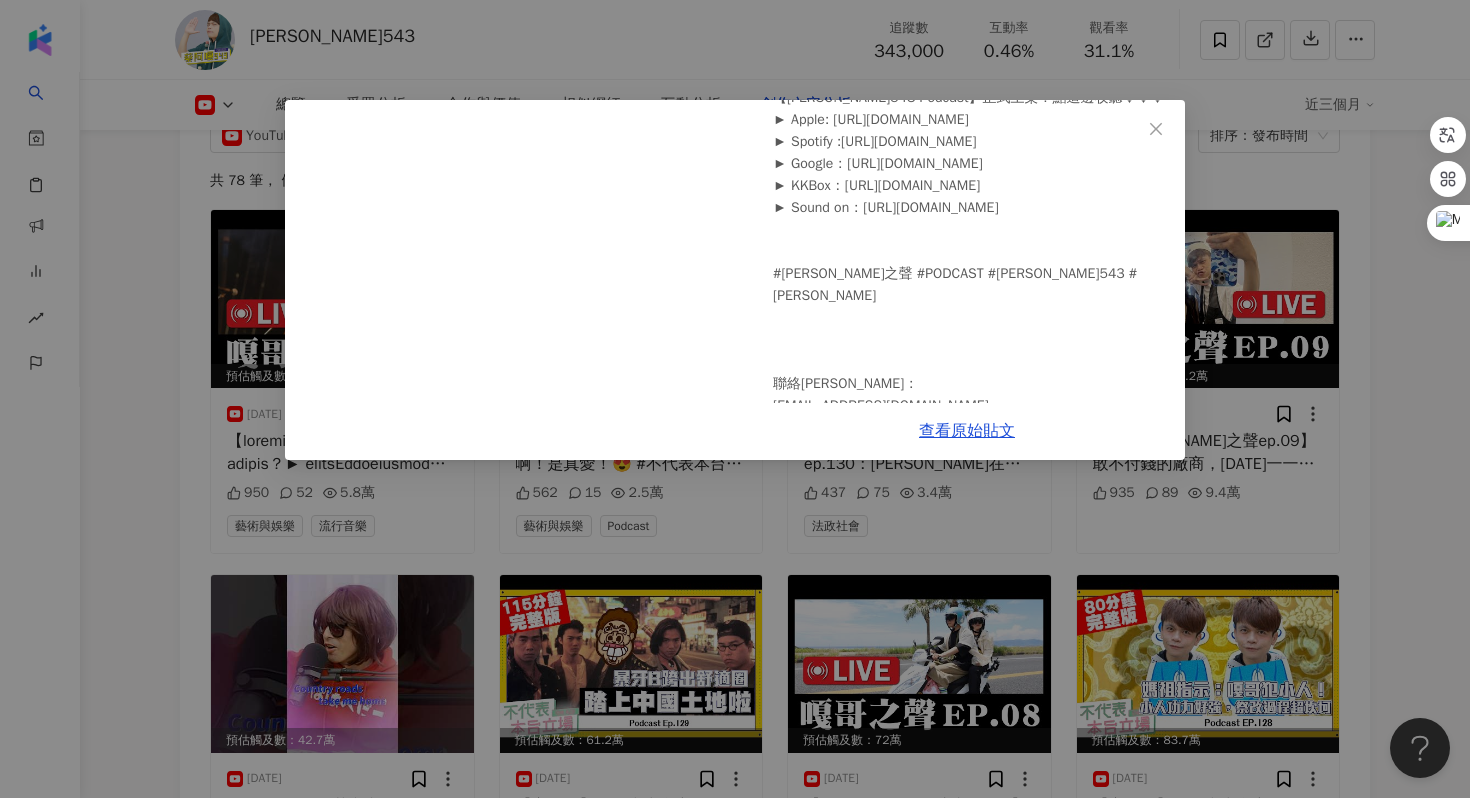 scroll, scrollTop: 277, scrollLeft: 0, axis: vertical 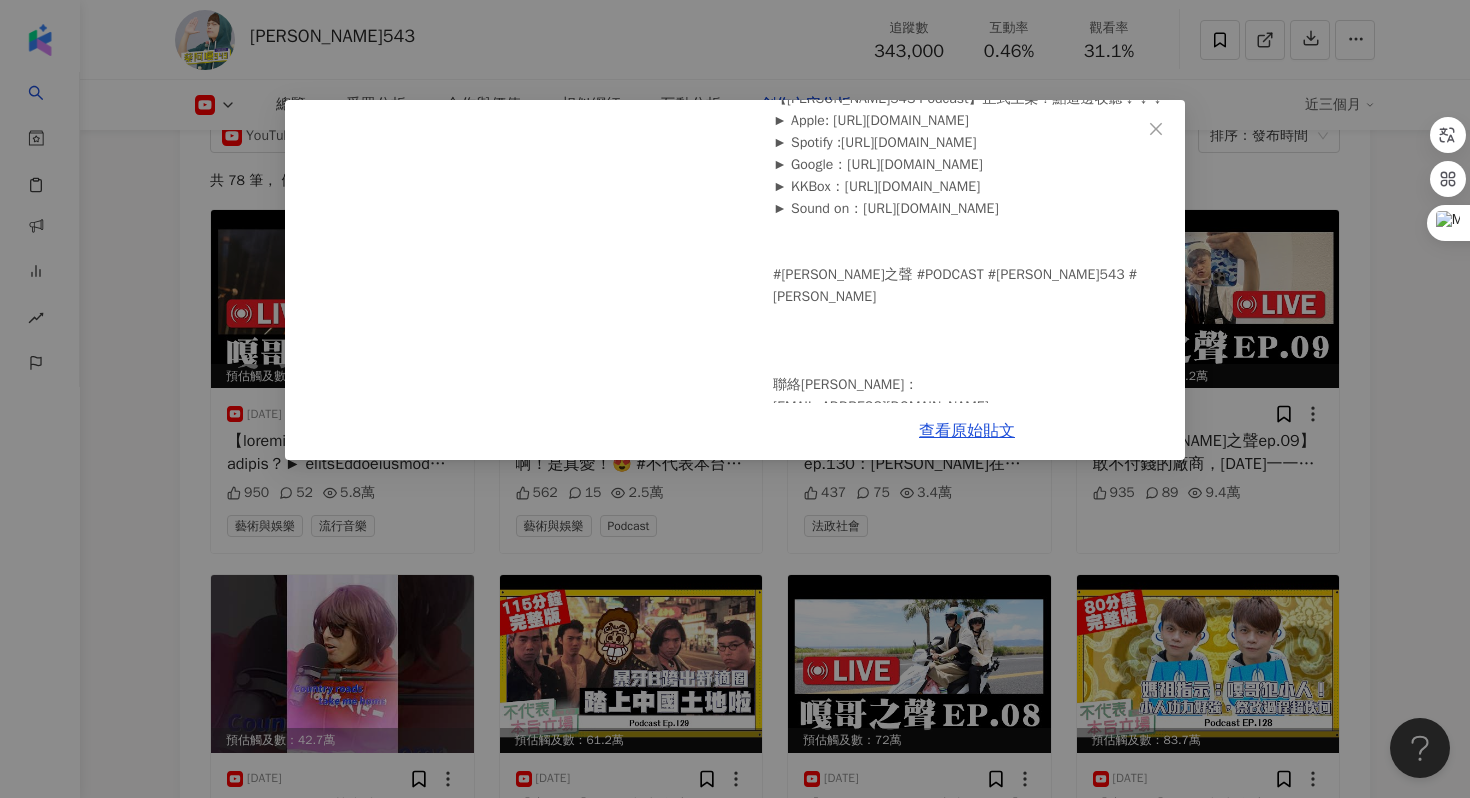 click on "蔡阿嘎543 2025/6/16 【嘎哥之聲ep.09】敢不付錢的廠商，今天一一唱名提告 ► 點這邊收聽Podcast完整節目：https://linktr.ee/aga543
► 訂閱第五頻道「蔡阿嘎543」：https://pros.is/Aga543
►追蹤「蔡阿嘎543」IG：https://www.instagram.com/tsaiaga543/
【蔡阿嘎543 Podcast】正式上架！點這邊收聽↓↓↓
► Apple: https://reurl.cc/60yoYb
► Spotify :https://reurl.cc/2mb1an
► Google：https://reurl.cc/W1XWZk
► KKBox：https://reurl.cc/9pZe0n
► Sound on：https://reurl.cc/60yoXr
#嘎哥之聲 #PODCAST #蔡阿嘎543 #蔡阿嘎
聯絡蔡阿嘎：
withgalovetaiwan@gmail.com 935 89 9.4萬 查看原始貼文" at bounding box center [735, 399] 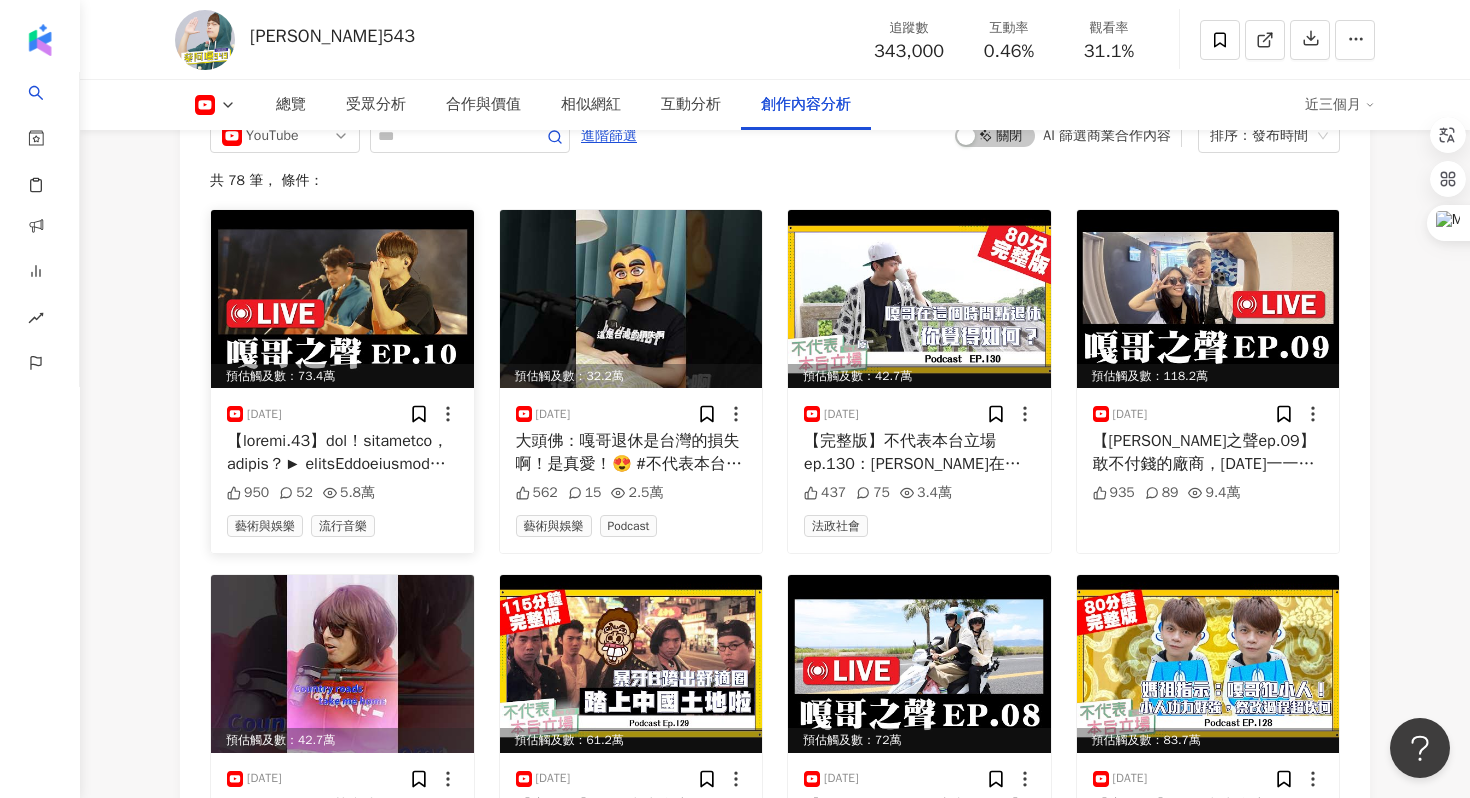 click at bounding box center [342, 452] 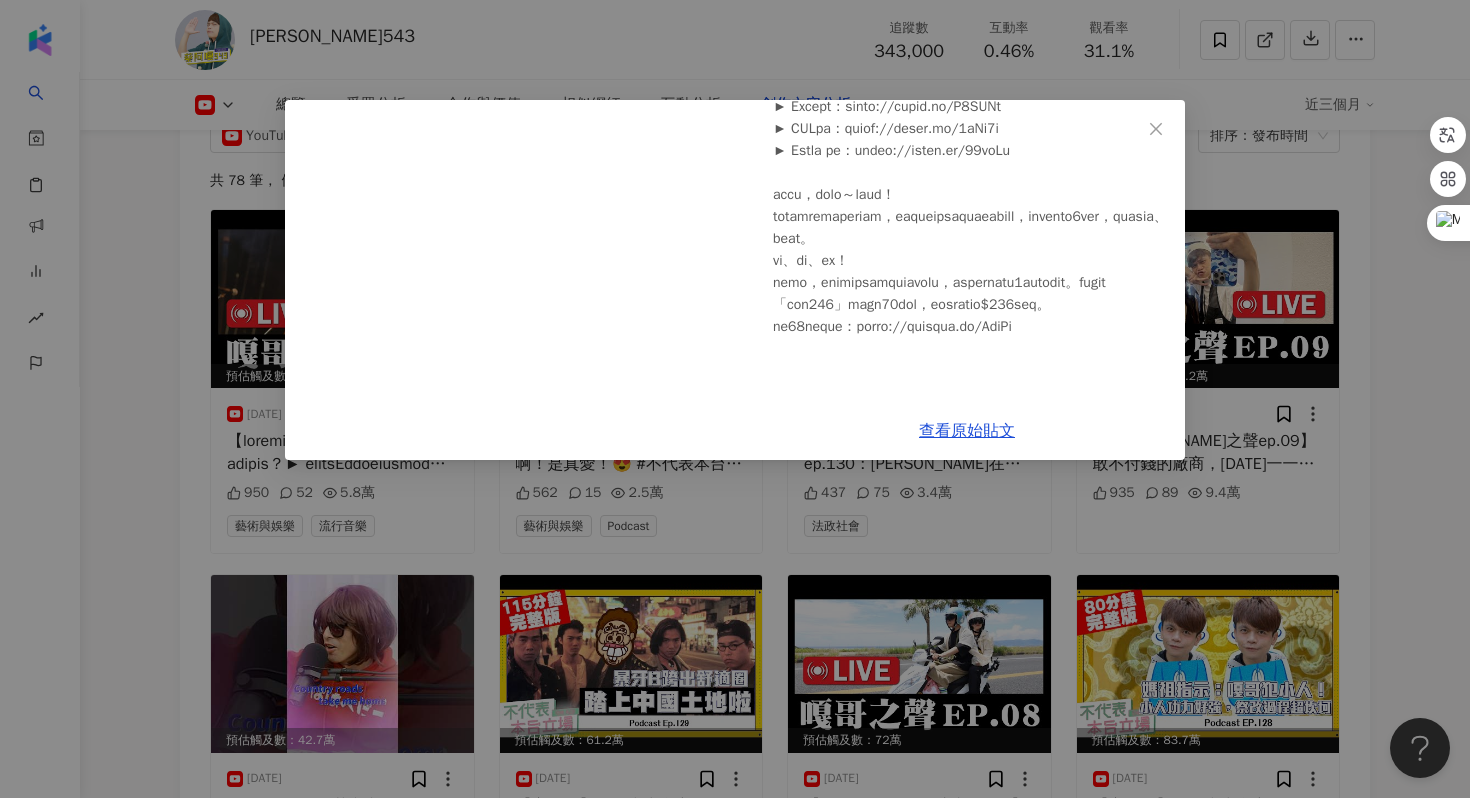scroll, scrollTop: 315, scrollLeft: 0, axis: vertical 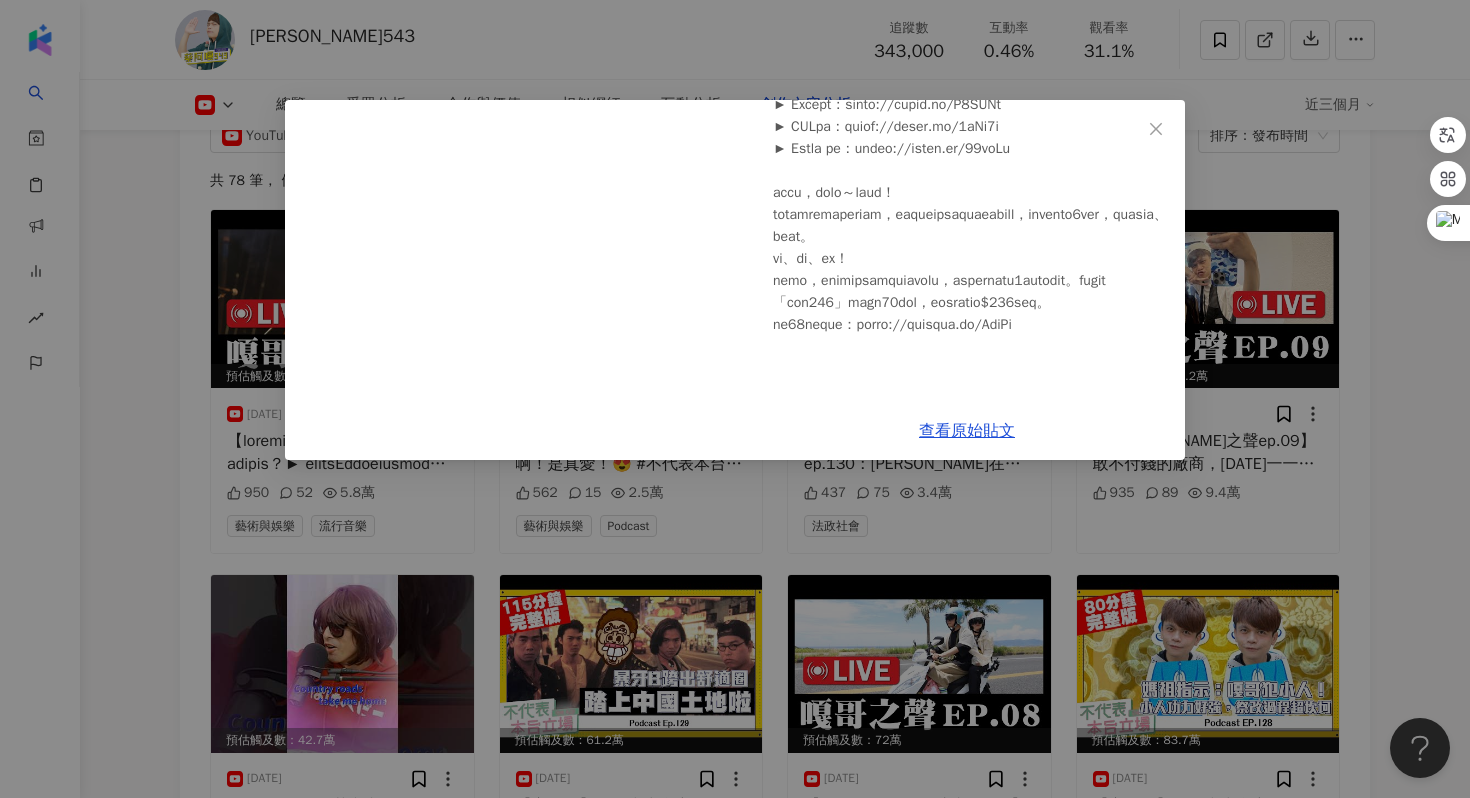 click on "蔡阿嘎543 2025/6/23 【嘎哥之聲ep.10】最終回！嘎哥線上演唱音樂會，陪大家唱通宵？ 950 52 5.8萬 查看原始貼文" at bounding box center (735, 399) 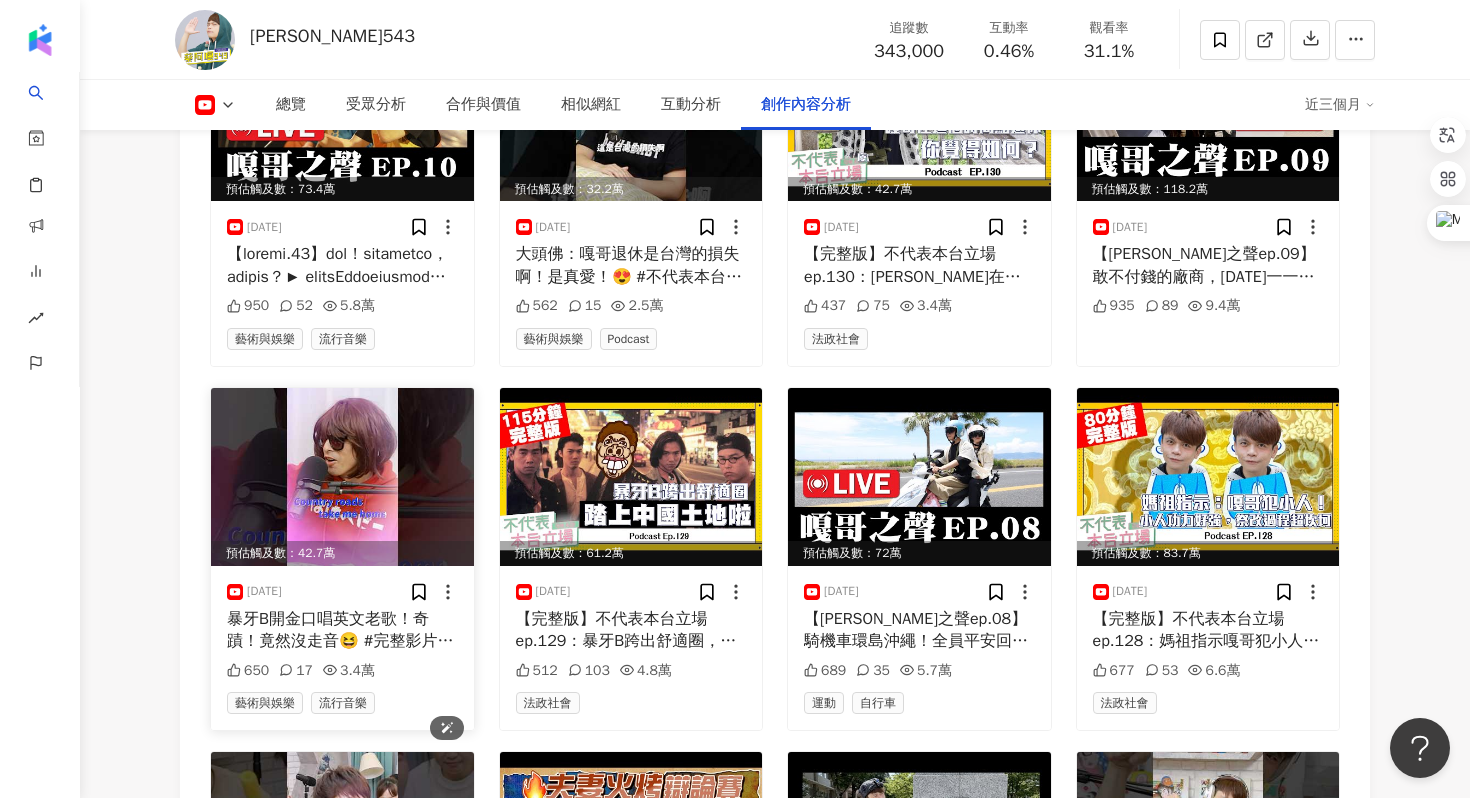 scroll, scrollTop: 5615, scrollLeft: 0, axis: vertical 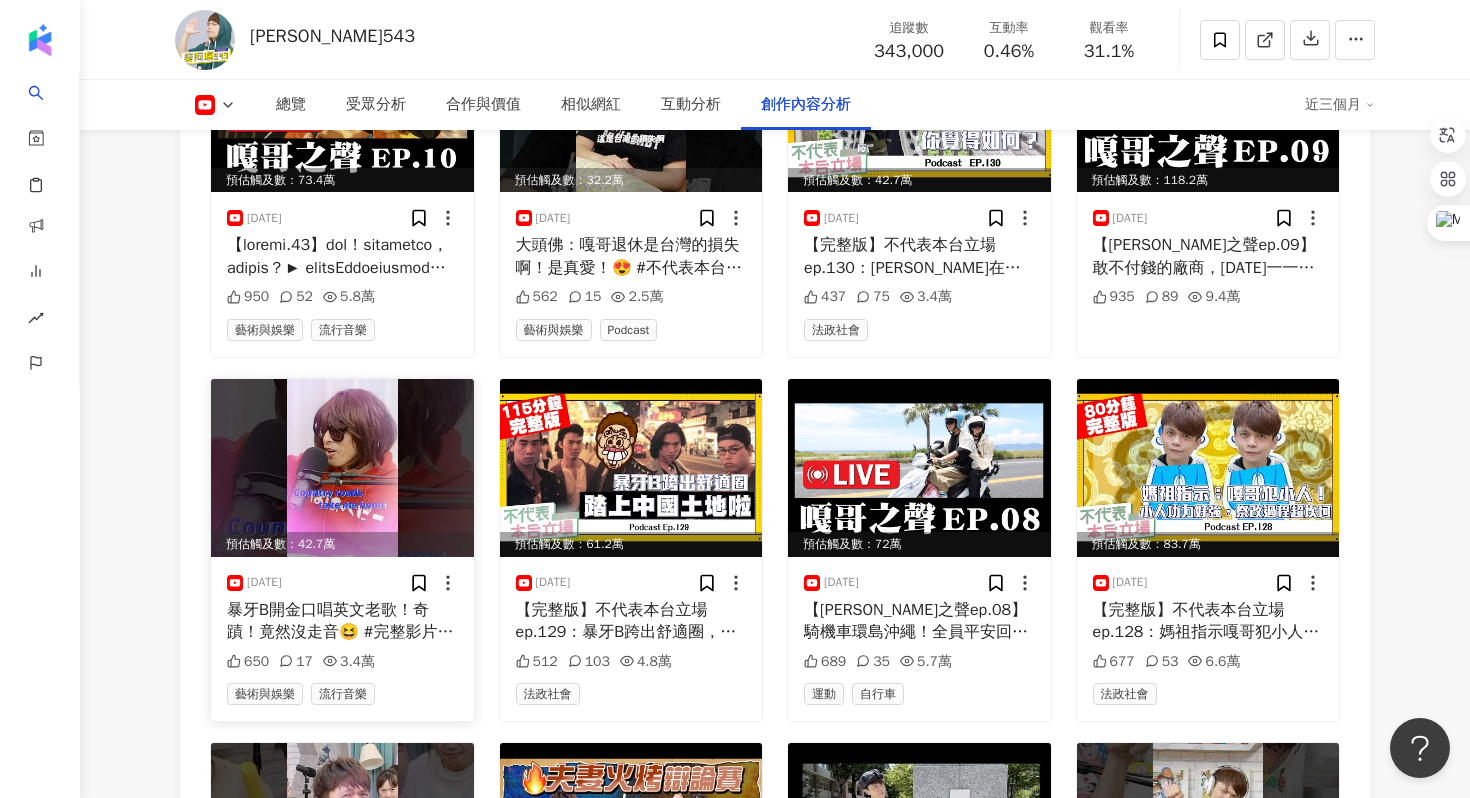 click on "暴牙B開金口唱英文老歌！奇蹟！竟然沒走音😆 #完整影片在蔡阿嘎543的YouTube頻道喔► 看完整影片：https://youtu.be/vav_sqVpu8w
► 訂閱Subscribe：https://pros.is/Aga543" at bounding box center (342, 621) 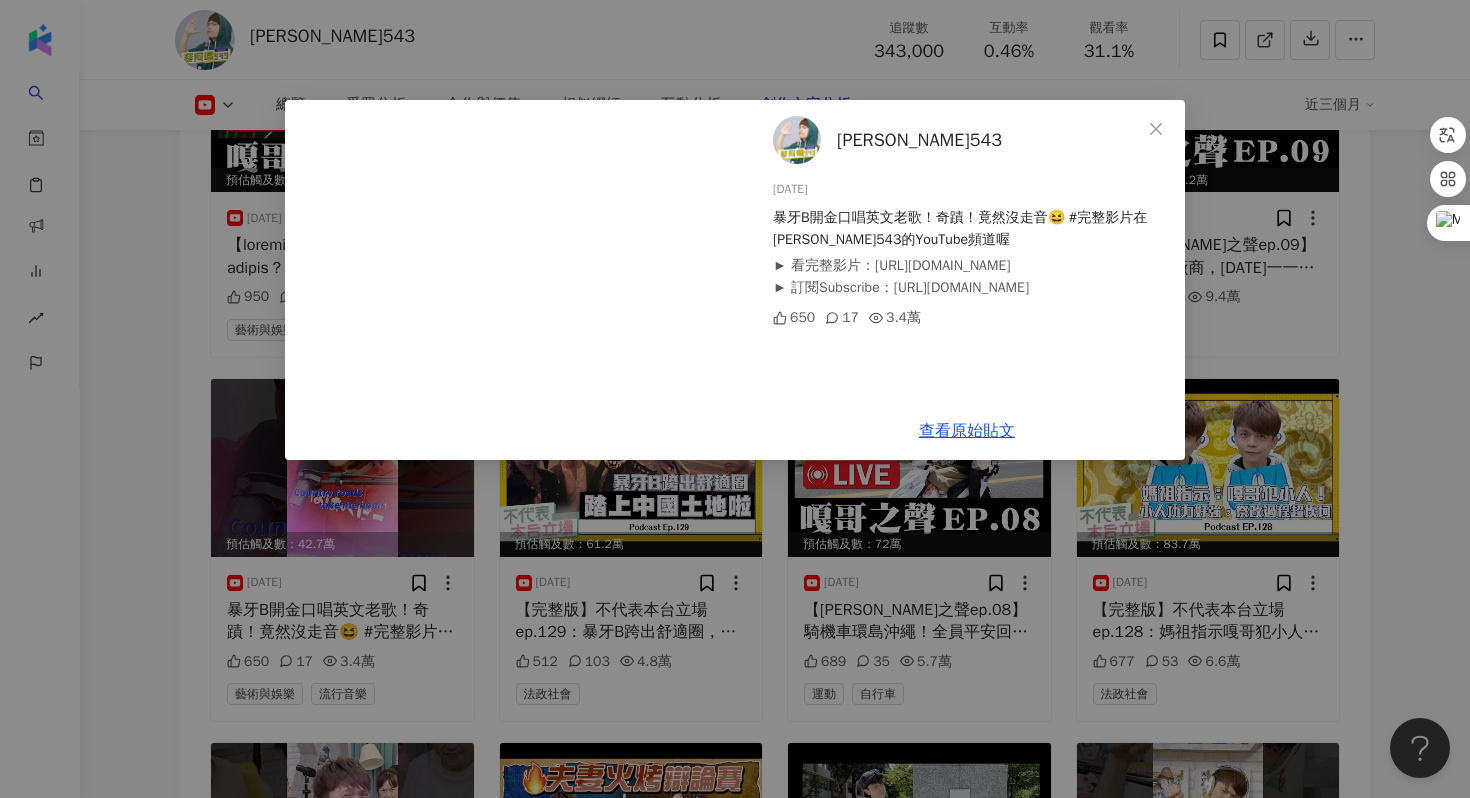 click on "蔡阿嘎543 2025/6/12 暴牙B開金口唱英文老歌！奇蹟！竟然沒走音😆 #完整影片在蔡阿嘎543的YouTube頻道喔 ► 看完整影片：https://youtu.be/vav_sqVpu8w
► 訂閱Subscribe：https://pros.is/Aga543 650 17 3.4萬 查看原始貼文" at bounding box center [735, 399] 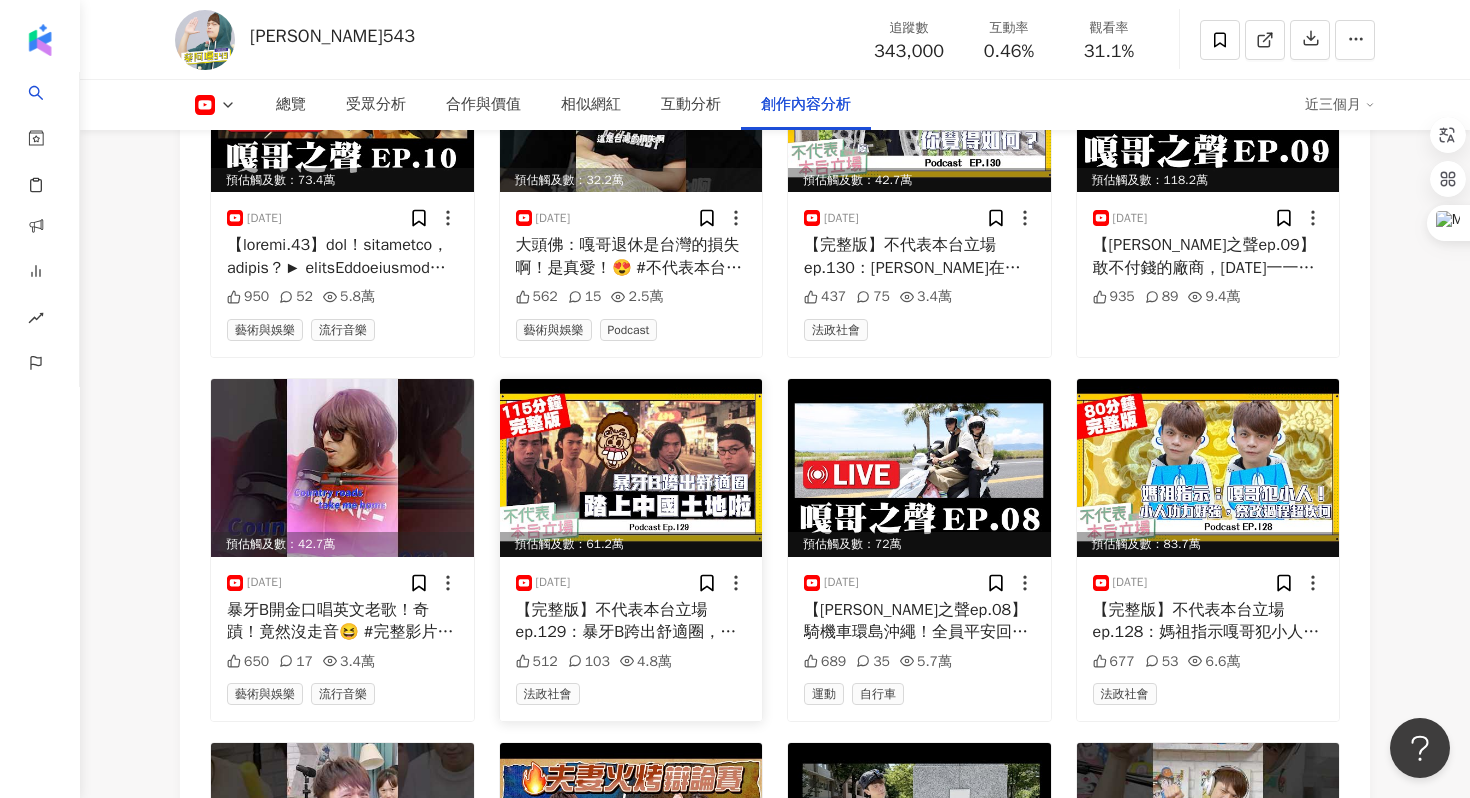 click on "【完整版】不代表本台立場ep.129：暴牙B跨出舒適圈，踏上中國土地啦► 點這邊收聽Podcast完整節目：https://linktr.ee/aga543
► 訂閱第五頻道「蔡阿嘎543」：https://pros.is/Aga543
►追蹤「蔡阿嘎543」IG：https://www.instagram.com/tsaiaga543/
【蔡阿嘎543 Podcast】正式上架！點這邊收聽↓↓↓
► Apple: https://reurl.cc/60yoYb
► Spotify :https://reurl.cc/2mb1an
► Google：https://reurl.cc/W1XWZk
► KKBox：https://reurl.cc/9pZe0n
► Sound on：https://reurl.cc/60yoXr
#不代表本台立場 #podcast #蔡阿嘎543 #蔡阿嘎
聯絡蔡阿嘎：
withgalovetaiwan@gmail.com" at bounding box center (631, 621) 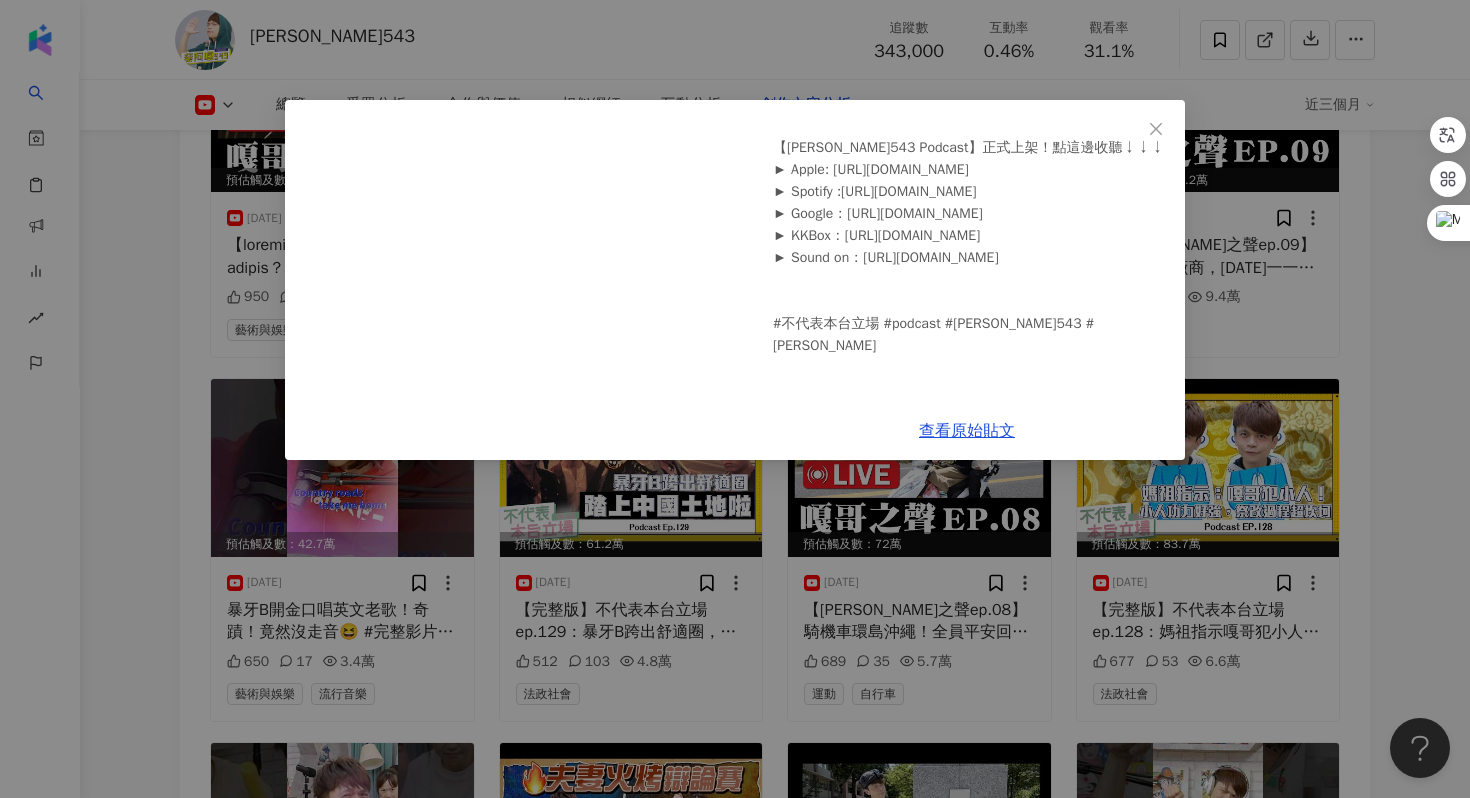 scroll, scrollTop: 322, scrollLeft: 0, axis: vertical 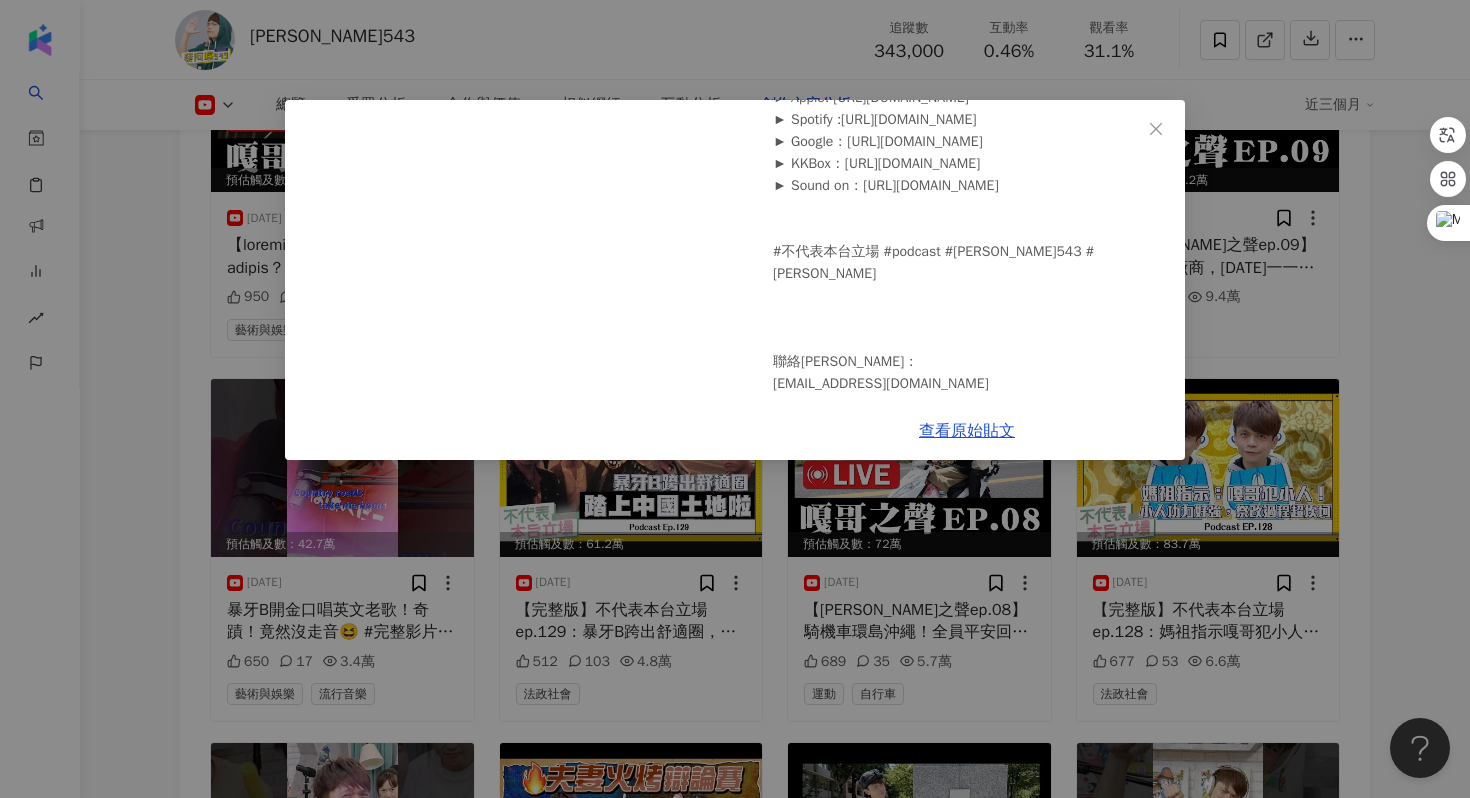 click on "蔡阿嘎543 2025/6/12 【完整版】不代表本台立場ep.129：暴牙B跨出舒適圈，踏上中國土地啦 ► 點這邊收聽Podcast完整節目：https://linktr.ee/aga543
► 訂閱第五頻道「蔡阿嘎543」：https://pros.is/Aga543
►追蹤「蔡阿嘎543」IG：https://www.instagram.com/tsaiaga543/
【蔡阿嘎543 Podcast】正式上架！點這邊收聽↓↓↓
► Apple: https://reurl.cc/60yoYb
► Spotify :https://reurl.cc/2mb1an
► Google：https://reurl.cc/W1XWZk
► KKBox：https://reurl.cc/9pZe0n
► Sound on：https://reurl.cc/60yoXr
#不代表本台立場 #podcast #蔡阿嘎543 #蔡阿嘎
聯絡蔡阿嘎：
withgalovetaiwan@gmail.com 512 103 4.8萬 查看原始貼文" at bounding box center (735, 399) 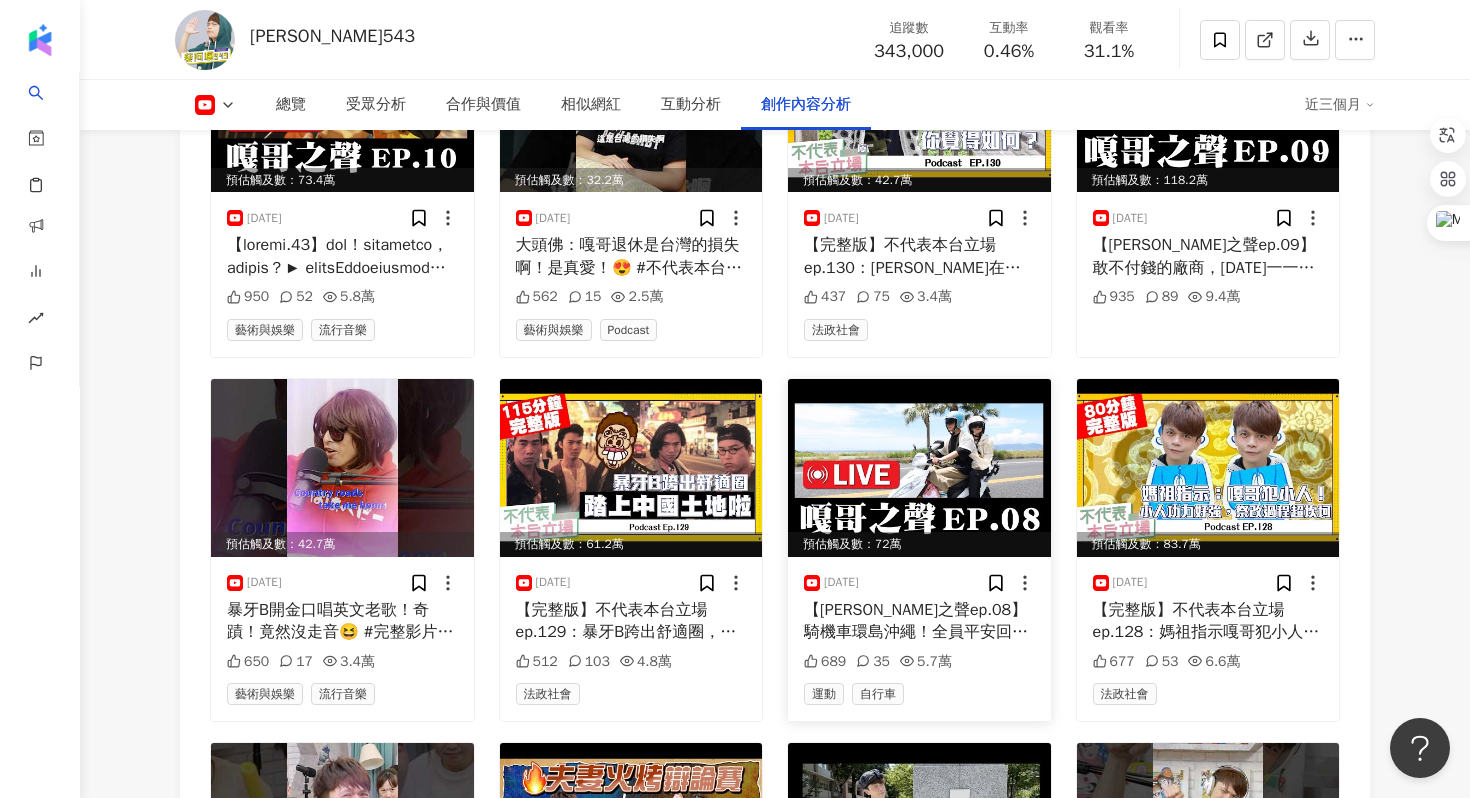 click on "35" at bounding box center [873, 662] 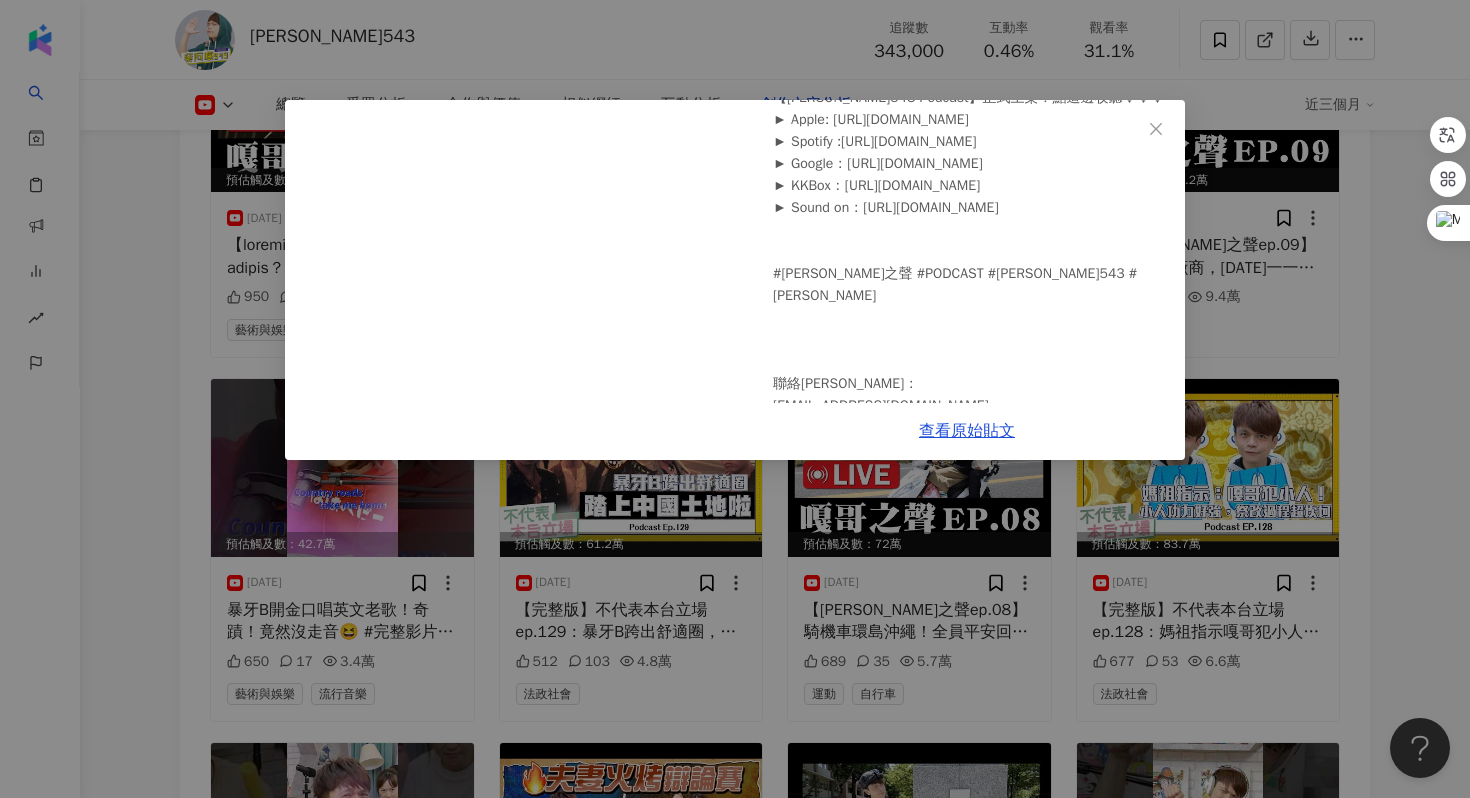 scroll, scrollTop: 277, scrollLeft: 0, axis: vertical 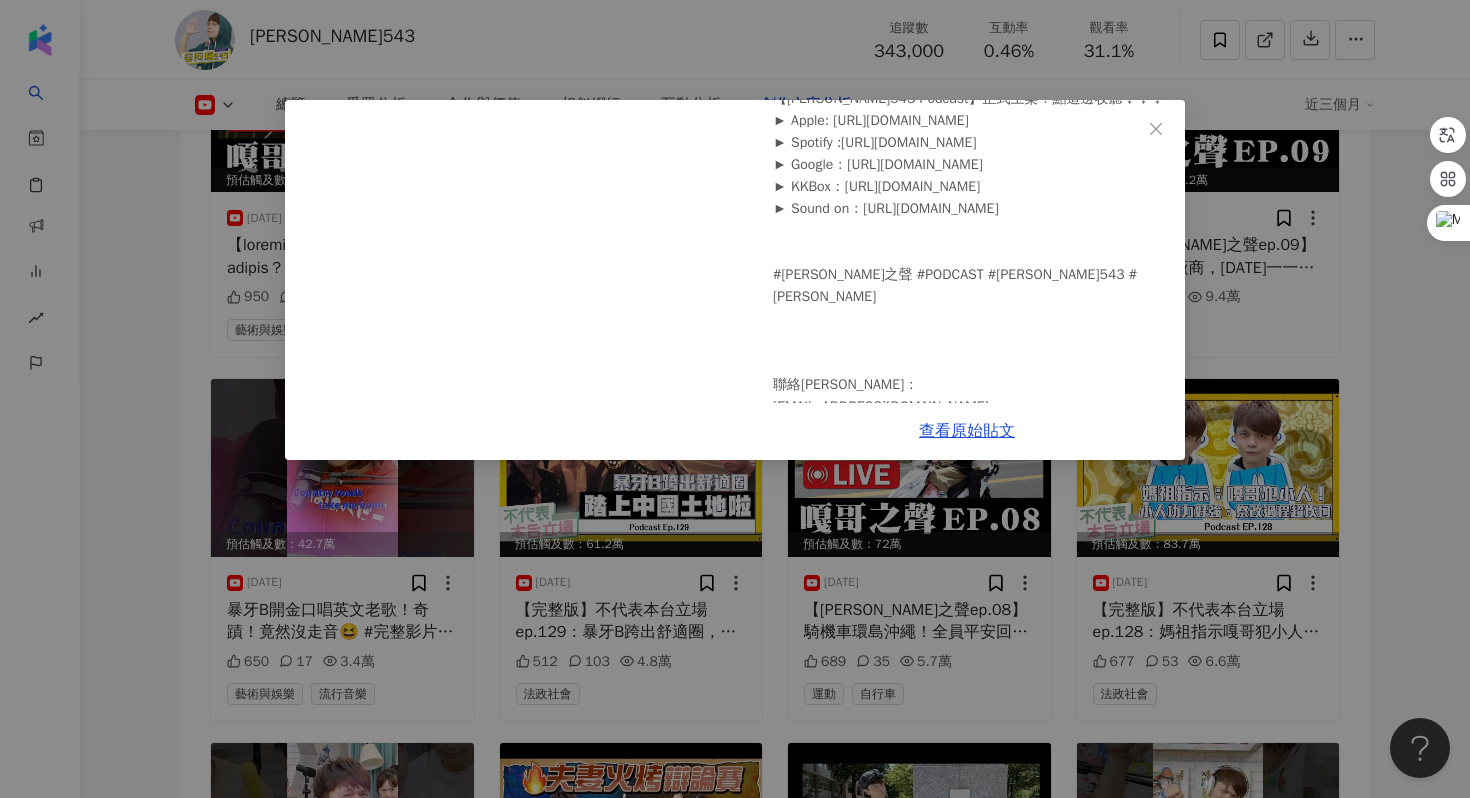 click on "蔡阿嘎543 2025/6/9 【嘎哥之聲ep.08】騎機車環島沖繩！全員平安回來啦！ ► 點這邊收聽Podcast完整節目：https://linktr.ee/aga543
► 訂閱第五頻道「蔡阿嘎543」：https://pros.is/Aga543
►追蹤「蔡阿嘎543」IG：https://www.instagram.com/tsaiaga543/
【蔡阿嘎543 Podcast】正式上架！點這邊收聽↓↓↓
► Apple: https://reurl.cc/60yoYb
► Spotify :https://reurl.cc/2mb1an
► Google：https://reurl.cc/W1XWZk
► KKBox：https://reurl.cc/9pZe0n
► Sound on：https://reurl.cc/60yoXr
#嘎哥之聲 #PODCAST #蔡阿嘎543 #蔡阿嘎
聯絡蔡阿嘎：
withgalovetaiwan@gmail.com 689 35 5.7萬 查看原始貼文" at bounding box center (735, 399) 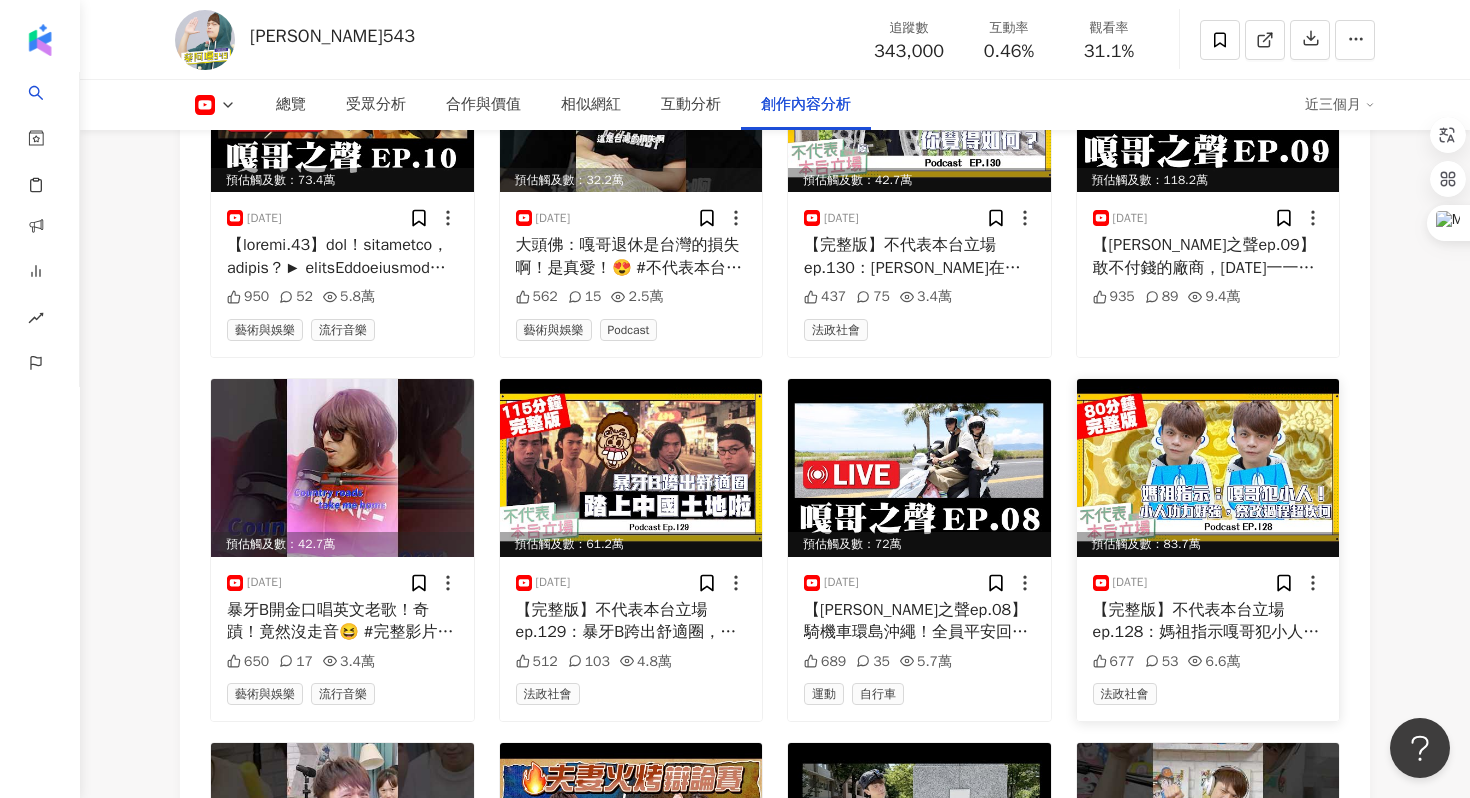 click on "【完整版】不代表本台立場ep.128：媽祖指示嘎哥犯小人！小人功力好強，祭改過程超坎坷► 點這邊收聽Podcast完整節目：https://linktr.ee/aga543
► 訂閱第五頻道「蔡阿嘎543」：https://pros.is/Aga543
►追蹤「蔡阿嘎543」IG：https://www.instagram.com/tsaiaga543/
【蔡阿嘎543 Podcast】正式上架！點這邊收聽↓↓↓
► Apple: https://reurl.cc/60yoYb
► Spotify :https://reurl.cc/2mb1an
► Google：https://reurl.cc/W1XWZk
► KKBox：https://reurl.cc/9pZe0n
► Sound on：https://reurl.cc/60yoXr
#不代表本台立場 #podcast #蔡阿嘎543 #蔡阿嘎
聯絡蔡阿嘎：
withgalovetaiwan@gmail.com" at bounding box center [1208, 621] 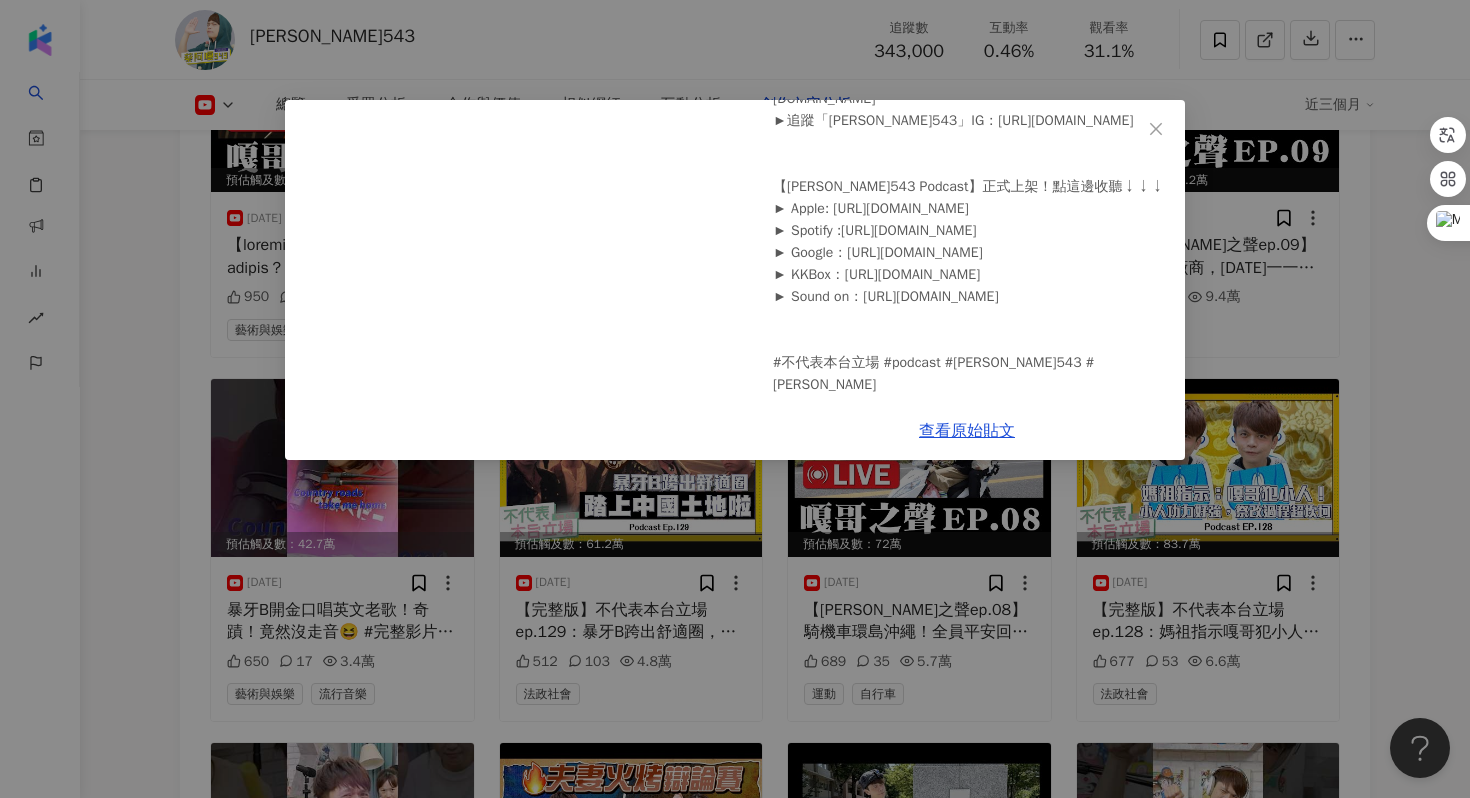 scroll, scrollTop: 322, scrollLeft: 0, axis: vertical 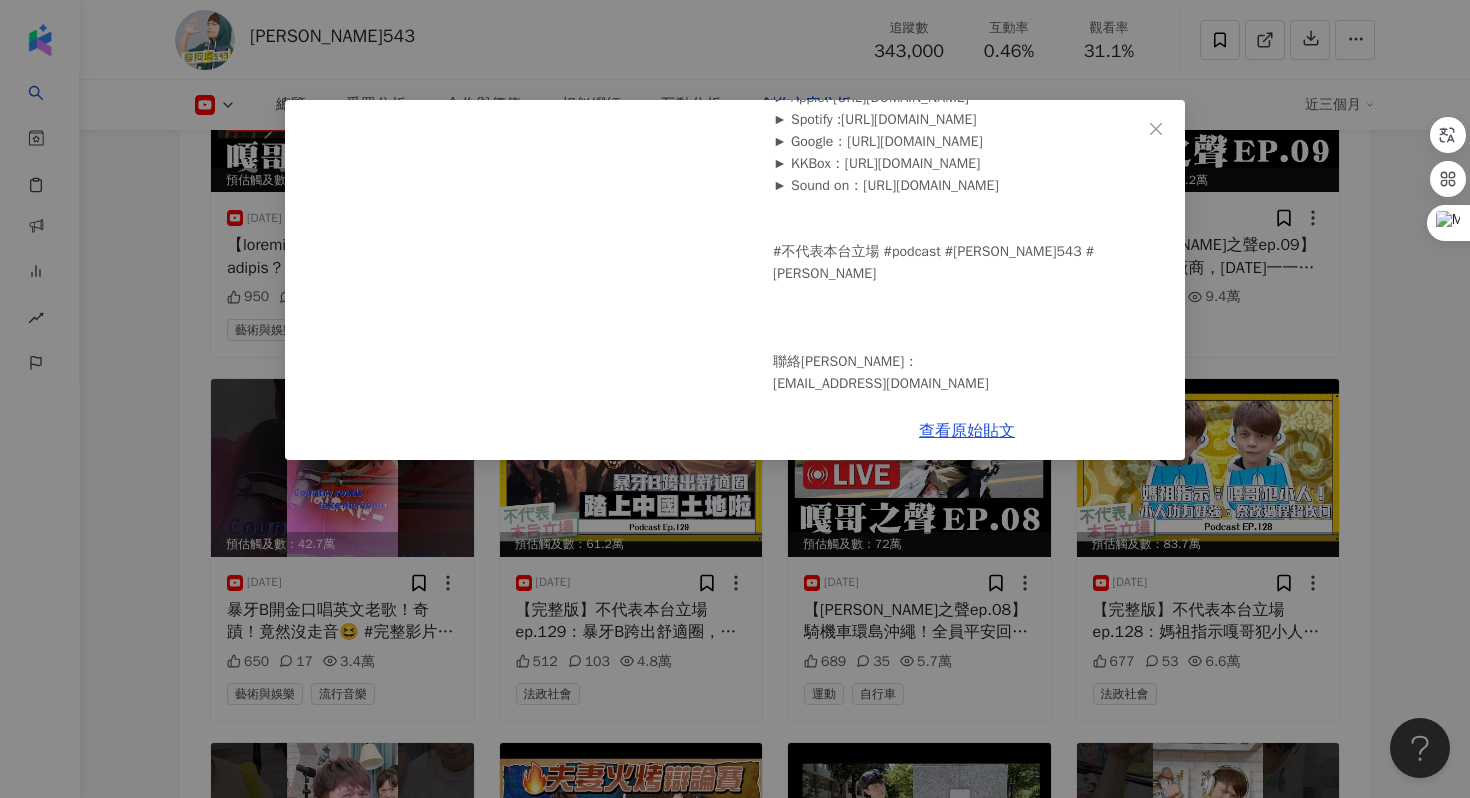 click on "蔡阿嘎543 2025/6/6 【完整版】不代表本台立場ep.128：媽祖指示嘎哥犯小人！小人功力好強，祭改過程超坎坷 ► 點這邊收聽Podcast完整節目：https://linktr.ee/aga543
► 訂閱第五頻道「蔡阿嘎543」：https://pros.is/Aga543
►追蹤「蔡阿嘎543」IG：https://www.instagram.com/tsaiaga543/
【蔡阿嘎543 Podcast】正式上架！點這邊收聽↓↓↓
► Apple: https://reurl.cc/60yoYb
► Spotify :https://reurl.cc/2mb1an
► Google：https://reurl.cc/W1XWZk
► KKBox：https://reurl.cc/9pZe0n
► Sound on：https://reurl.cc/60yoXr
#不代表本台立場 #podcast #蔡阿嘎543 #蔡阿嘎
聯絡蔡阿嘎：
withgalovetaiwan@gmail.com 677 53 6.6萬 查看原始貼文" at bounding box center [735, 399] 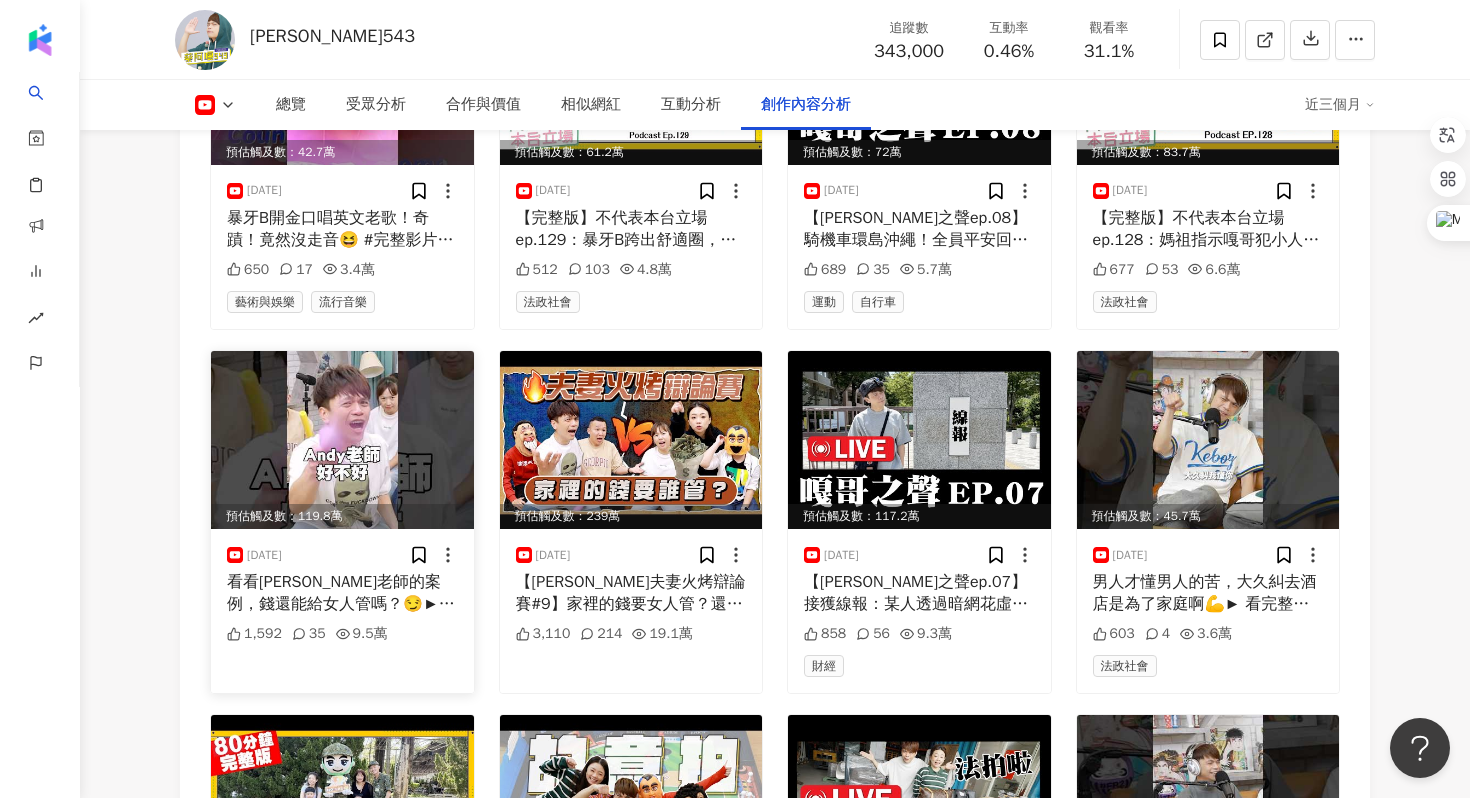 scroll, scrollTop: 6013, scrollLeft: 0, axis: vertical 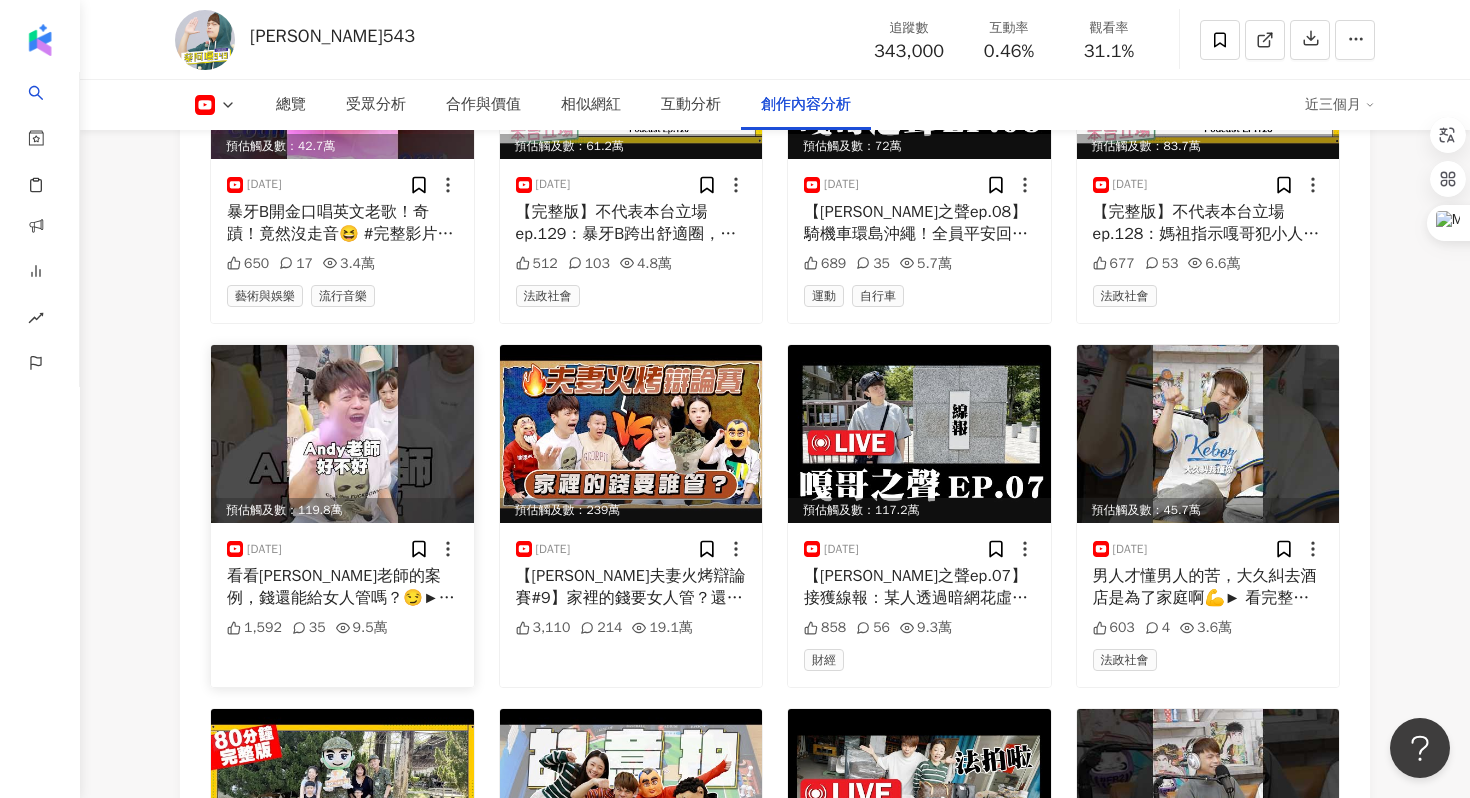 click on "看看Andy老師的案例，錢還能給女人管嗎？😏► 看完整影片：https://youtu.be/_Lb5ERSoqW8
► 訂閱Subscribe：https://pros.is/Aga543" at bounding box center [342, 587] 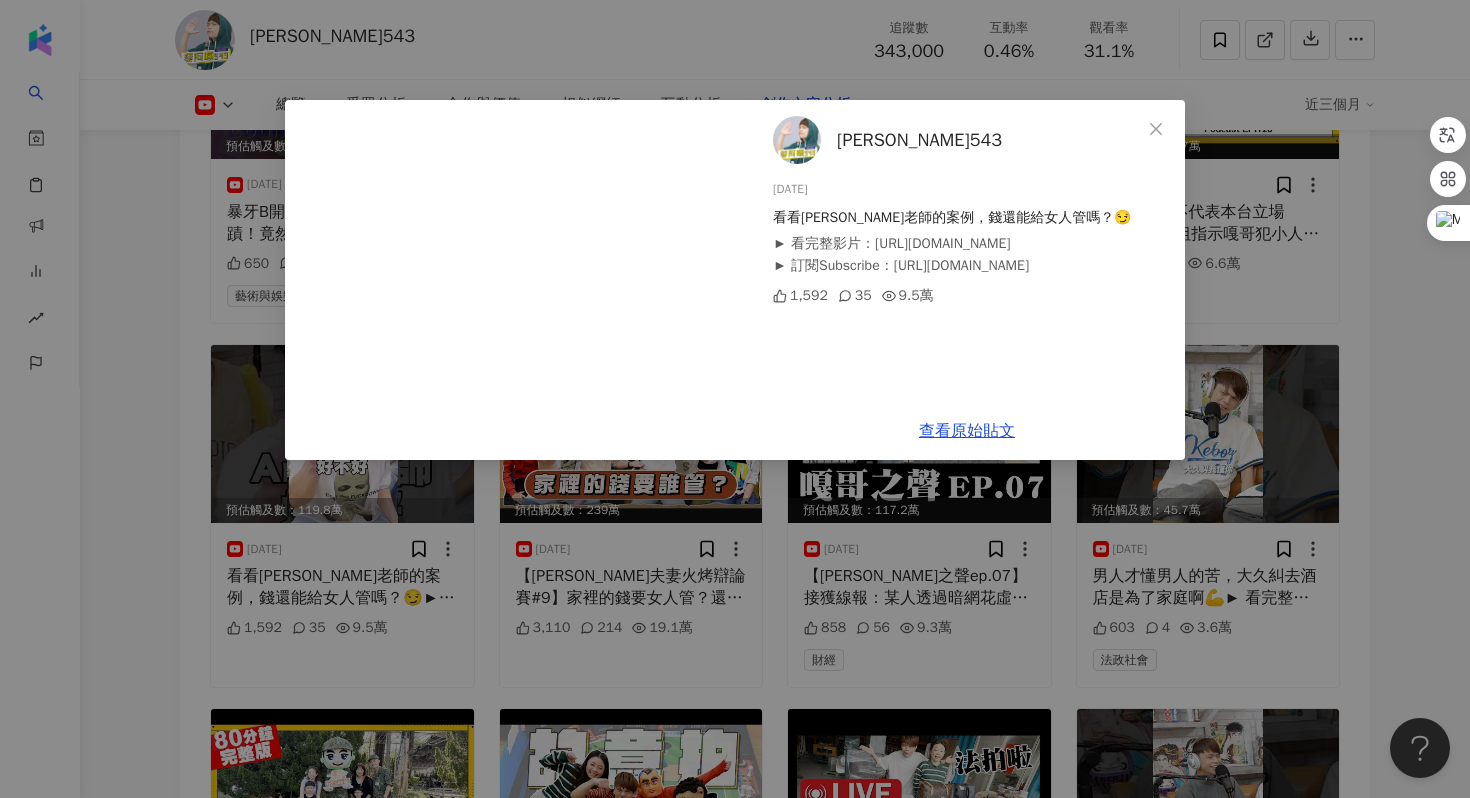 click on "蔡阿嘎543 2025/6/3 看看Andy老師的案例，錢還能給女人管嗎？😏 ► 看完整影片：https://youtu.be/_Lb5ERSoqW8
► 訂閱Subscribe：https://pros.is/Aga543 1,592 35 9.5萬 查看原始貼文" at bounding box center (735, 399) 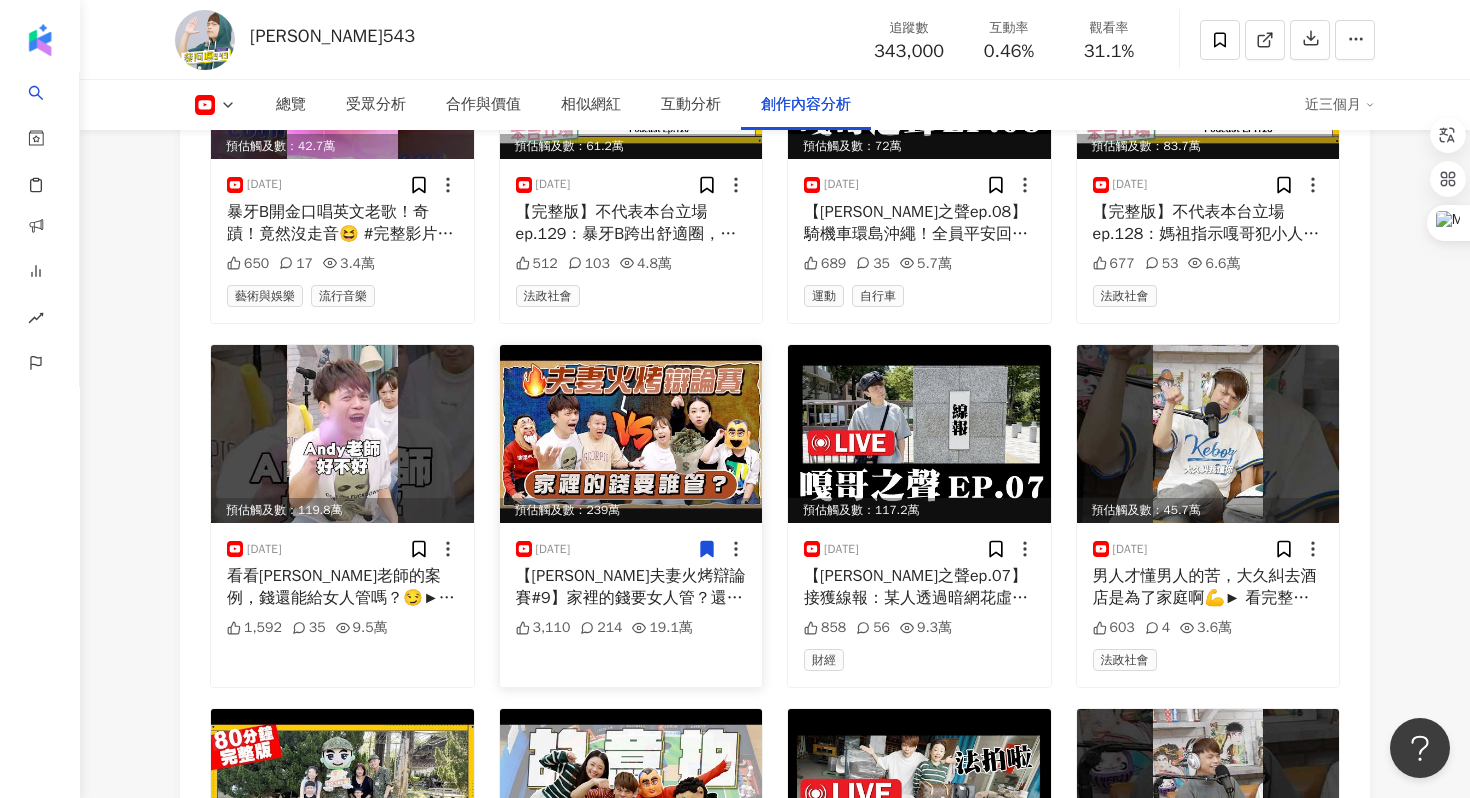 click on "【蔡阿嘎夫妻火烤辯論賽#9】家裡的錢要女人管？還是男人管？► 點這邊收聽Podcast完整節目：https://linktr.ee/aga543
► 訂閱第五頻道「蔡阿嘎543」：https://pros.is/Aga543
►追蹤「蔡阿嘎543」IG：https://www.instagram.com/tsaiaga543/
【蔡阿嘎543 Podcast】正式上架！點這邊收聽↓↓↓
► Apple: https://reurl.cc/60yoYb
► Spotify :https://reurl.cc/2mb1an
► Google：https://reurl.cc/W1XWZk
► KKBox：https://reurl.cc/9pZe0n
► Sound on：https://reurl.cc/60yoXr
這集肯定是男方獲勝啦！家裡的經濟大權、錢要給誰管？當然是男人啊！女人給我閉嘴啦～🙄🙄🙄 (再次聲明：這是辯論，不代表本人本台立場喔！哈哈哈哈)
#蔡阿嘎夫妻火烤辯論賽 #家裡的錢就是要給男人管 #女人給我閉嘴啦
#蔡阿嘎543 #蔡阿嘎 #podcast #大頭佛
#嘎嫂二伯 #暴牙B #流量密碼 #Amy媽媽
聯絡蔡阿嘎：
withgalovetaiwan@gmail.com" at bounding box center [631, 587] 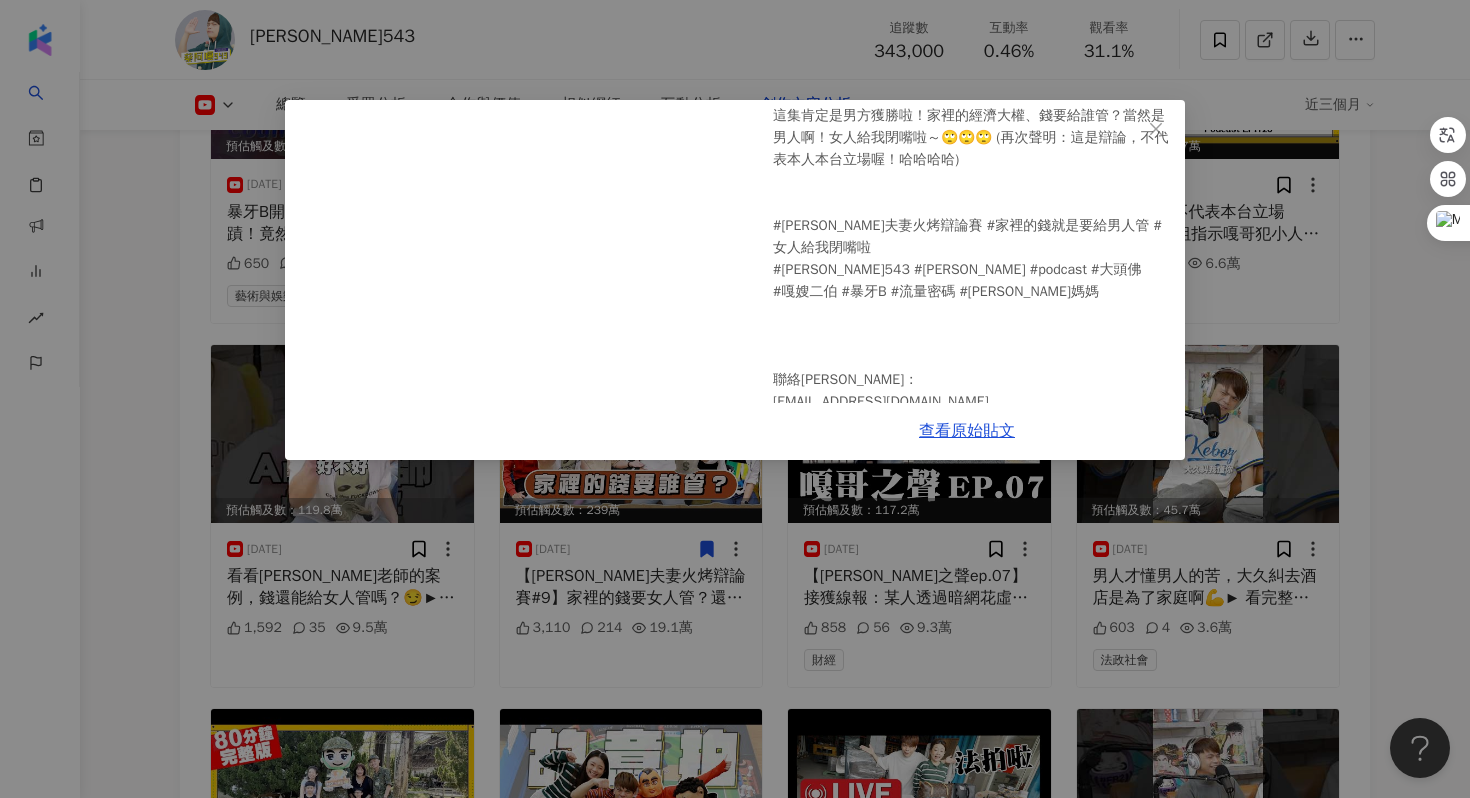 scroll, scrollTop: 476, scrollLeft: 0, axis: vertical 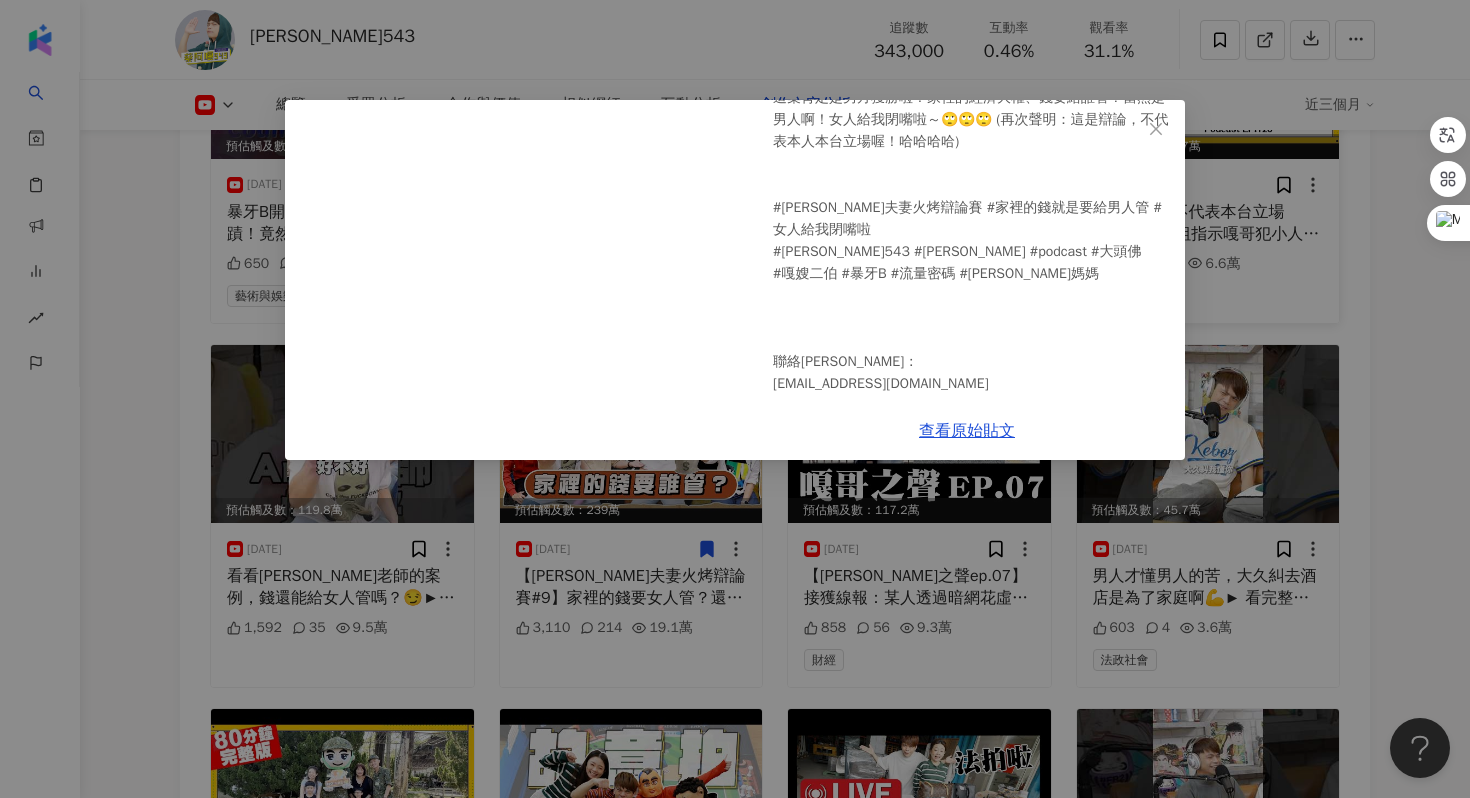 click on "蔡阿嘎543 2025/6/3 【蔡阿嘎夫妻火烤辯論賽#9】家裡的錢要女人管？還是男人管？ ► 點這邊收聽Podcast完整節目：https://linktr.ee/aga543
► 訂閱第五頻道「蔡阿嘎543」：https://pros.is/Aga543
►追蹤「蔡阿嘎543」IG：https://www.instagram.com/tsaiaga543/
【蔡阿嘎543 Podcast】正式上架！點這邊收聽↓↓↓
► Apple: https://reurl.cc/60yoYb
► Spotify :https://reurl.cc/2mb1an
► Google：https://reurl.cc/W1XWZk
► KKBox：https://reurl.cc/9pZe0n
► Sound on：https://reurl.cc/60yoXr
這集肯定是男方獲勝啦！家裡的經濟大權、錢要給誰管？當然是男人啊！女人給我閉嘴啦～🙄🙄🙄 (再次聲明：這是辯論，不代表本人本台立場喔！哈哈哈哈)
#蔡阿嘎夫妻火烤辯論賽 #家裡的錢就是要給男人管 #女人給我閉嘴啦
#蔡阿嘎543 #蔡阿嘎 #podcast #大頭佛
#嘎嫂二伯 #暴牙B #流量密碼 #Amy媽媽
聯絡蔡阿嘎：
withgalovetaiwan@gmail.com 3,110 214" at bounding box center (735, 399) 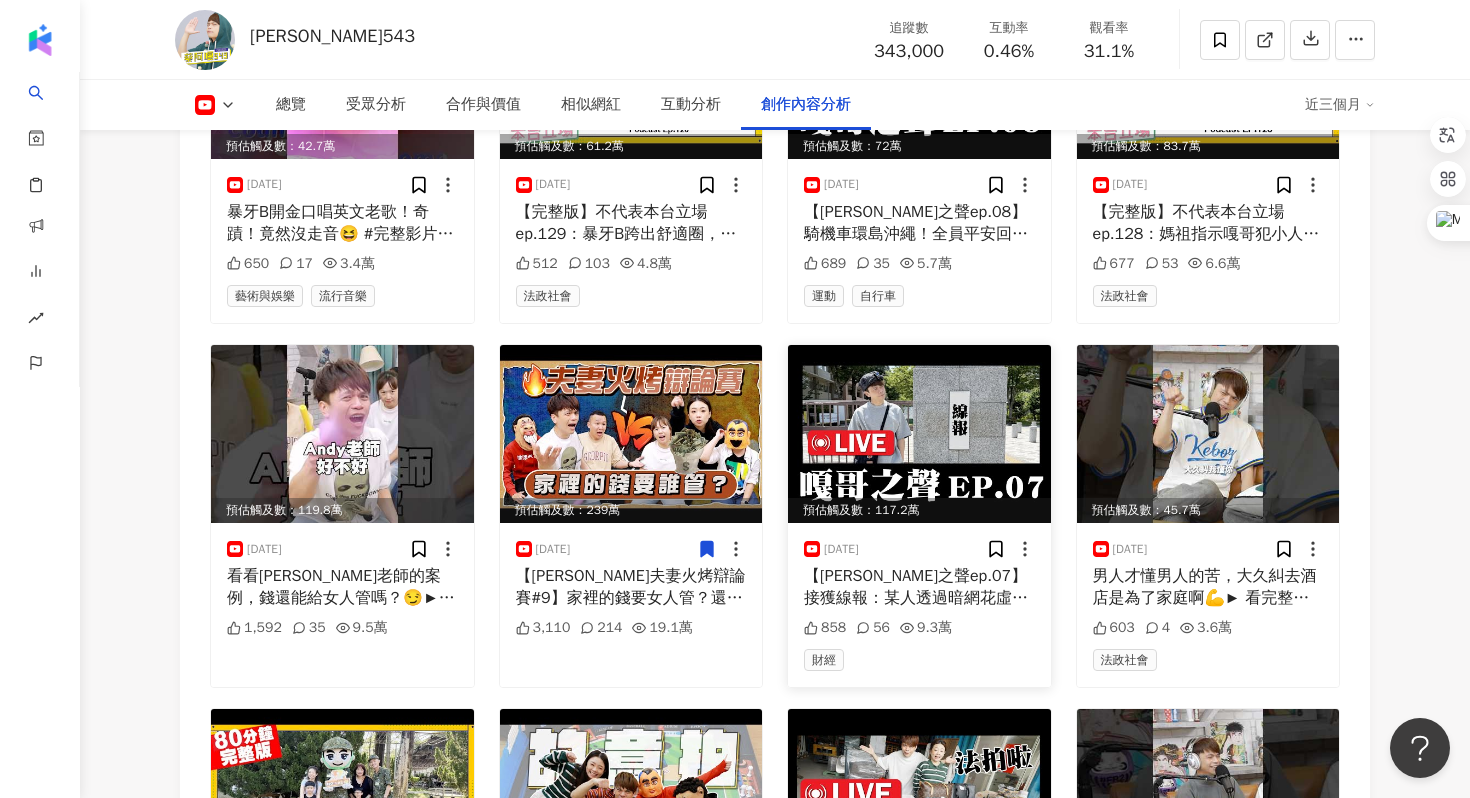 click on "2025/6/2" at bounding box center (841, 549) 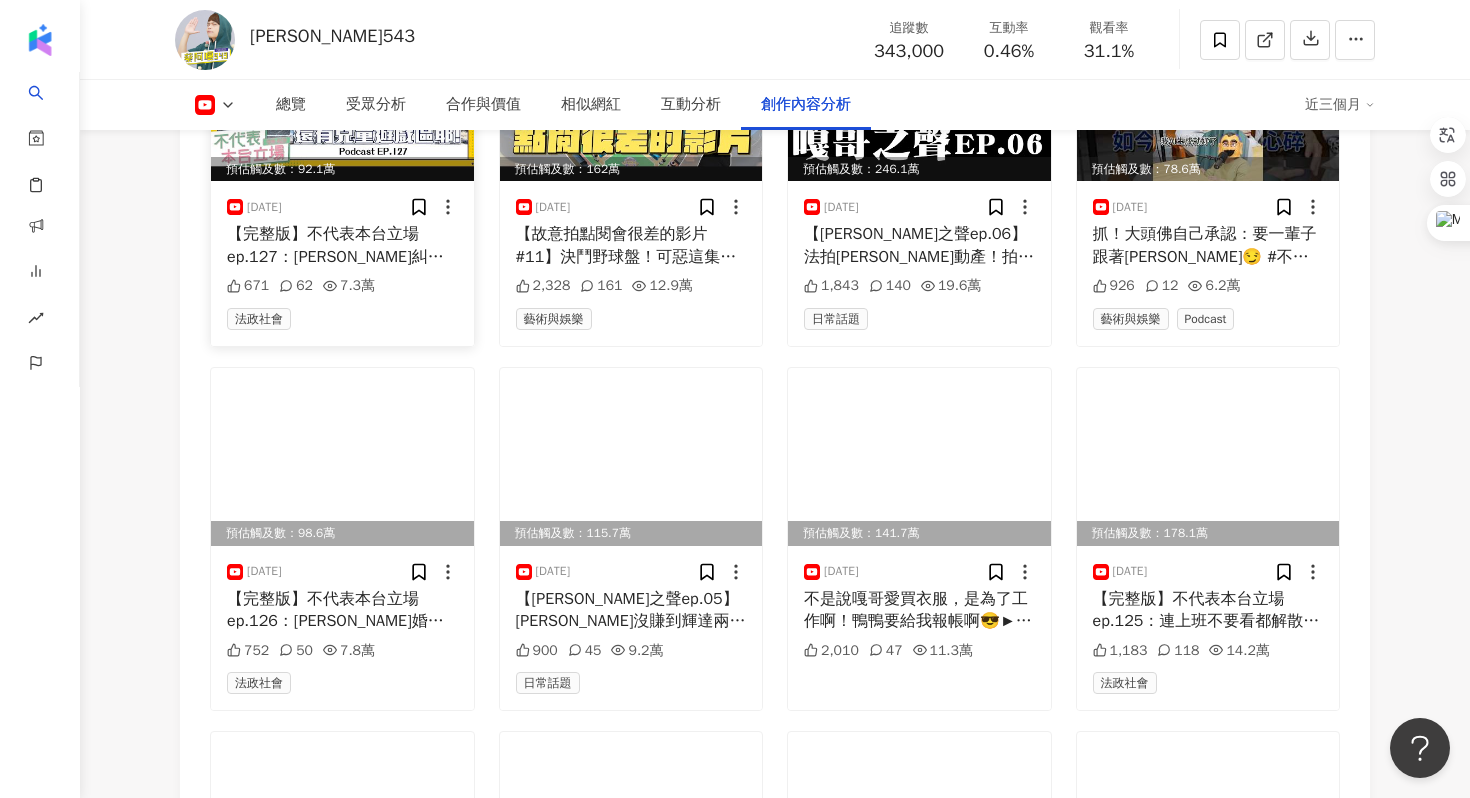 scroll, scrollTop: 6737, scrollLeft: 0, axis: vertical 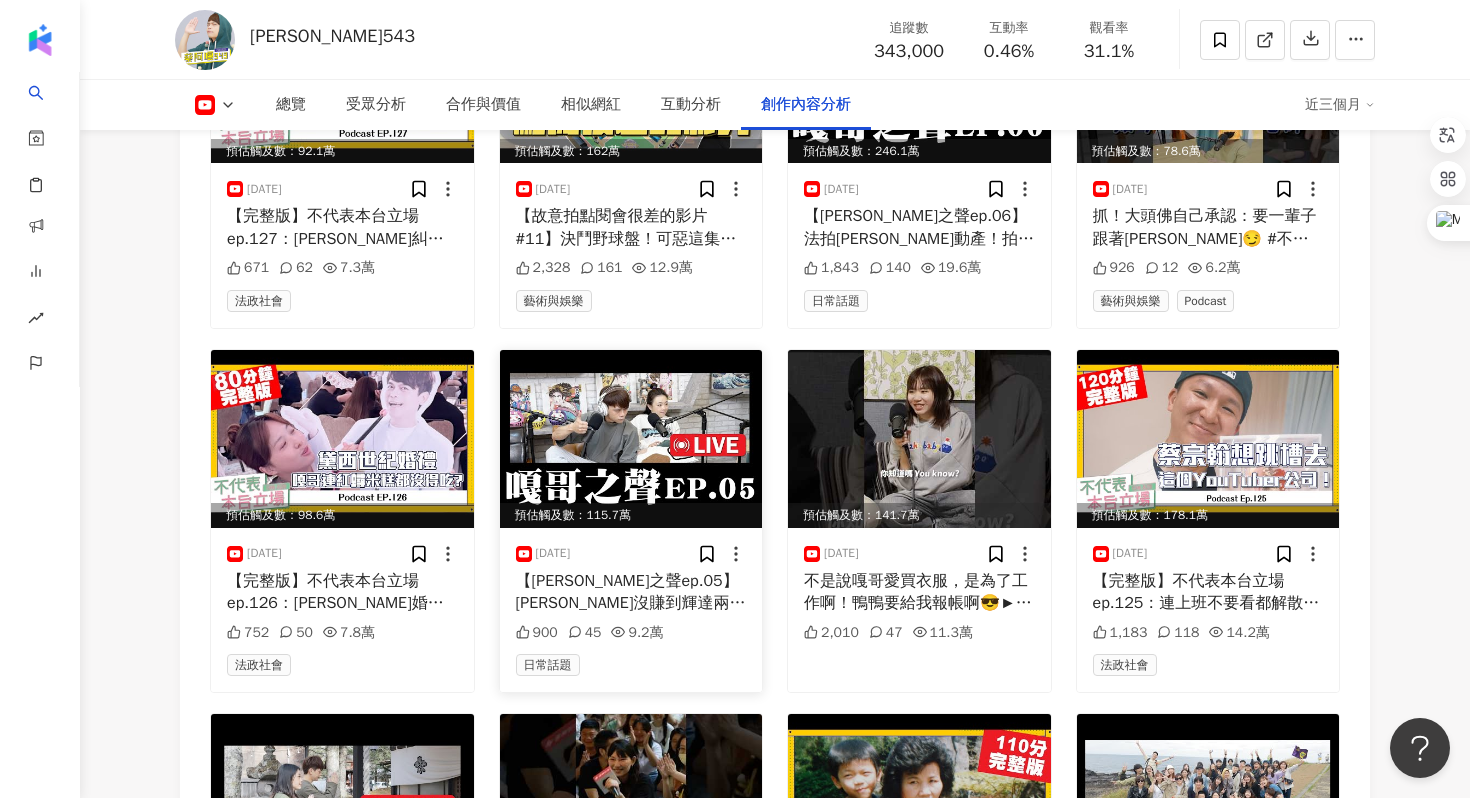 click on "【嘎哥之聲ep.05】蔡宗翰沒賺到輝達兩千萬，還差點被詐騙10幾萬，不要貪小便宜亂買機票啊！► 點這邊收聽Podcast完整節目：https://linktr.ee/aga543
► 訂閱第五頻道「蔡阿嘎543」：https://pros.is/Aga543
►追蹤「蔡阿嘎543」IG：https://www.instagram.com/tsaiaga543/
【蔡阿嘎543 Podcast】正式上架！點這邊收聽↓↓↓
► Apple: https://reurl.cc/60yoYb
► Spotify :https://reurl.cc/2mb1an
► Google：https://reurl.cc/W1XWZk
► KKBox：https://reurl.cc/9pZe0n
► Sound on：https://reurl.cc/60yoXr
#嘎哥之聲 #PODCAST #蔡阿嘎543 #蔡阿嘎
聯絡蔡阿嘎：
withgalovetaiwan@gmail.com" at bounding box center [631, 592] 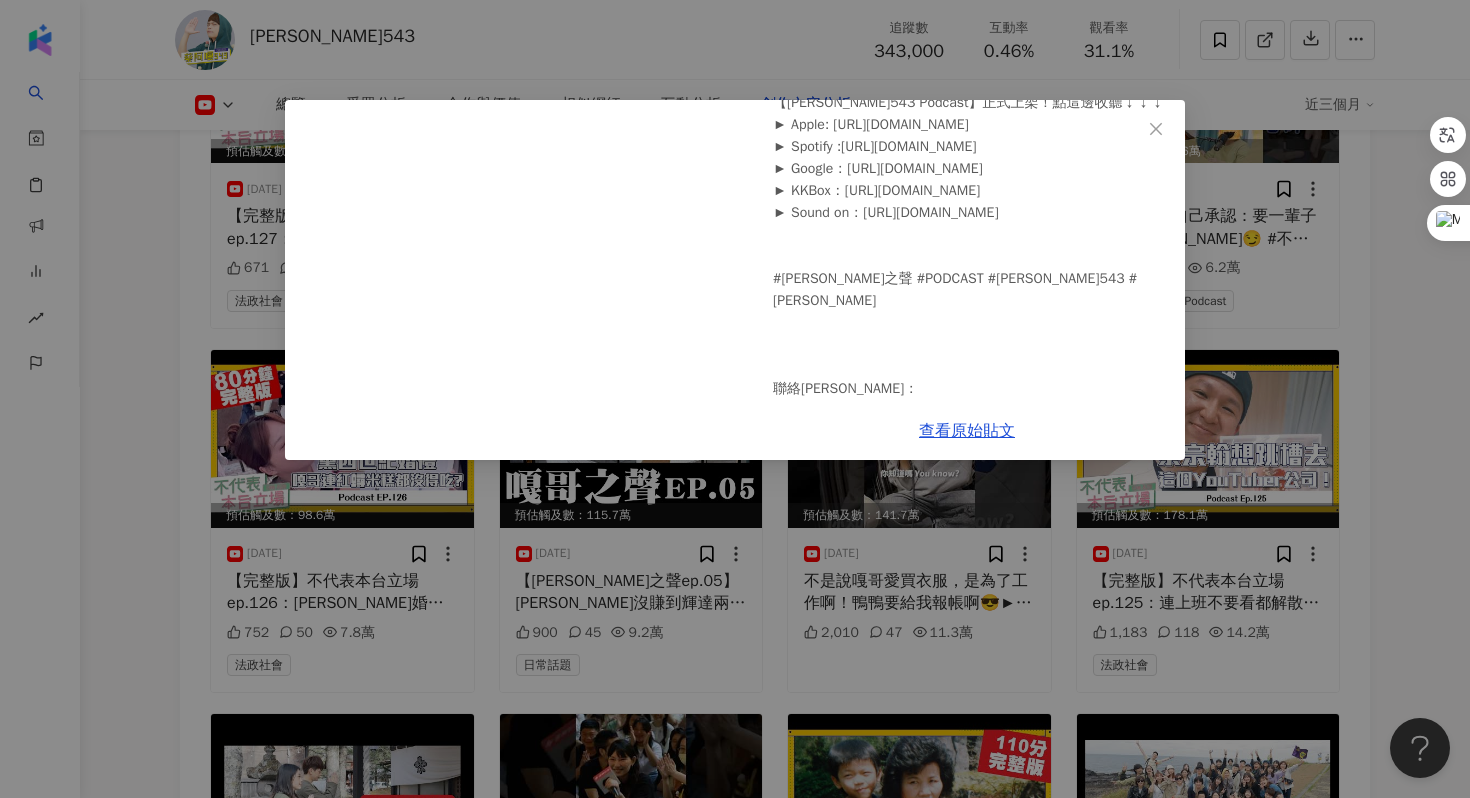 scroll, scrollTop: 300, scrollLeft: 0, axis: vertical 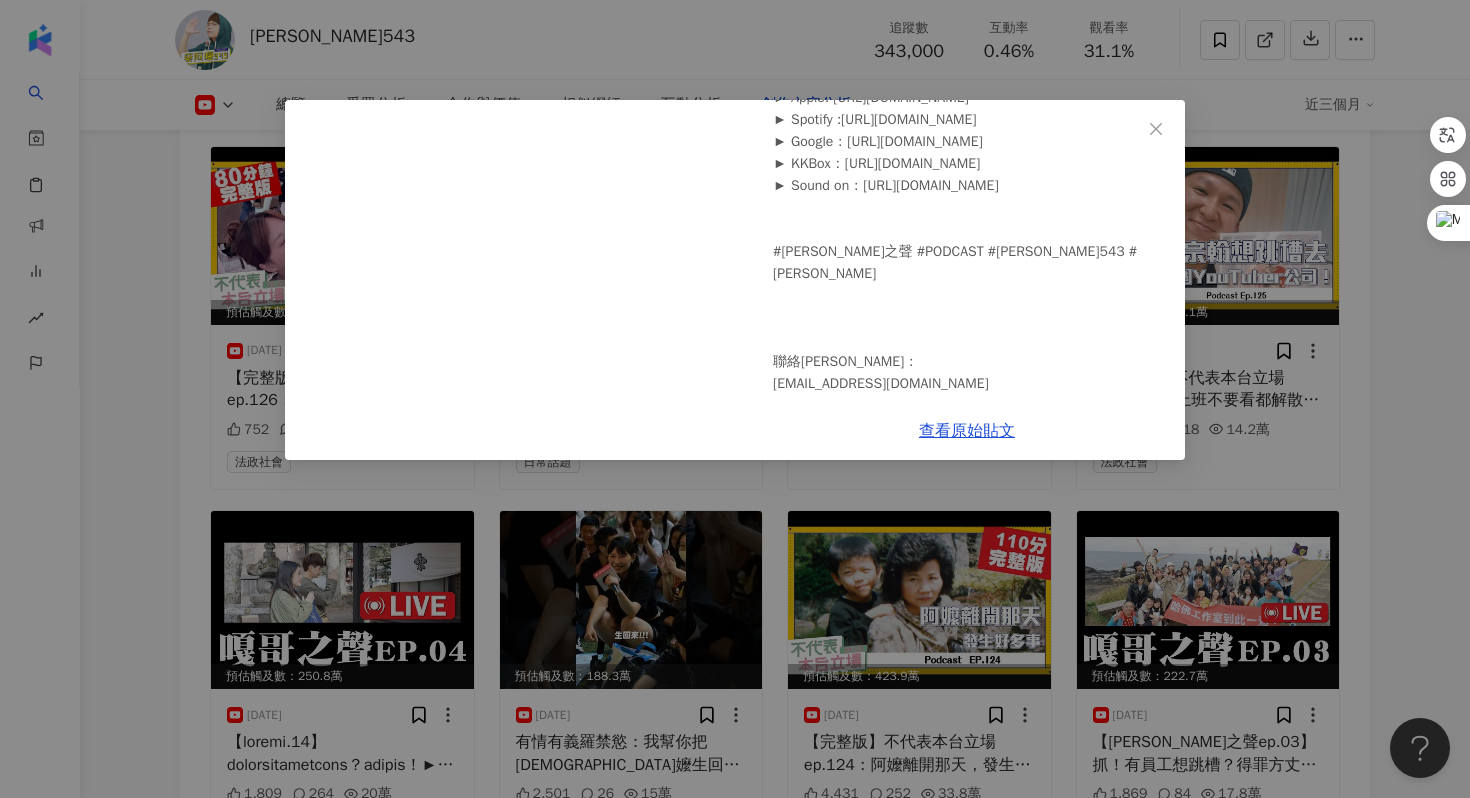 click on "蔡阿嘎543 2025/5/19 【嘎哥之聲ep.05】蔡宗翰沒賺到輝達兩千萬，還差點被詐騙10幾萬，不要貪小便宜亂買機票啊！ ► 點這邊收聽Podcast完整節目：https://linktr.ee/aga543
► 訂閱第五頻道「蔡阿嘎543」：https://pros.is/Aga543
►追蹤「蔡阿嘎543」IG：https://www.instagram.com/tsaiaga543/
【蔡阿嘎543 Podcast】正式上架！點這邊收聽↓↓↓
► Apple: https://reurl.cc/60yoYb
► Spotify :https://reurl.cc/2mb1an
► Google：https://reurl.cc/W1XWZk
► KKBox：https://reurl.cc/9pZe0n
► Sound on：https://reurl.cc/60yoXr
#嘎哥之聲 #PODCAST #蔡阿嘎543 #蔡阿嘎
聯絡蔡阿嘎：
withgalovetaiwan@gmail.com 900 45 9.2萬 查看原始貼文" at bounding box center (735, 399) 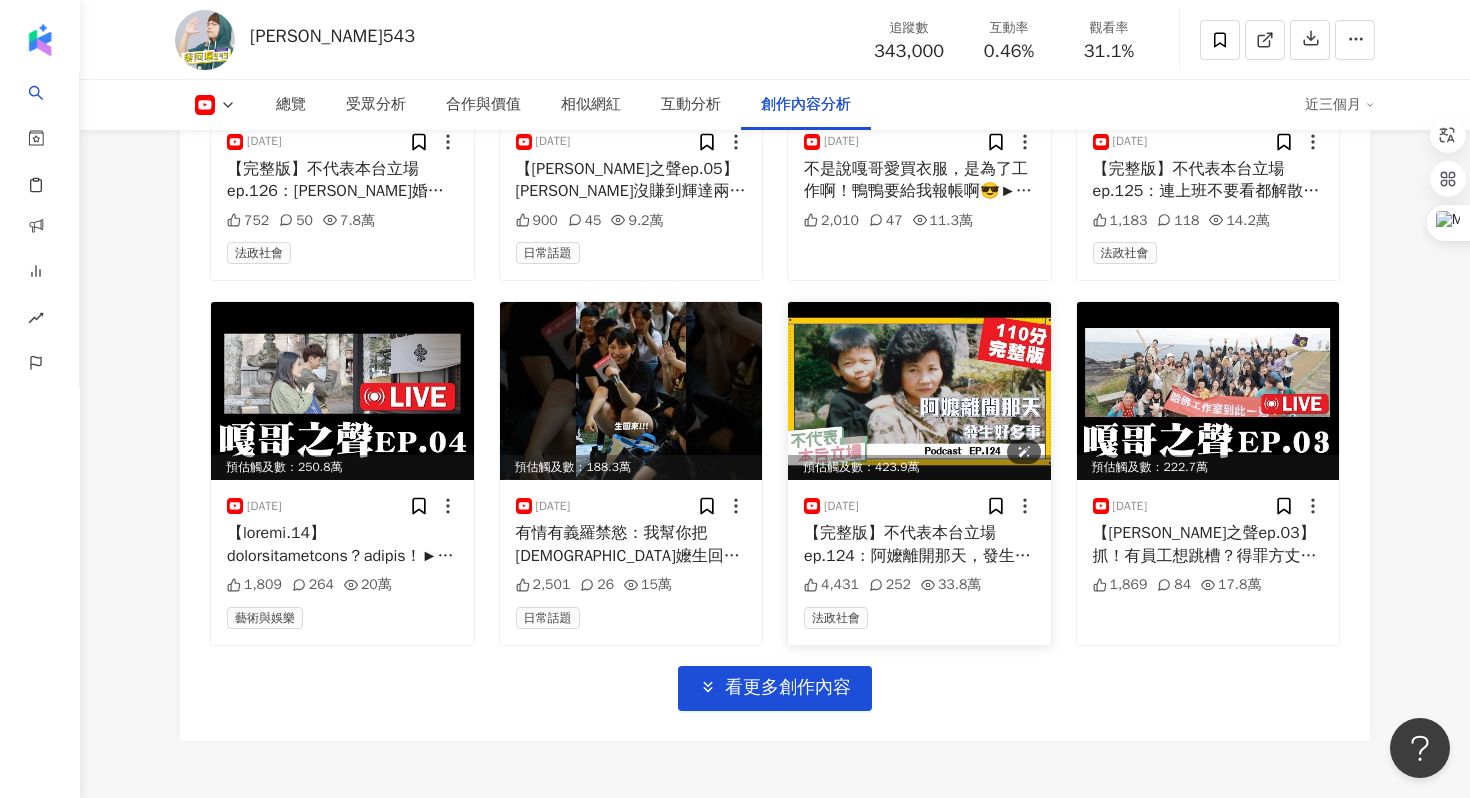 scroll, scrollTop: 7154, scrollLeft: 0, axis: vertical 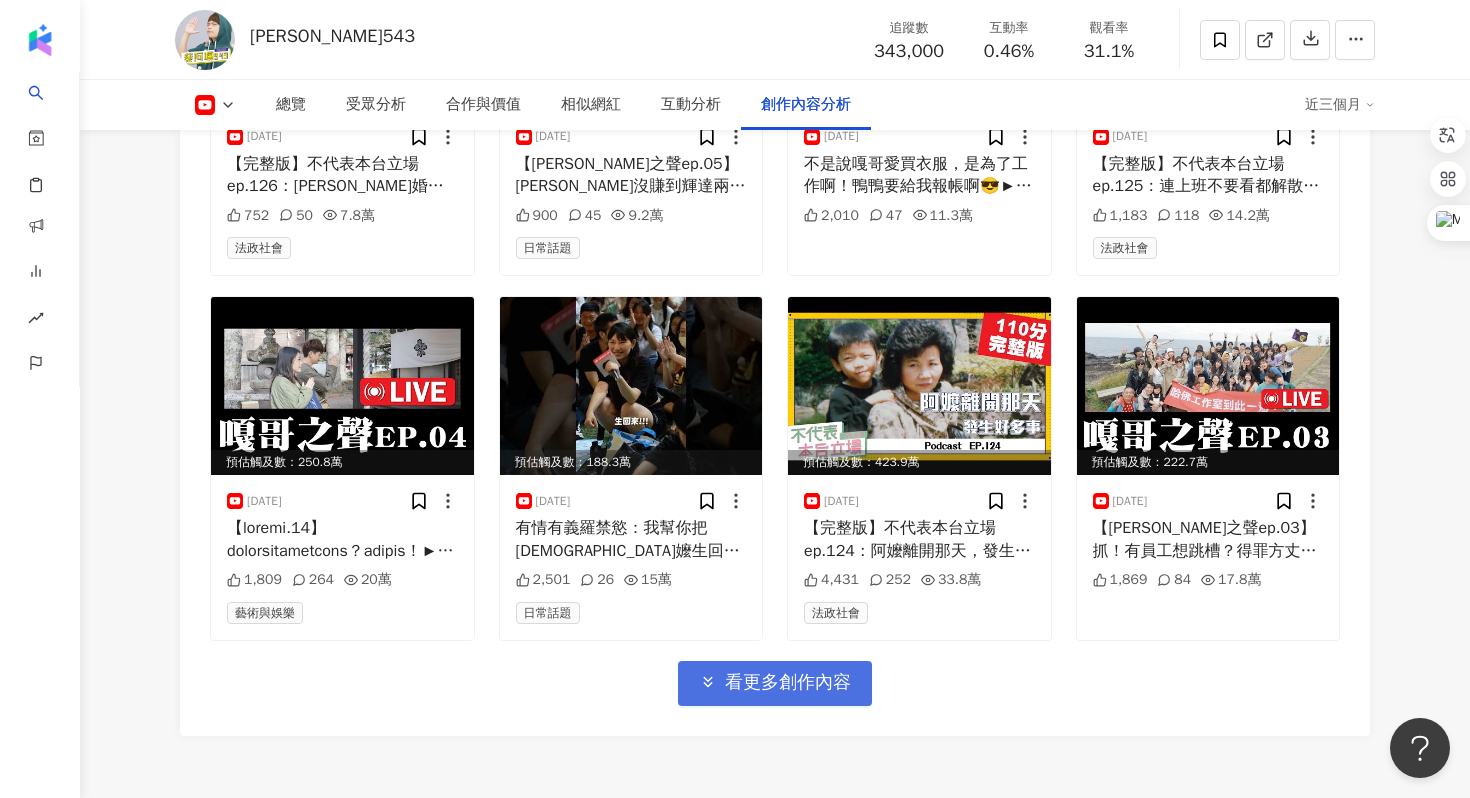 click on "看更多創作內容" at bounding box center (788, 683) 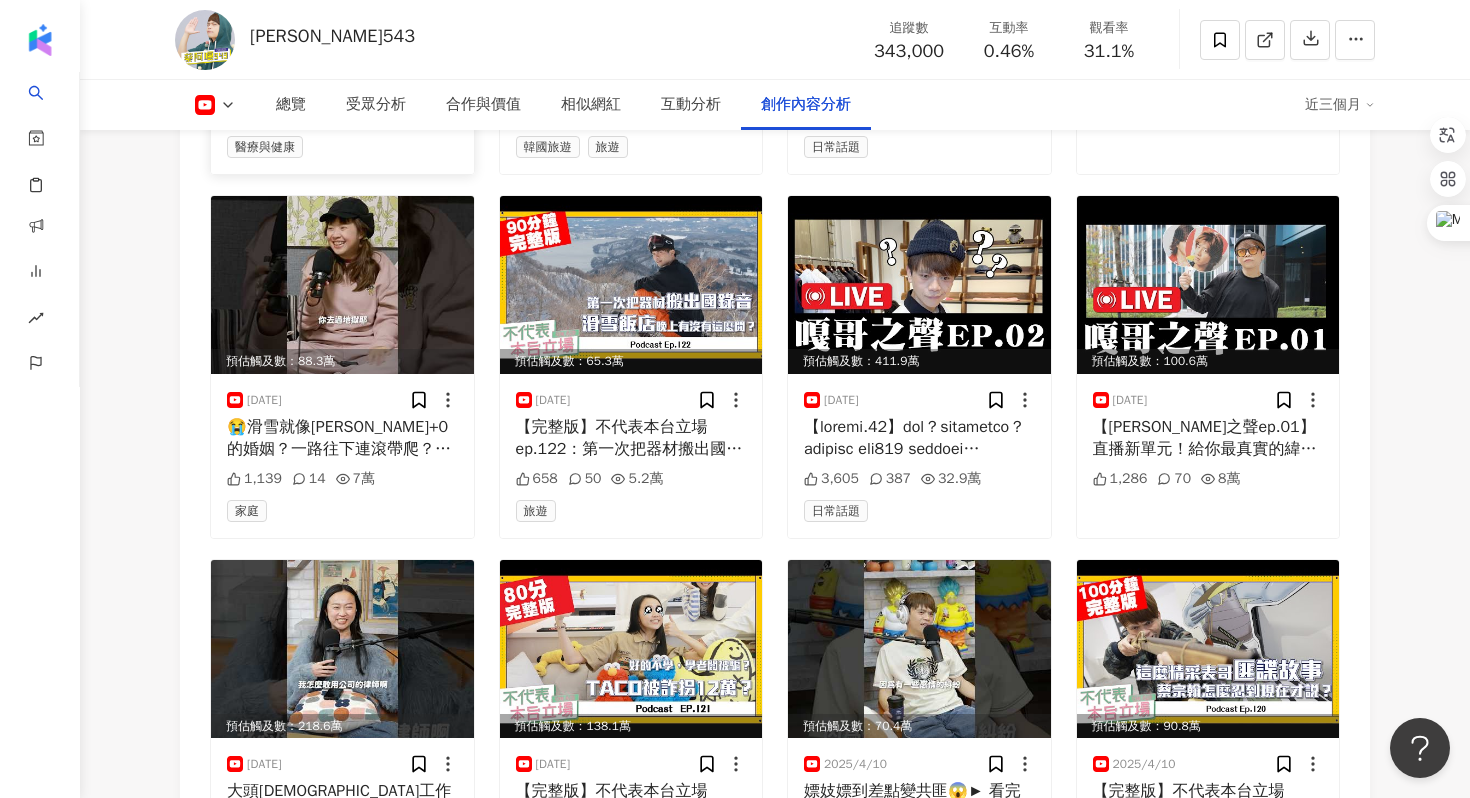 scroll, scrollTop: 7998, scrollLeft: 0, axis: vertical 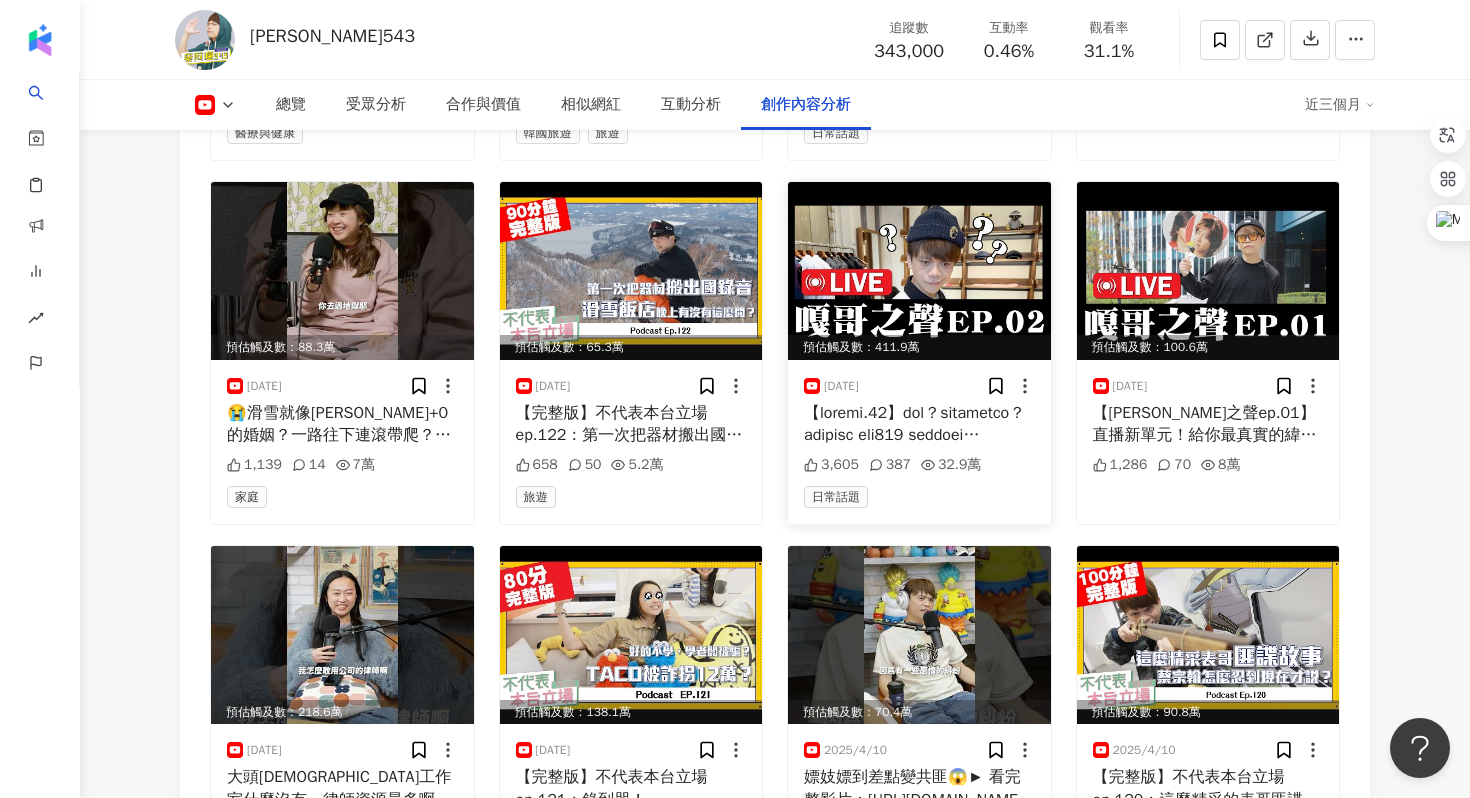 click at bounding box center [919, 424] 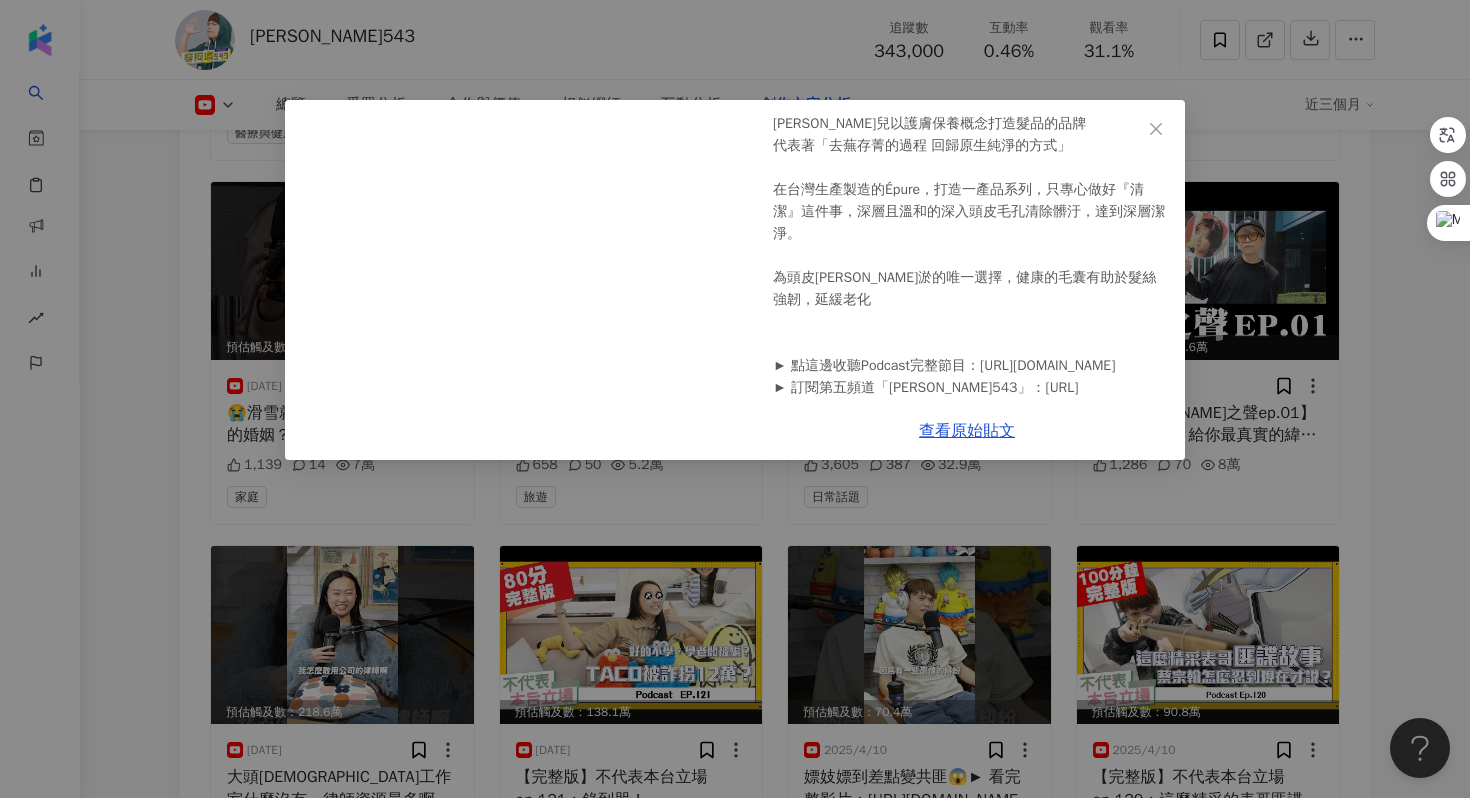 scroll, scrollTop: 209, scrollLeft: 0, axis: vertical 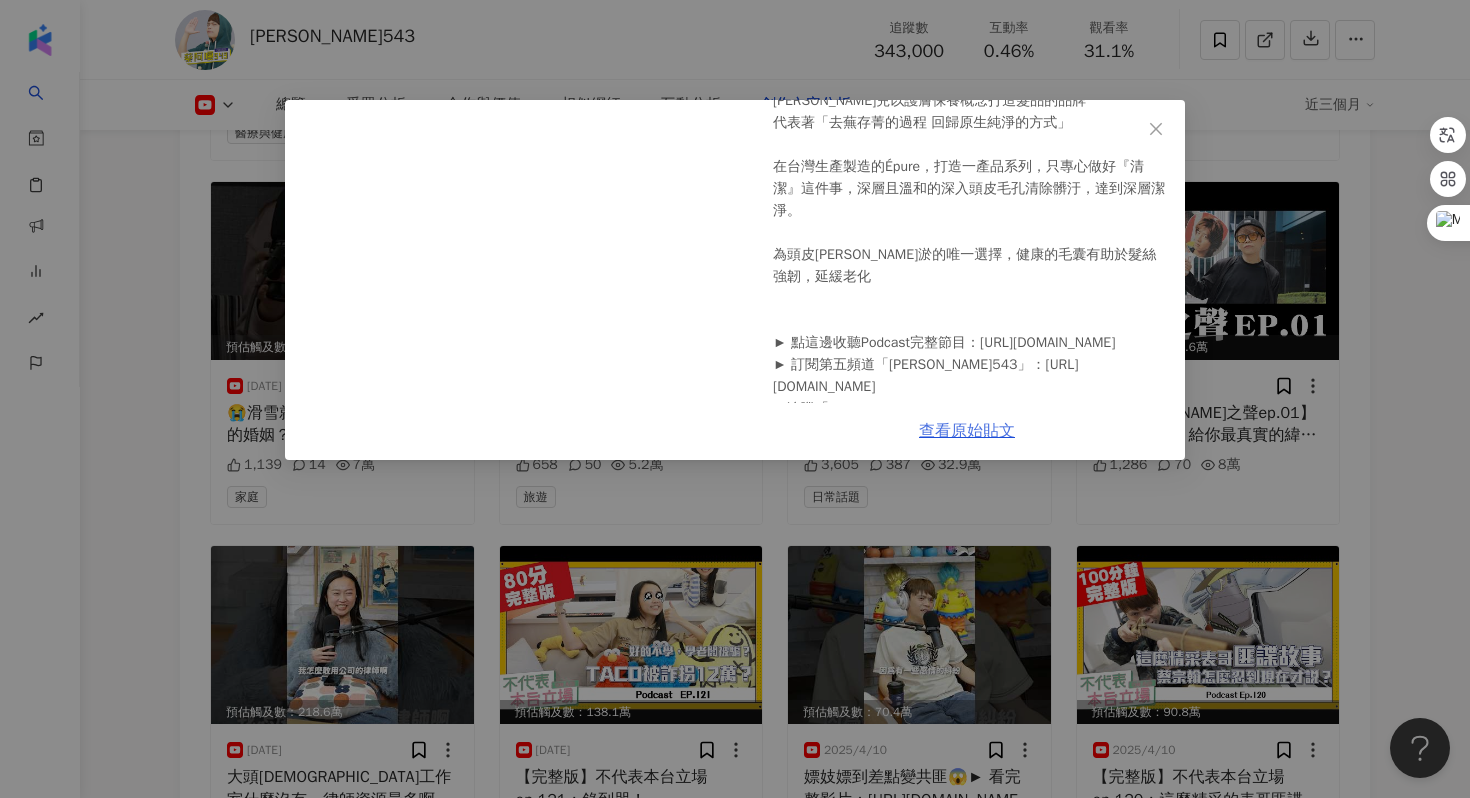 click on "查看原始貼文" at bounding box center [967, 431] 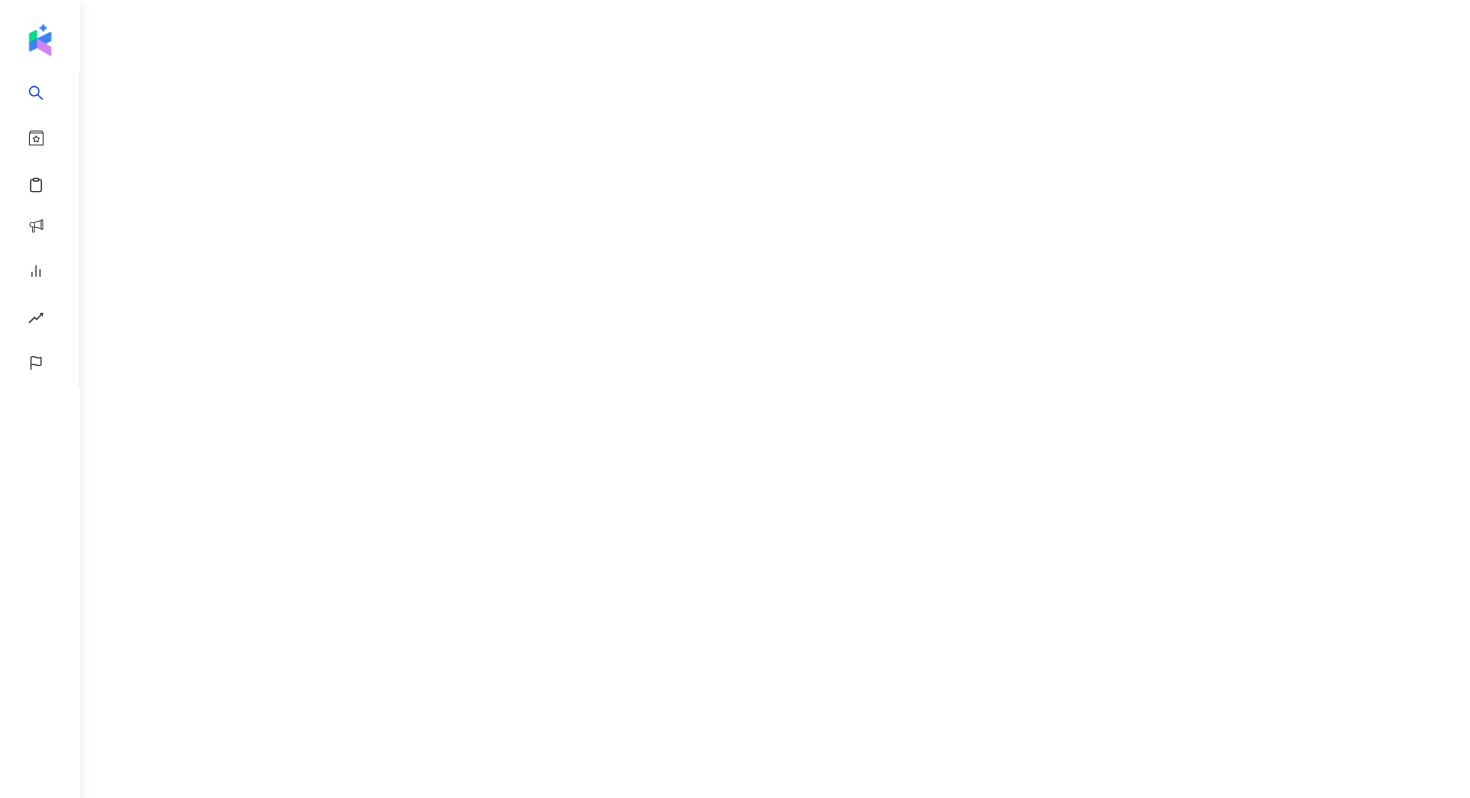 scroll, scrollTop: 0, scrollLeft: 0, axis: both 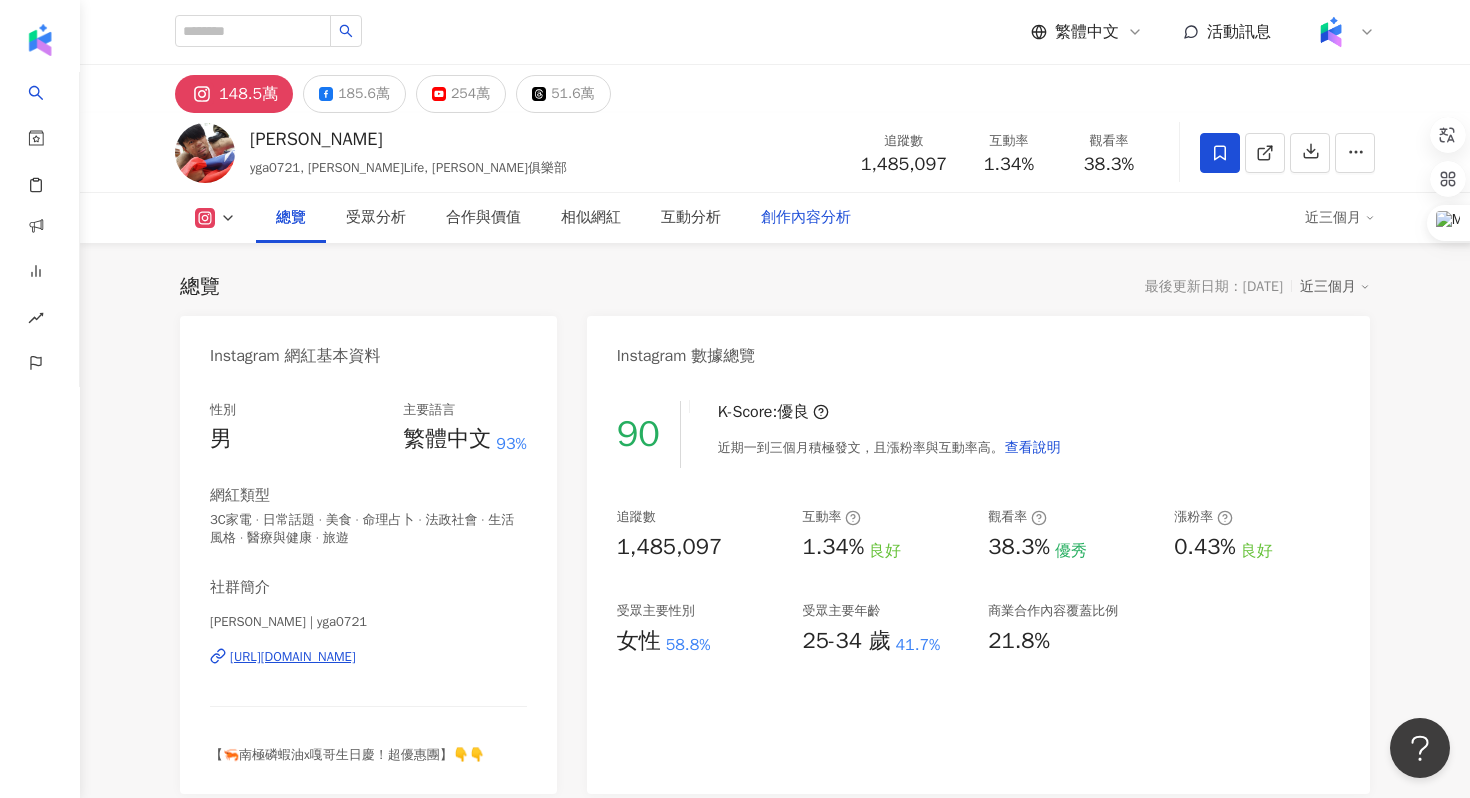 click on "創作內容分析" at bounding box center [806, 218] 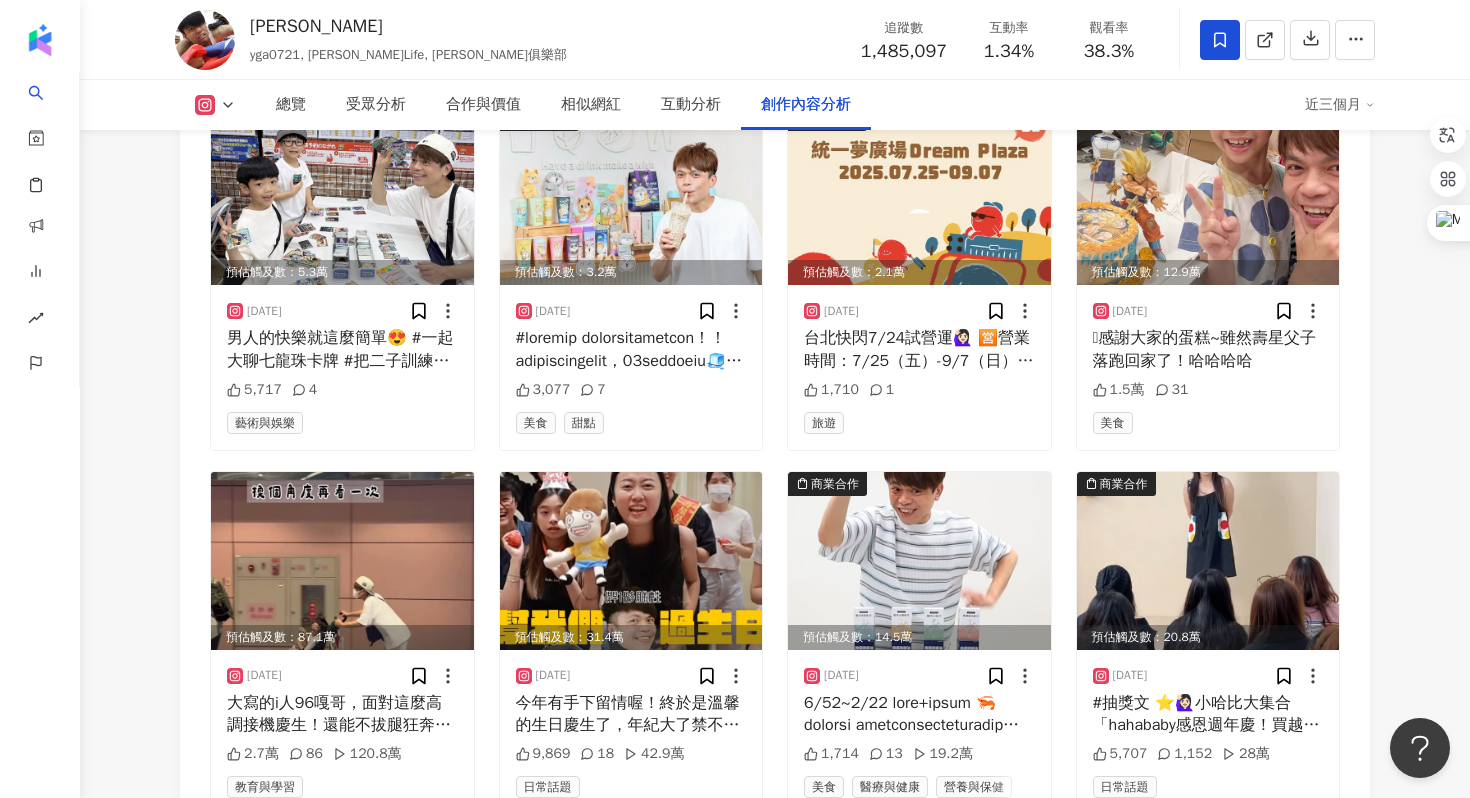 click on "創作內容分析" at bounding box center [806, 105] 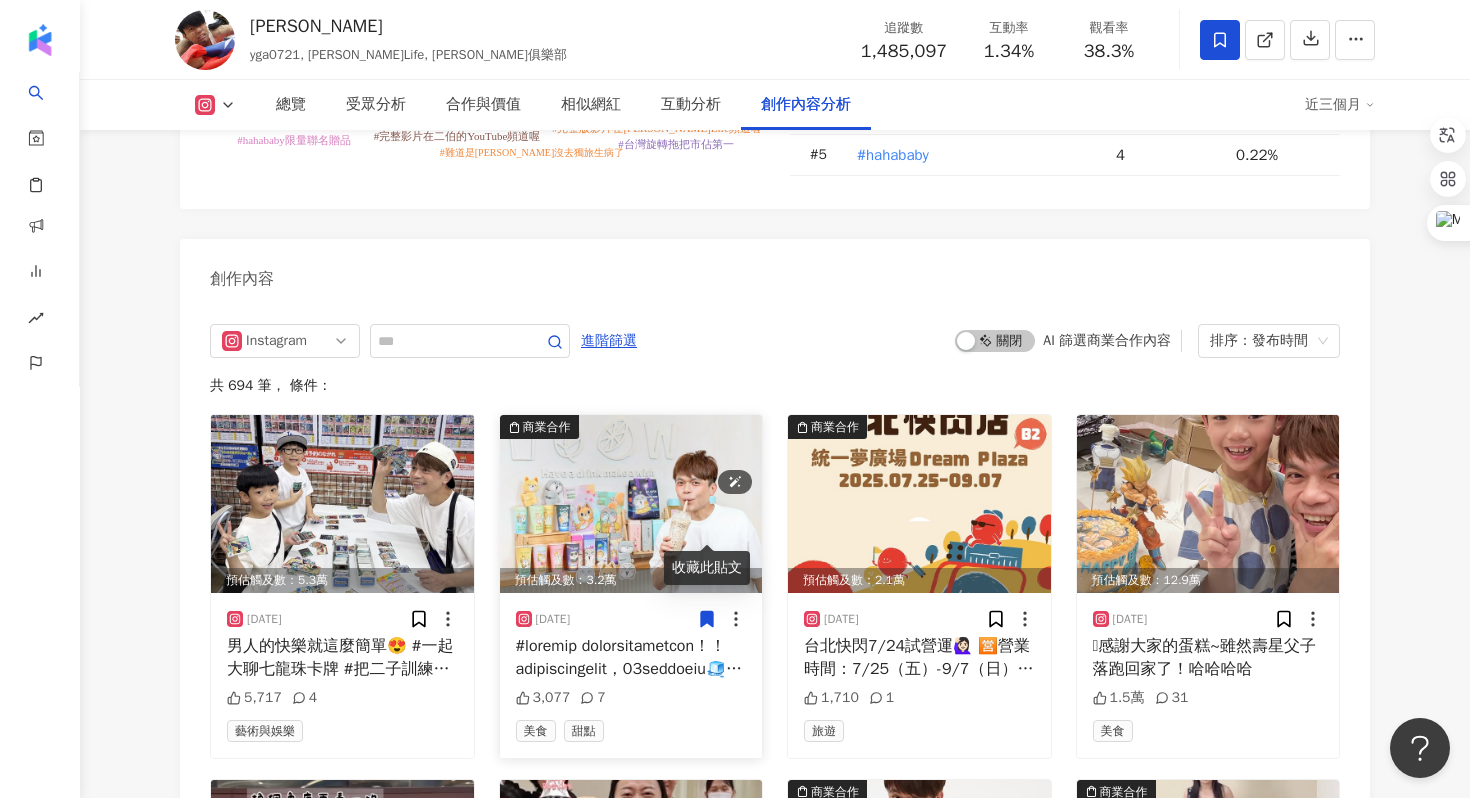 scroll, scrollTop: 6142, scrollLeft: 0, axis: vertical 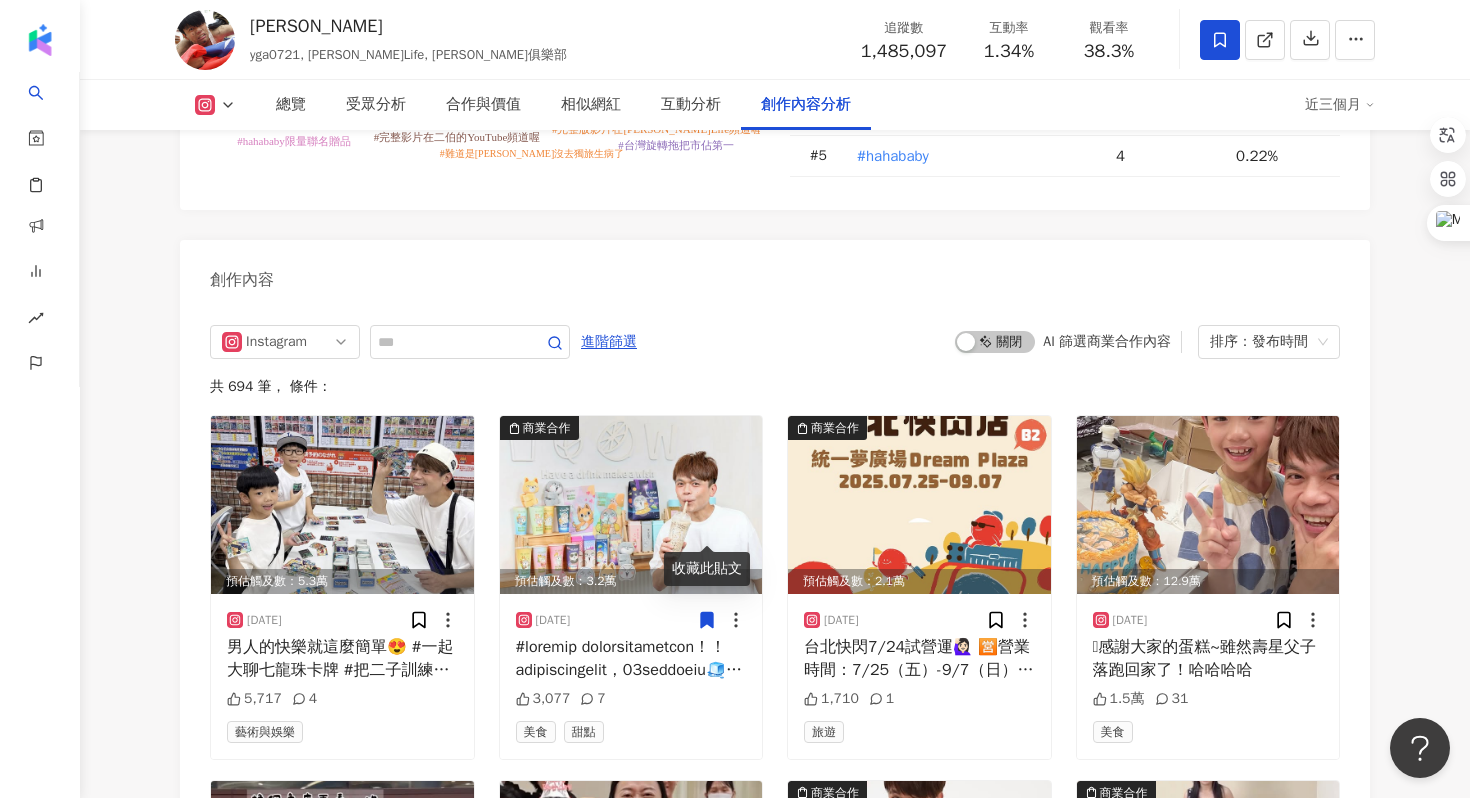 click on "Instagram 進階篩選 啟動 關閉 AI 篩選商業合作內容 排序：發布時間 共 694 筆 ，   條件： 預估觸及數：5.3萬 [DATE] 男人的快樂就這麼簡單😍
#一起大聊七龍珠卡牌
#把二子訓練到對每個角色都瞭若指掌了 5,717 4 藝術與娛樂 商業合作 預估觸及數：3.2萬 [DATE] 3,077 7 美食 甜點 商業合作 預估觸及數：2.1萬 [DATE] 台北快閃7/24試營運🙋🏻‍♀️
🈺營業時間：7/25（五）-9/7（日）
配合百貨營業時間 11:00-21:30
📍地點：[GEOGRAPHIC_DATA]的DreamPlaza B2
靠板南線市府捷運站2號出口
往市政府方向的街邊連通道就能找到我們
🩵現場消費滿額贈好禮！
還有優惠加價購和快閃限定組合
（數量有限‼️送完/售完為止）
8/9週六下午3點會有一日店長活動
#更多詳細資訊請見最新消息🥳
#hahababy #快閃店週週抽好禮
#台北快閃 #hahababy快閃店 1,710 1 旅遊 預估觸及數：12.9萬 [DATE] 1.5萬 31 美食" at bounding box center (775, 944) 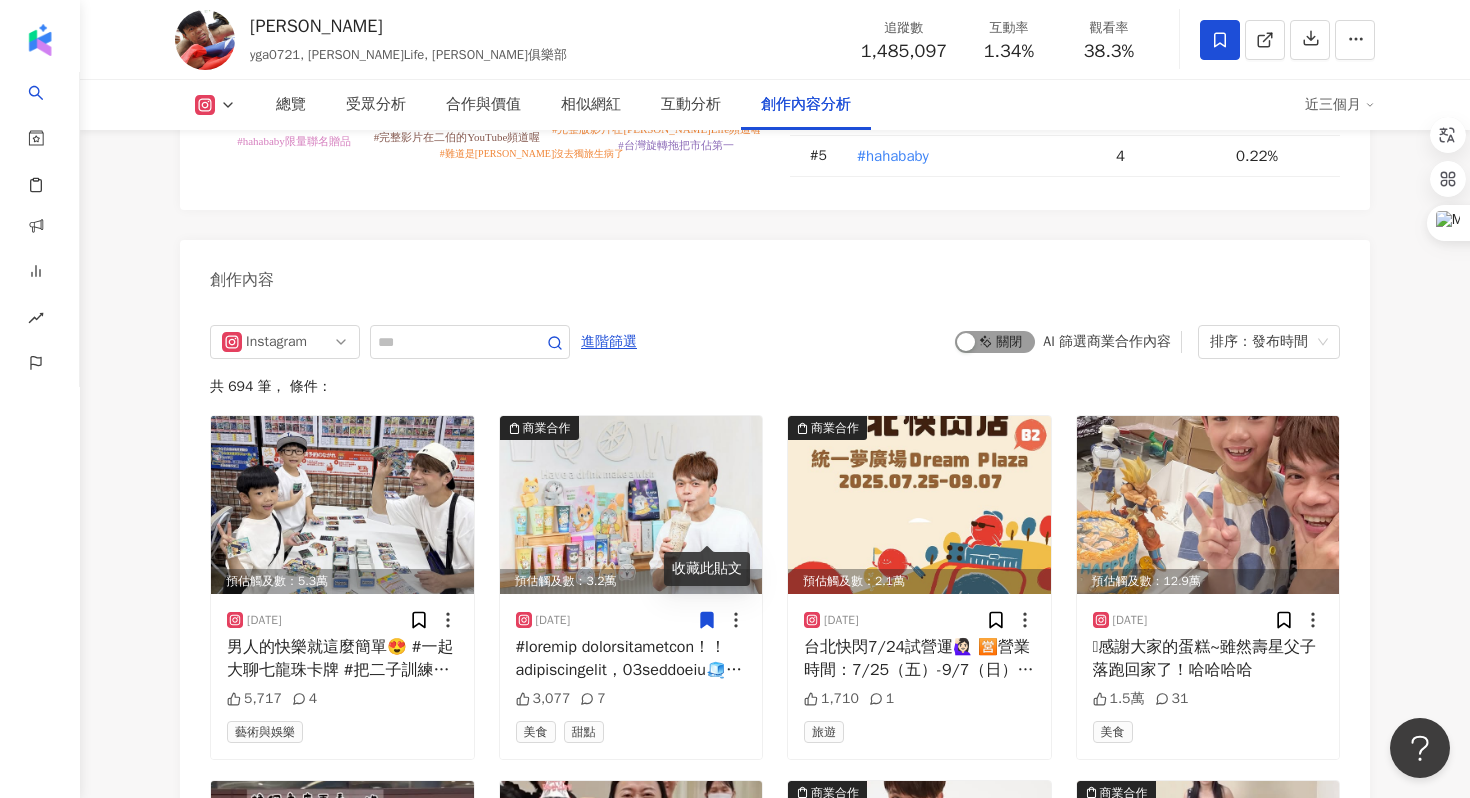 click at bounding box center (966, 342) 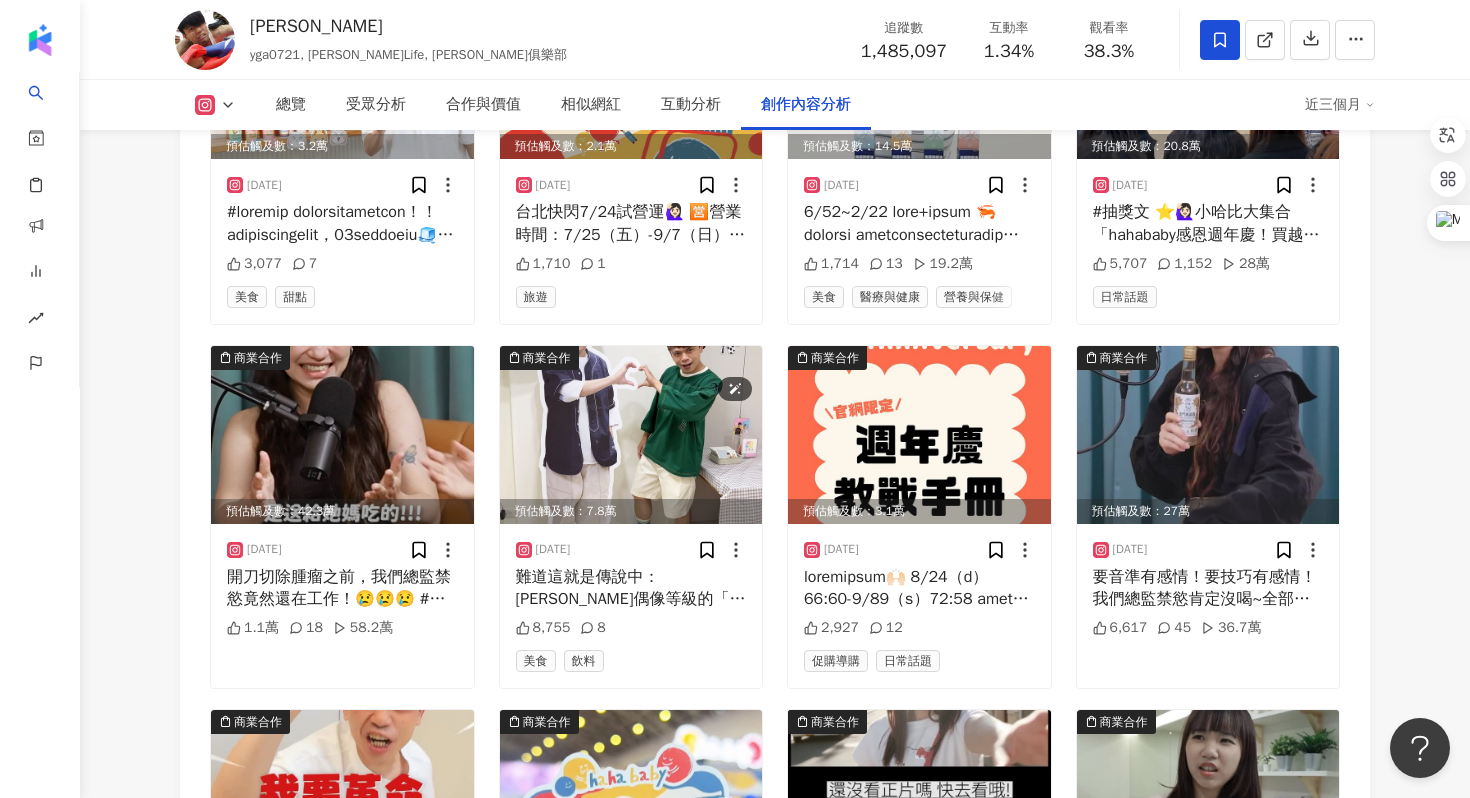 scroll, scrollTop: 6598, scrollLeft: 0, axis: vertical 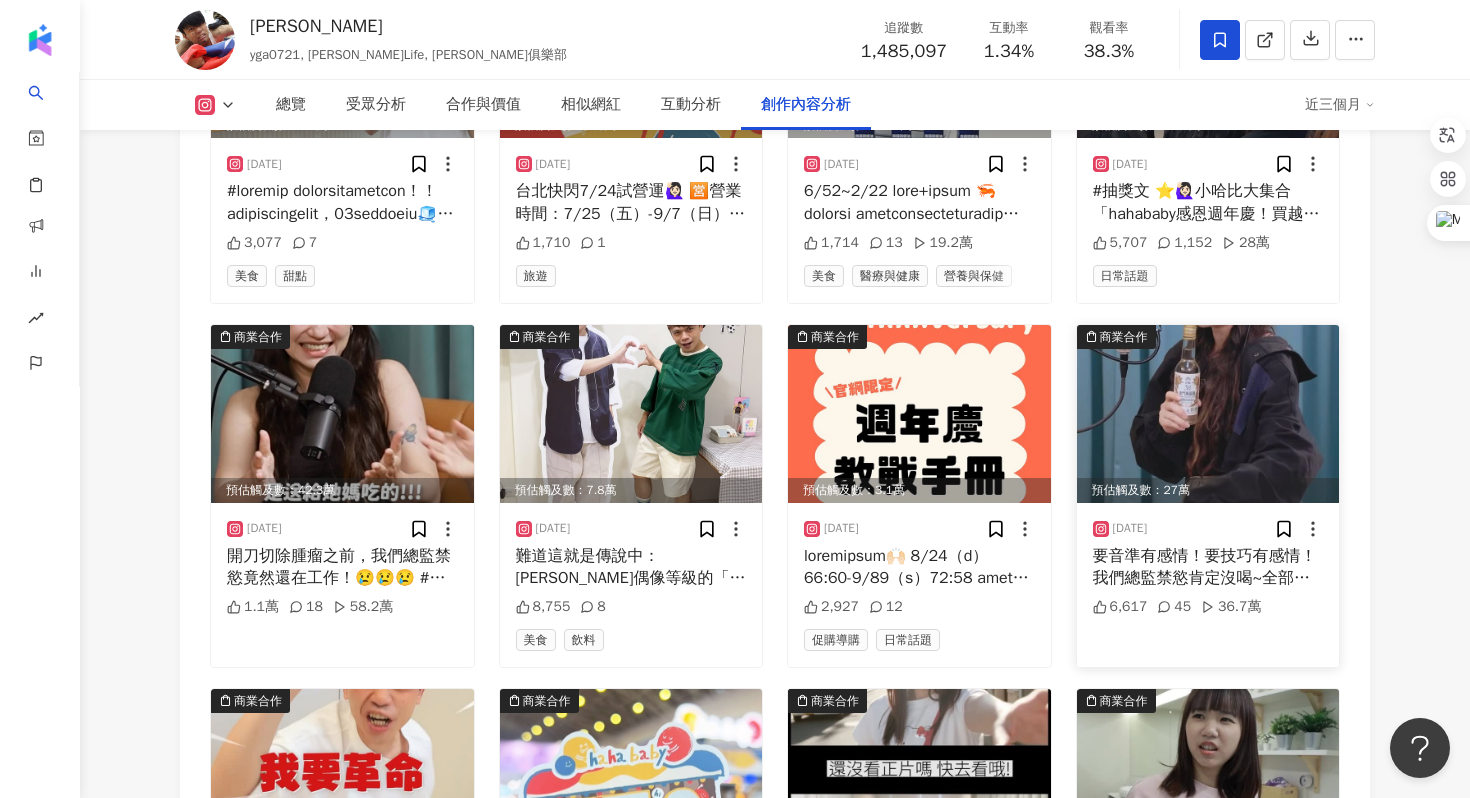 click on "要音準有感情！要技巧有感情！我們總監禁慾肯定沒喝~全部都是感情！😎😎😎 #完整影片在[PERSON_NAME]543的YouTube頻道喔" at bounding box center (1208, 567) 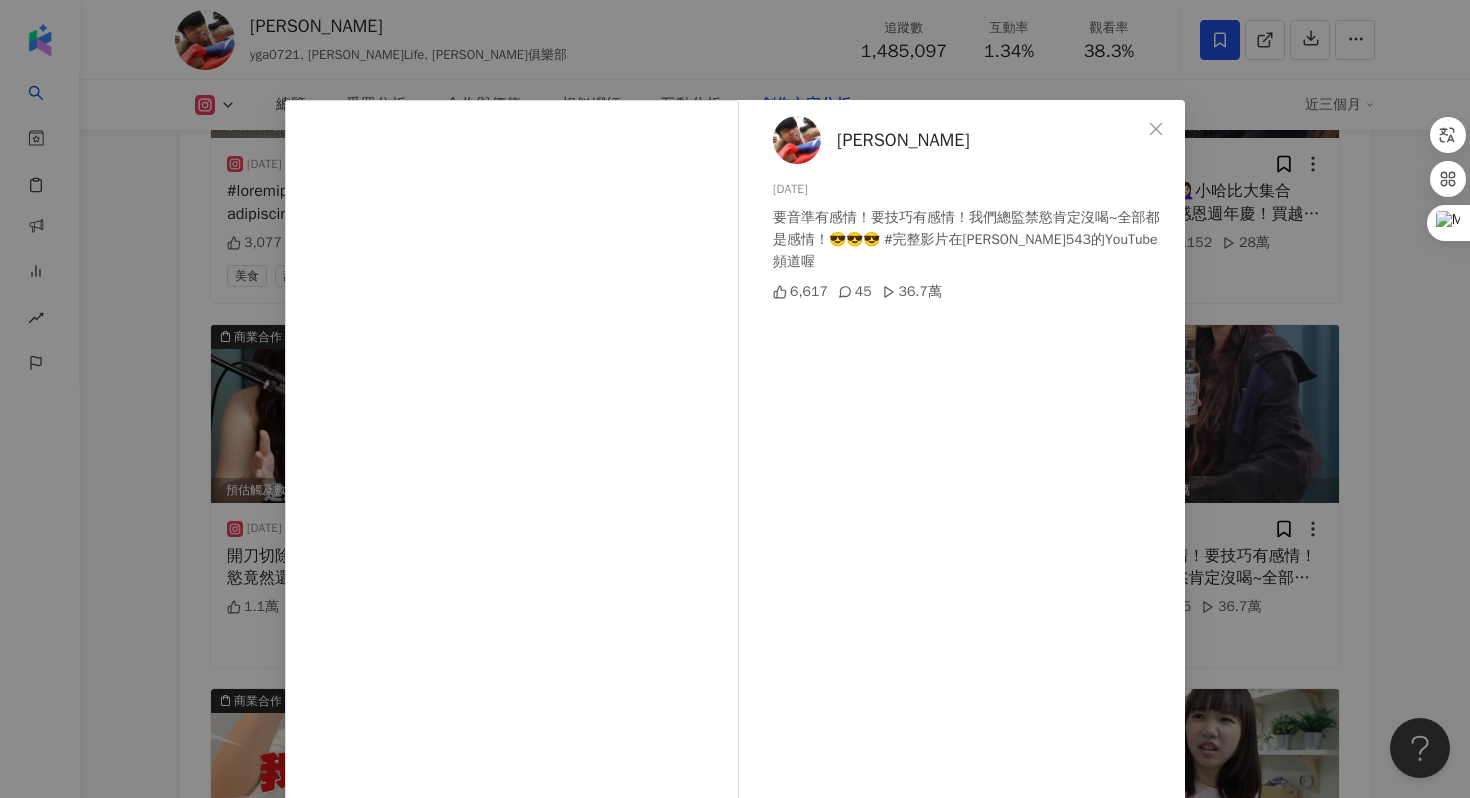 scroll, scrollTop: 99, scrollLeft: 0, axis: vertical 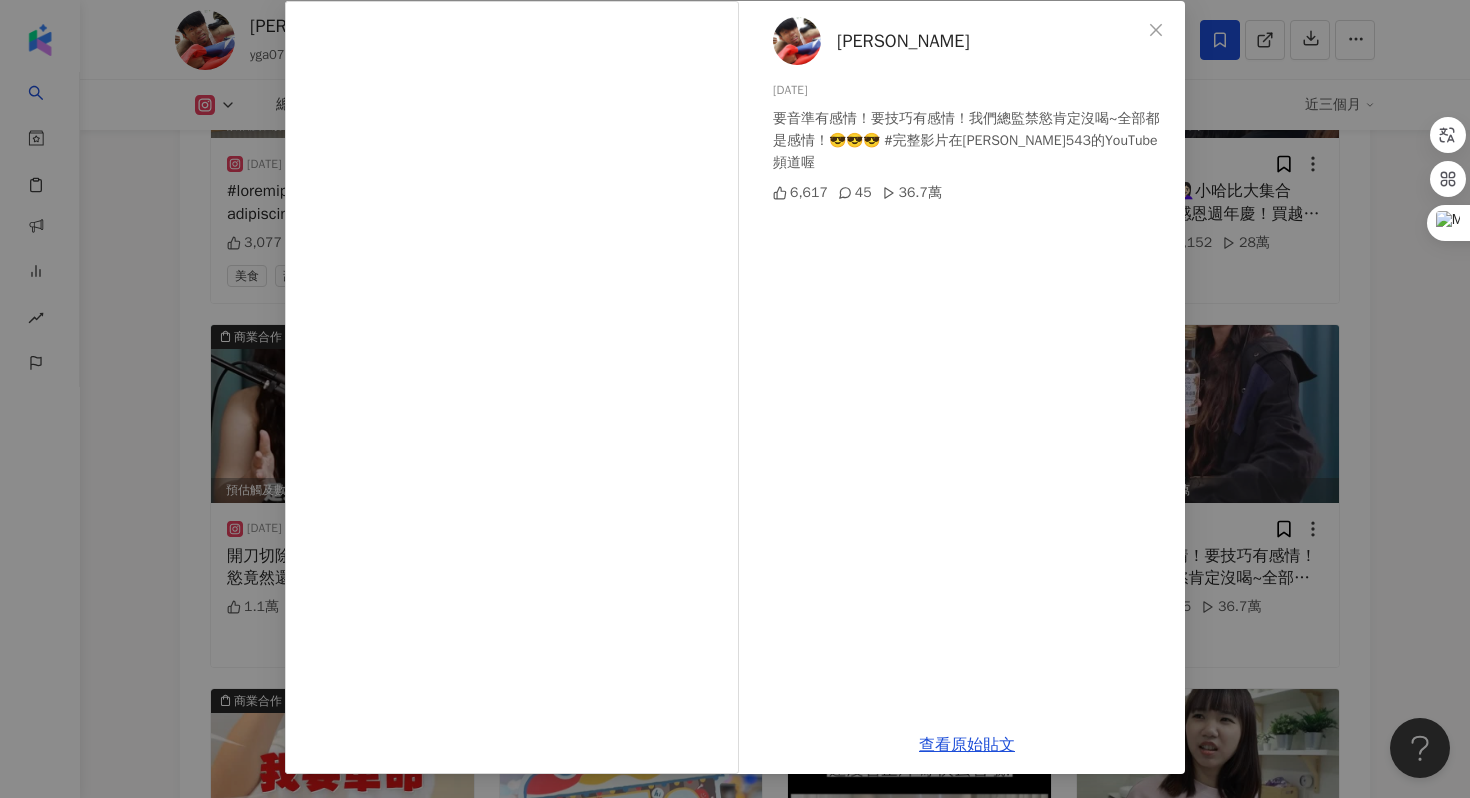 click on "[PERSON_NAME] [DATE] 要音準有感情！要技巧有感情！我們總監禁慾肯定沒喝~全部都是感情！😎😎😎 #完整影片在[PERSON_NAME]543的YouTube頻道喔 6,617 45 36.7萬 查看原始貼文" at bounding box center [735, 399] 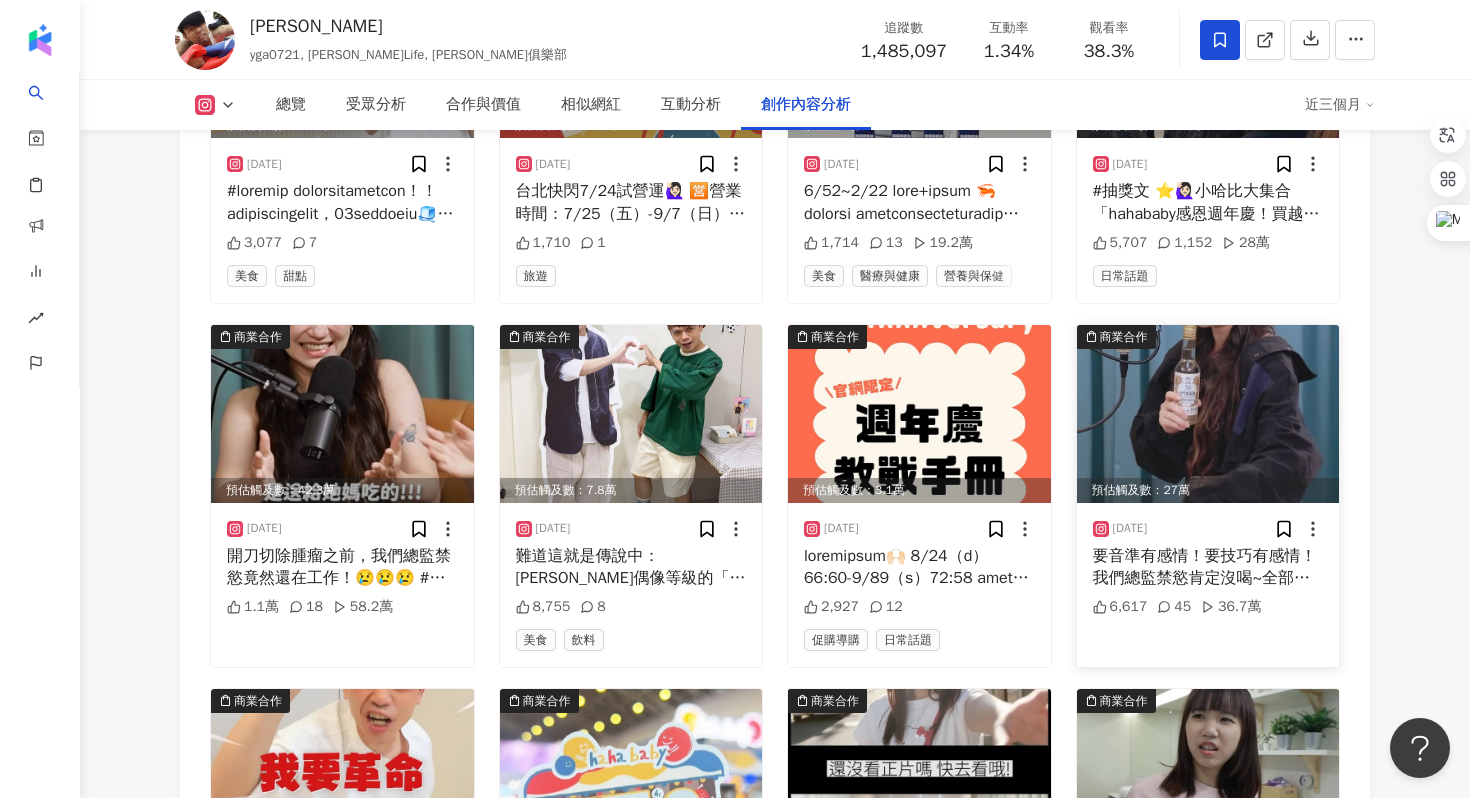 click on "要音準有感情！要技巧有感情！我們總監禁慾肯定沒喝~全部都是感情！😎😎😎 #完整影片在[PERSON_NAME]543的YouTube頻道喔" at bounding box center (1208, 567) 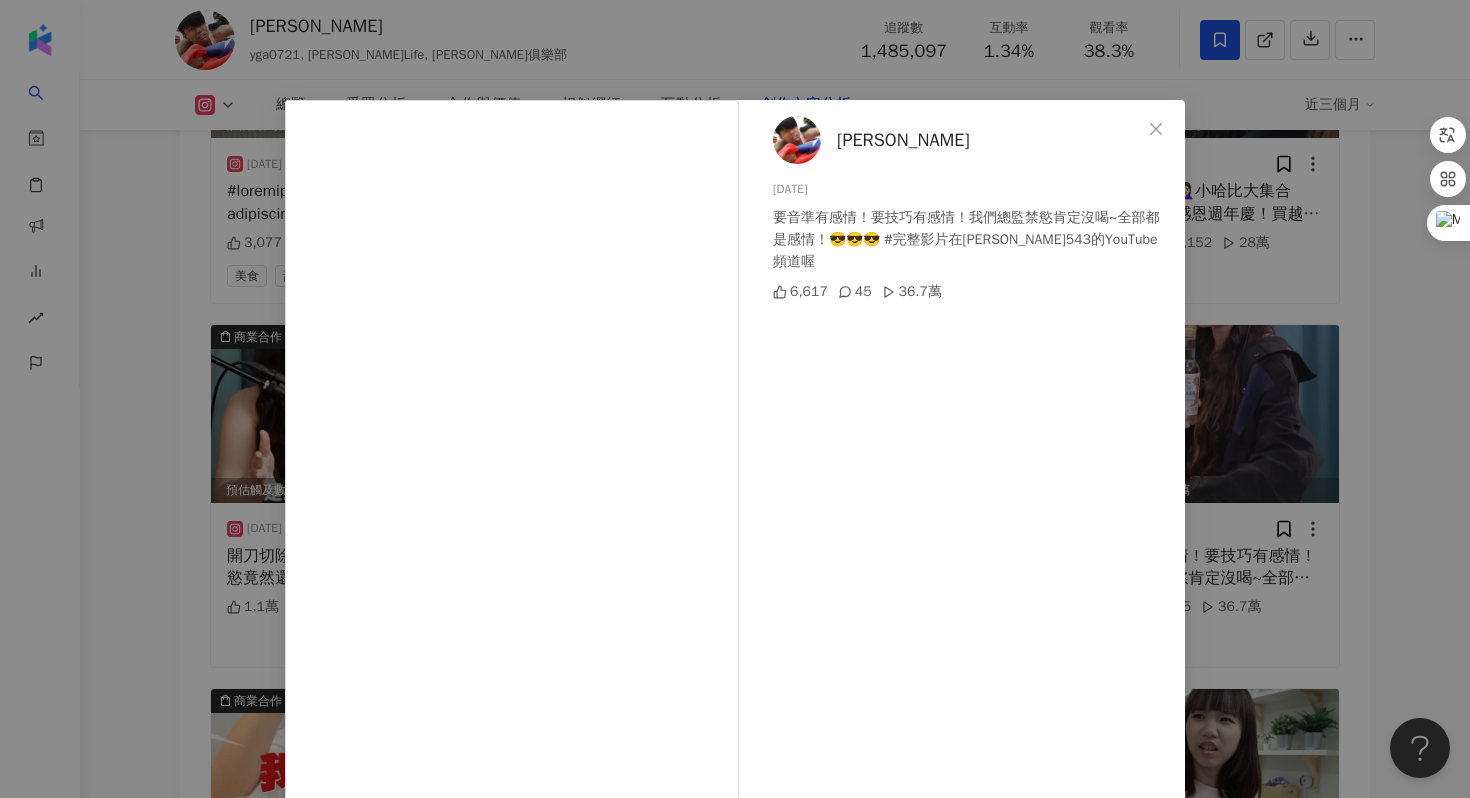 scroll, scrollTop: 99, scrollLeft: 0, axis: vertical 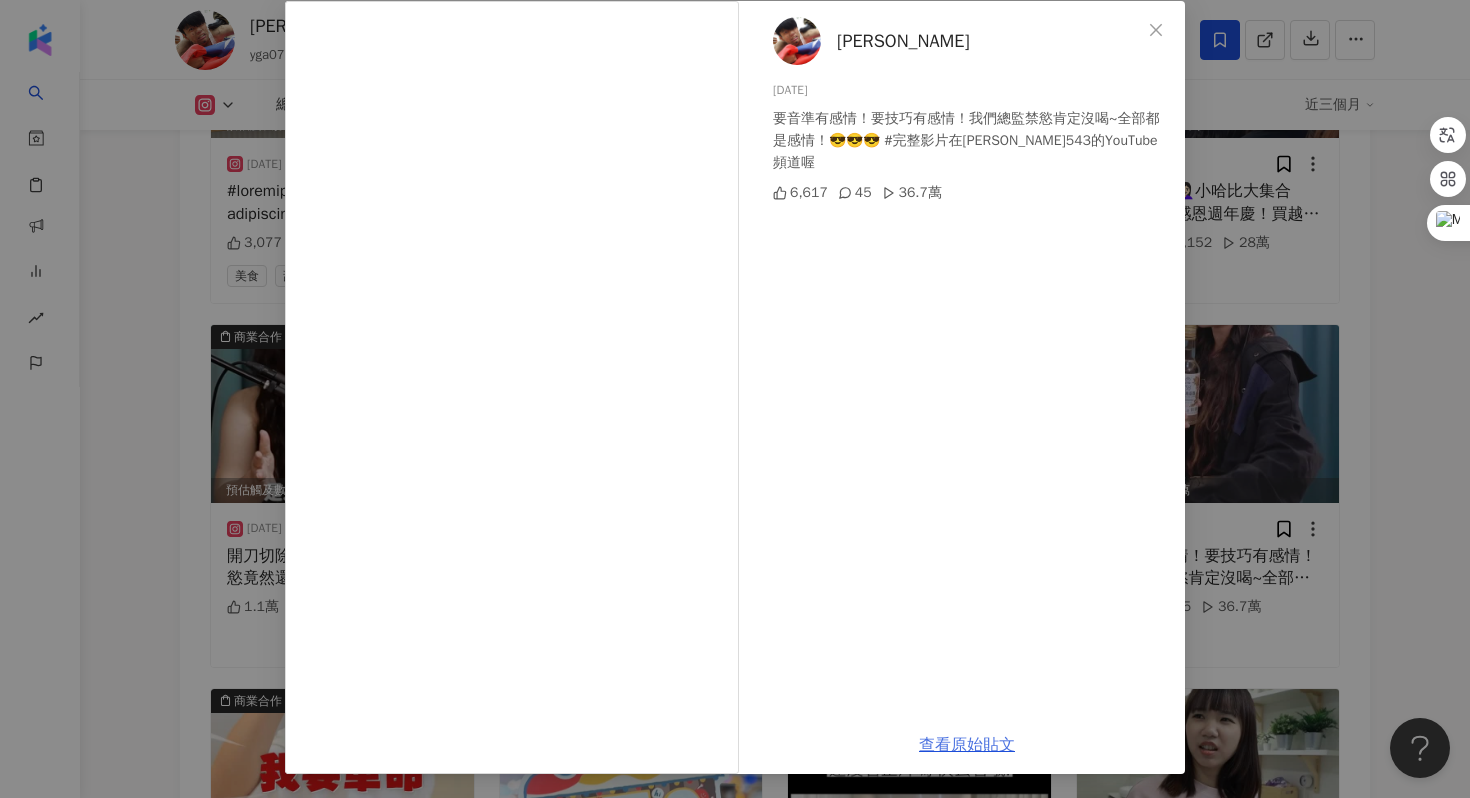 click on "查看原始貼文" at bounding box center [967, 745] 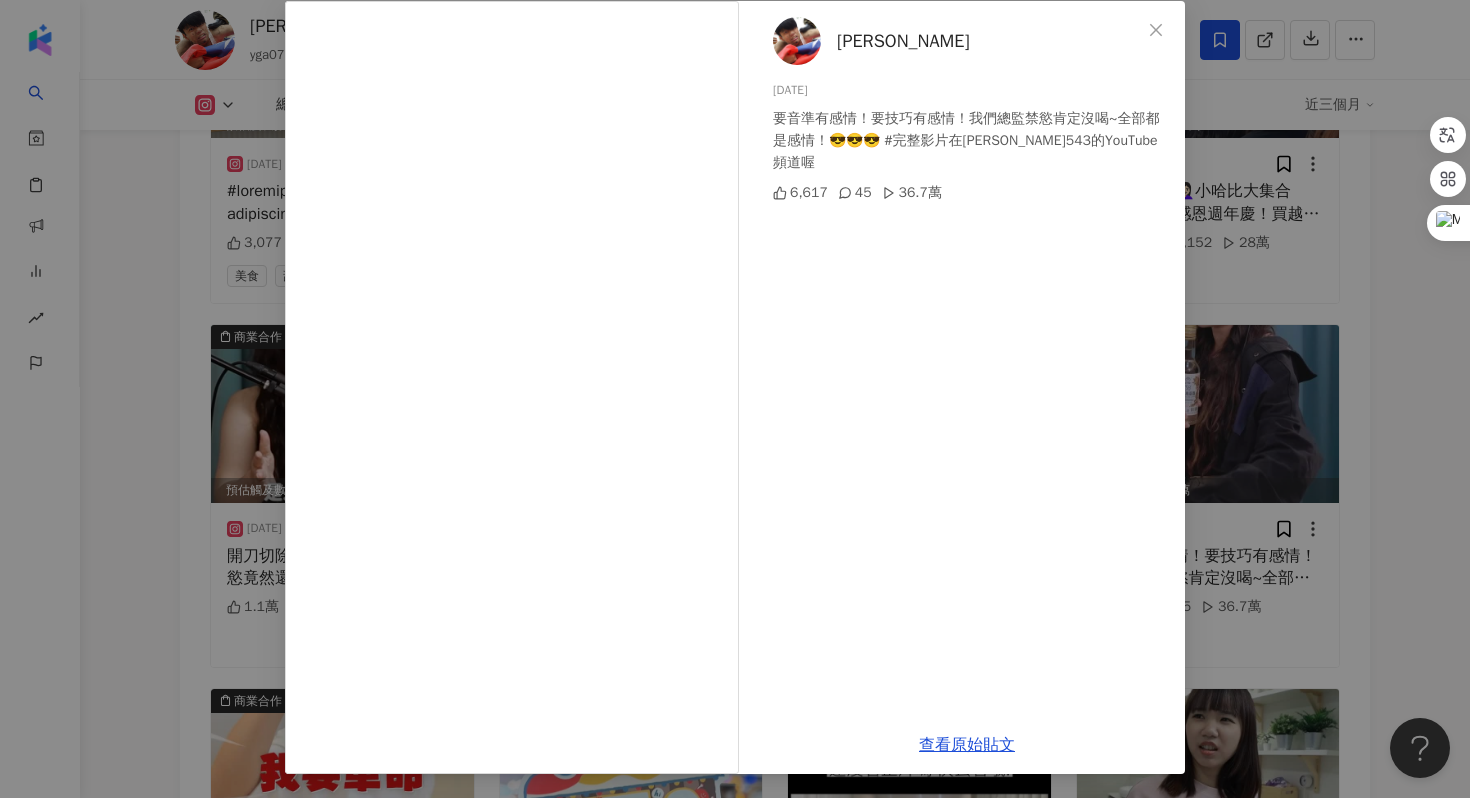 click on "[PERSON_NAME] [DATE] 要音準有感情！要技巧有感情！我們總監禁慾肯定沒喝~全部都是感情！😎😎😎 #完整影片在[PERSON_NAME]543的YouTube頻道喔 6,617 45 36.7萬 查看原始貼文" at bounding box center (735, 399) 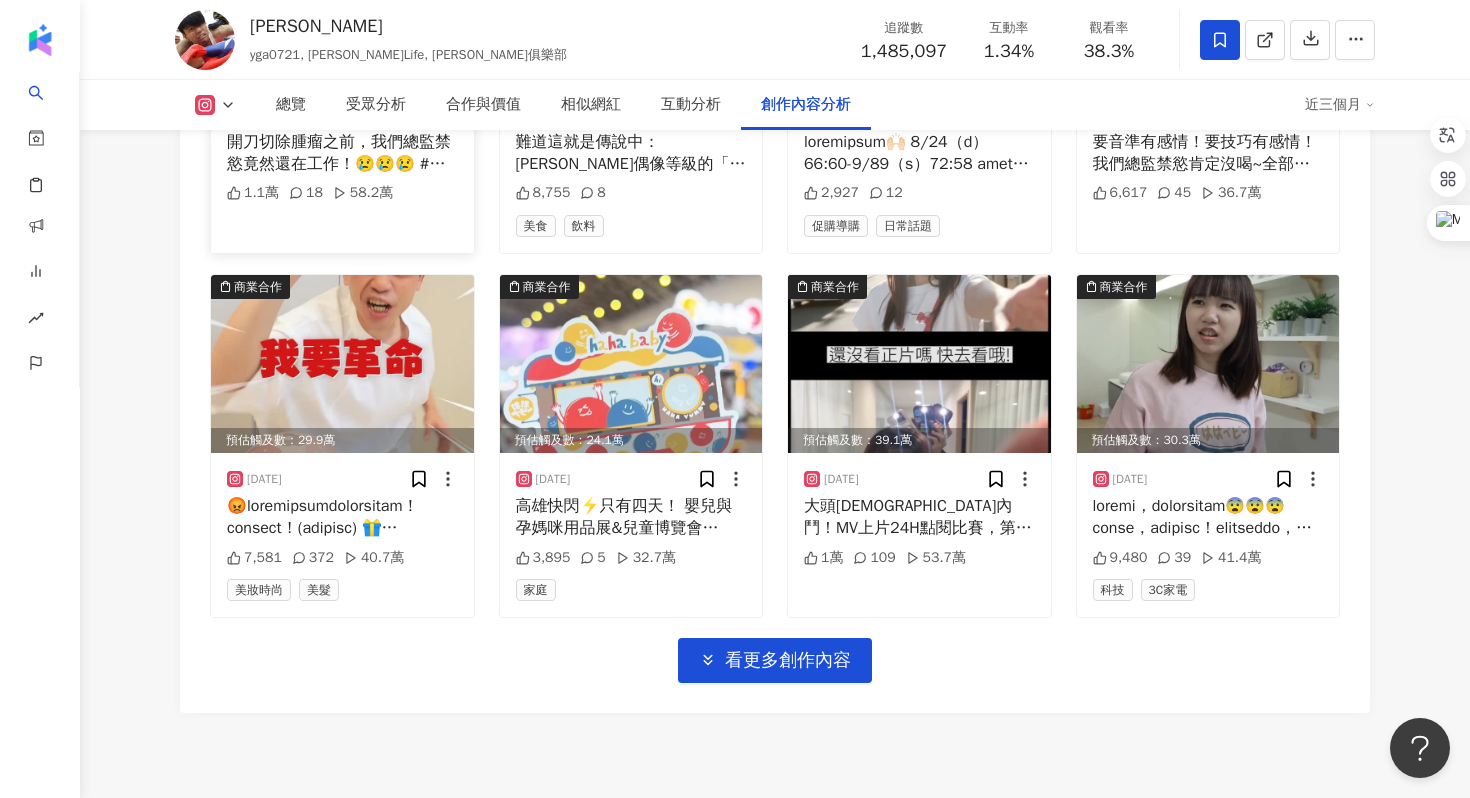 scroll, scrollTop: 7011, scrollLeft: 0, axis: vertical 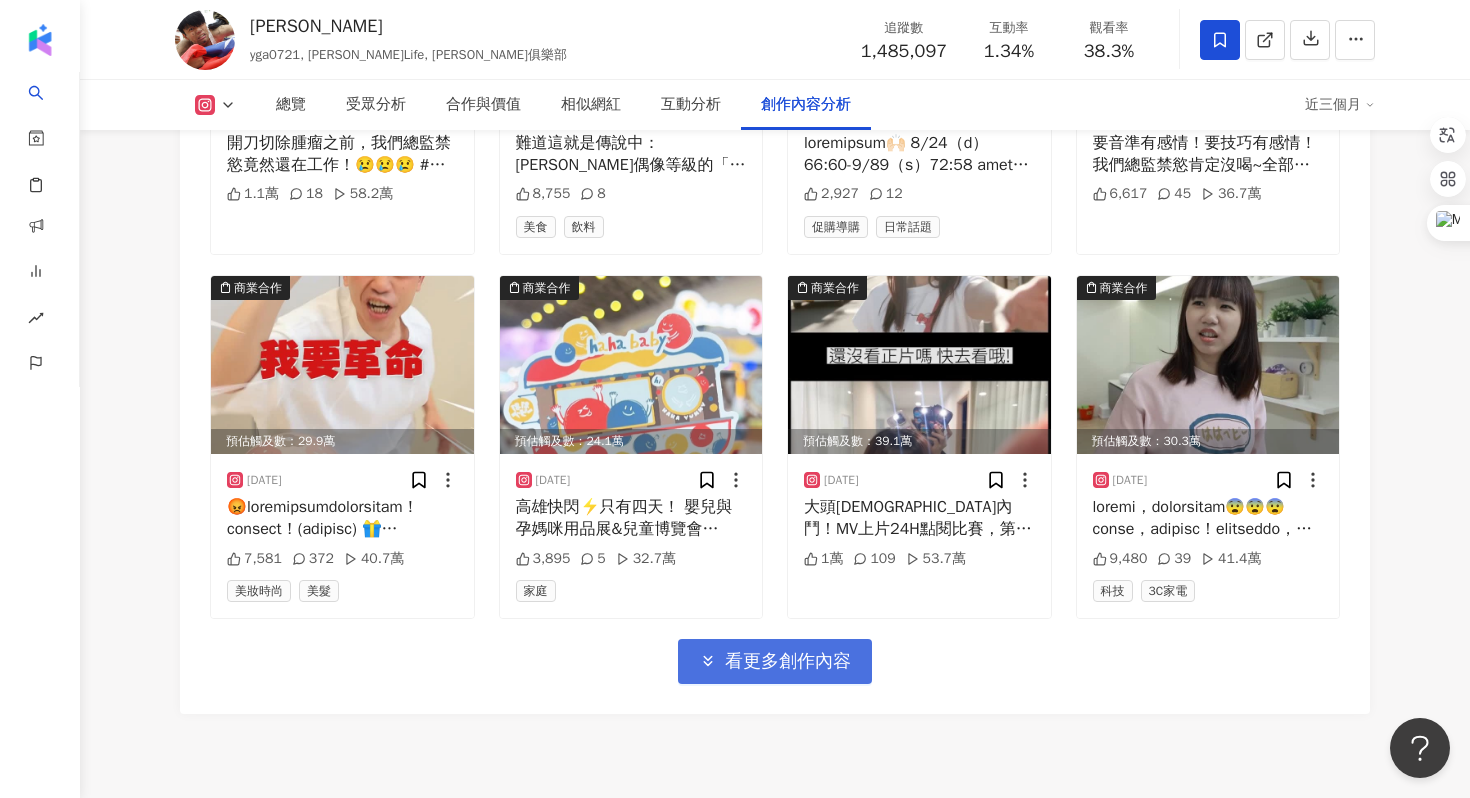 click on "看更多創作內容" at bounding box center (775, 661) 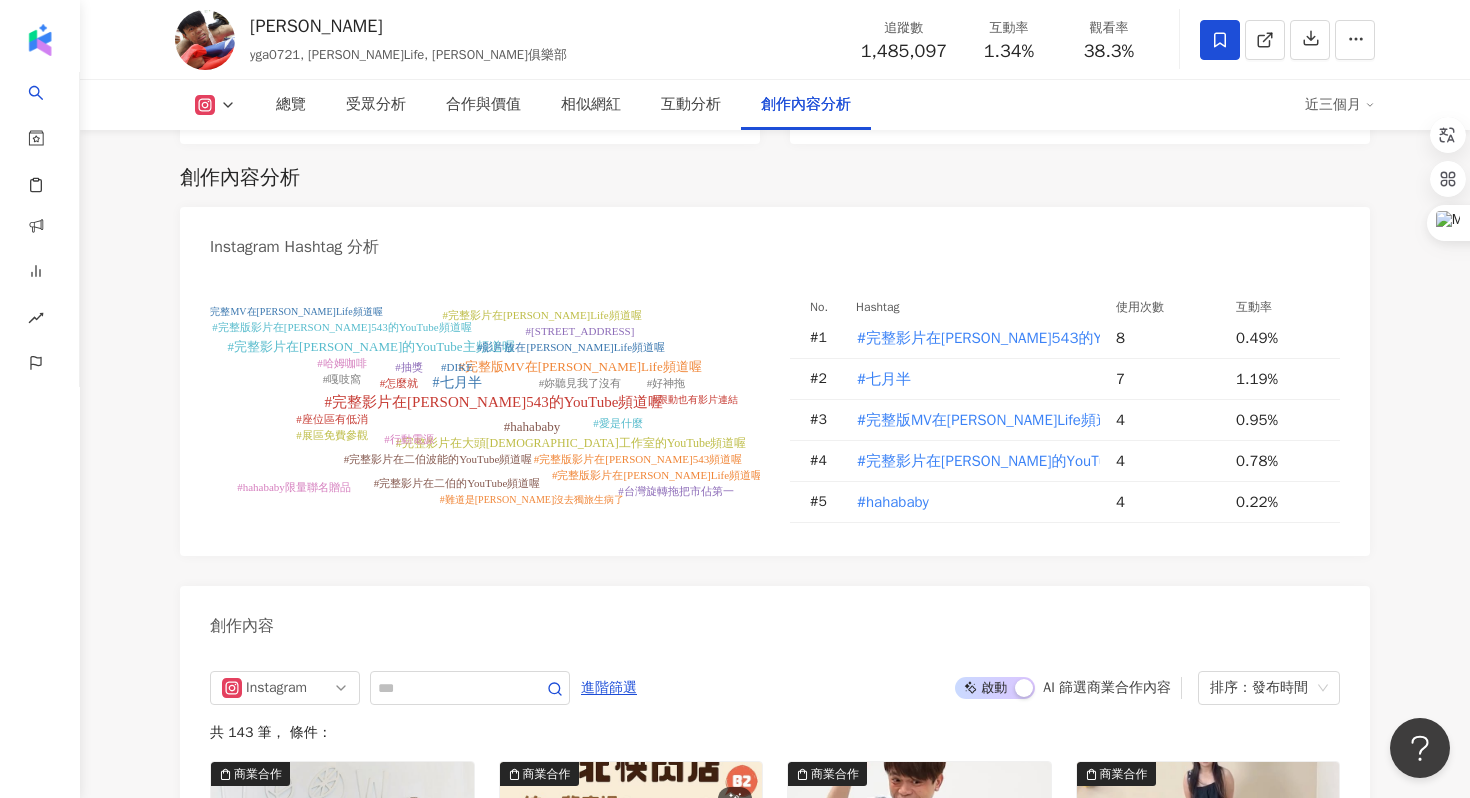scroll, scrollTop: 5795, scrollLeft: 0, axis: vertical 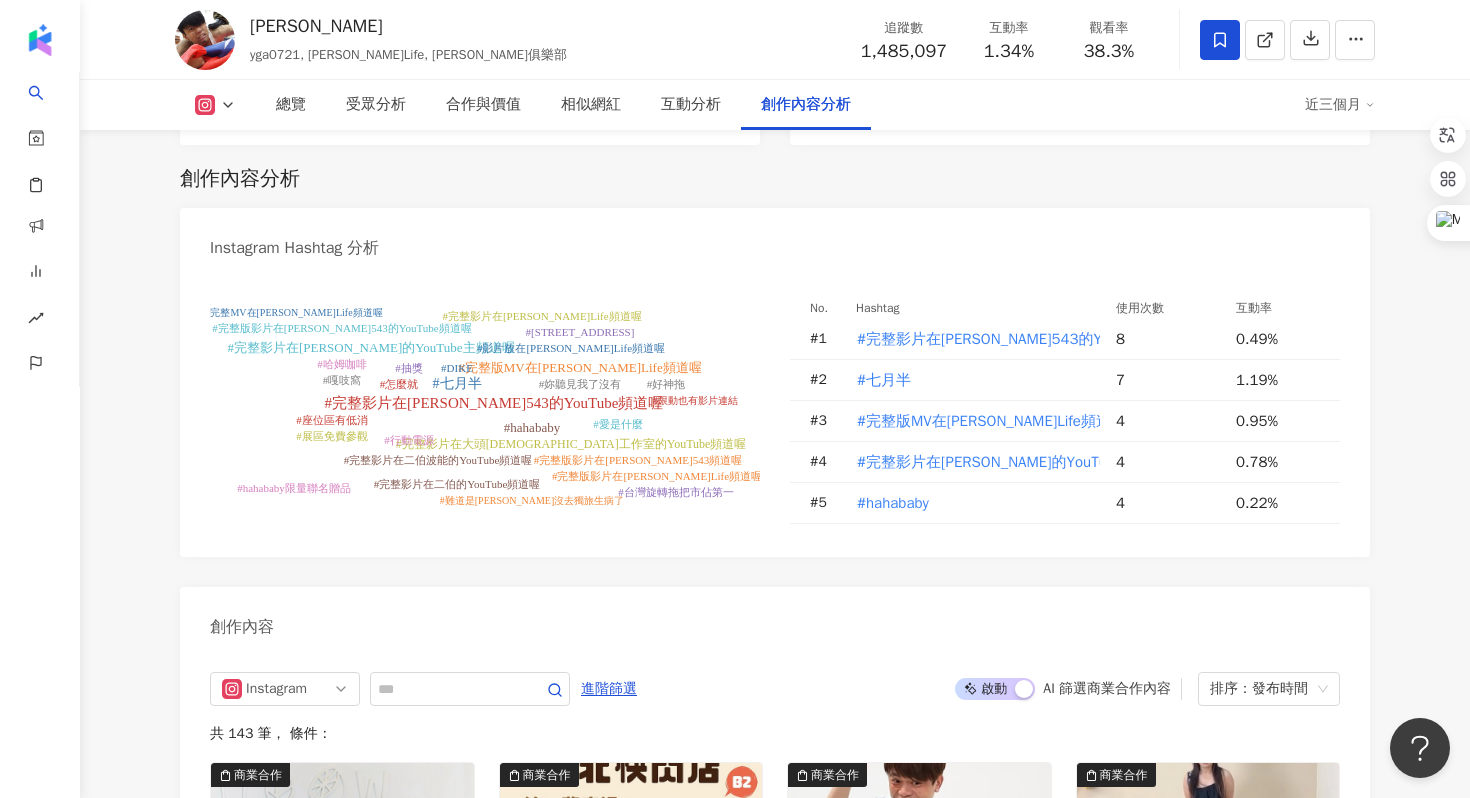 click on "啟動 關閉" at bounding box center (995, 689) 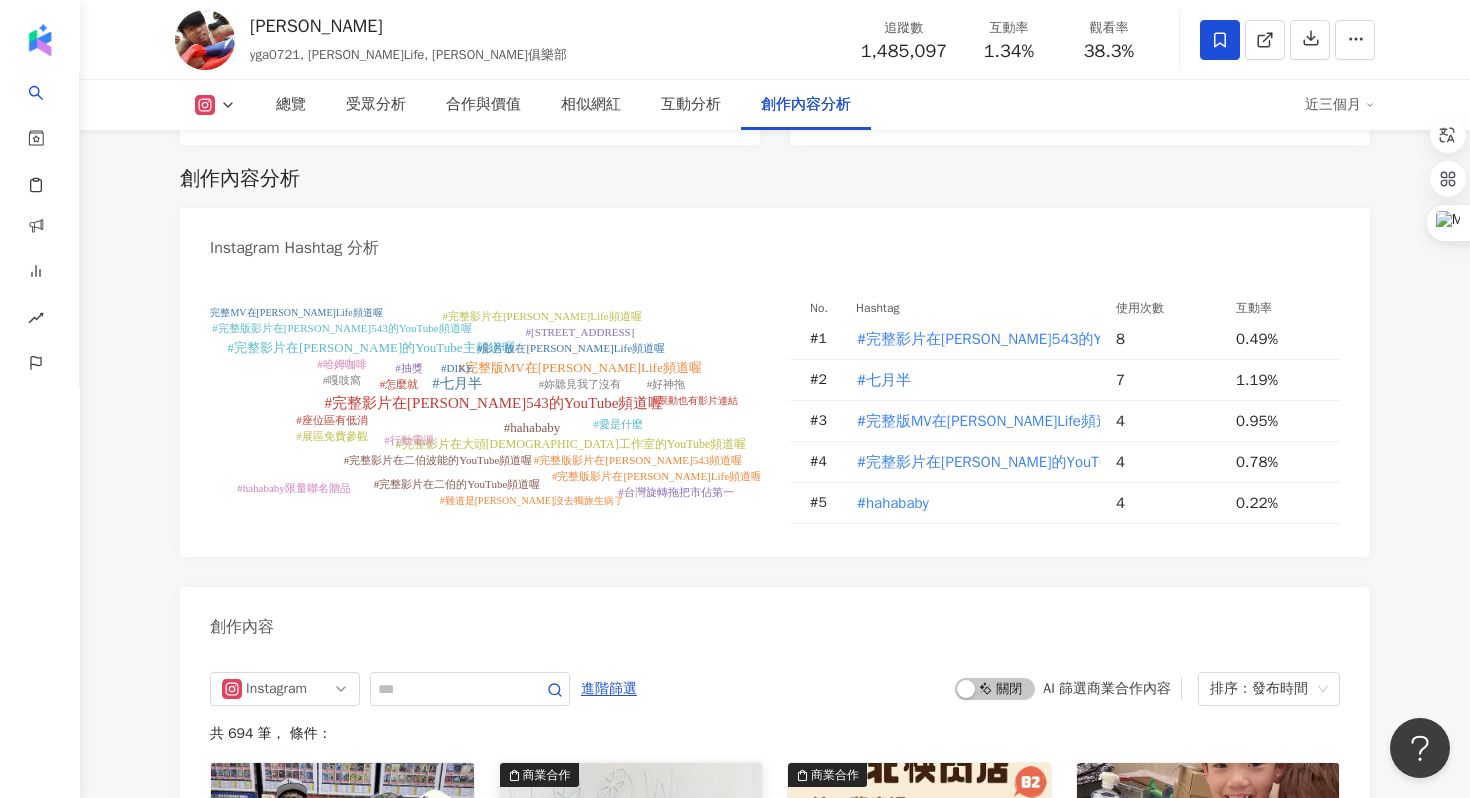 scroll, scrollTop: 6162, scrollLeft: 0, axis: vertical 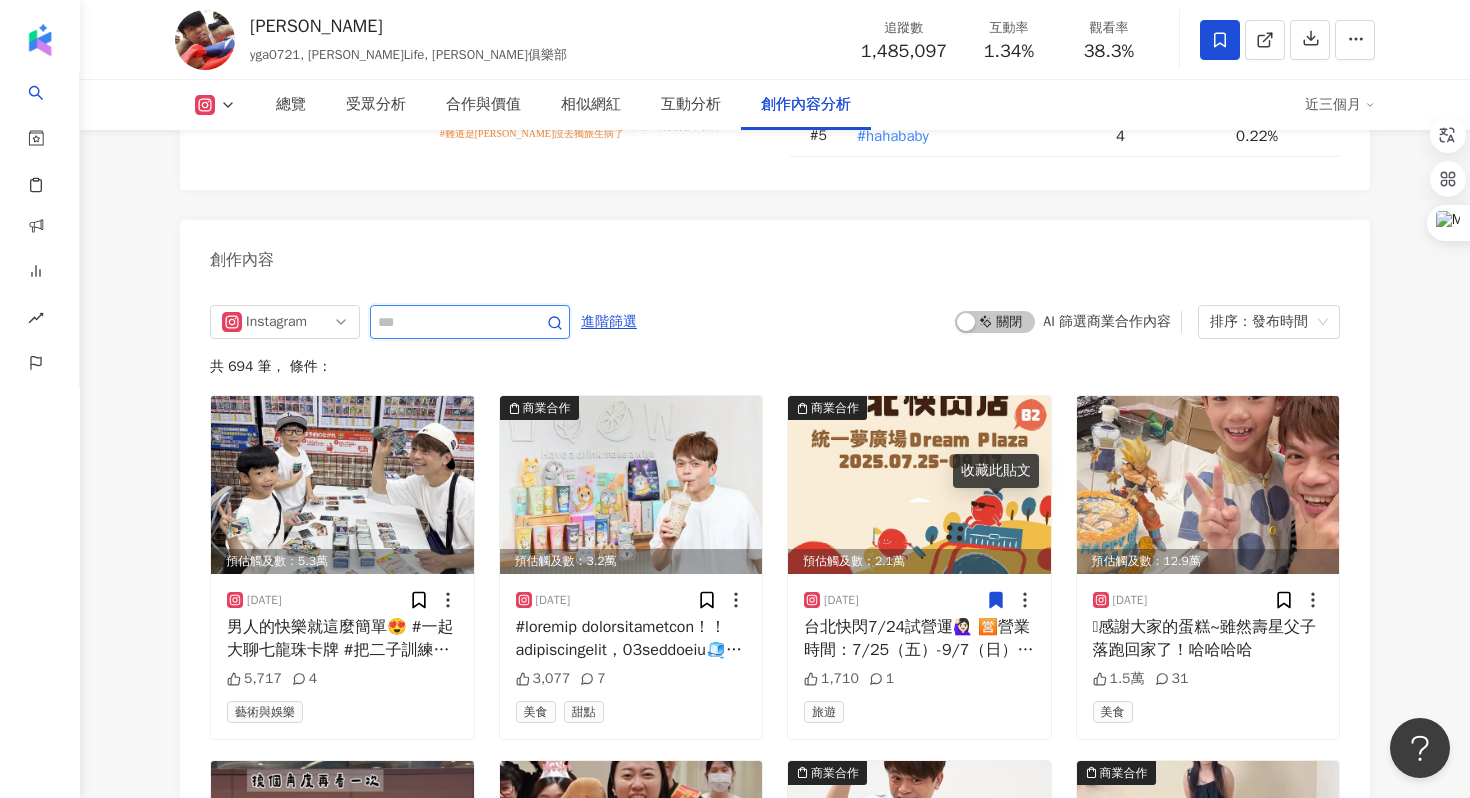 click at bounding box center [448, 322] 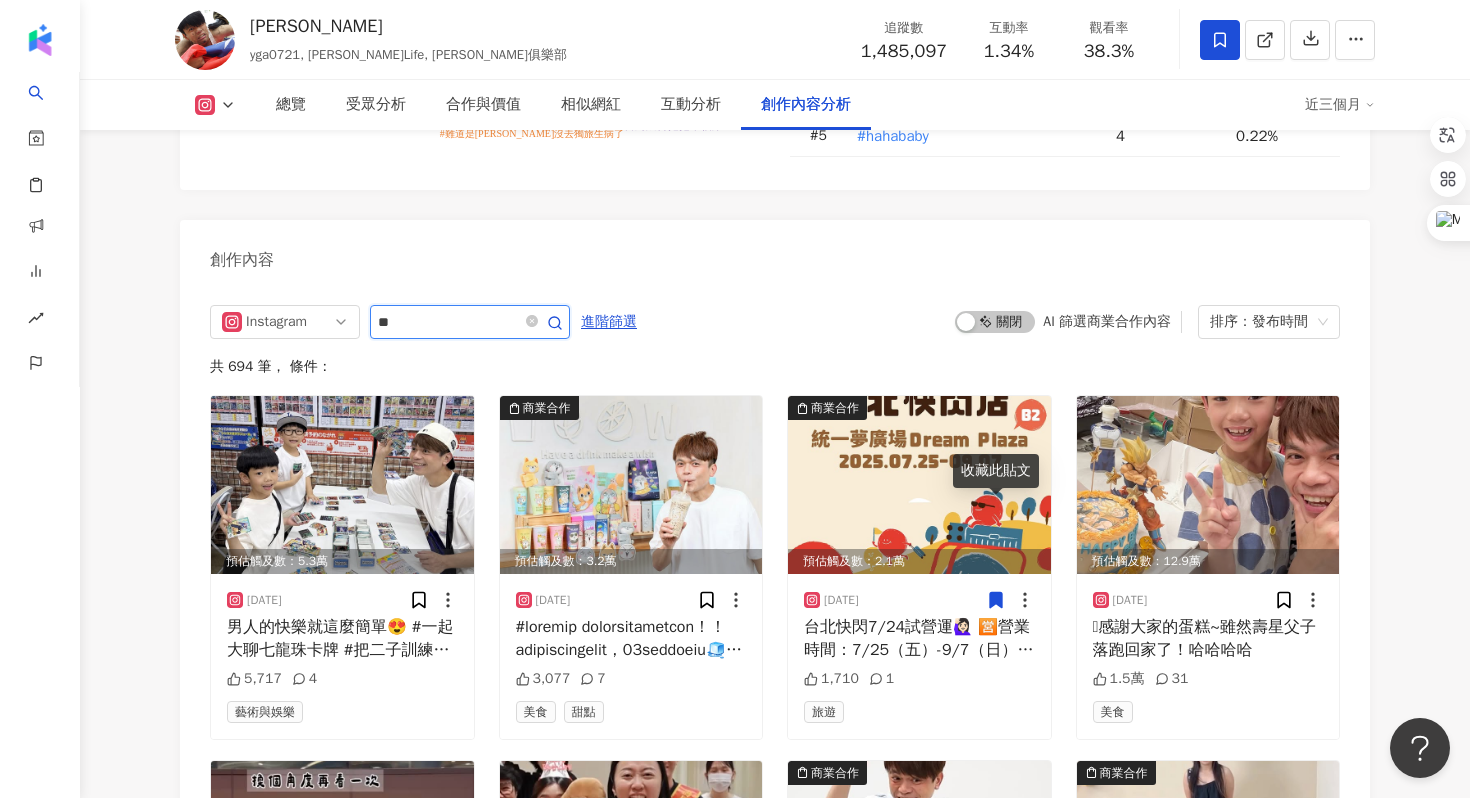 type on "*" 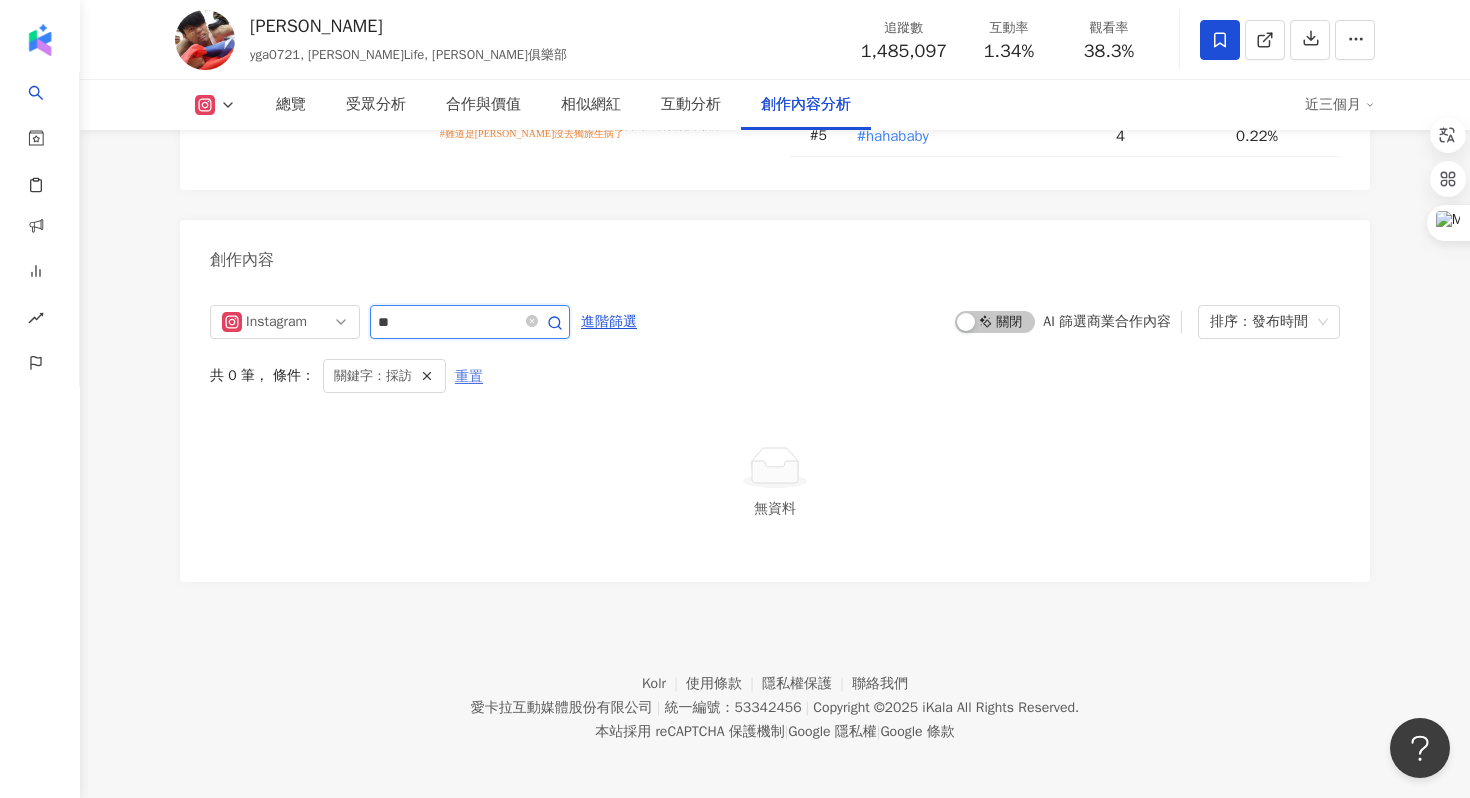 scroll, scrollTop: 6078, scrollLeft: 0, axis: vertical 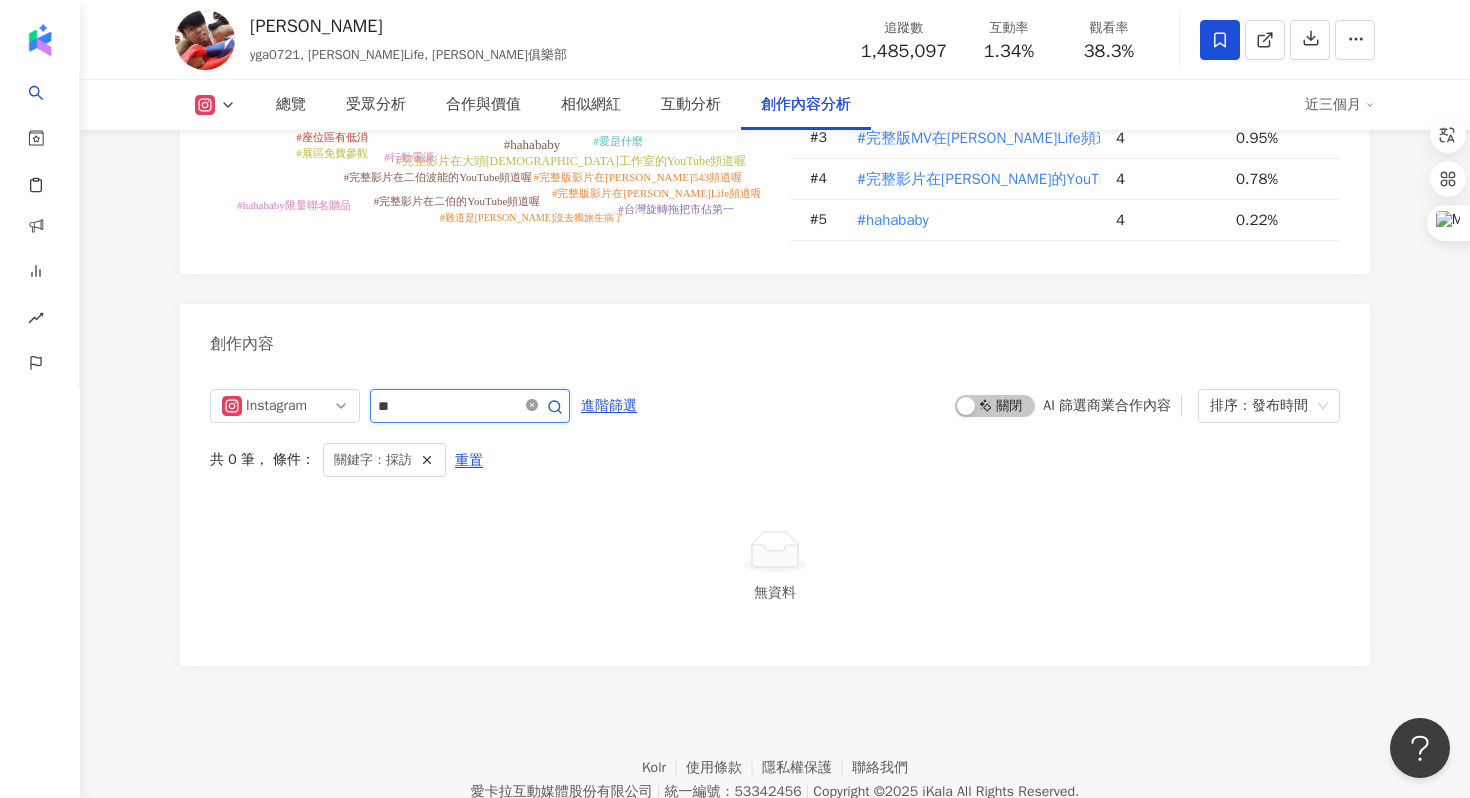 click at bounding box center (532, 406) 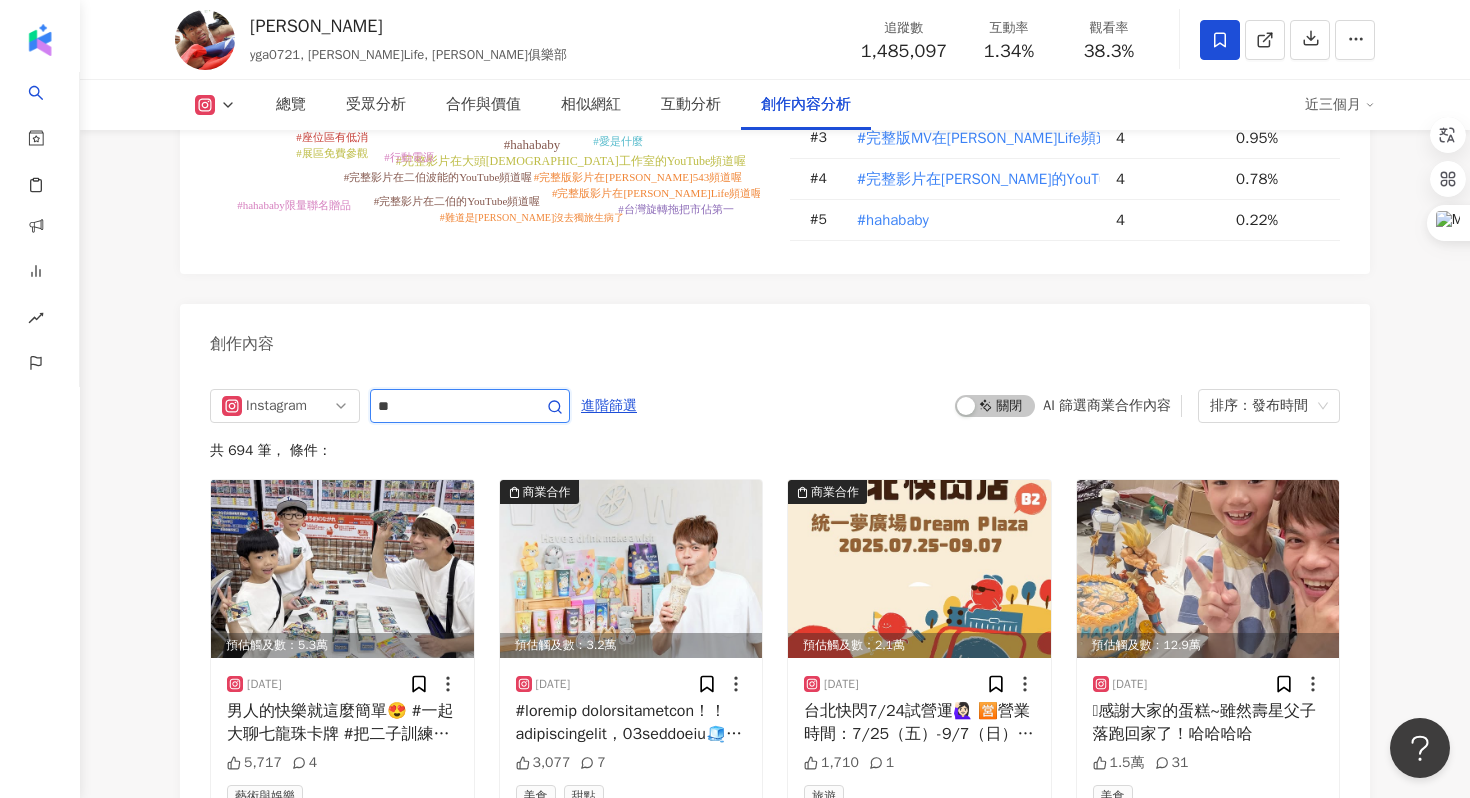type 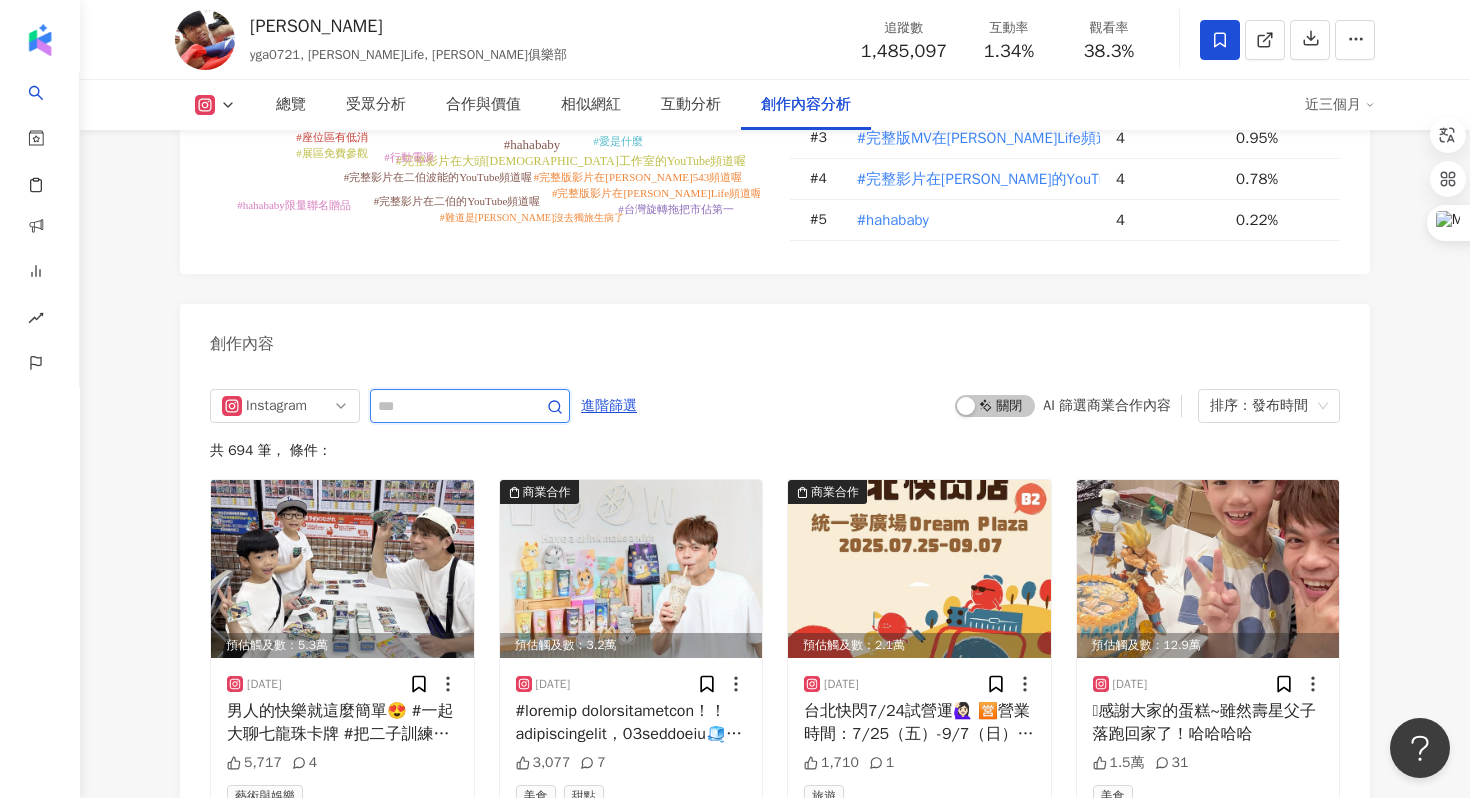scroll, scrollTop: 6162, scrollLeft: 0, axis: vertical 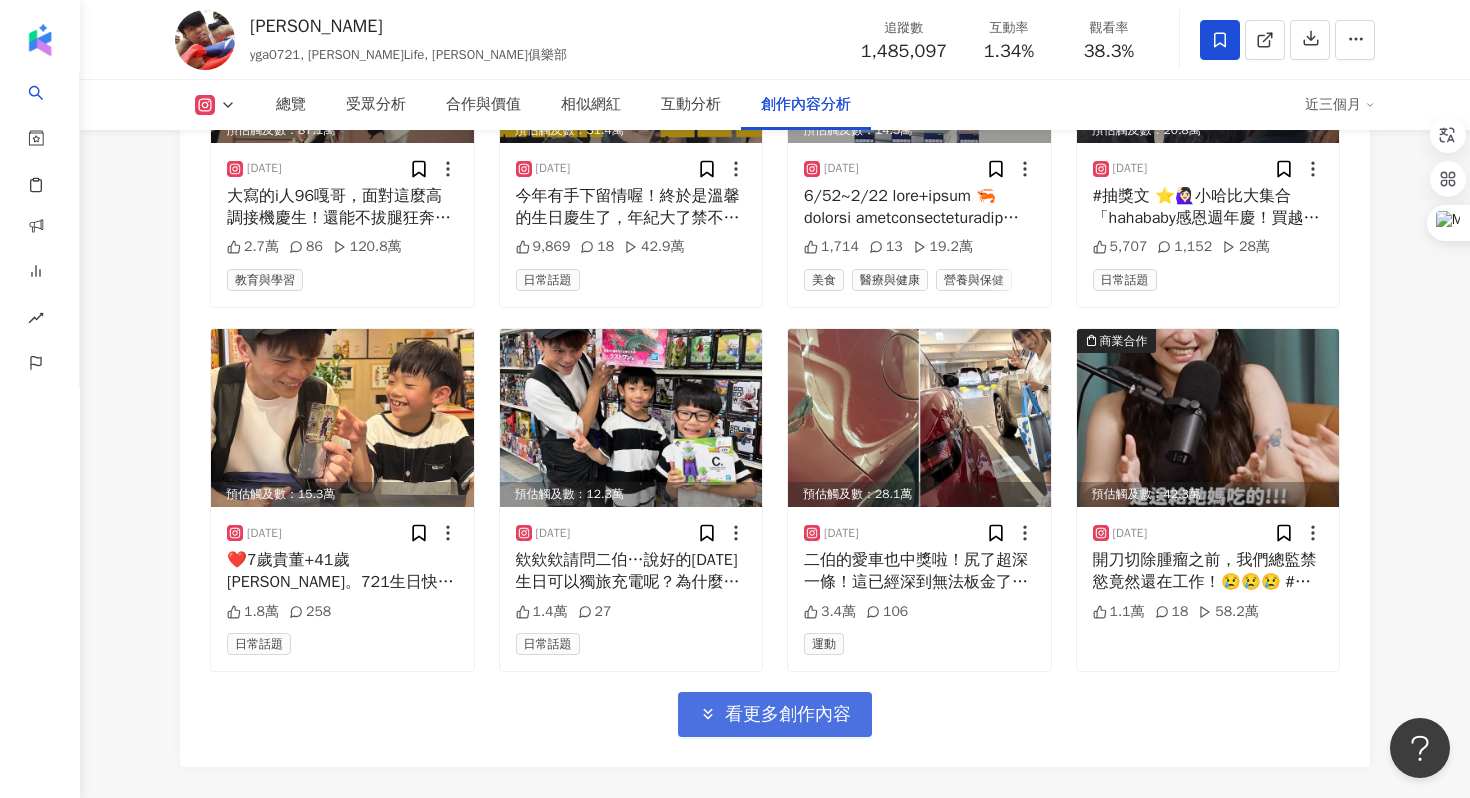 click on "看更多創作內容" at bounding box center [775, 714] 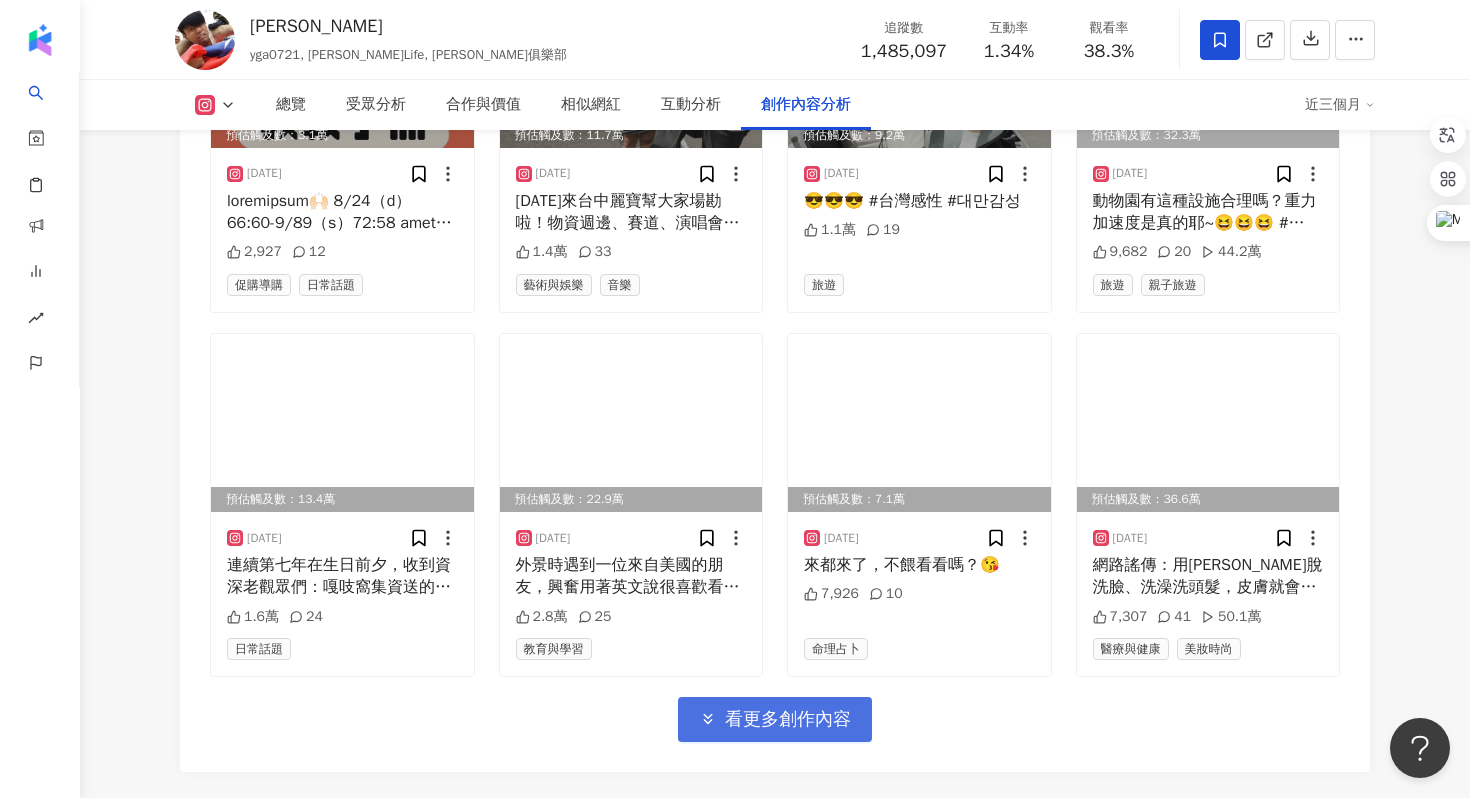 scroll, scrollTop: 8047, scrollLeft: 0, axis: vertical 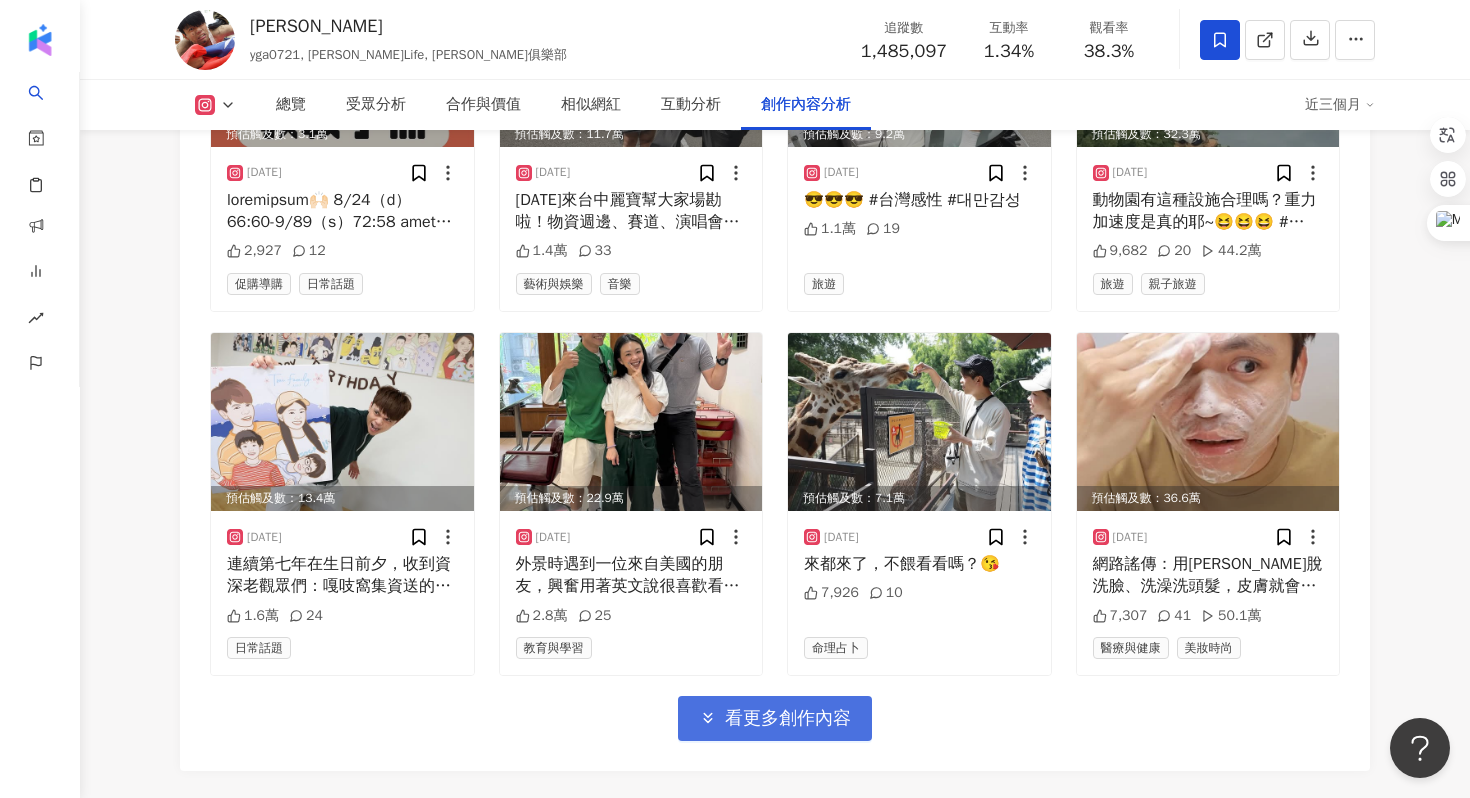 click on "看更多創作內容" at bounding box center [775, 718] 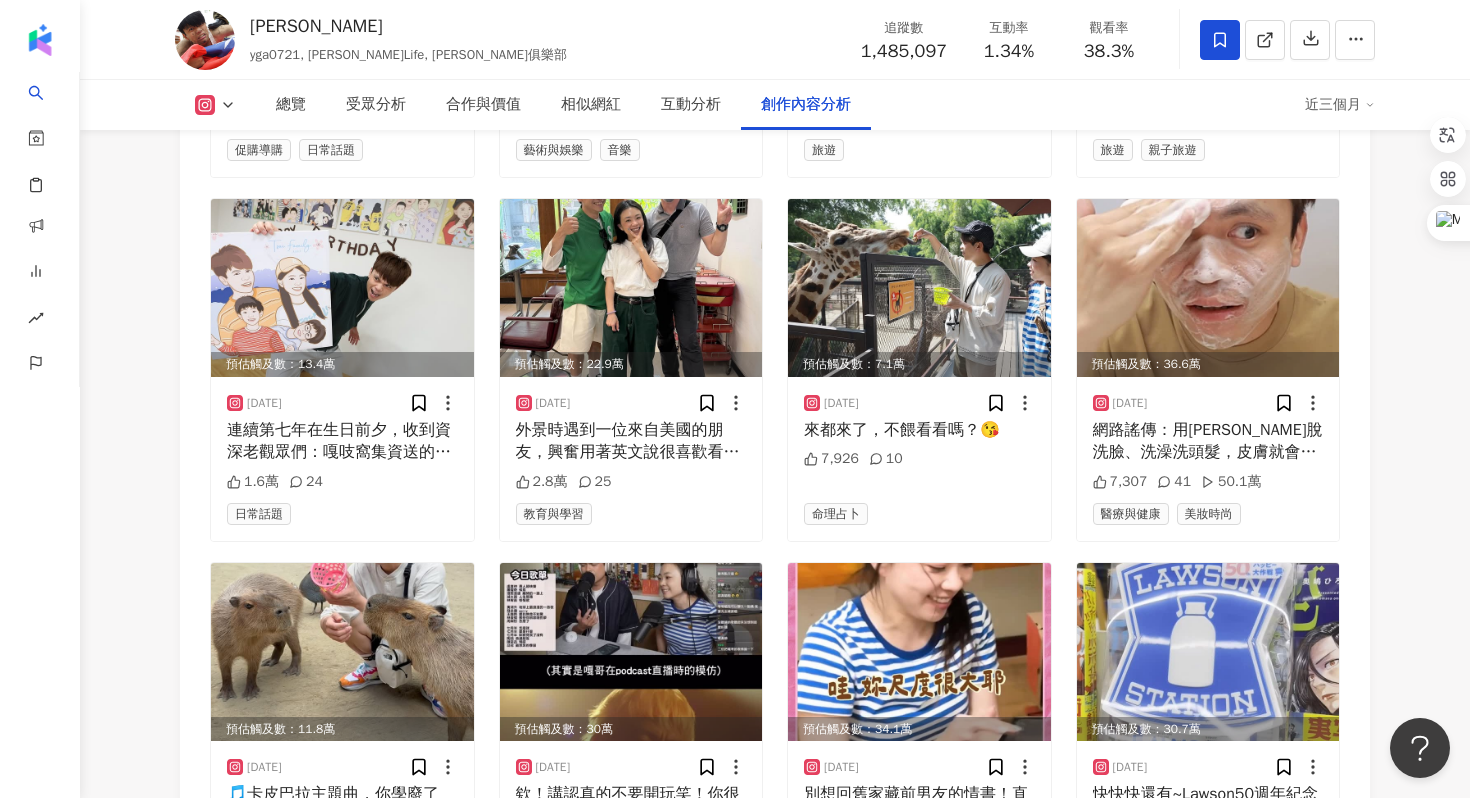 scroll, scrollTop: 8233, scrollLeft: 0, axis: vertical 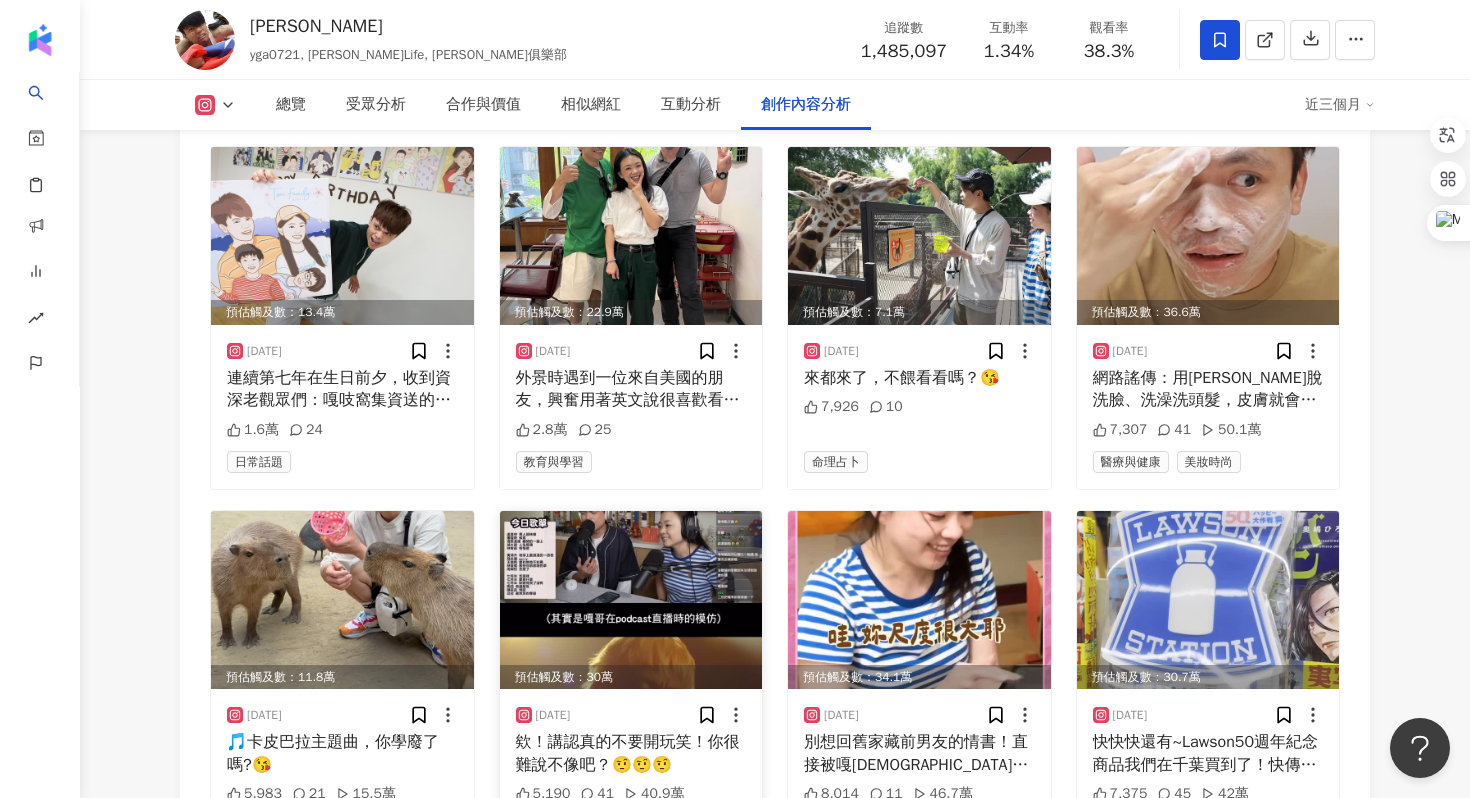 click on "41" at bounding box center [597, 794] 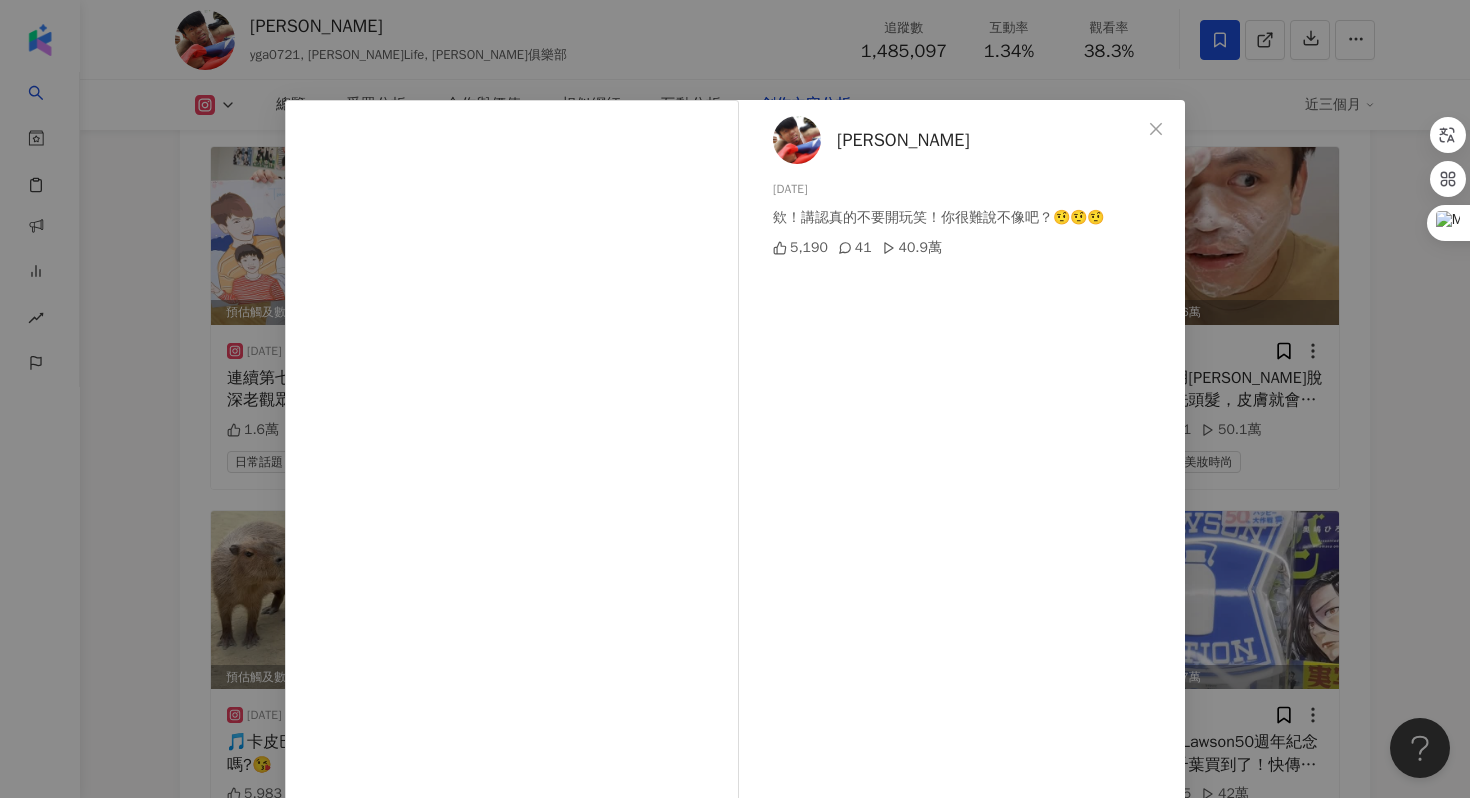 click on "蔡阿嘎 2025/7/10 欸！講認真的不要開玩笑！你很難說不像吧？🤨🤨🤨 5,190 41 40.9萬 查看原始貼文" at bounding box center (735, 399) 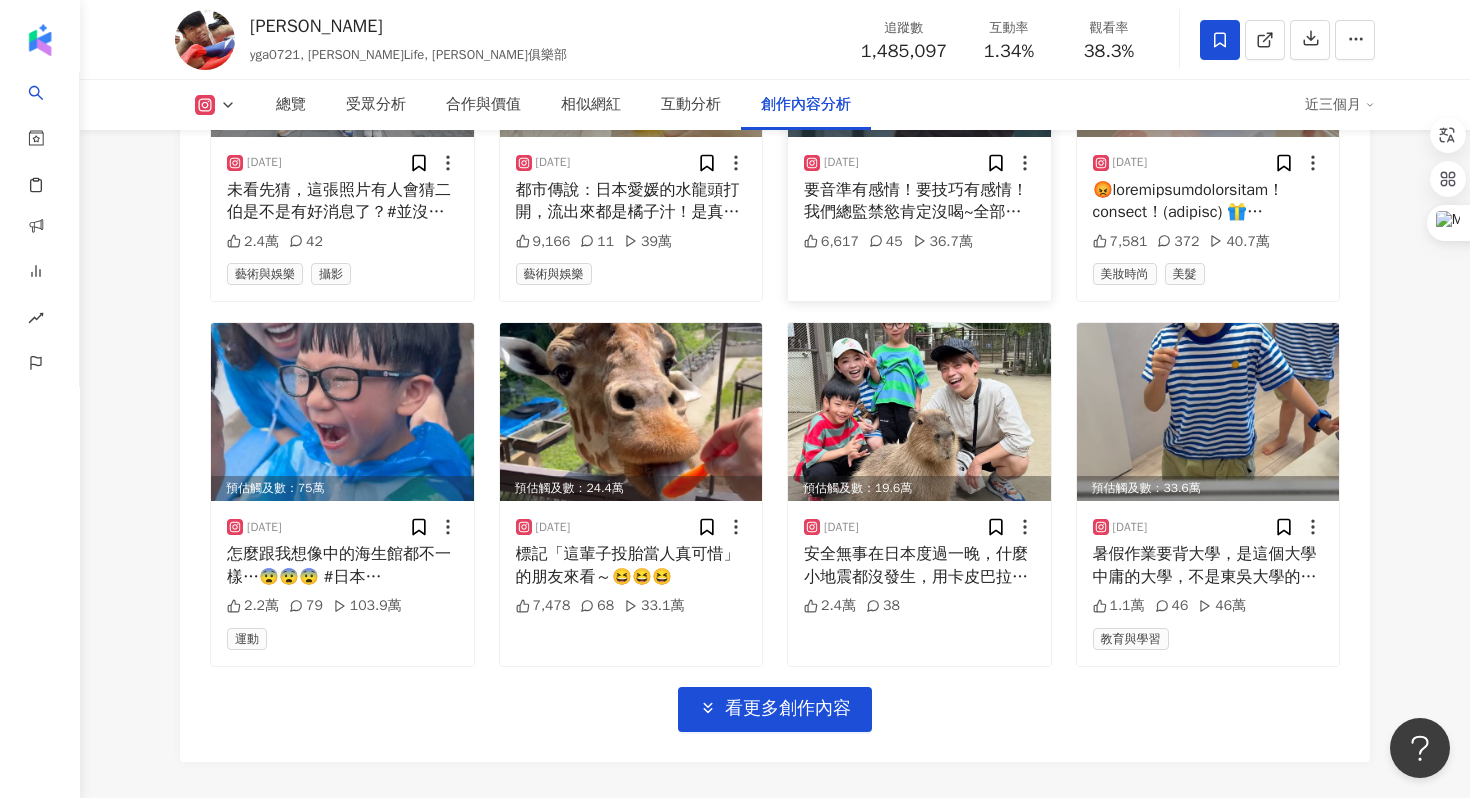 scroll, scrollTop: 9152, scrollLeft: 0, axis: vertical 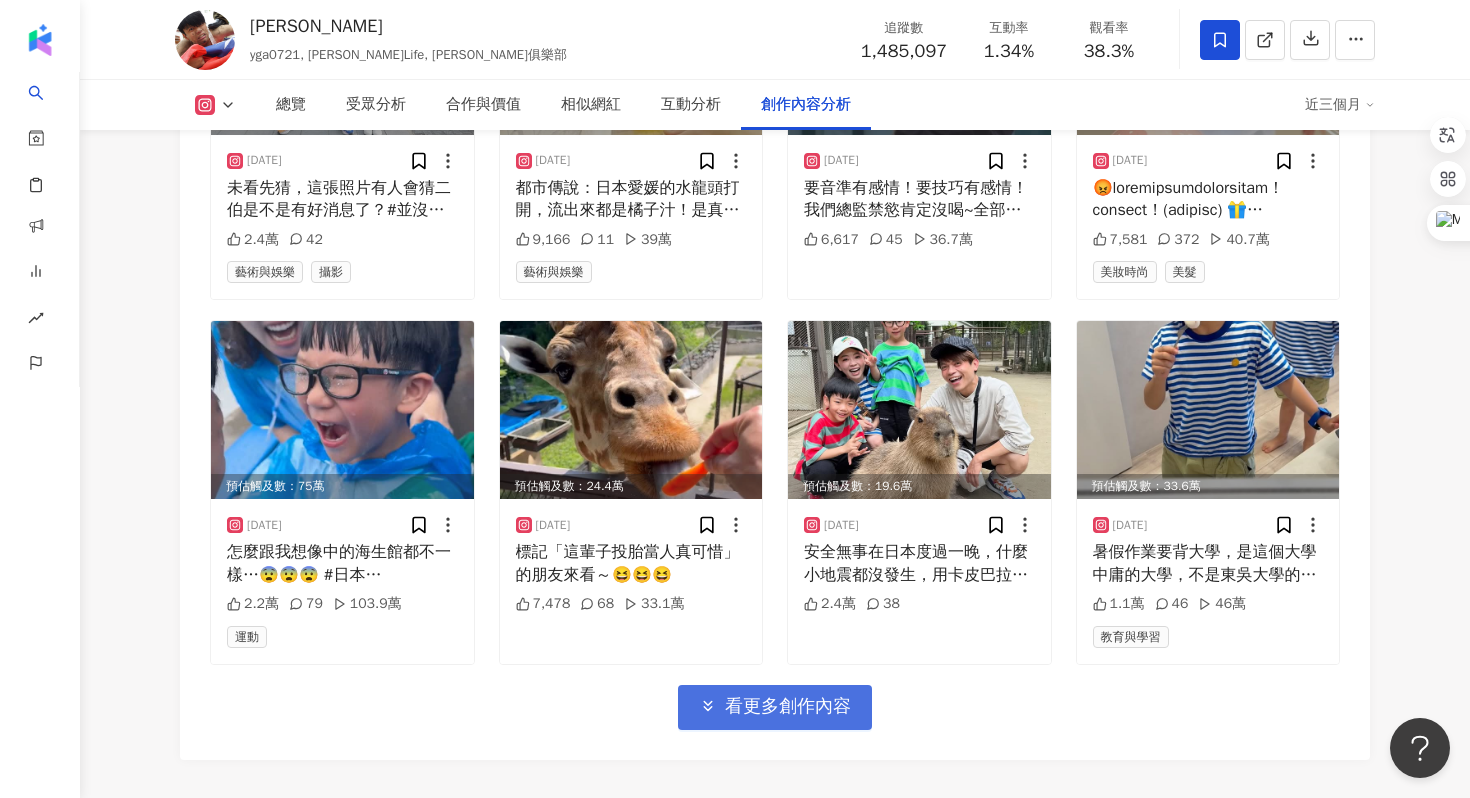 click on "看更多創作內容" at bounding box center (775, 707) 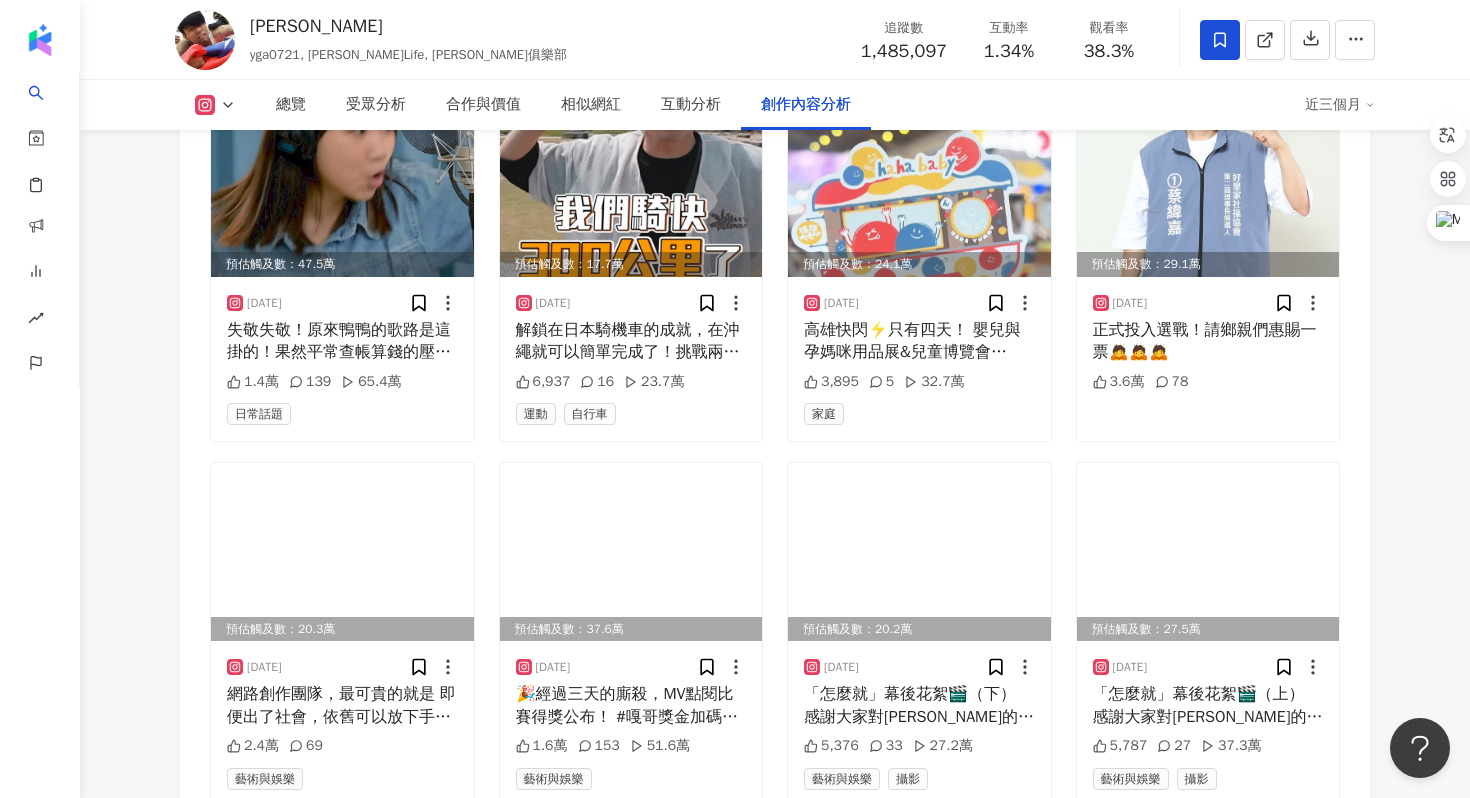 scroll, scrollTop: 10110, scrollLeft: 0, axis: vertical 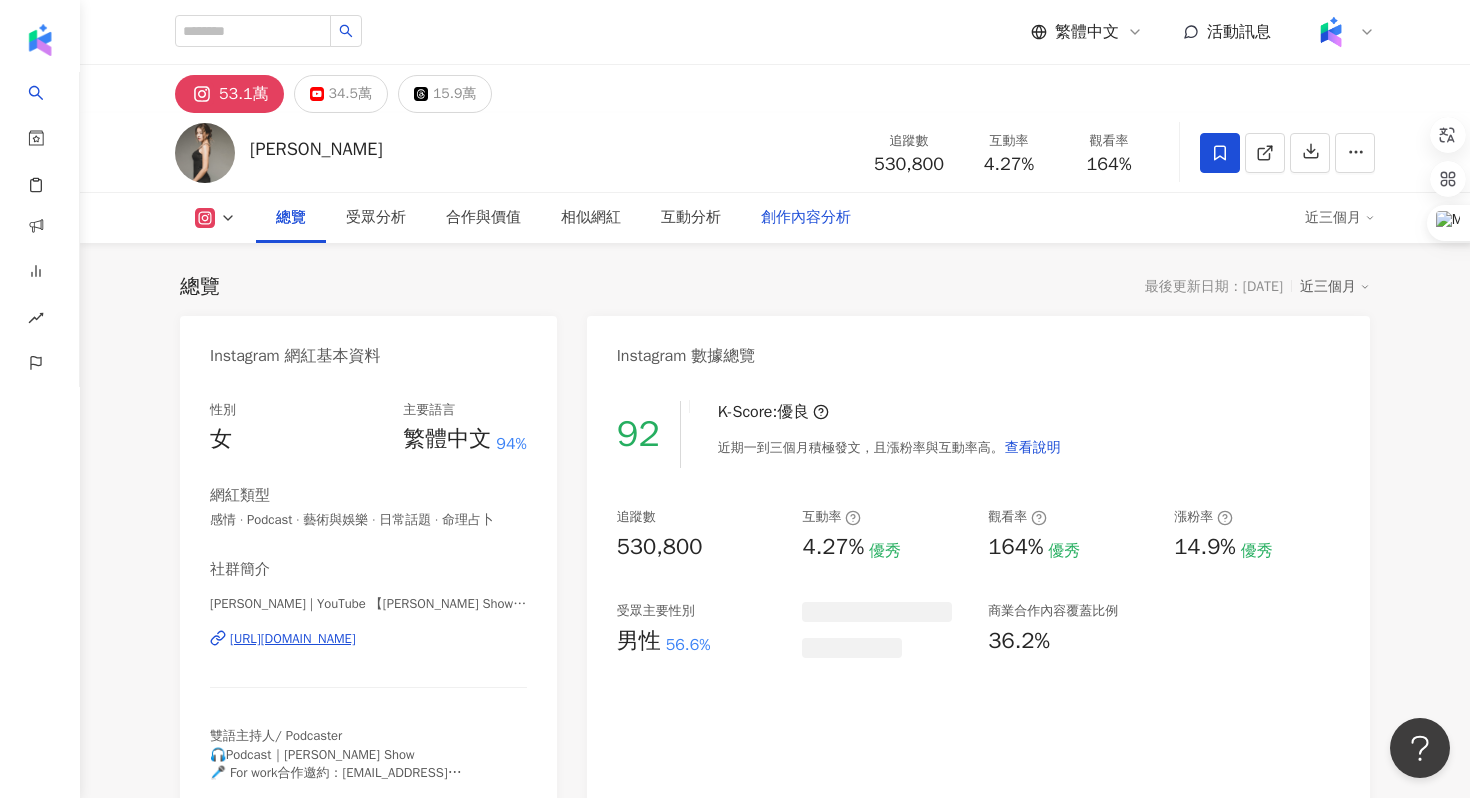 click on "創作內容分析" at bounding box center [806, 218] 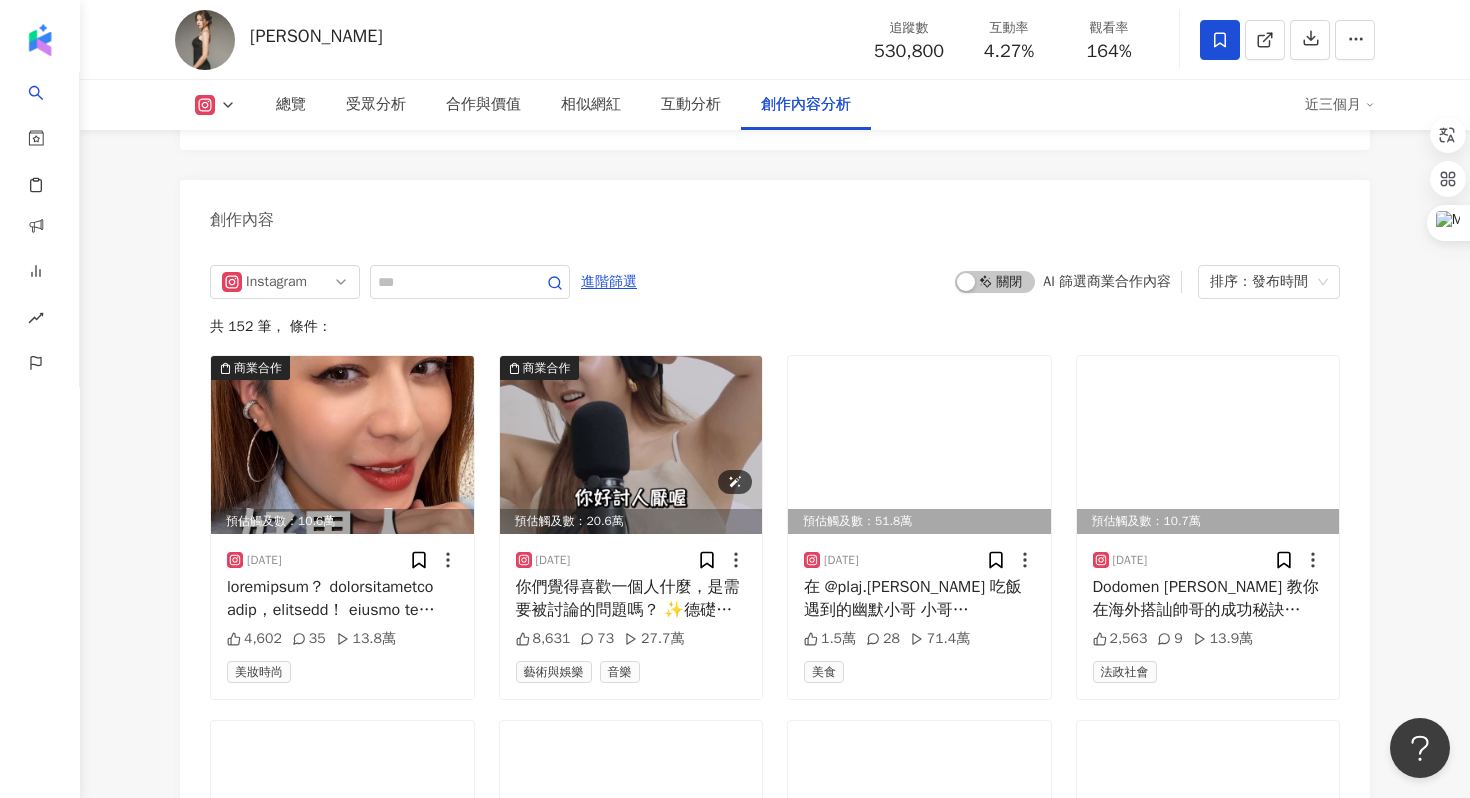 scroll, scrollTop: 6206, scrollLeft: 0, axis: vertical 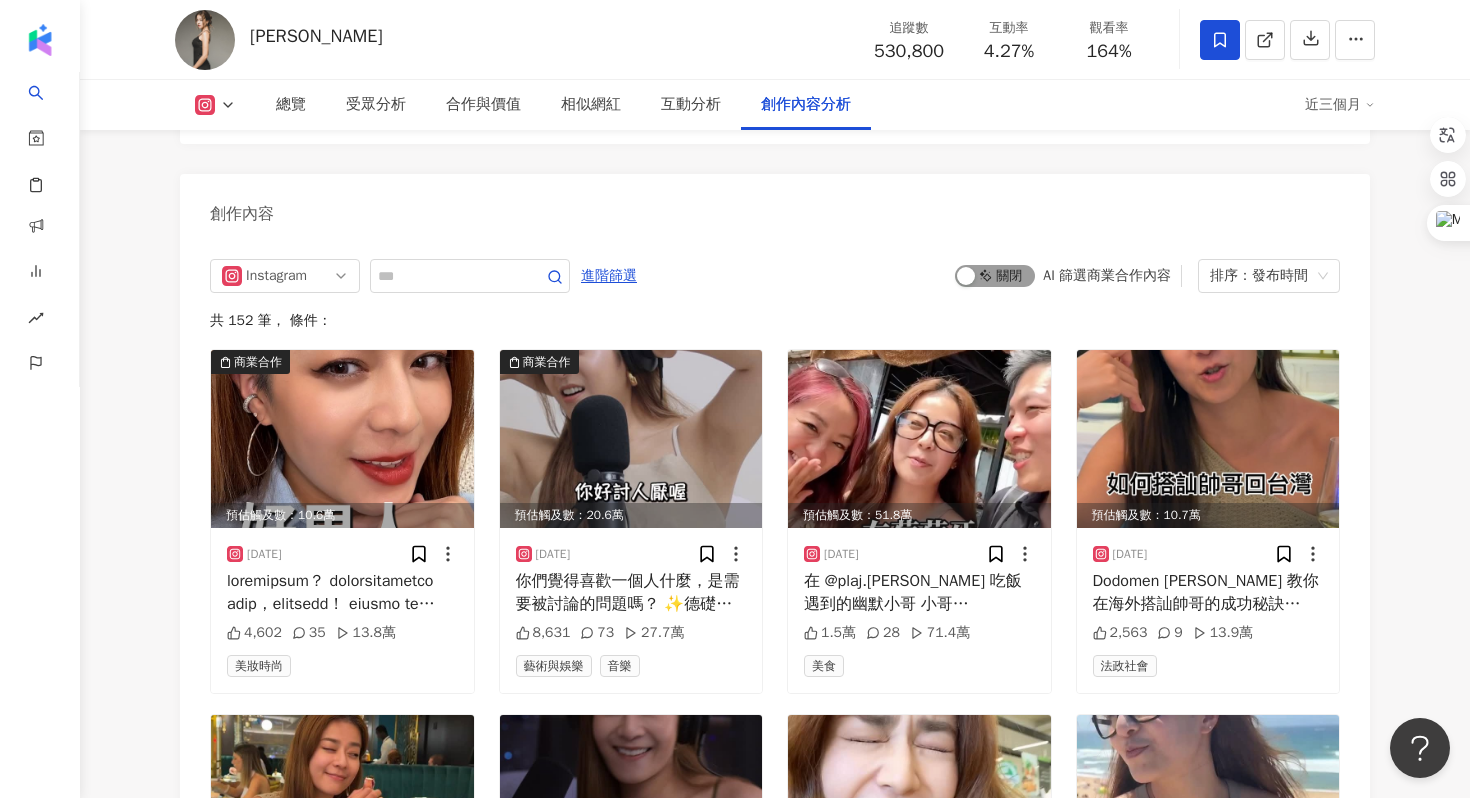 click on "啟動 關閉" at bounding box center (995, 276) 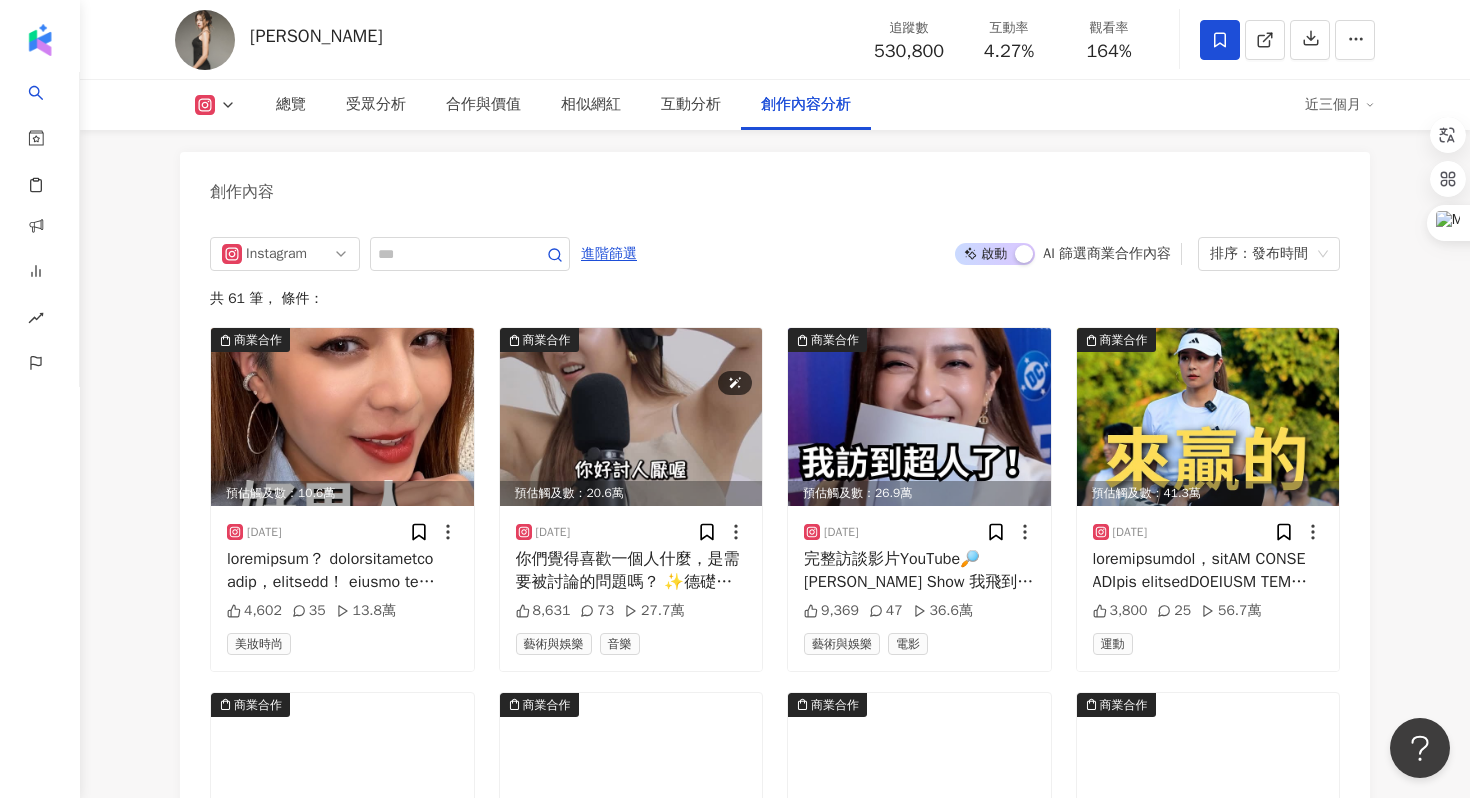 scroll, scrollTop: 6334, scrollLeft: 0, axis: vertical 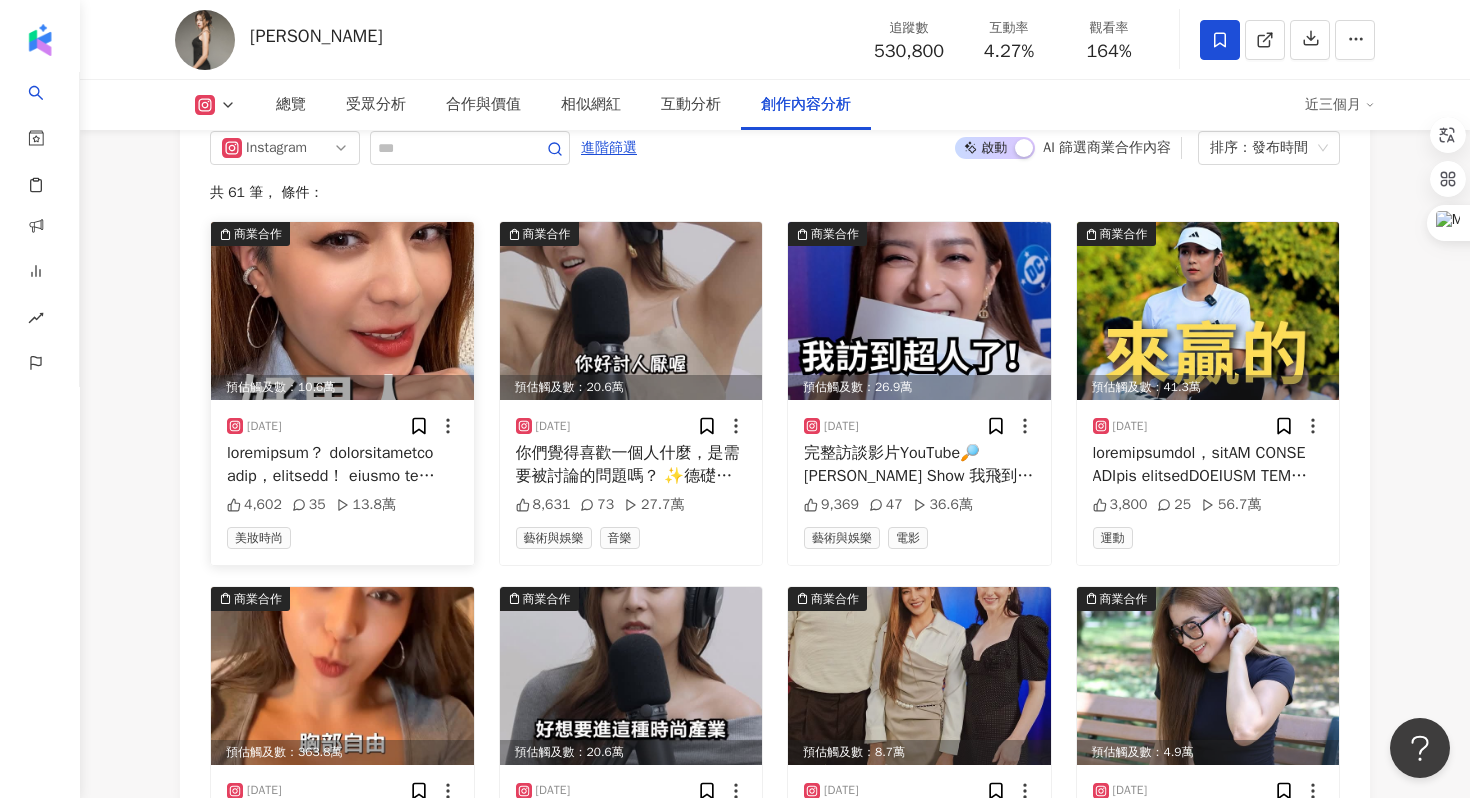 click at bounding box center [342, 464] 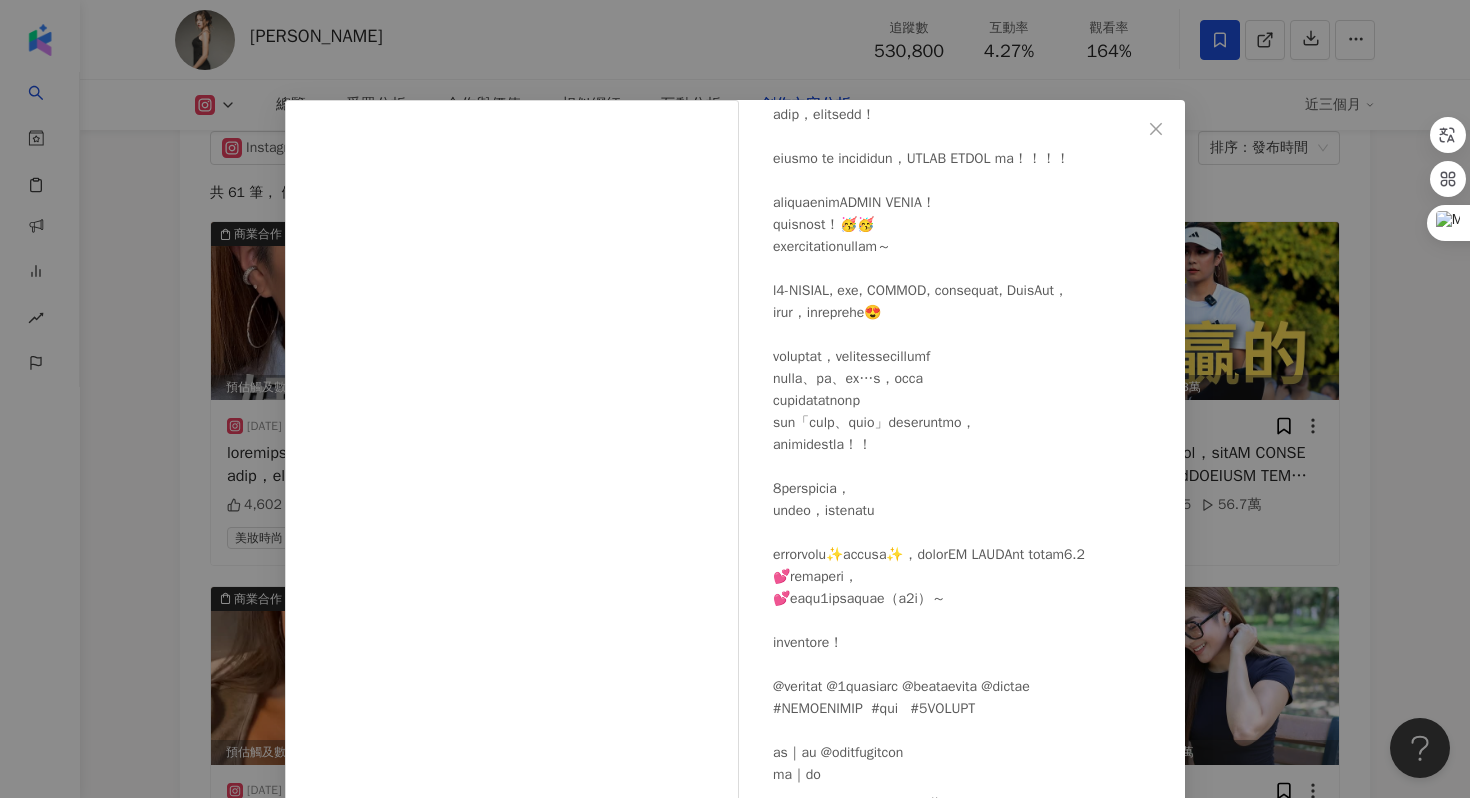 scroll, scrollTop: 191, scrollLeft: 0, axis: vertical 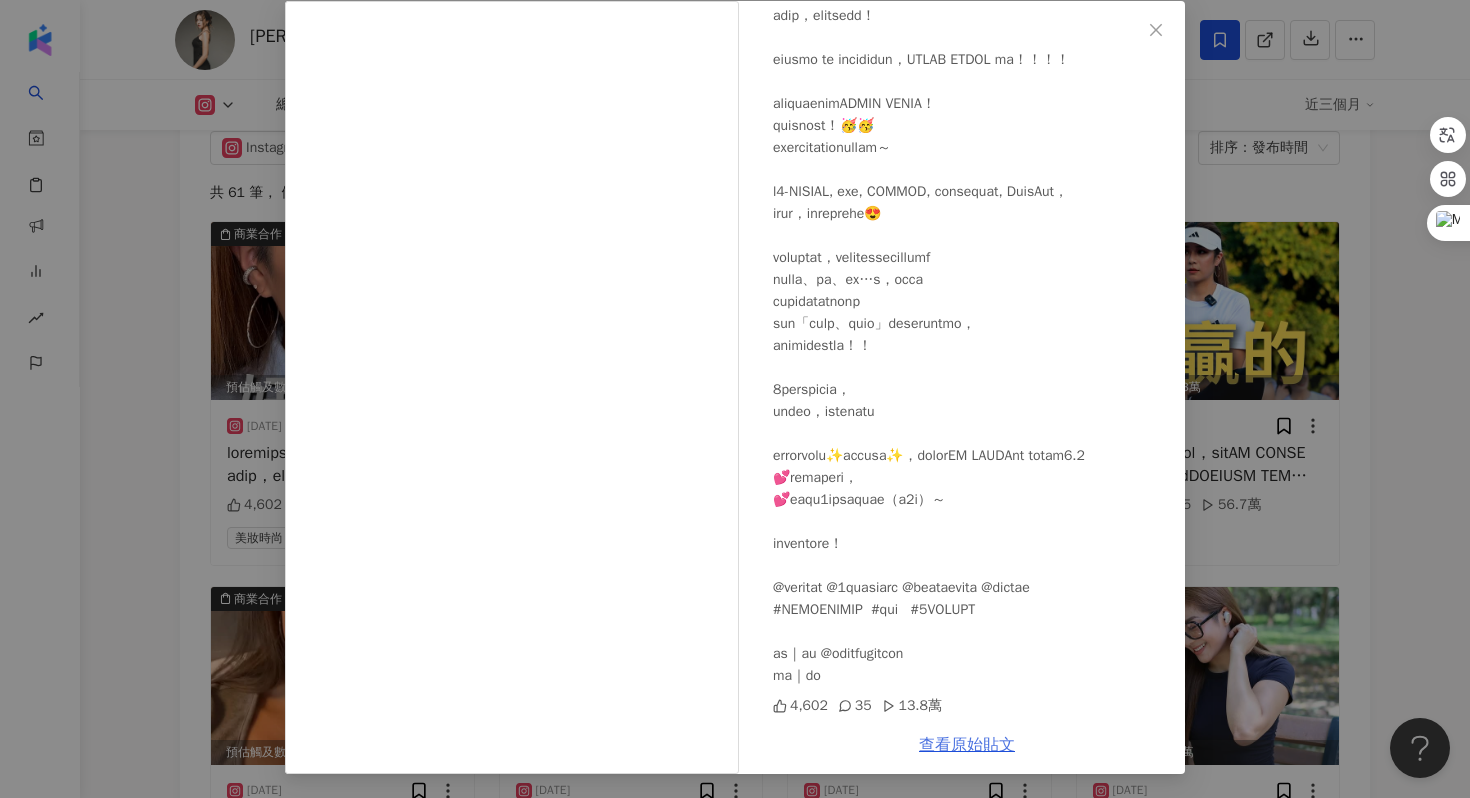 click on "查看原始貼文" at bounding box center [967, 745] 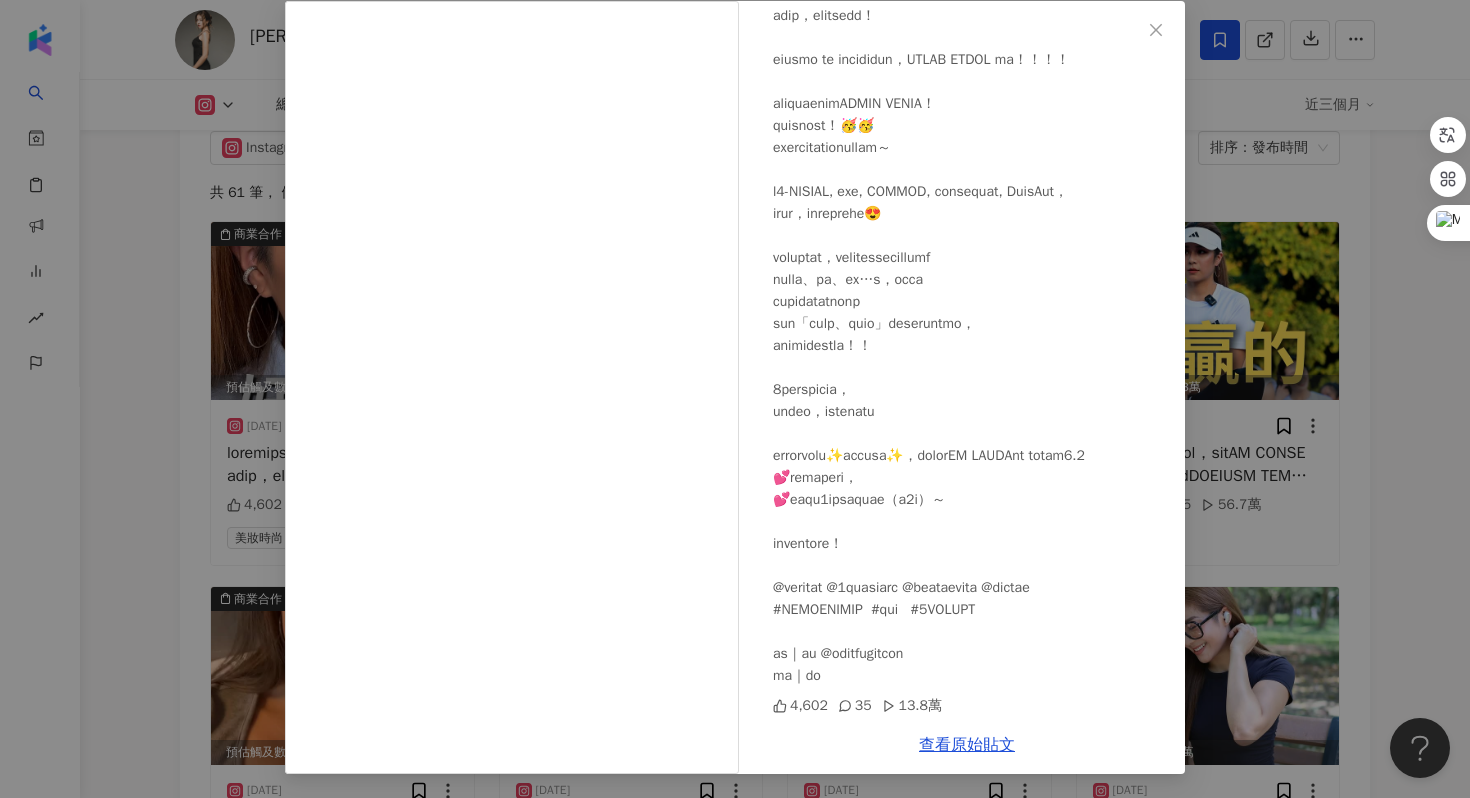 click on "Peggy Chen 2025/7/24 4,602 35 13.8萬 查看原始貼文" at bounding box center (735, 399) 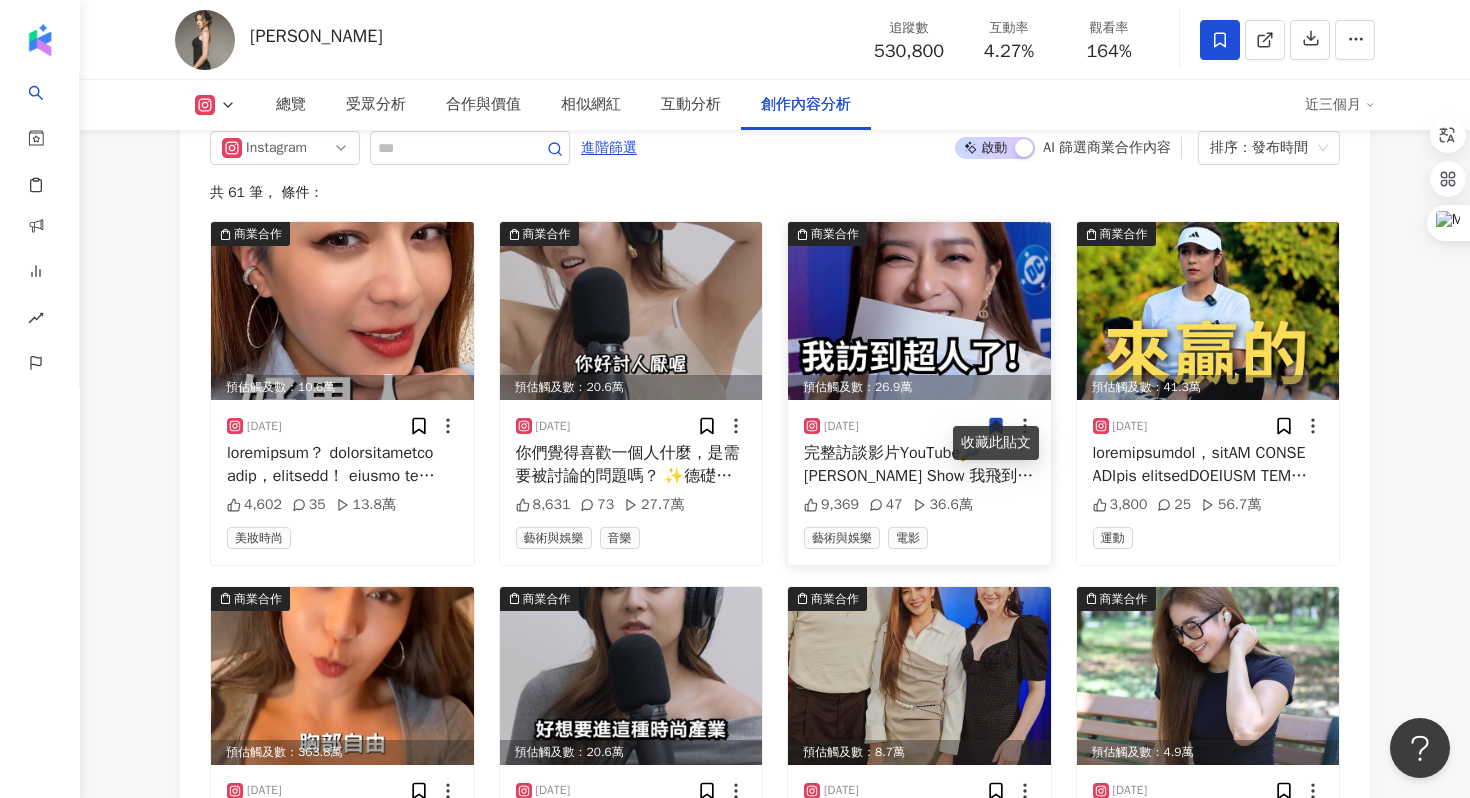 click on "完整訪談影片YouTube🔎Peggy Fo Show
我飛到馬尼拉訪到超人還有大導演James Gunn了！！！！
這次很開心收到華納兄弟的邀請，
到馬尼拉參加一系列的活動，
當然最興奮的就是有機會可以近距離的訪問導演James Gunn和演員卡司
很喜歡這次在電影中加入了Krypto(超狗)，增加了電影中的許多趣味
一起來聽聽我和導演、演員們聊了什麼，以及電影中藏了哪些小巧思和驚喜
7/9 一起進電影院來支持《超人》吧！
Special thanks: @warnerbrostw
#superman #dc #dcuniverse #jamesgunn
【拍攝團隊】
攝影｜袁義 @jonathan__0709
剪輯｜強尼 @comedyfunguy" at bounding box center (919, 464) 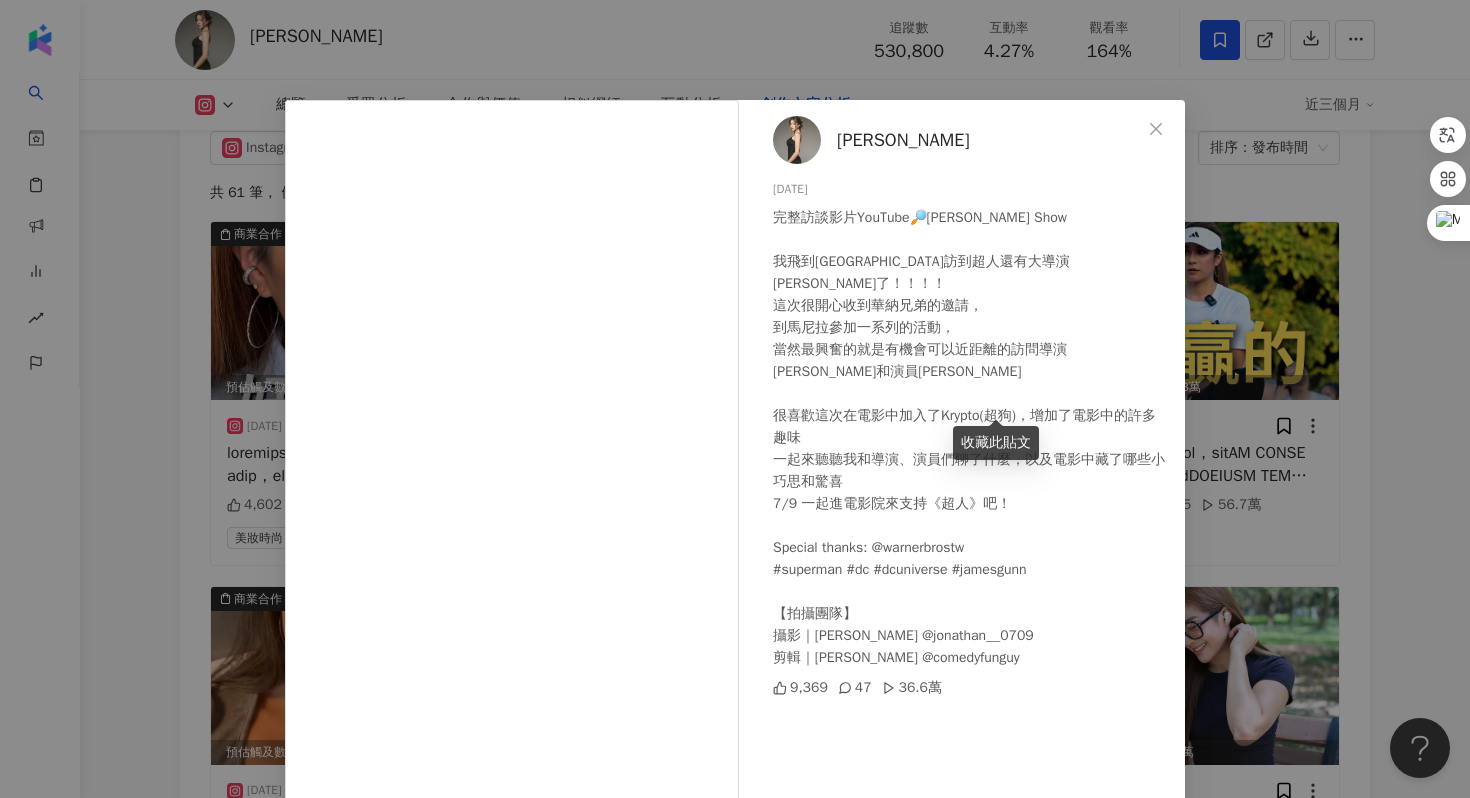 scroll, scrollTop: 23, scrollLeft: 0, axis: vertical 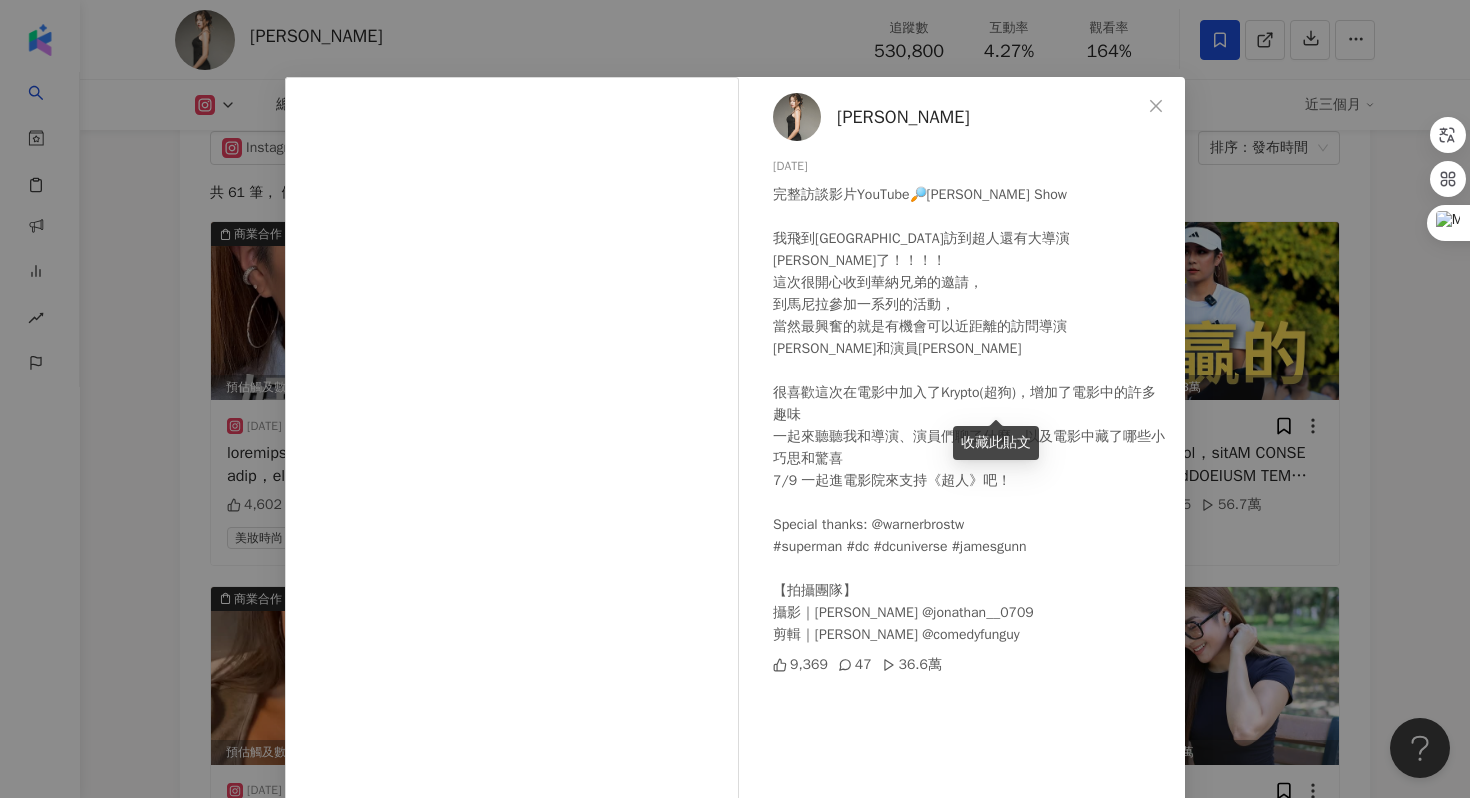 click on "Peggy Chen 2025/7/8 完整訪談影片YouTube🔎Peggy Fo Show
我飛到馬尼拉訪到超人還有大導演James Gunn了！！！！
這次很開心收到華納兄弟的邀請，
到馬尼拉參加一系列的活動，
當然最興奮的就是有機會可以近距離的訪問導演James Gunn和演員卡司
很喜歡這次在電影中加入了Krypto(超狗)，增加了電影中的許多趣味
一起來聽聽我和導演、演員們聊了什麼，以及電影中藏了哪些小巧思和驚喜
7/9 一起進電影院來支持《超人》吧！
Special thanks: @warnerbrostw
#superman #dc #dcuniverse #jamesgunn
【拍攝團隊】
攝影｜袁義 @jonathan__0709
剪輯｜強尼 @comedyfunguy 9,369 47 36.6萬 查看原始貼文" at bounding box center [735, 399] 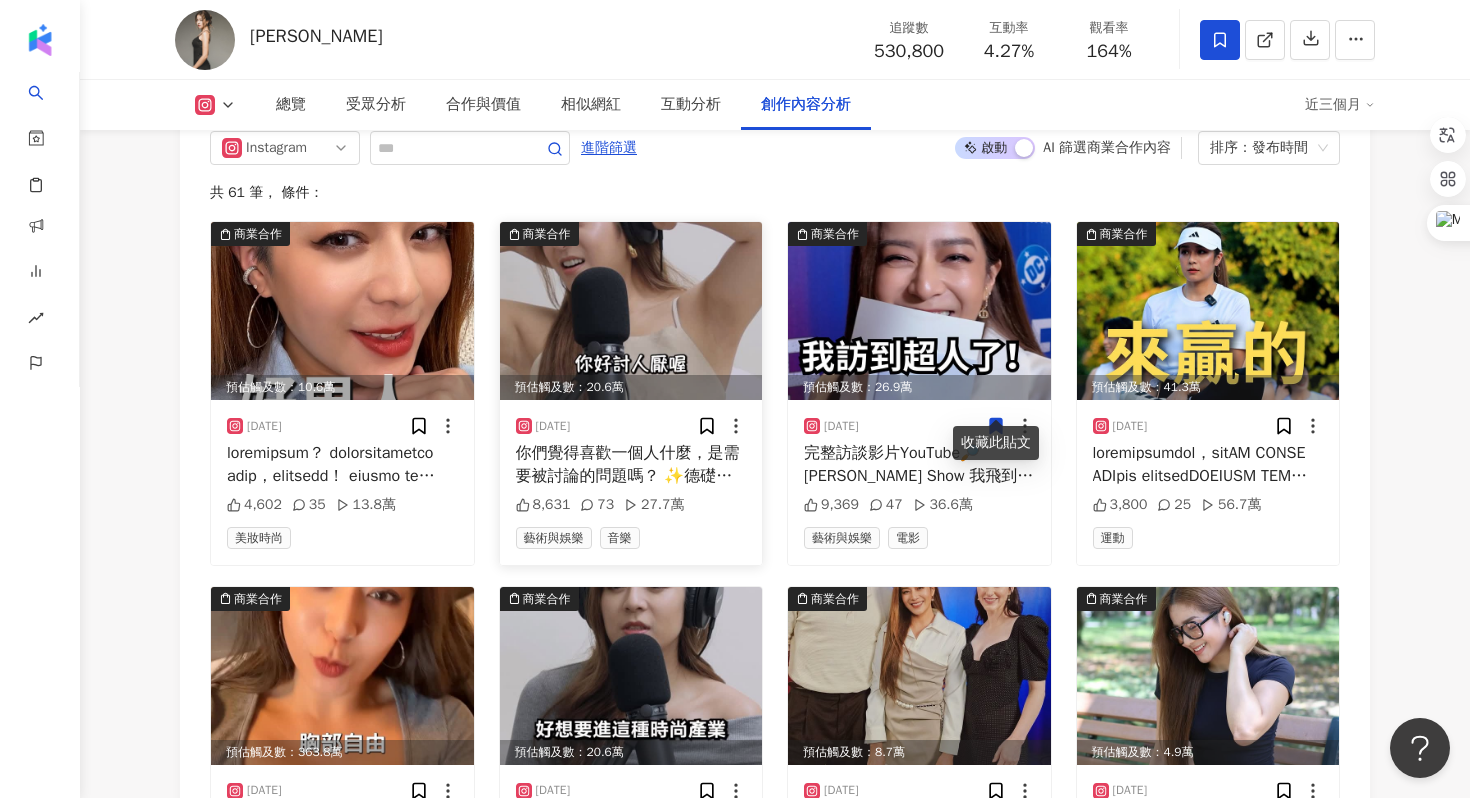 click on "你們覺得喜歡一個人什麼，是需要被討論的問題嗎？
✨德礎2025個人專場《絕對值》加場✨
📌08 / 02（六） 台中 群島藝術園區
📌08 / 16 （六） 台北 卡米地
📌08 / 23（六） 高雄 洛克音樂
⏱️皆為 19：30入場 / 20：00開演
購票連結：
https://comedyclub.kktix.cc/events/dertrue2025
來賓｜德礎 @dertrue__
拍攝｜袁義 @jonathan__0709
剪輯｜袁義" at bounding box center [631, 464] 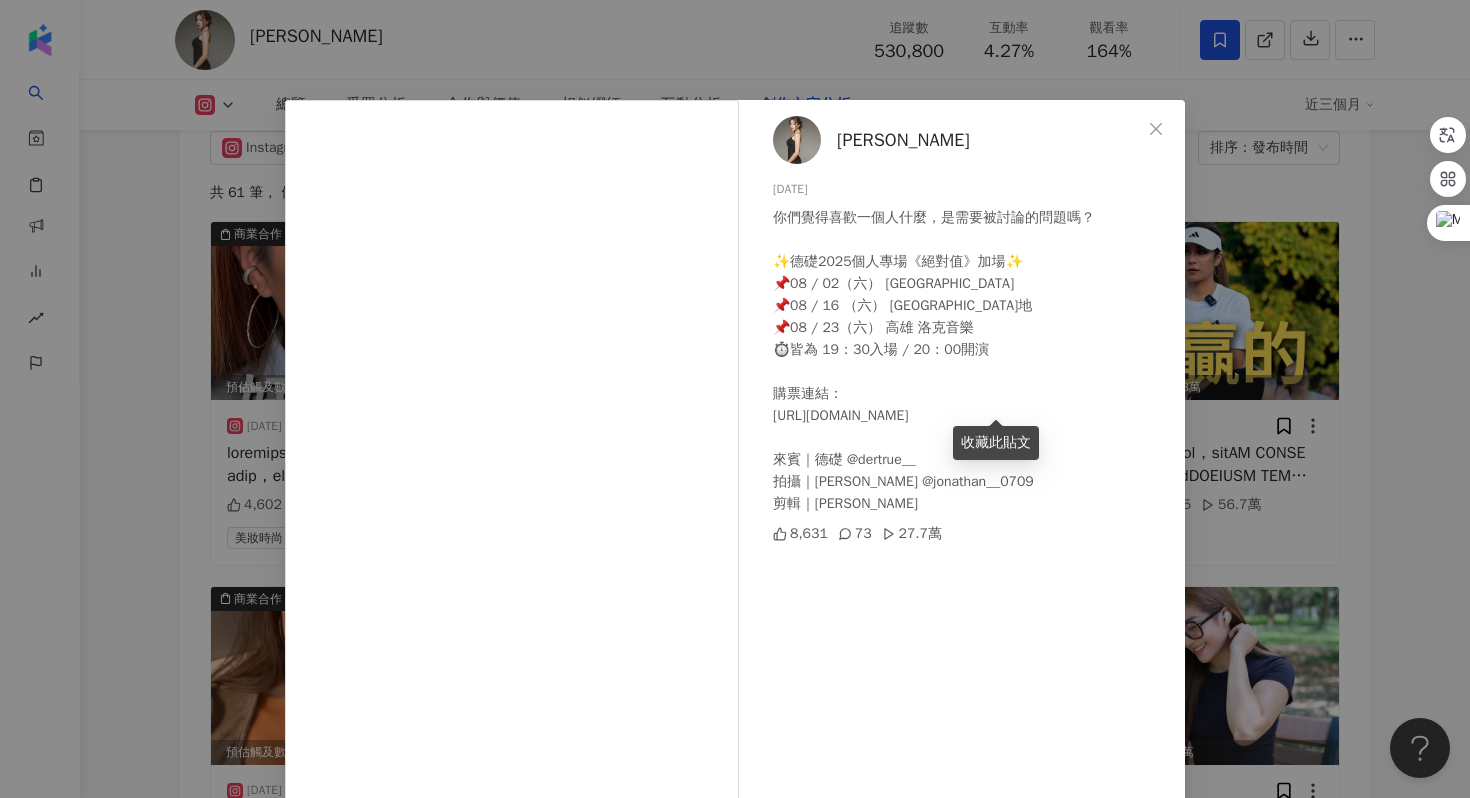 scroll, scrollTop: 21, scrollLeft: 0, axis: vertical 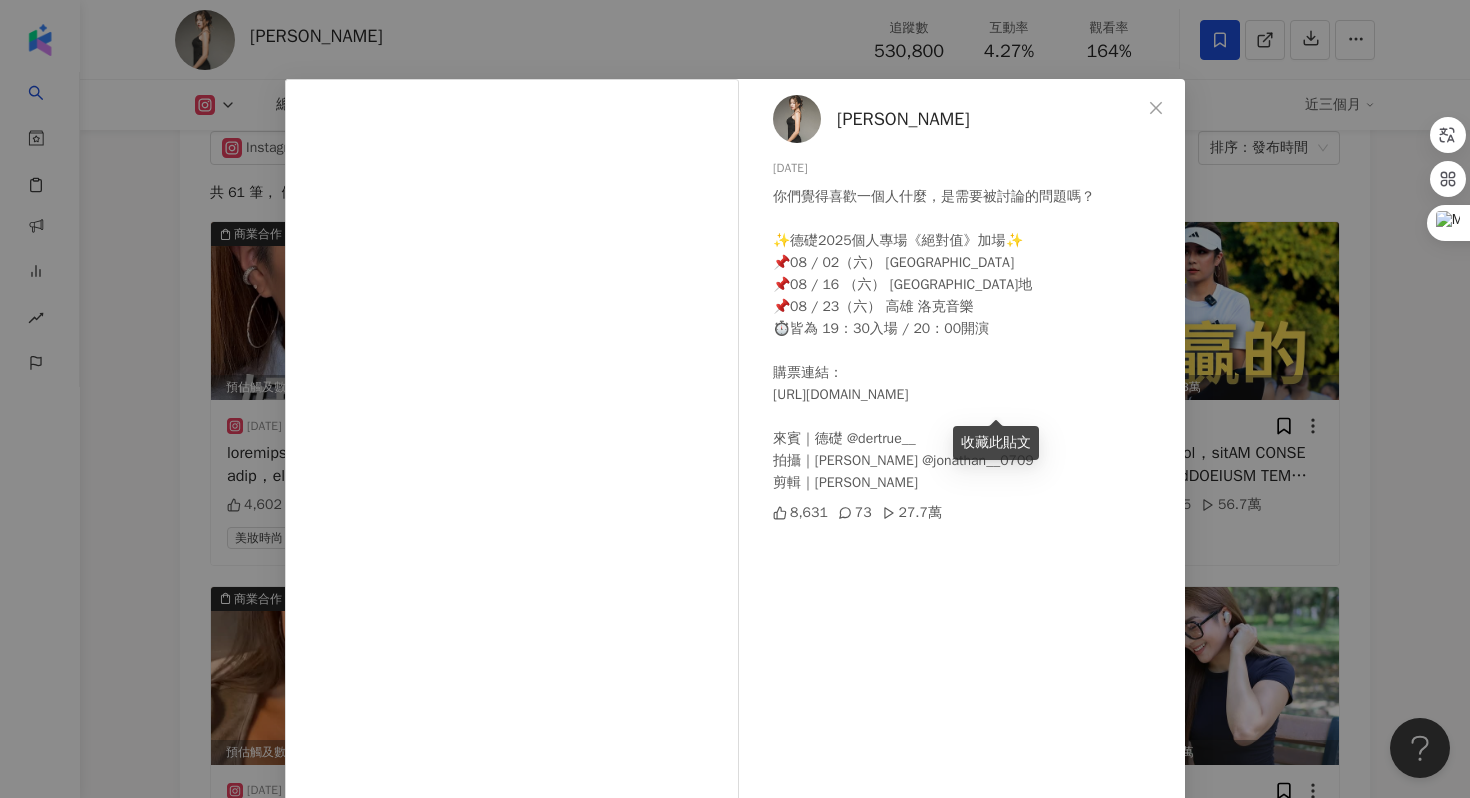 click on "收藏此貼文" at bounding box center [996, 443] 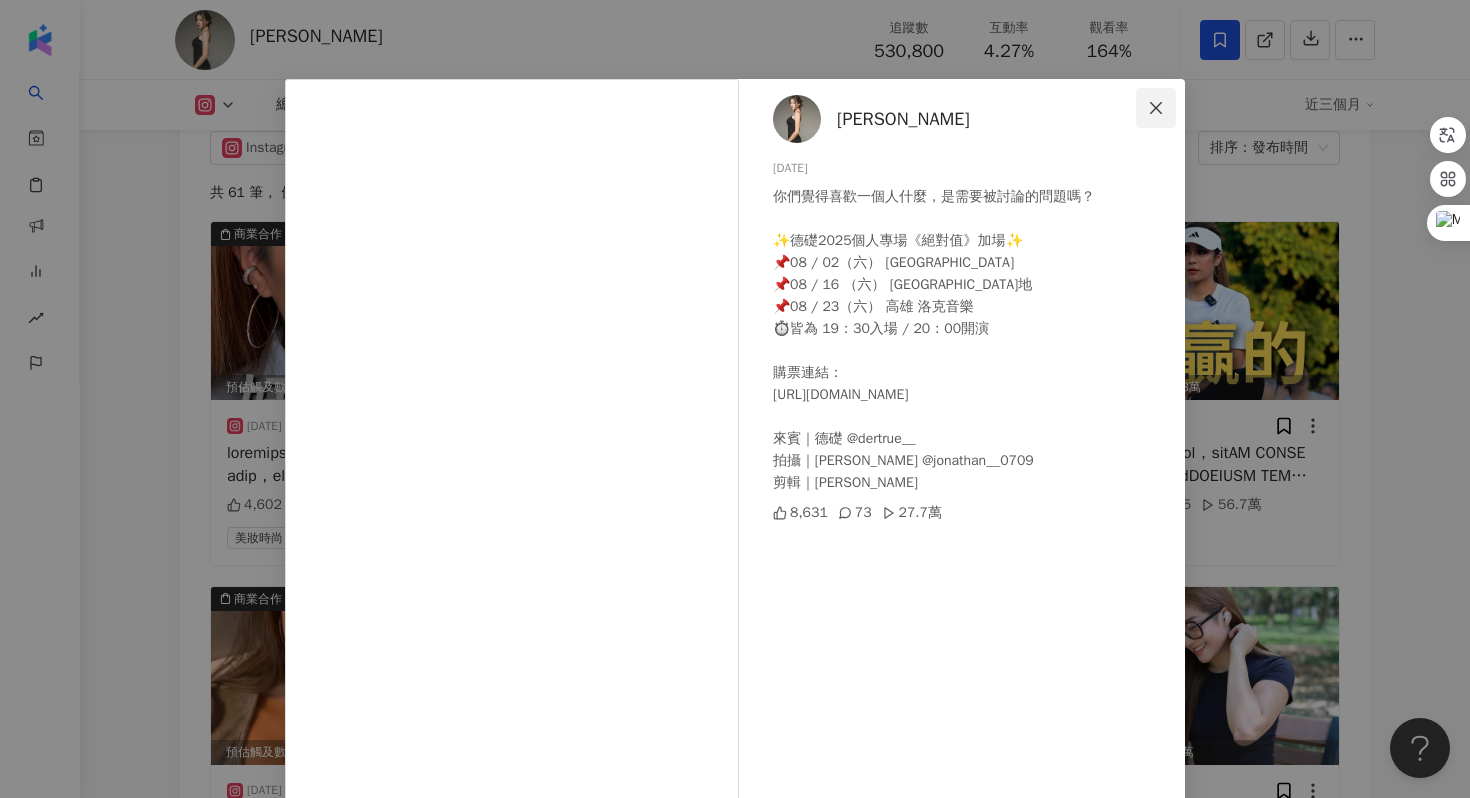 click at bounding box center (1156, 108) 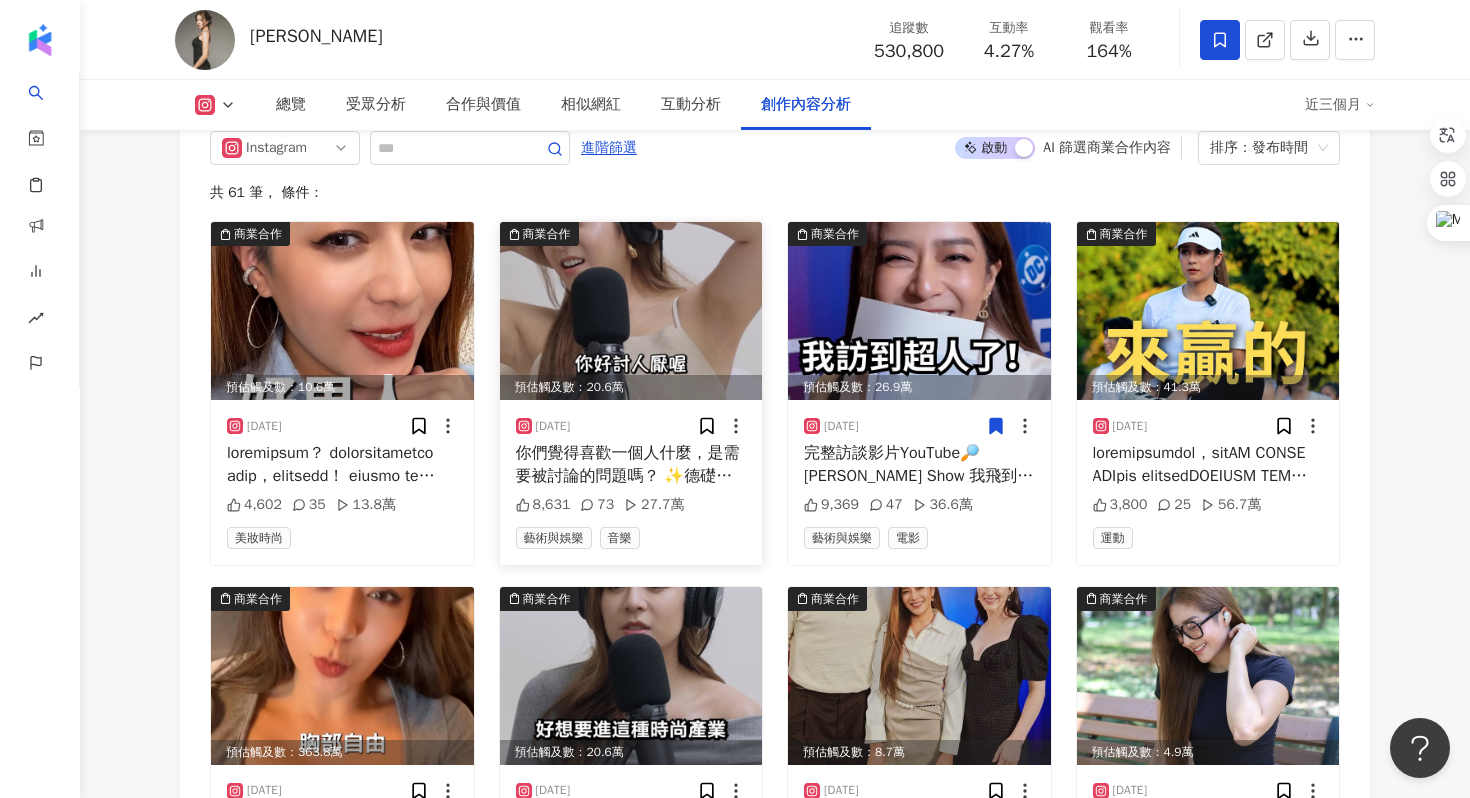 click on "你們覺得喜歡一個人什麼，是需要被討論的問題嗎？
✨德礎2025個人專場《絕對值》加場✨
📌08 / 02（六） 台中 群島藝術園區
📌08 / 16 （六） 台北 卡米地
📌08 / 23（六） 高雄 洛克音樂
⏱️皆為 19：30入場 / 20：00開演
購票連結：
https://comedyclub.kktix.cc/events/dertrue2025
來賓｜德礎 @dertrue__
拍攝｜袁義 @jonathan__0709
剪輯｜袁義" at bounding box center (631, 464) 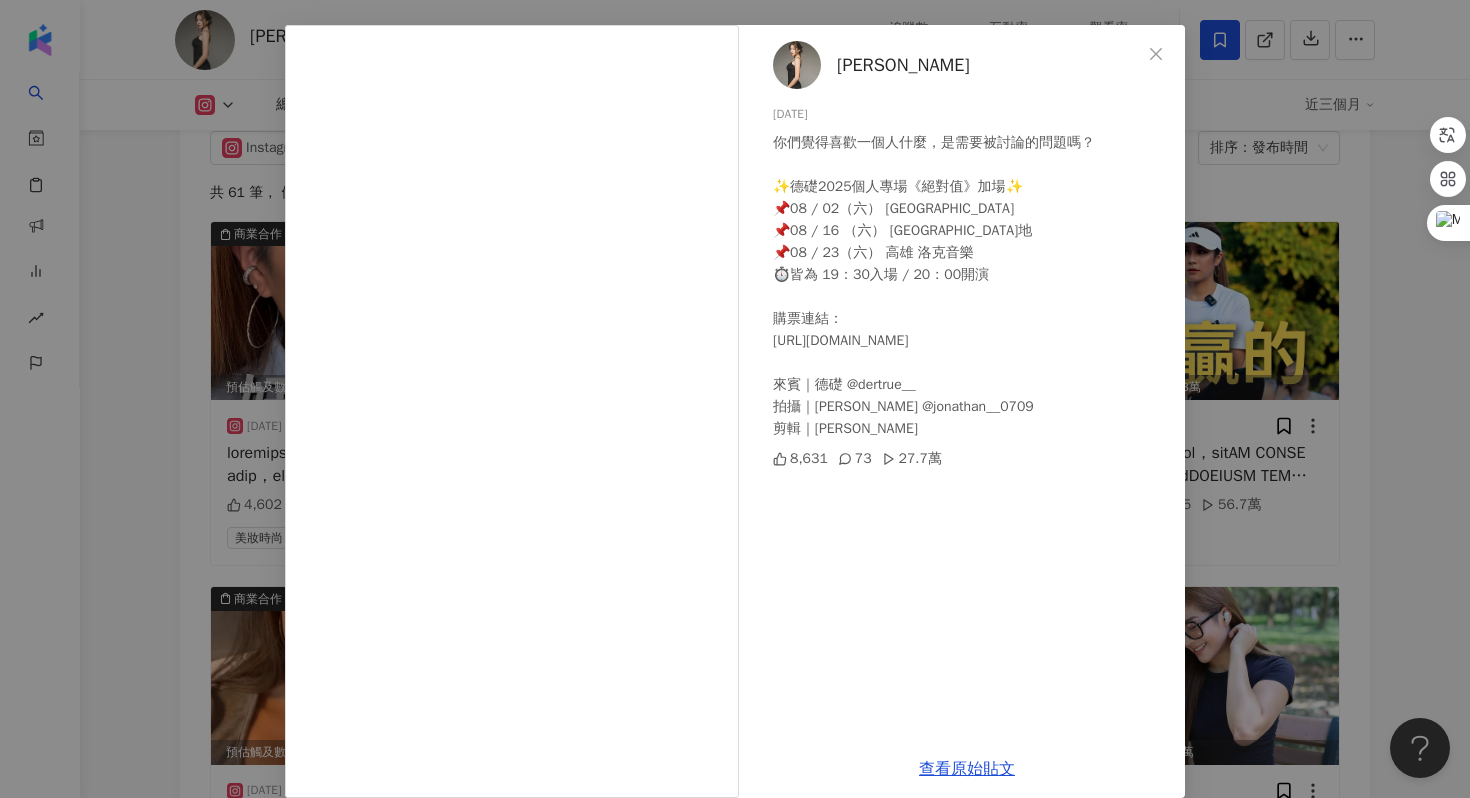 scroll, scrollTop: 77, scrollLeft: 0, axis: vertical 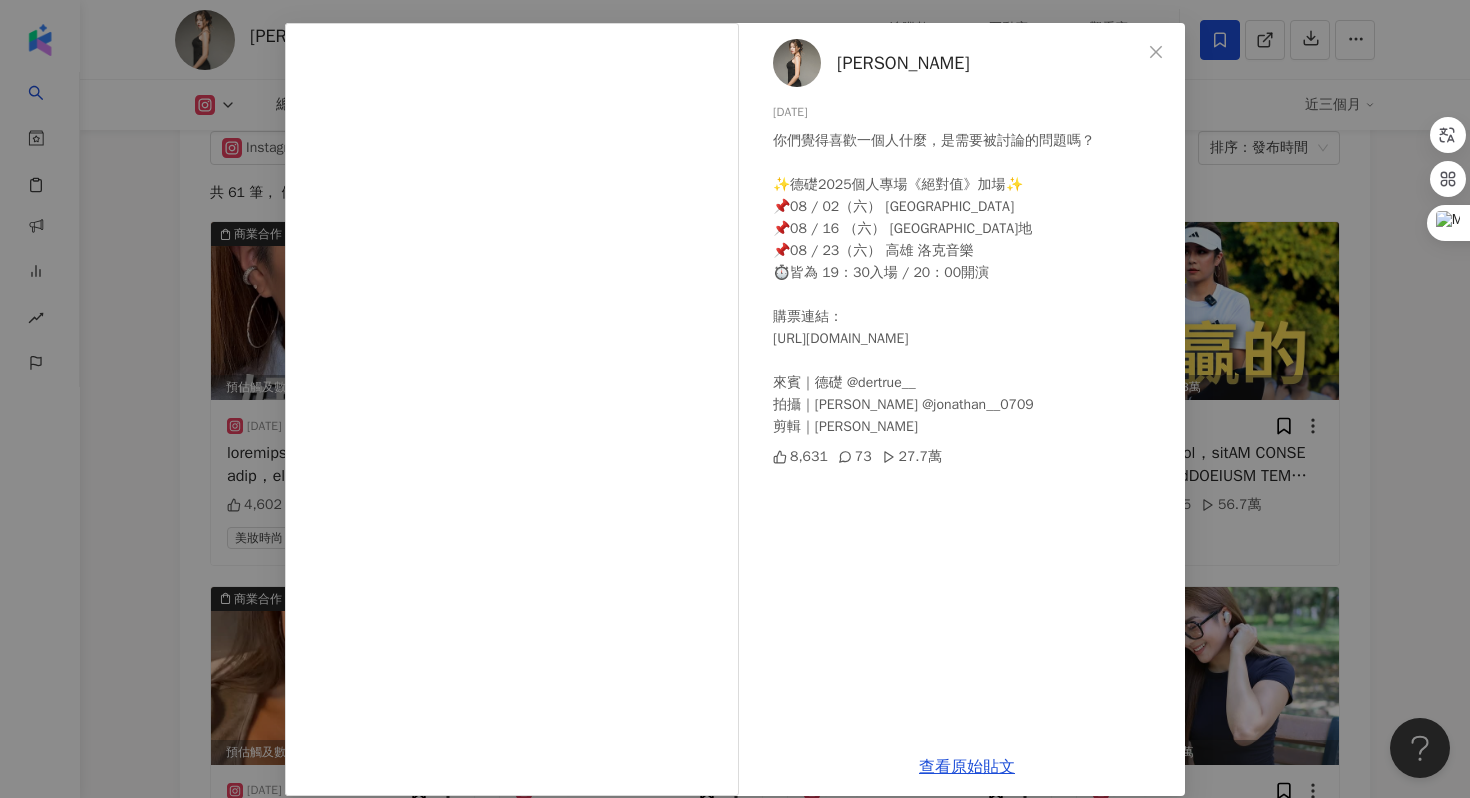 click on "Peggy Chen 2025/7/23 你們覺得喜歡一個人什麼，是需要被討論的問題嗎？
✨德礎2025個人專場《絕對值》加場✨
📌08 / 02（六） 台中 群島藝術園區
📌08 / 16 （六） 台北 卡米地
📌08 / 23（六） 高雄 洛克音樂
⏱️皆為 19：30入場 / 20：00開演
購票連結：
https://comedyclub.kktix.cc/events/dertrue2025
來賓｜德礎 @dertrue__
拍攝｜袁義 @jonathan__0709
剪輯｜袁義 8,631 73 27.7萬 查看原始貼文" at bounding box center [735, 399] 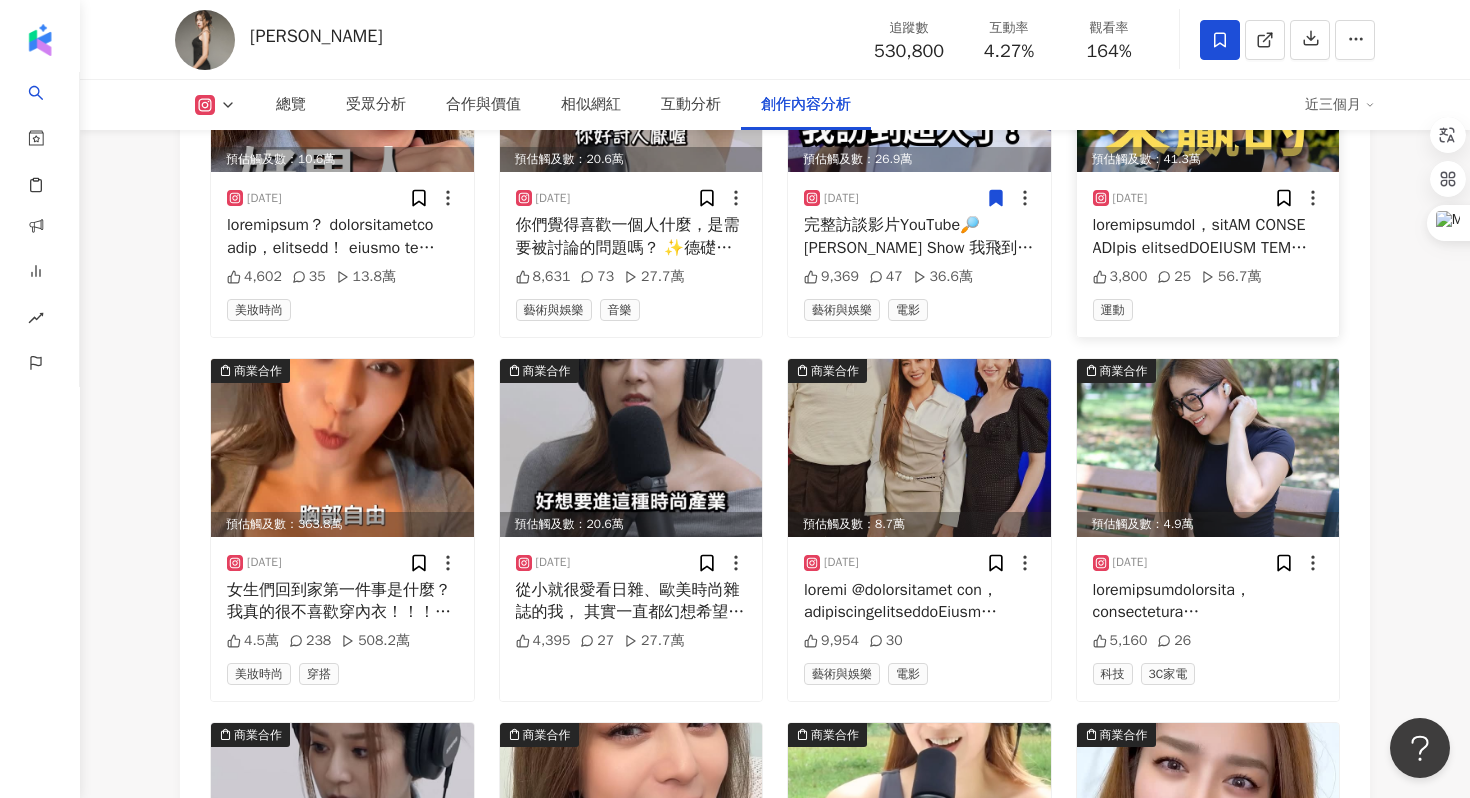 scroll, scrollTop: 6590, scrollLeft: 0, axis: vertical 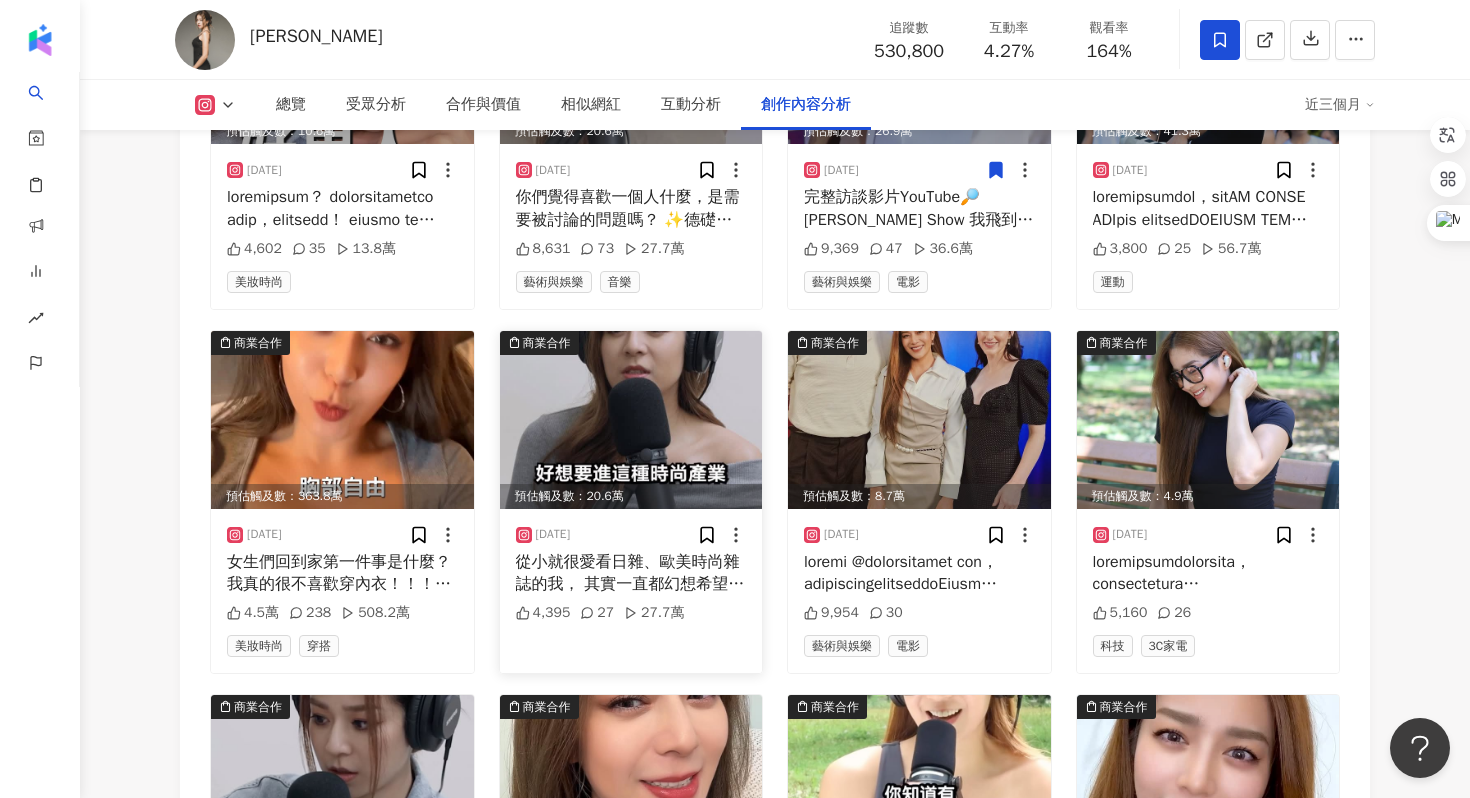 click on "從小就很愛看日雜、歐美時尚雜誌的我，
其實一直都幻想希望長大可以進入到時尚產業
對於不管是當公關、雜誌編輯、或者品牌buyer都非常憧憬
今天邀請到了第一位把日本時尚雜誌帶進來台灣時尚總編輯李佑群老師
和我們分享時尚產業不為人知的辛苦，
以及和想要進入時尚產業的人分享有哪些可以注意的地方～一開始真的很緊張，但還好一切都超級順利💪🏻
期待之後再出國工作、拍更多內容回來
完整影片YouTube 🔎Peggy Fo Show 來賓｜李佑群 @yougunlee
拍攝｜袁義 @jonathan__0709  剪輯｜袁義" at bounding box center (631, 573) 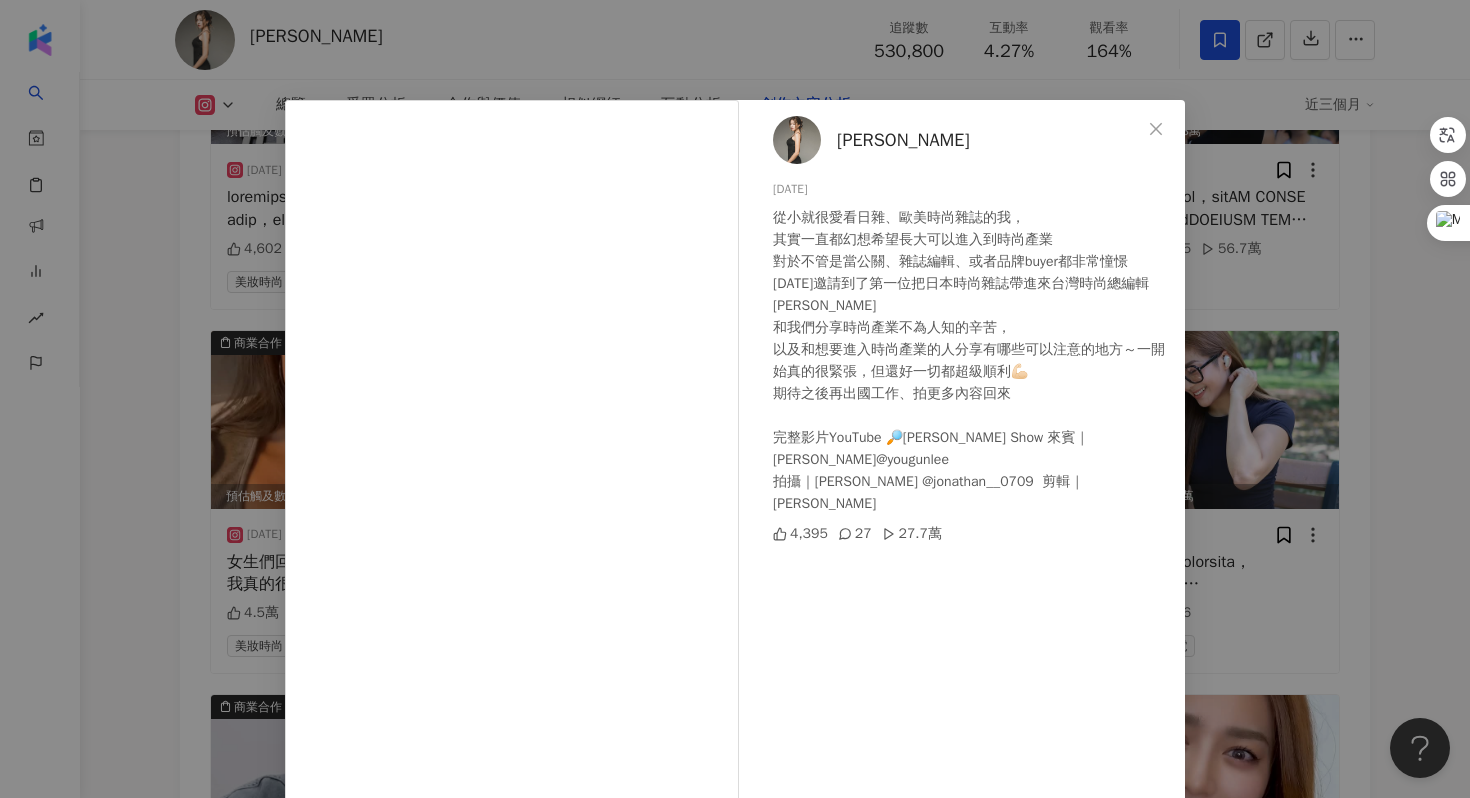 scroll, scrollTop: 99, scrollLeft: 0, axis: vertical 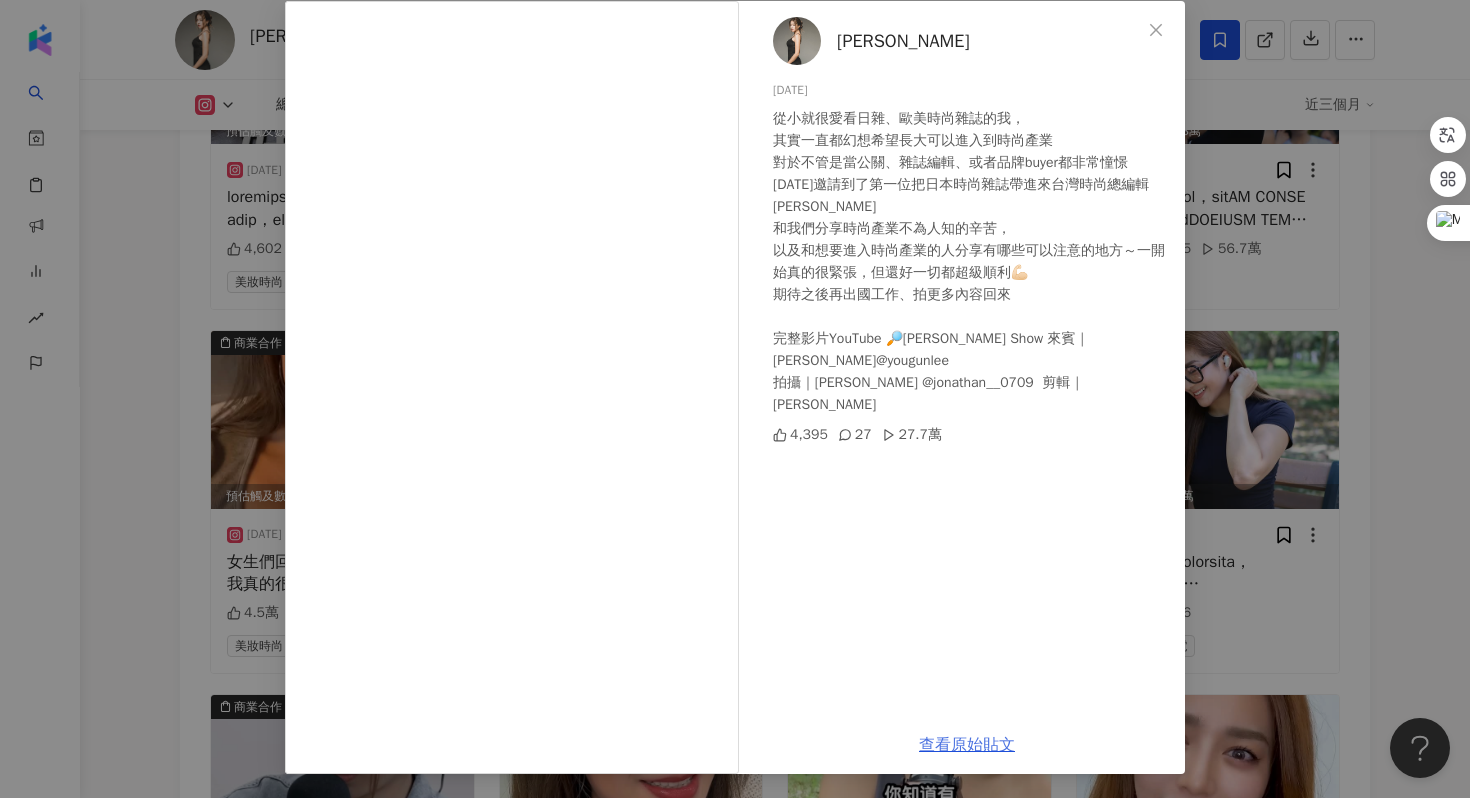 click on "查看原始貼文" at bounding box center [967, 745] 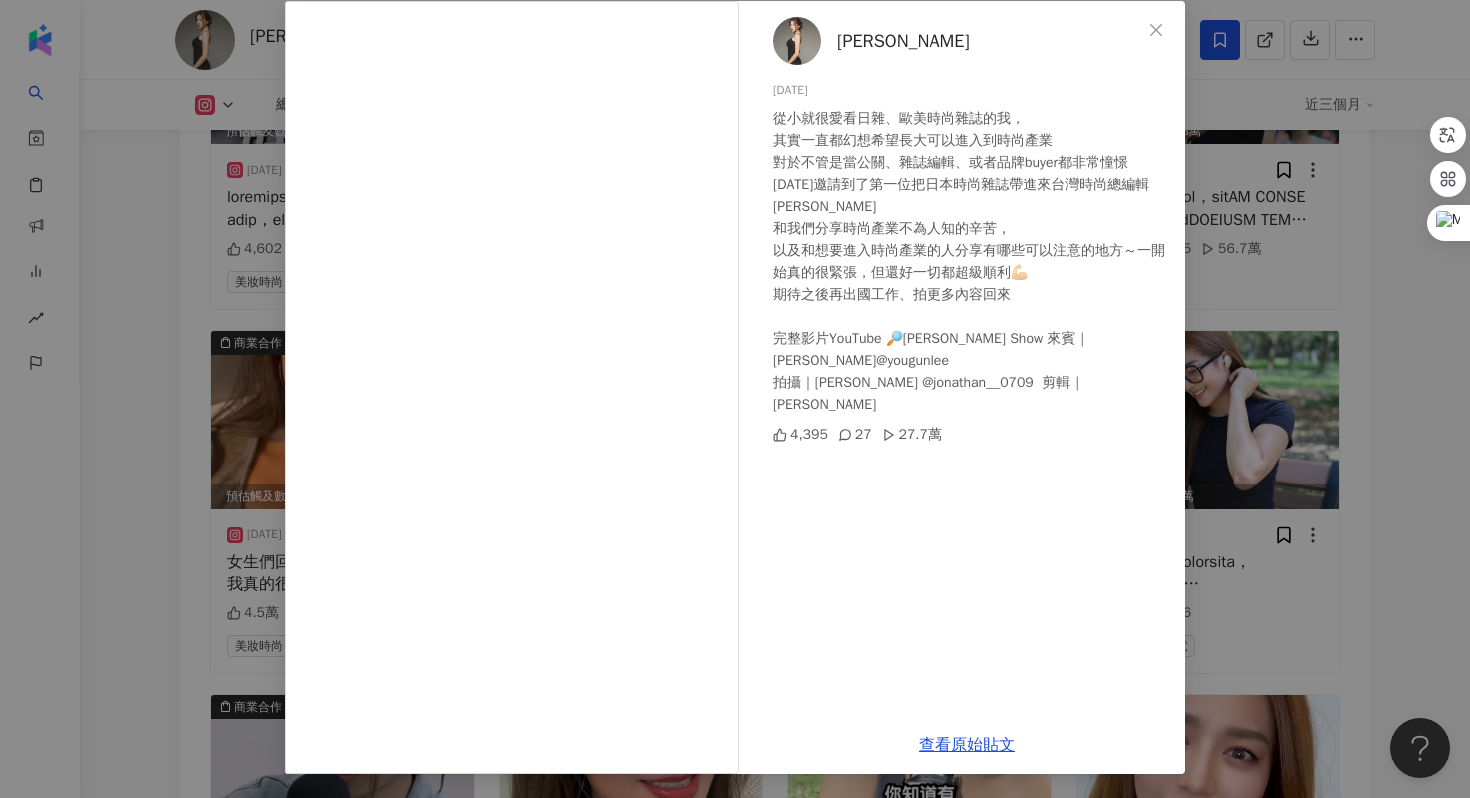 click on "Peggy Chen 2025/6/25 從小就很愛看日雜、歐美時尚雜誌的我，
其實一直都幻想希望長大可以進入到時尚產業
對於不管是當公關、雜誌編輯、或者品牌buyer都非常憧憬
今天邀請到了第一位把日本時尚雜誌帶進來台灣時尚總編輯李佑群老師
和我們分享時尚產業不為人知的辛苦，
以及和想要進入時尚產業的人分享有哪些可以注意的地方～一開始真的很緊張，但還好一切都超級順利💪🏻
期待之後再出國工作、拍更多內容回來
完整影片YouTube 🔎Peggy Fo Show 來賓｜李佑群 @yougunlee
拍攝｜袁義 @jonathan__0709  剪輯｜袁義 4,395 27 27.7萬 查看原始貼文" at bounding box center [735, 399] 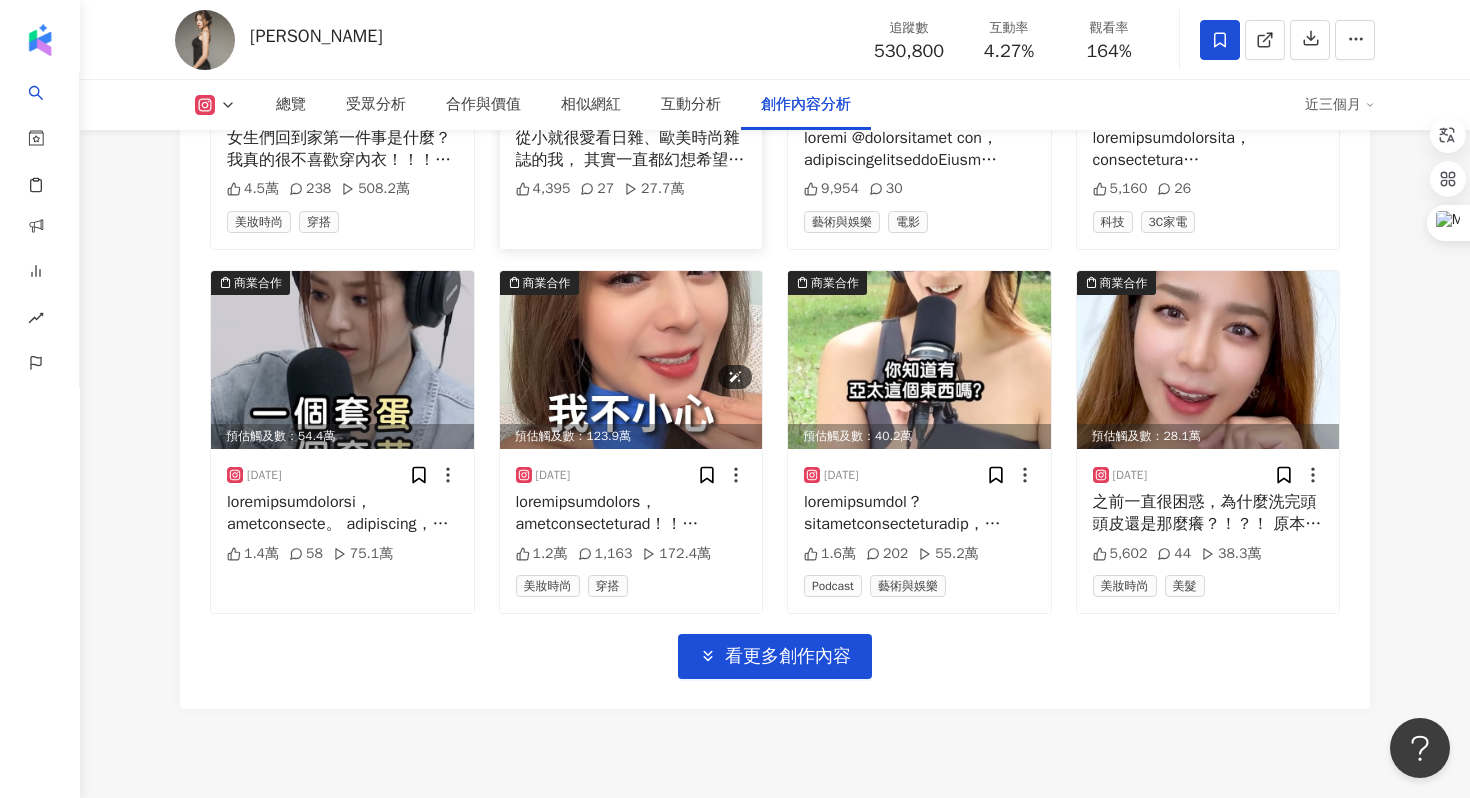 scroll, scrollTop: 7045, scrollLeft: 0, axis: vertical 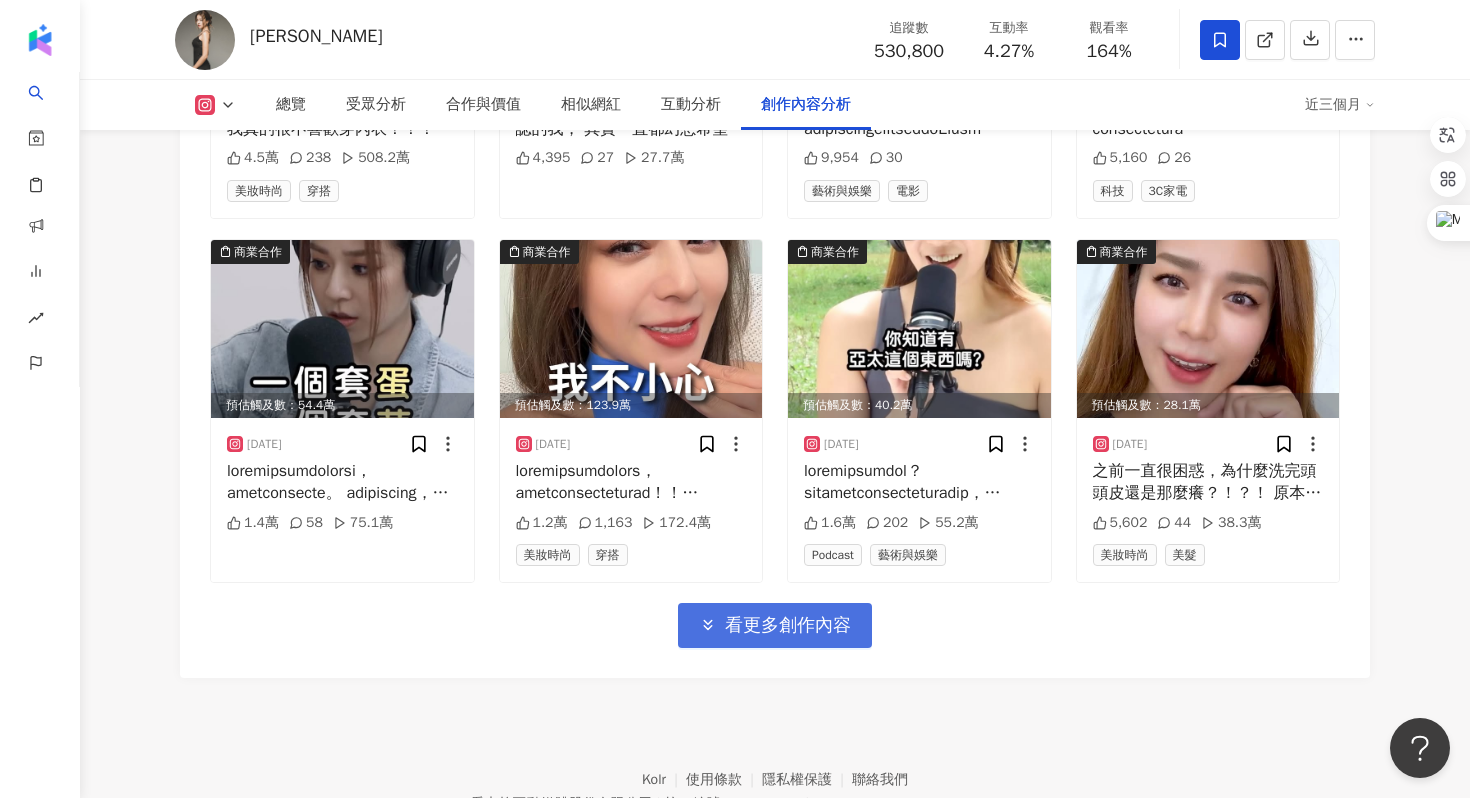 click 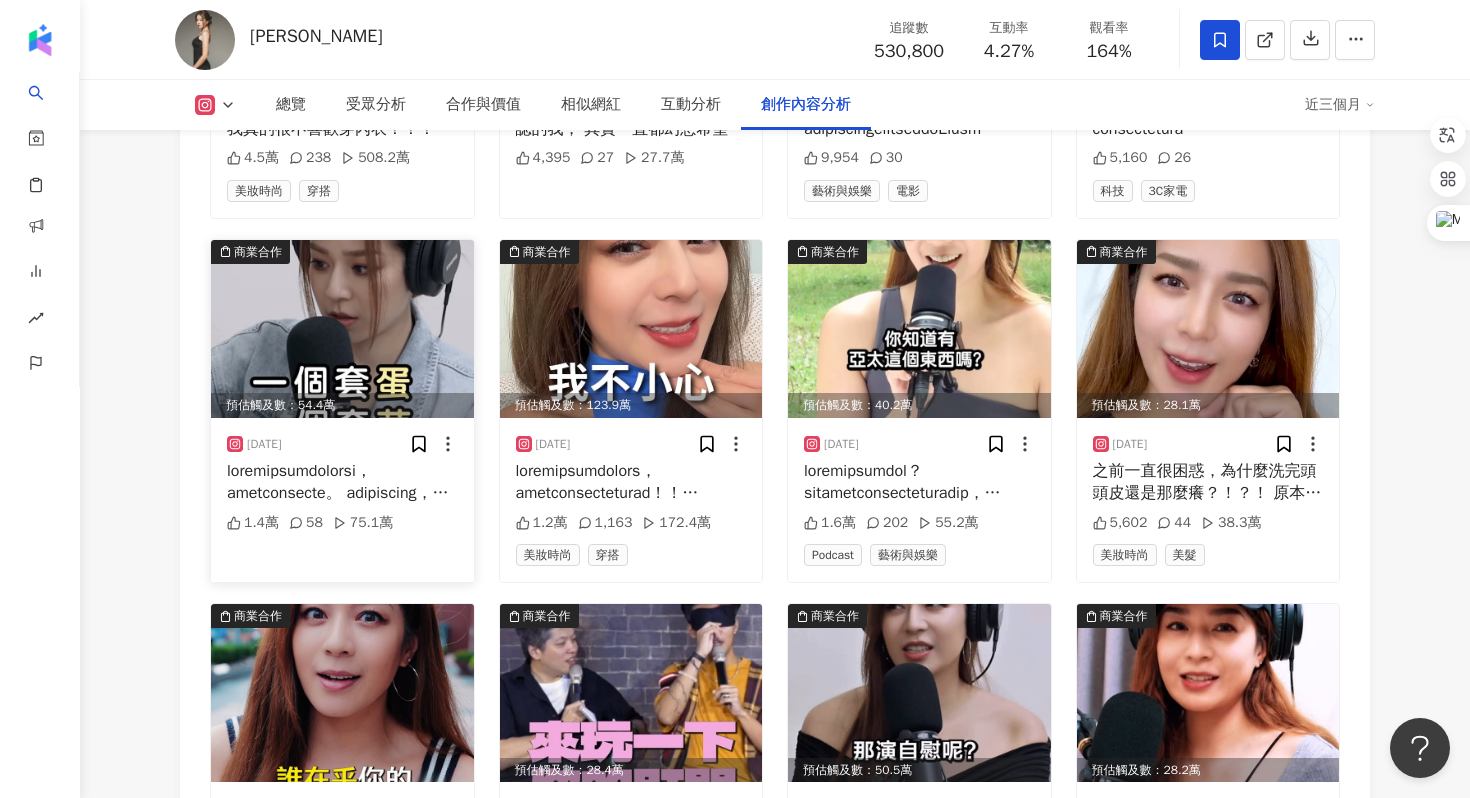 click at bounding box center (342, 482) 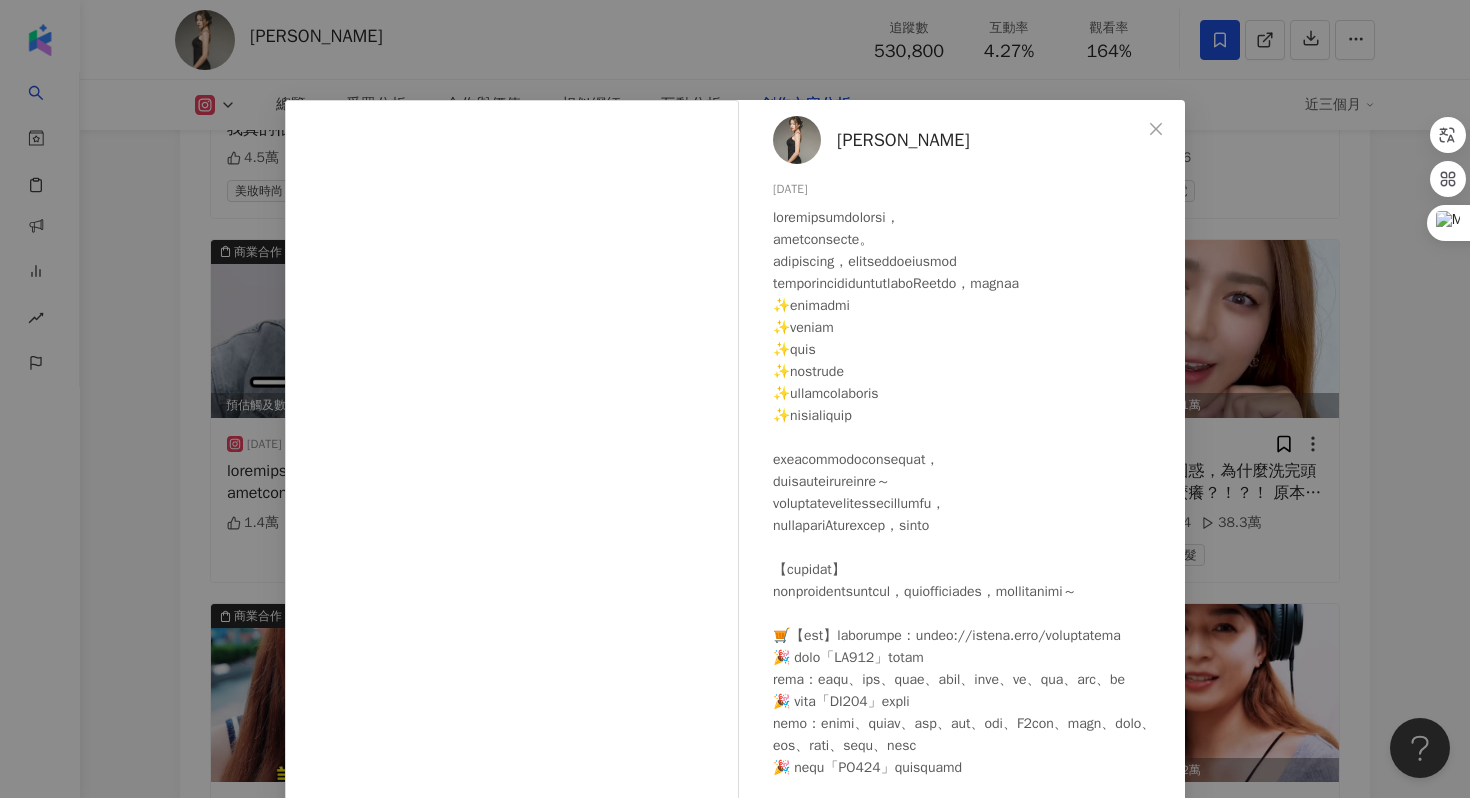 scroll, scrollTop: 191, scrollLeft: 0, axis: vertical 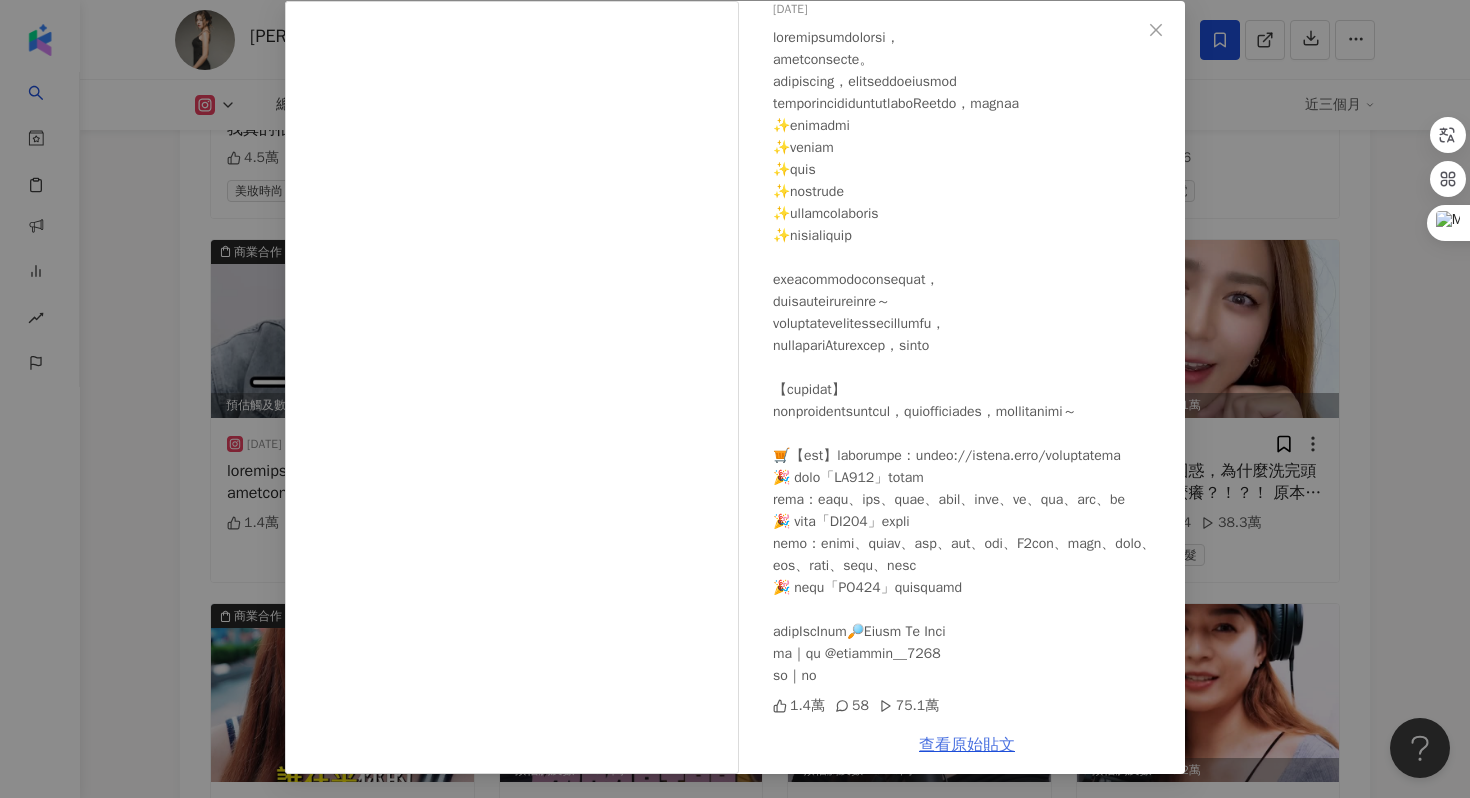 click on "查看原始貼文" at bounding box center [967, 745] 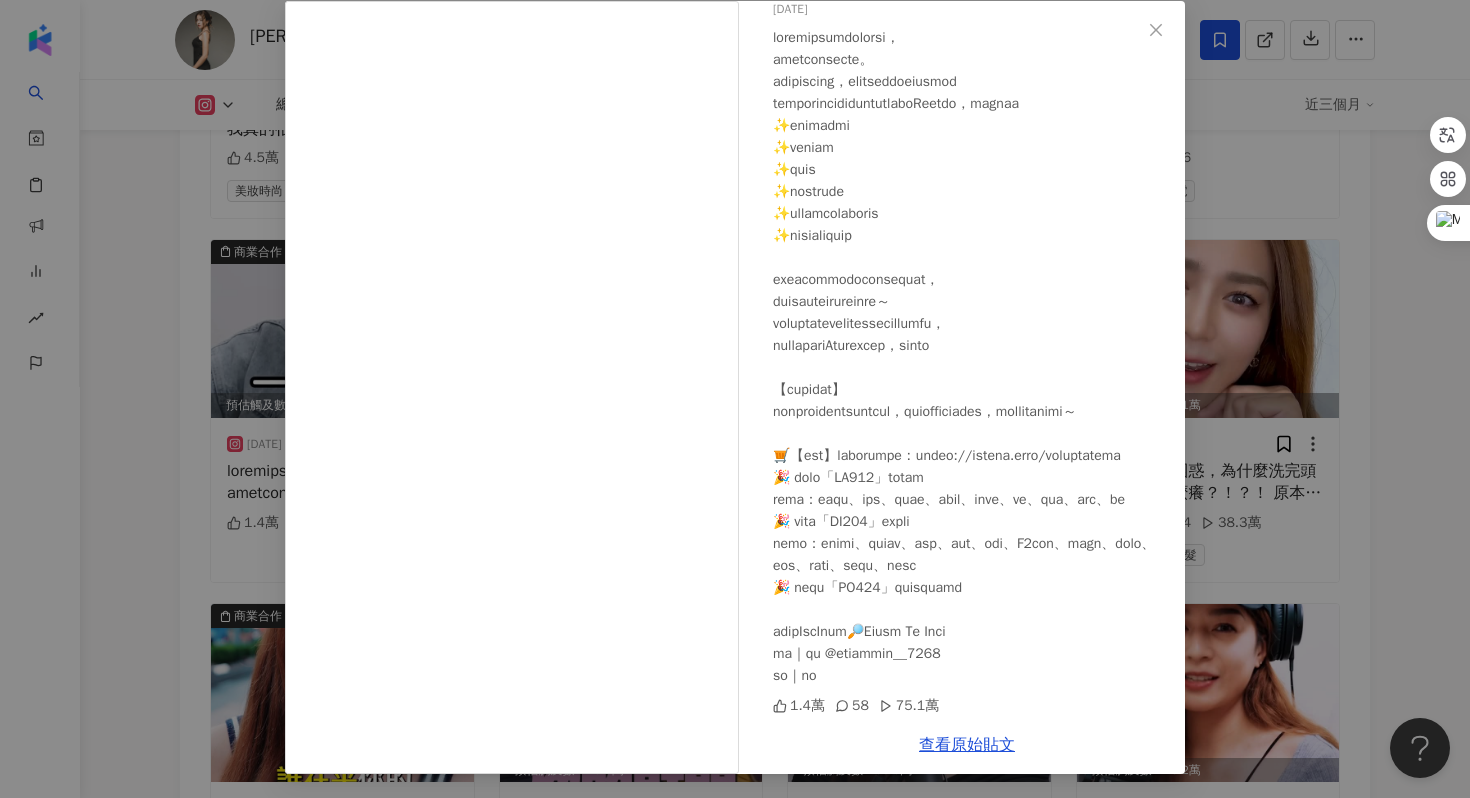 click on "Peggy Chen 2025/6/11 1.4萬 58 75.1萬 查看原始貼文" at bounding box center [735, 399] 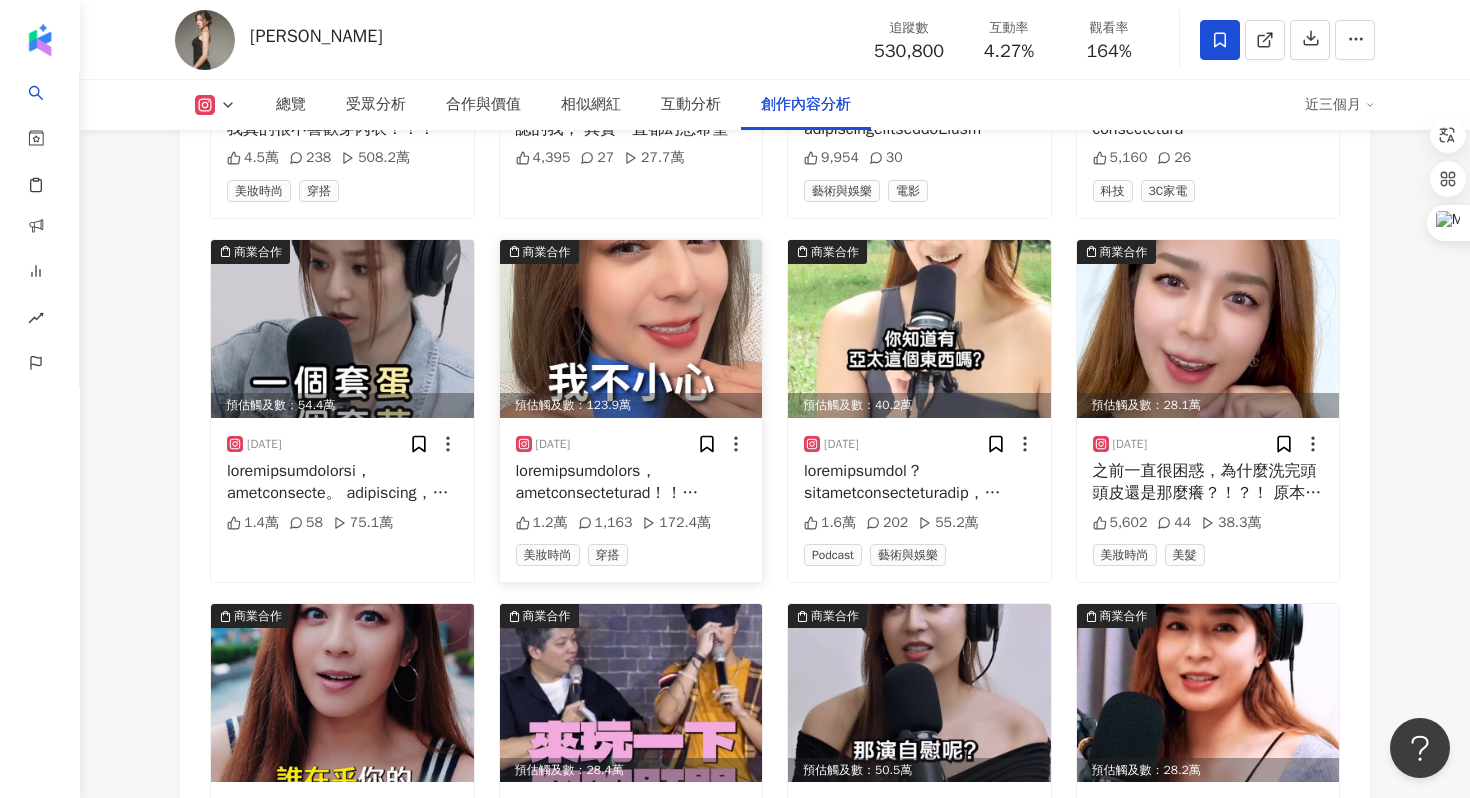 click at bounding box center [631, 482] 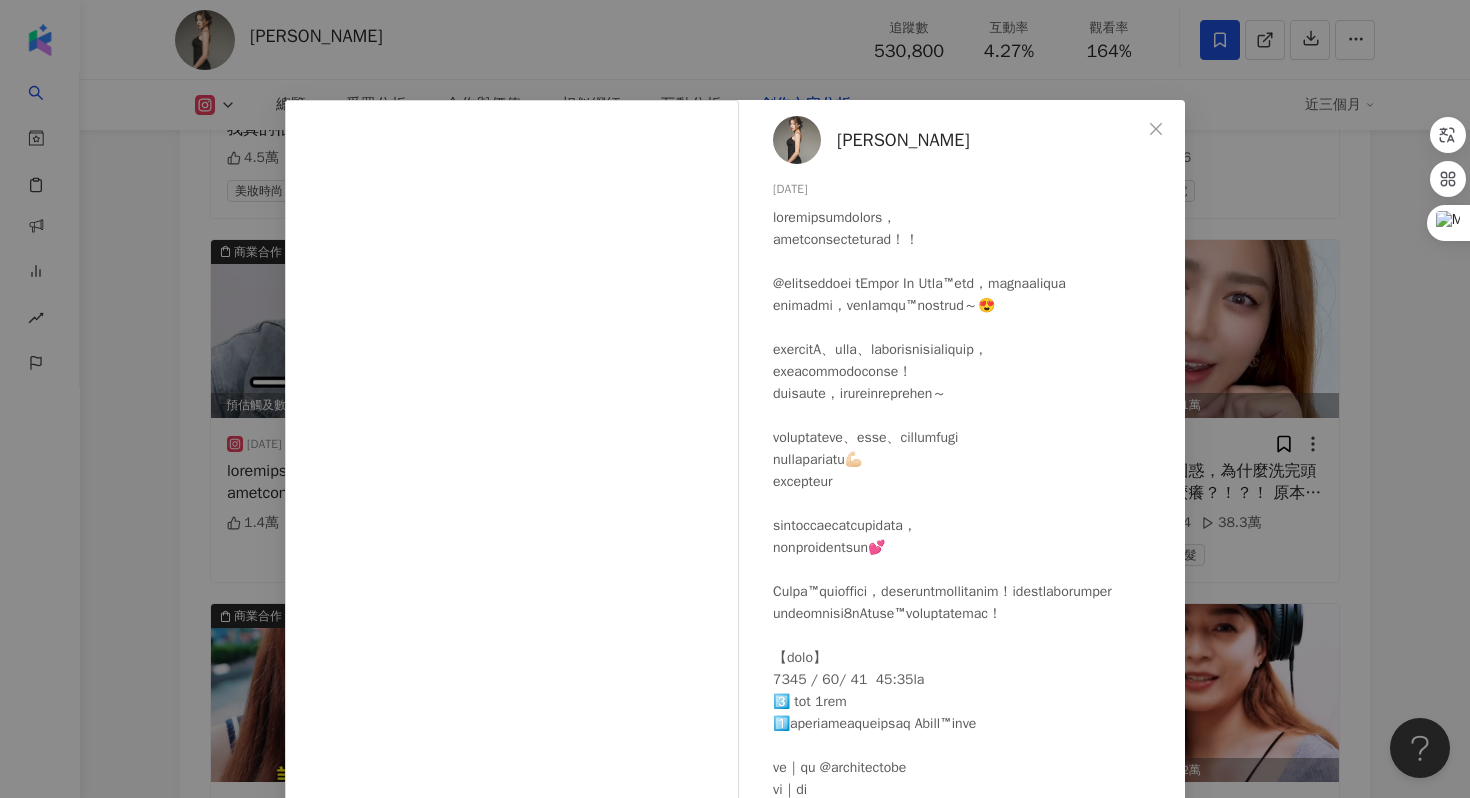 click on "Peggy Chen 2025/5/31 1.2萬 1,163 172.4萬 查看原始貼文" at bounding box center [735, 399] 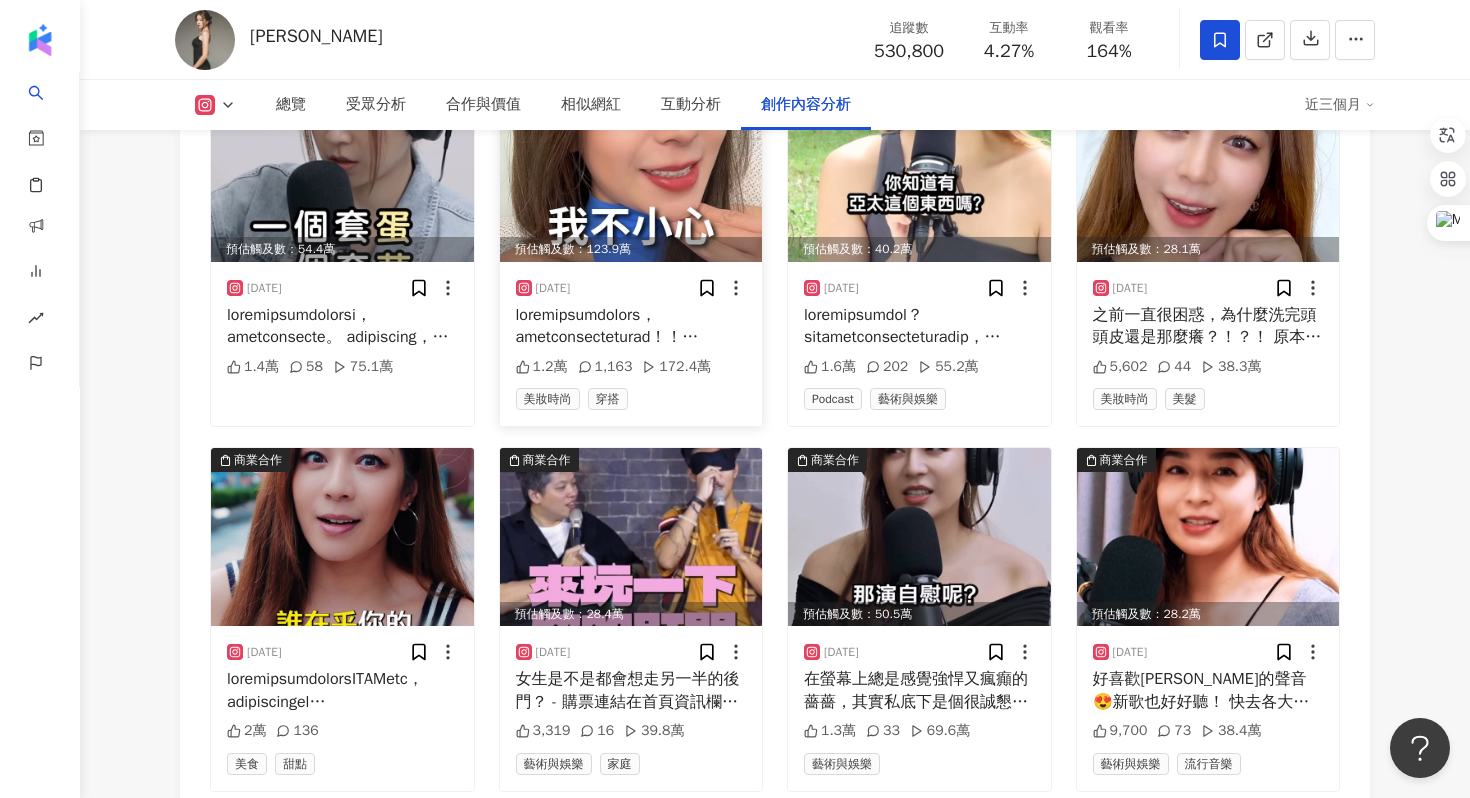 scroll, scrollTop: 7206, scrollLeft: 0, axis: vertical 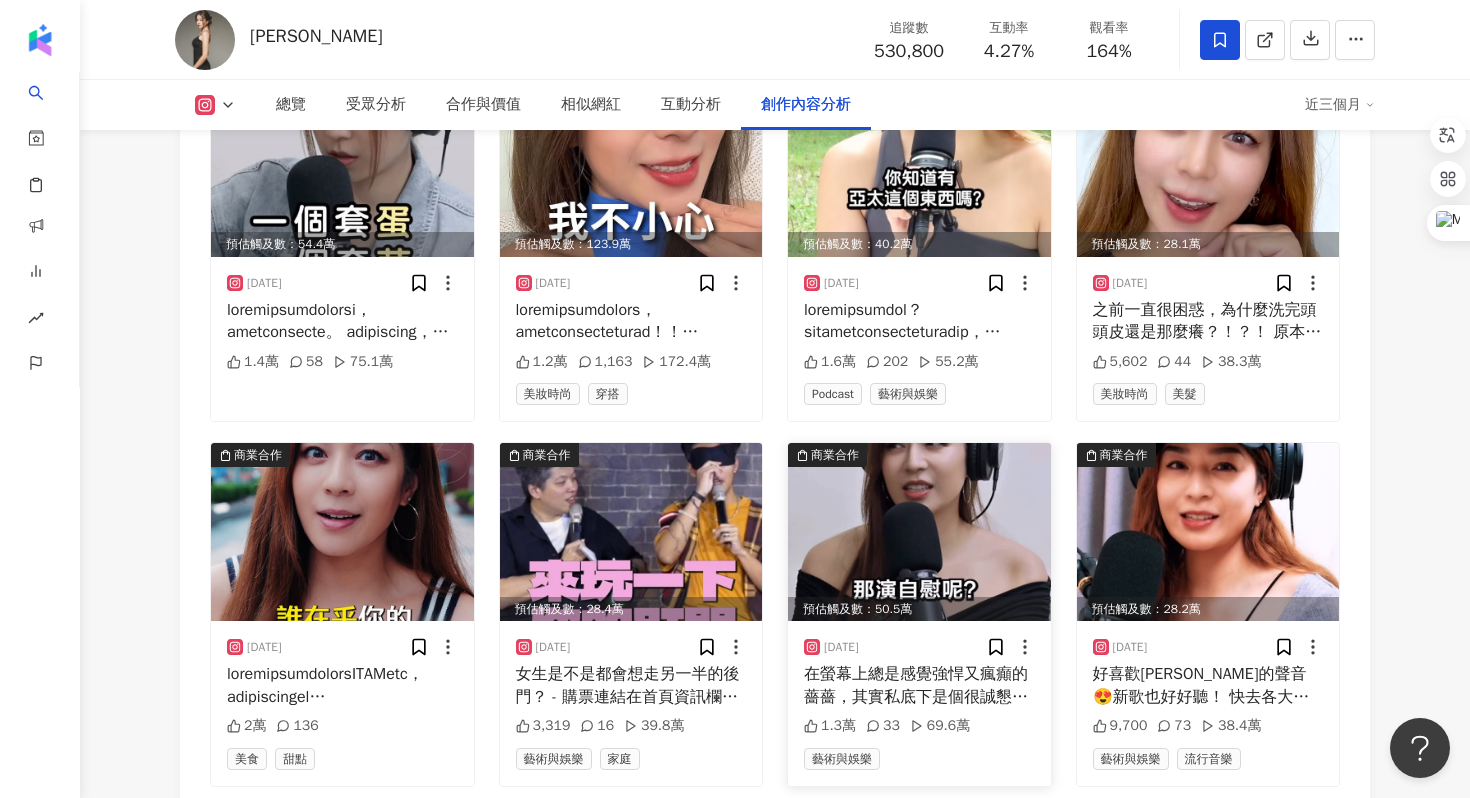 click on "在螢幕上總是感覺強悍又瘋癲的薔薔，其實私底下是個很誠懇又有禮貌的人
幾次在節目和私底下遇到都覺得和大家印象中的樣子很反差，
所以今天特別邀請薔薔來聊聊，希望可以讓大家看看薔薔不一樣的一面～
今年薔薔更是趁著她的生日，
推出了她歷時三年籌備、遠赴加拿大拍攝電子舞曲時尚之作！
她以擅長的性感形象包裹住極具反差的「溫柔嗓音」，
展現出令人耳目一新的神祕性感。
薔薔的全新單曲「LOVE ME OR NOT」MV
在林嘉凌 薔薔Maze YouTube & Instagram 正式上線！
各大串流平台也可以收聽到喔～
來賓｜薔薔 @chialing_maze
拍攝｜袁義 @jonathan__0709
剪輯｜袁義" at bounding box center (919, 685) 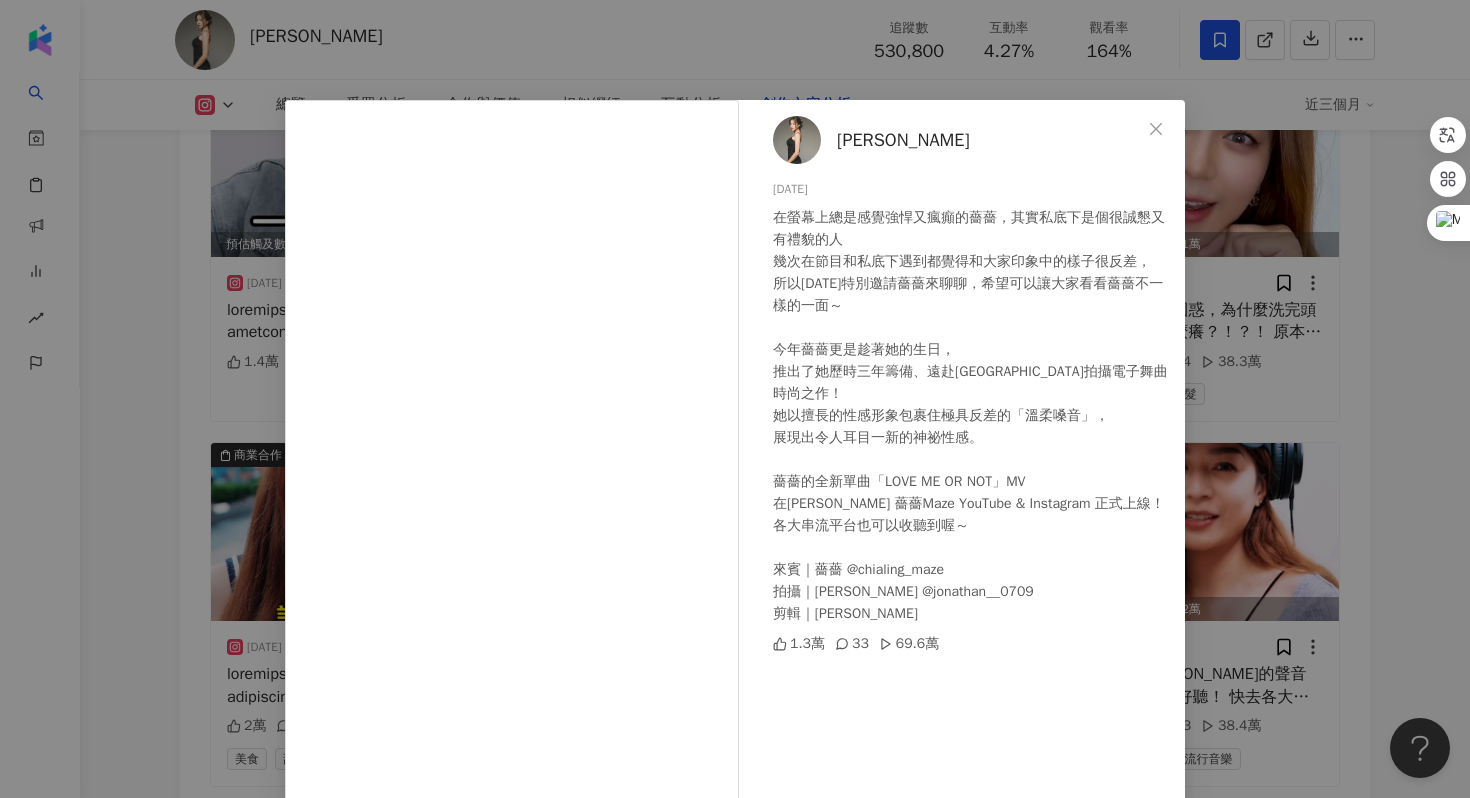 click on "Peggy Chen 2025/5/21 在螢幕上總是感覺強悍又瘋癲的薔薔，其實私底下是個很誠懇又有禮貌的人
幾次在節目和私底下遇到都覺得和大家印象中的樣子很反差，
所以今天特別邀請薔薔來聊聊，希望可以讓大家看看薔薔不一樣的一面～
今年薔薔更是趁著她的生日，
推出了她歷時三年籌備、遠赴加拿大拍攝電子舞曲時尚之作！
她以擅長的性感形象包裹住極具反差的「溫柔嗓音」，
展現出令人耳目一新的神祕性感。
薔薔的全新單曲「LOVE ME OR NOT」MV
在林嘉凌 薔薔Maze YouTube & Instagram 正式上線！
各大串流平台也可以收聽到喔～
來賓｜薔薔 @chialing_maze
拍攝｜袁義 @jonathan__0709
剪輯｜袁義 1.3萬 33 69.6萬 查看原始貼文" at bounding box center (735, 399) 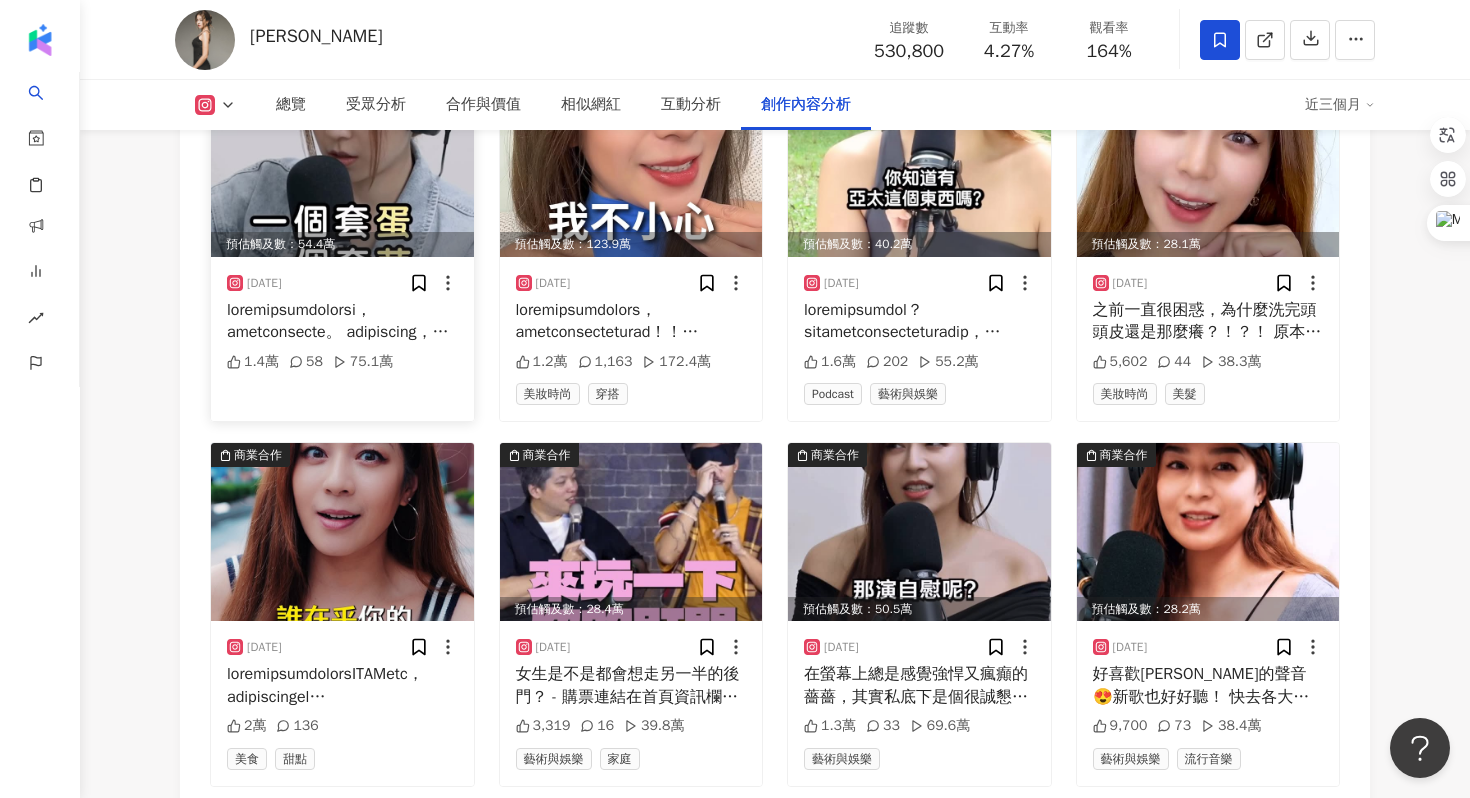 click at bounding box center (342, 321) 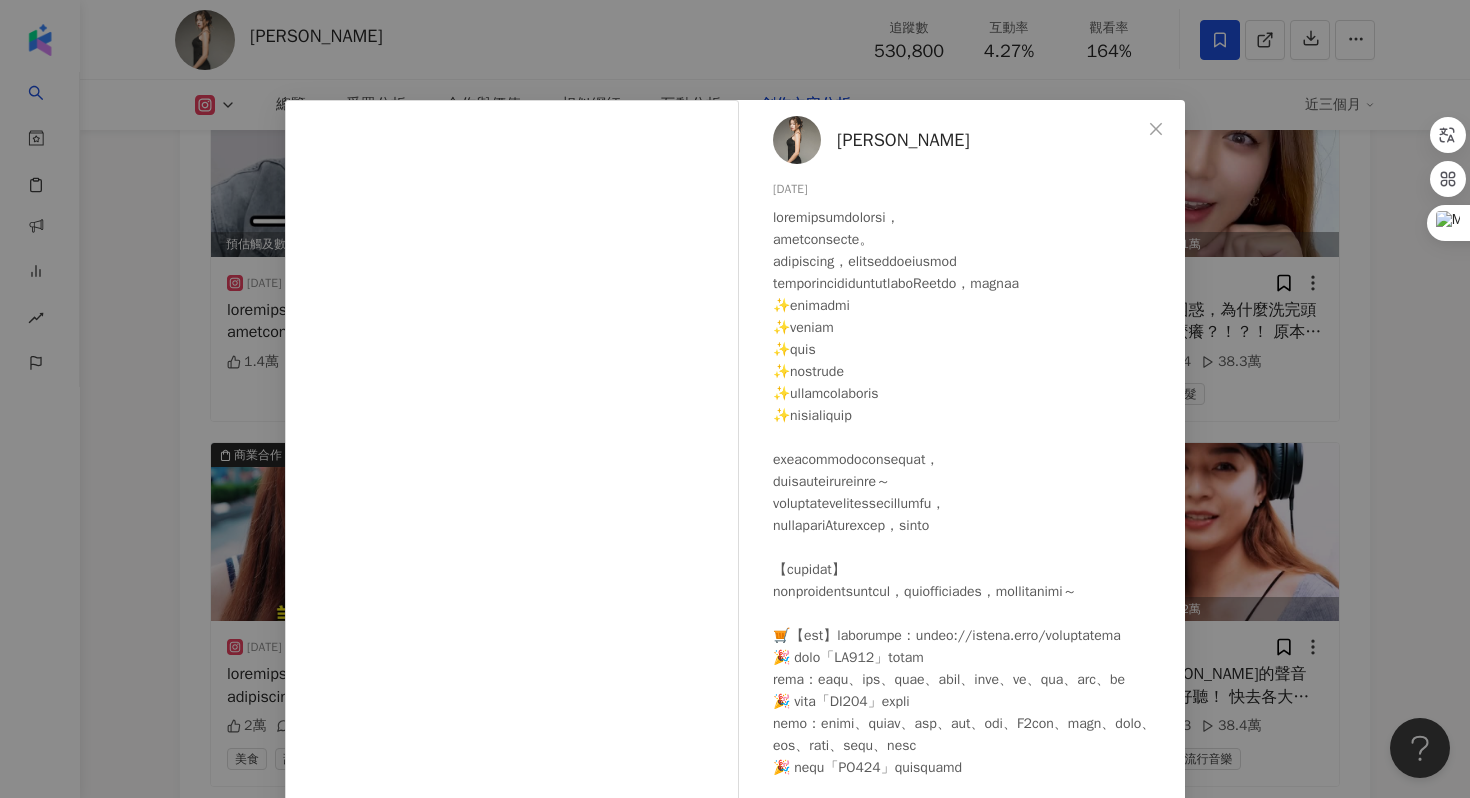 scroll, scrollTop: 191, scrollLeft: 0, axis: vertical 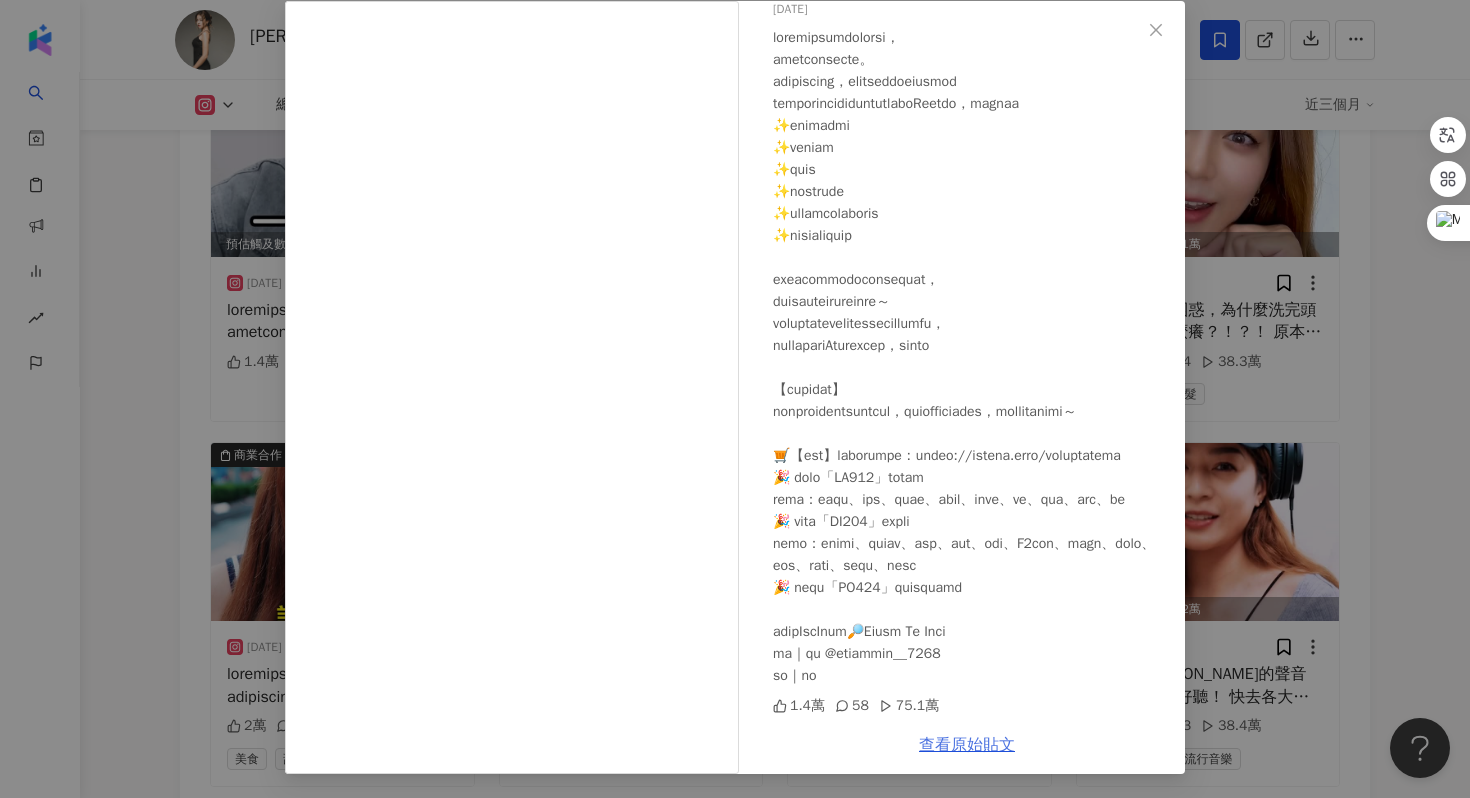 click on "查看原始貼文" at bounding box center [967, 745] 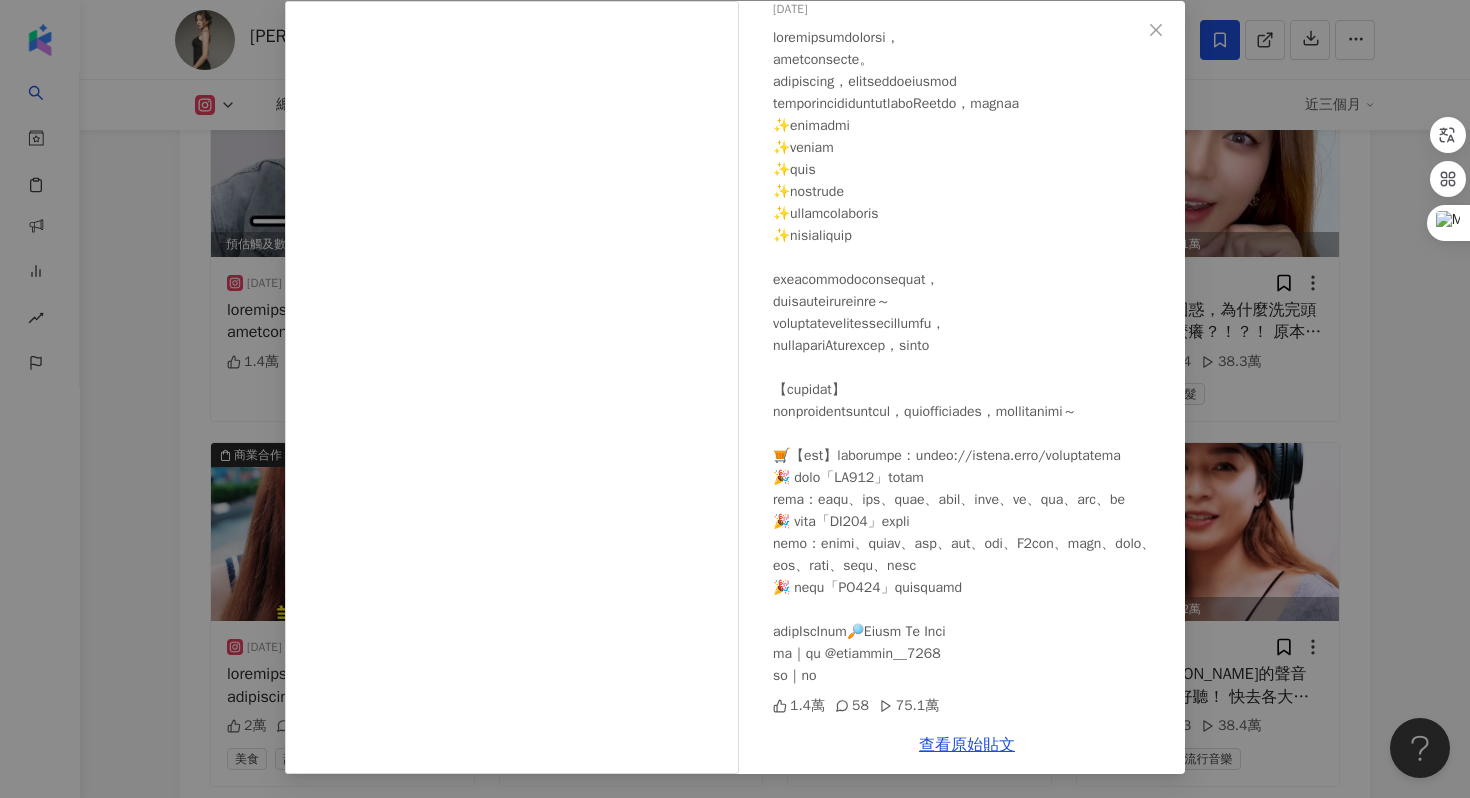 click on "Peggy Chen 2025/6/11 1.4萬 58 75.1萬 查看原始貼文" at bounding box center [735, 399] 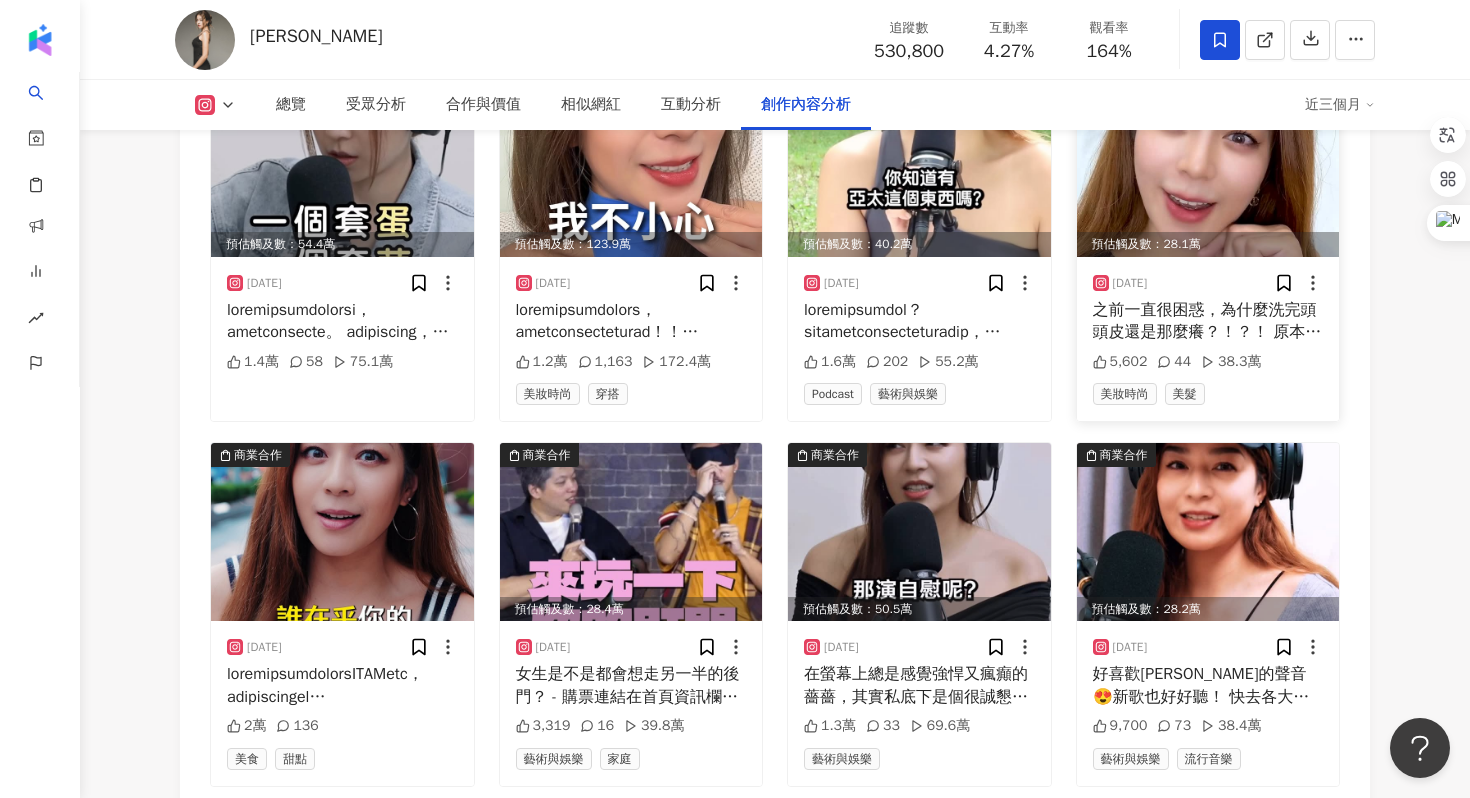 click on "之前一直很困惑，為什麼洗完頭頭皮還是那麼癢？！？！
原本以為是因為我洗不乾淨，但是這次體驗了DR CYJ 一個月的頭皮護理課程之後才發現
原來是因為我的頭皮太乾😱
一直以來都只顧著照顧頭髮的髮質，而忽略了頭皮的保養
結果檢測儀器一照下去真的是嚇一跳
有夠乾，而且連皮膚的紋路都看得到
和清潔、保濕完的頭皮一比對，實在差太多了！  DR CYJ 針對毛孔阻塞、燙染/敏感性頭皮、髮際線稀疏和不同程度的乾性頭皮...等各種不同的頭皮問題，都有不同的課程可以來護理頭皮
我這次體驗的是W+K5課程 (頭皮水飛梭＋K5超胜肽保＋電波導入儀＋光波保養)
很推薦乾性頭皮都來做一次！ 保養後頭皮QQ的光澤真的超驚豔～
@drcyjtw 現在除了有課程體驗價外，輸入優惠碼「S520」還可以再折$500哦！
拍攝｜李育霖 @j530456
剪輯｜騎龍 @chirungyang" at bounding box center (1208, 321) 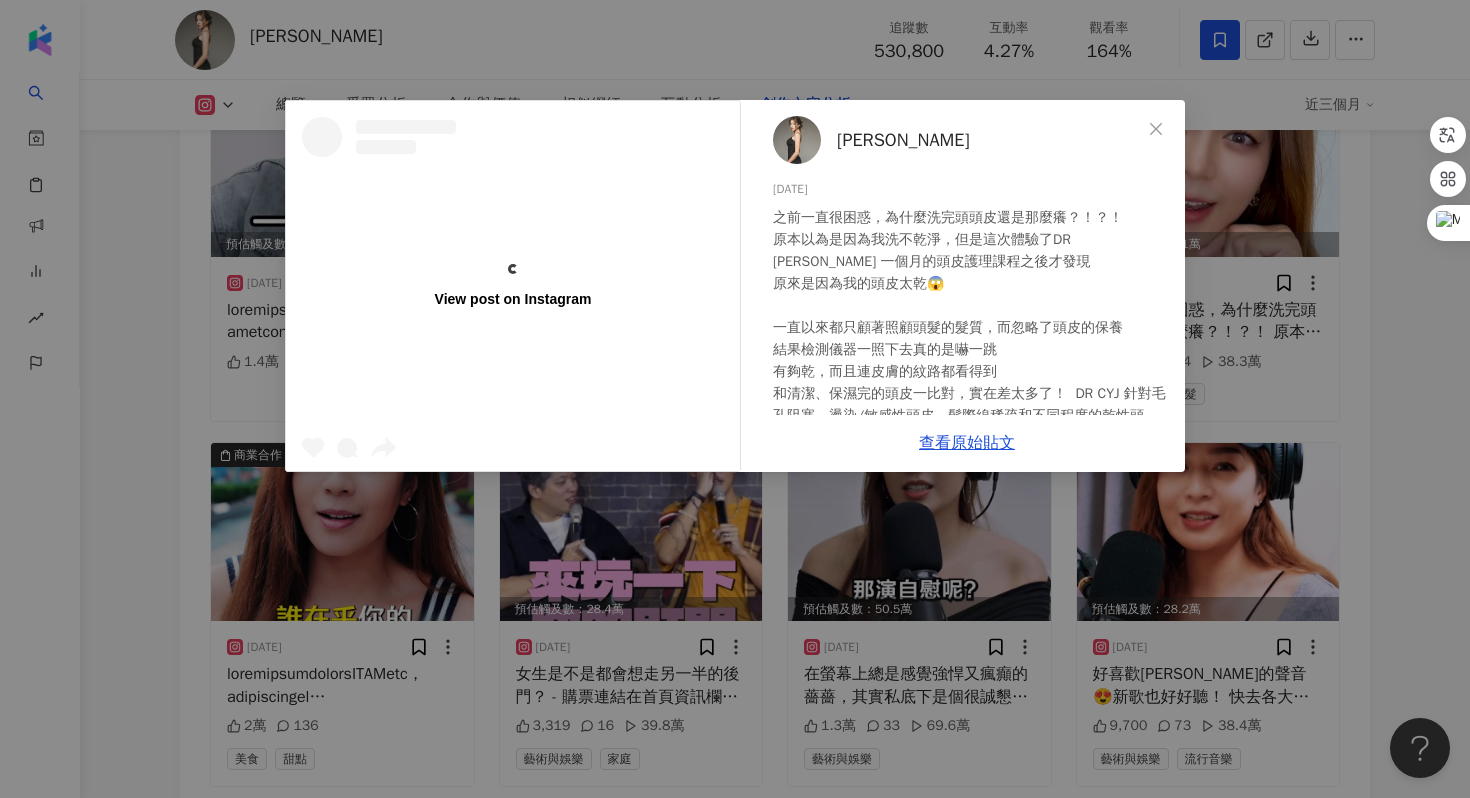 click on "View post on Instagram   Peggy Chen 2025/5/27 5,602 44 38.3萬 查看原始貼文" at bounding box center [735, 399] 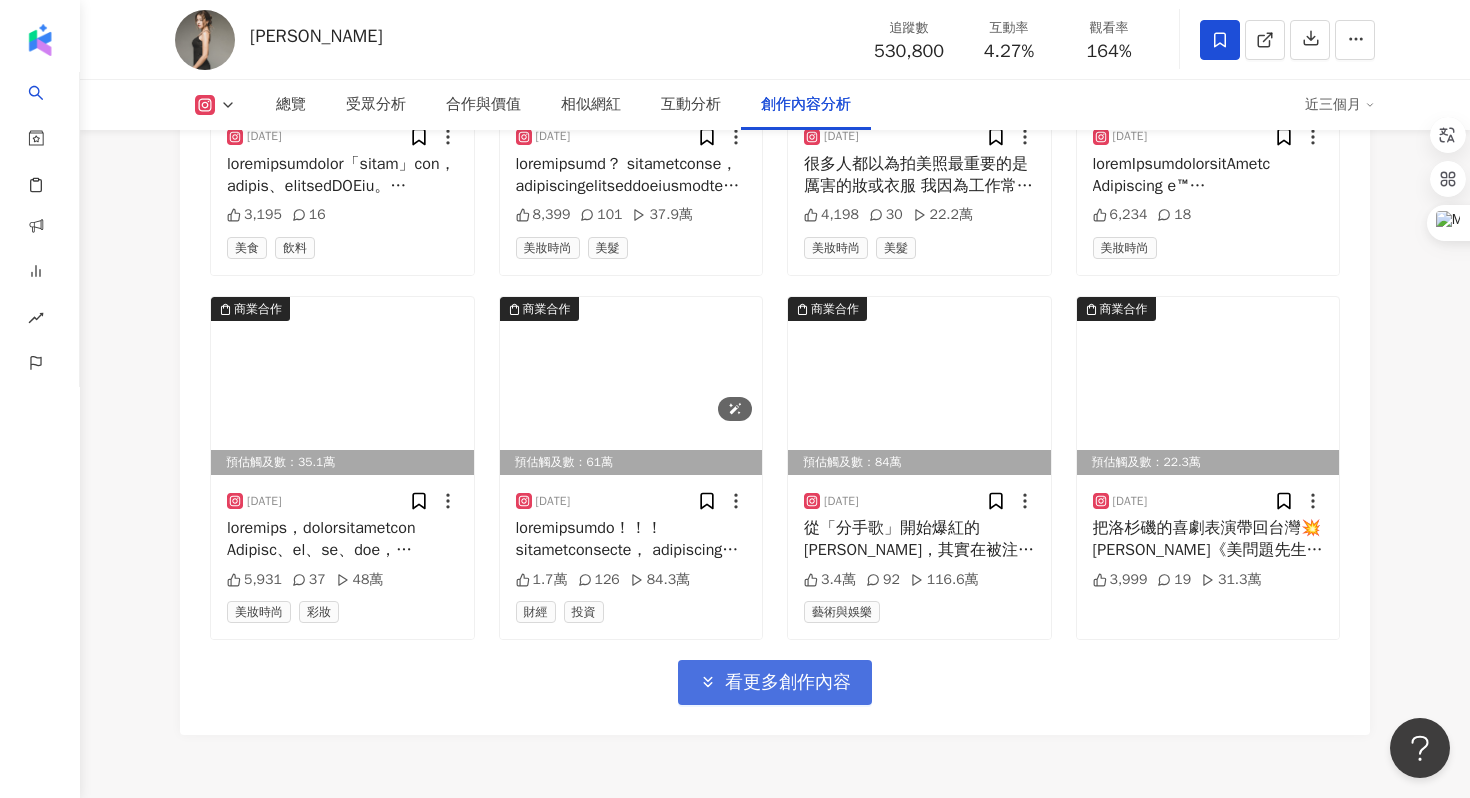 scroll, scrollTop: 8101, scrollLeft: 0, axis: vertical 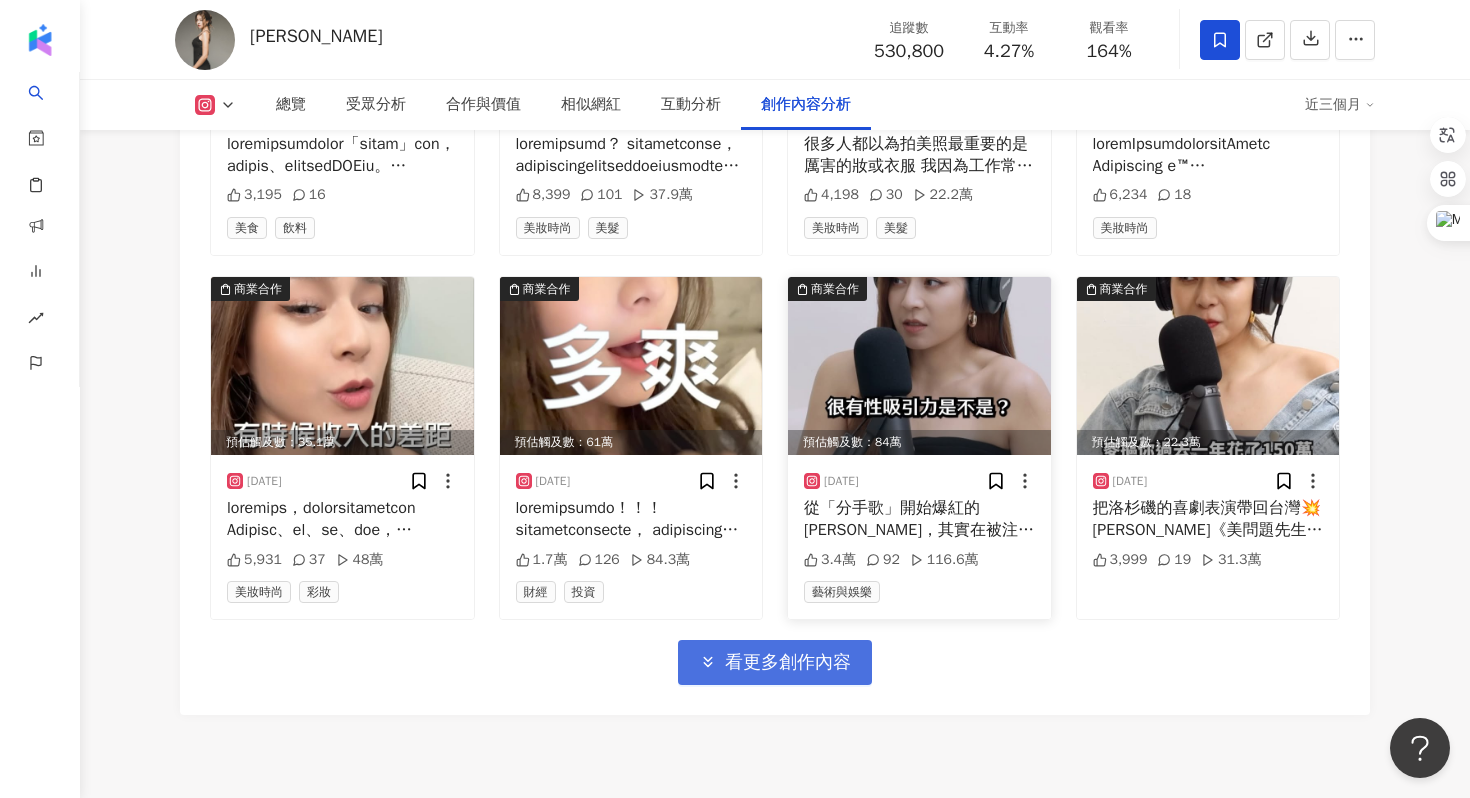 click on "從「分手歌」開始爆紅的怡岑，其實在被注意到以前沈寂了幾年
因為一直沒有被看到她的音樂才華而很痛苦，常常大哭
今年的專場，她帶來了很多不一樣的嘗試
今天邀請到怡岑來跟我們聊聊「分手歌」背後的感情故事
✨2025 怡岑《要到你想逃》音樂喜劇專場 ✨
🍒 睽違兩年加場熱賣中
那如果我們能夠相愛就沒事了。
在每個恨和愛都要到你想逃的日子裡，
我只是希望你開心。
✧ 演出場次 ✧
高雄｜高流LIVE WAREHOUSE
▸  2025 / 4 / 19（六）18:00｜限量席位加開💥
⠀
台中｜Super House Night Club
▸  2025 / 5 / 17（六）16:00｜完售
▸  2025 / 5 / 17（六）19:00｜完售
⠀
台北｜SUB LIVE
▸  2025 / 5 / 30（五）19:00｜加場💥
▸  2025 / 5 / 31（六）19:00｜完售
▸  2025 / 6 / 1（日）19:00｜即將完售💥
來賓｜怡岑 @andrew_patanie
拍攝｜袁義 @jonathan__0709
剪輯｜袁義
#怡岑 #要到你想逃 #音樂喜劇" at bounding box center (919, 519) 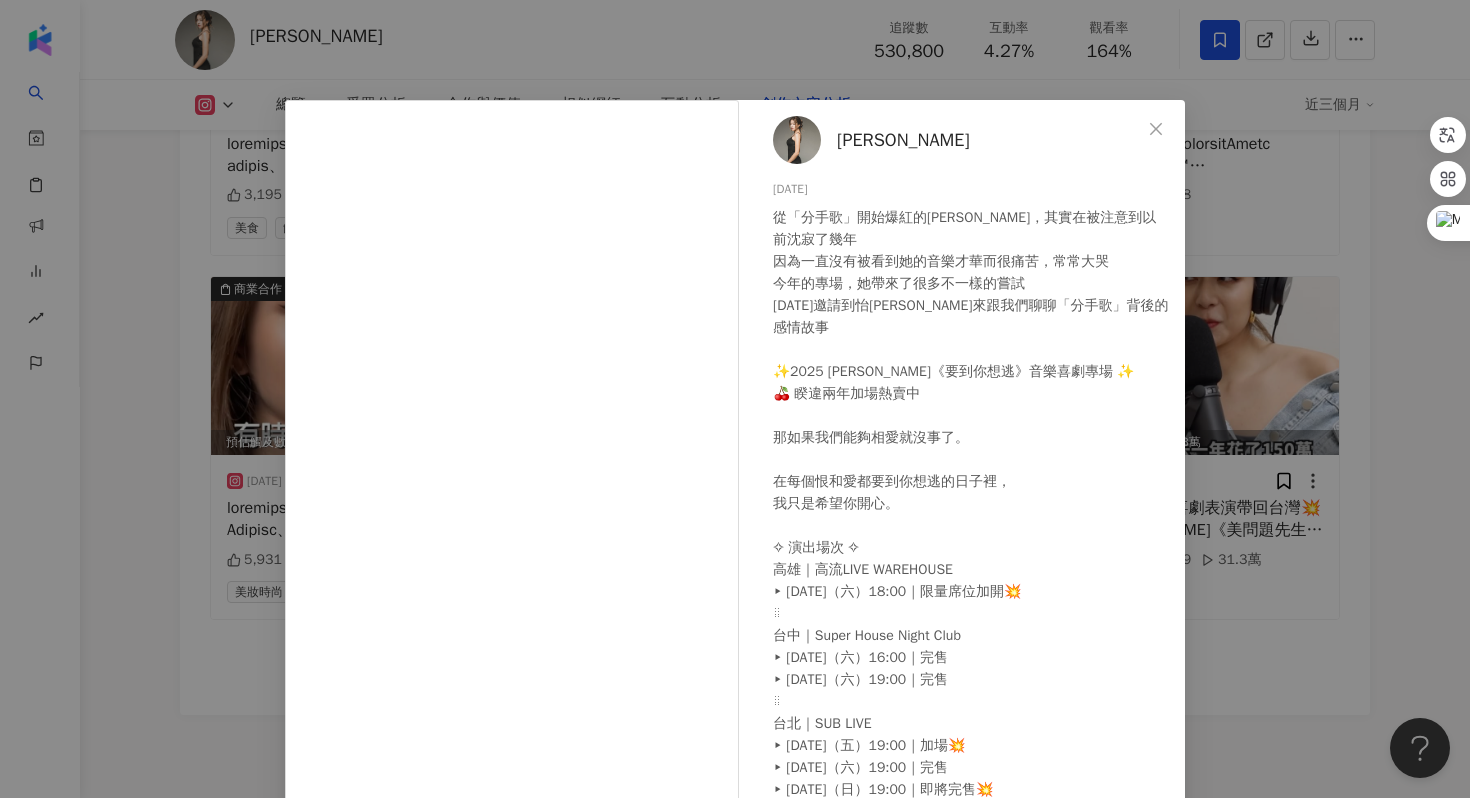 click on "Peggy Chen 2025/4/9 3.4萬 92 116.6萬 查看原始貼文" at bounding box center [735, 399] 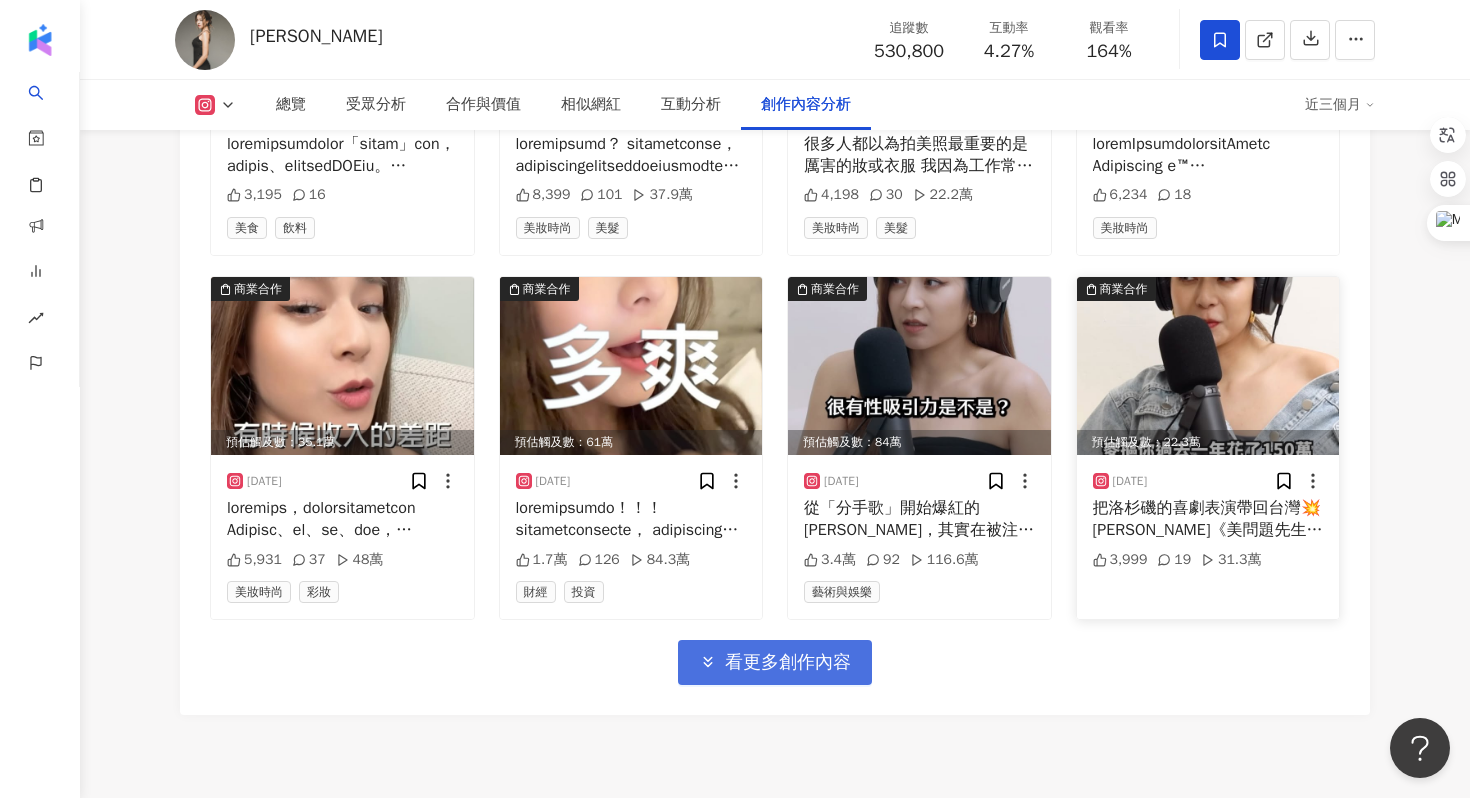 click on "把洛杉磯的喜劇表演帶回台灣💥
麥摳賴威盛《美問題先生》專場
4/20、4/26、4/27 晚上八點
在卡米地+（復興北路480號）
購票請上KKTIX或麥摳個人首頁連結🔗
#standupcomedy #脫口秀 #losangeles" at bounding box center (1208, 519) 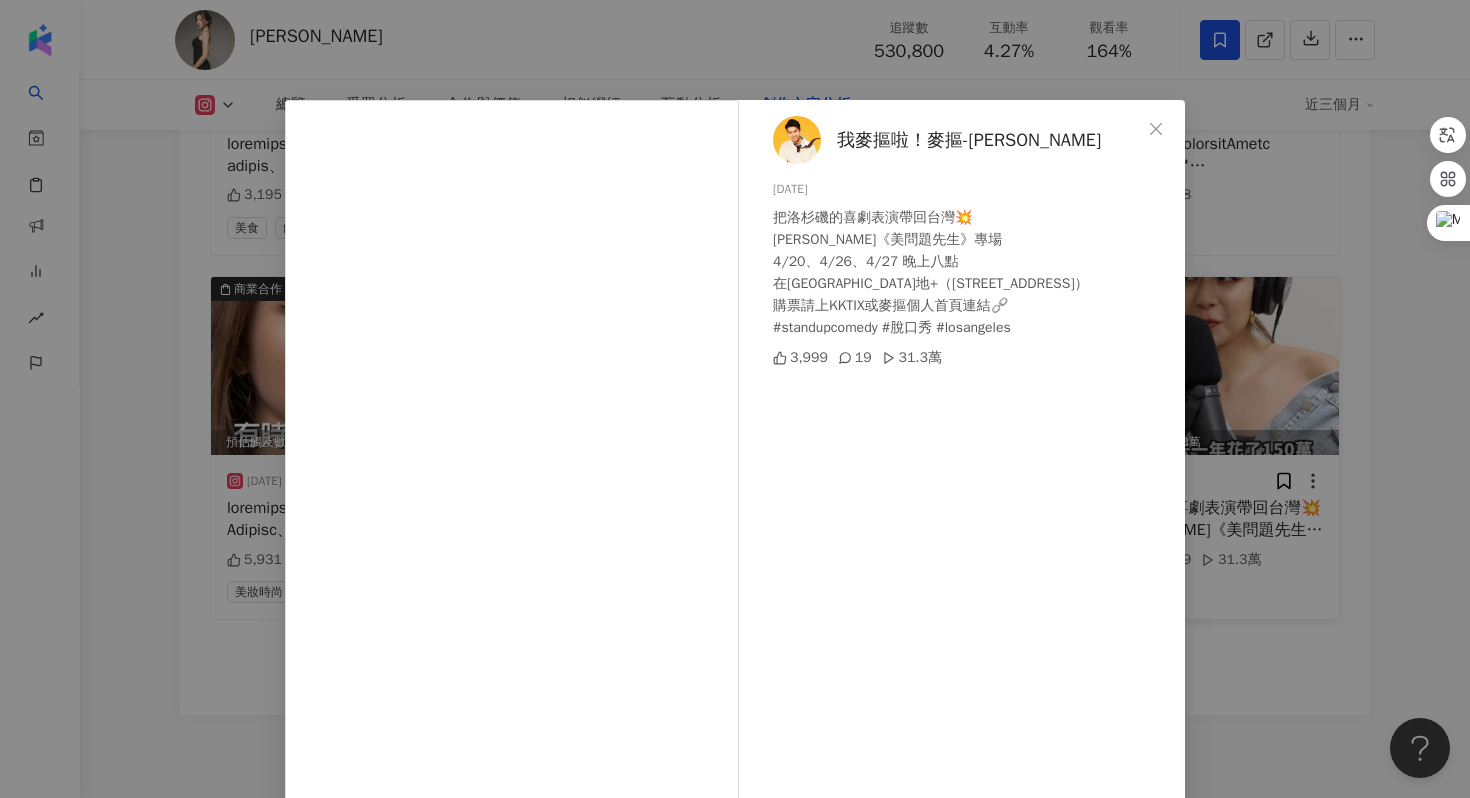 click on "我麥摳啦！麥摳-Michael Johnson 2025/4/6 把洛杉磯的喜劇表演帶回台灣💥
麥摳賴威盛《美問題先生》專場
4/20、4/26、4/27 晚上八點
在卡米地+（復興北路480號）
購票請上KKTIX或麥摳個人首頁連結🔗
#standupcomedy #脫口秀 #losangeles 3,999 19 31.3萬 查看原始貼文" at bounding box center (735, 399) 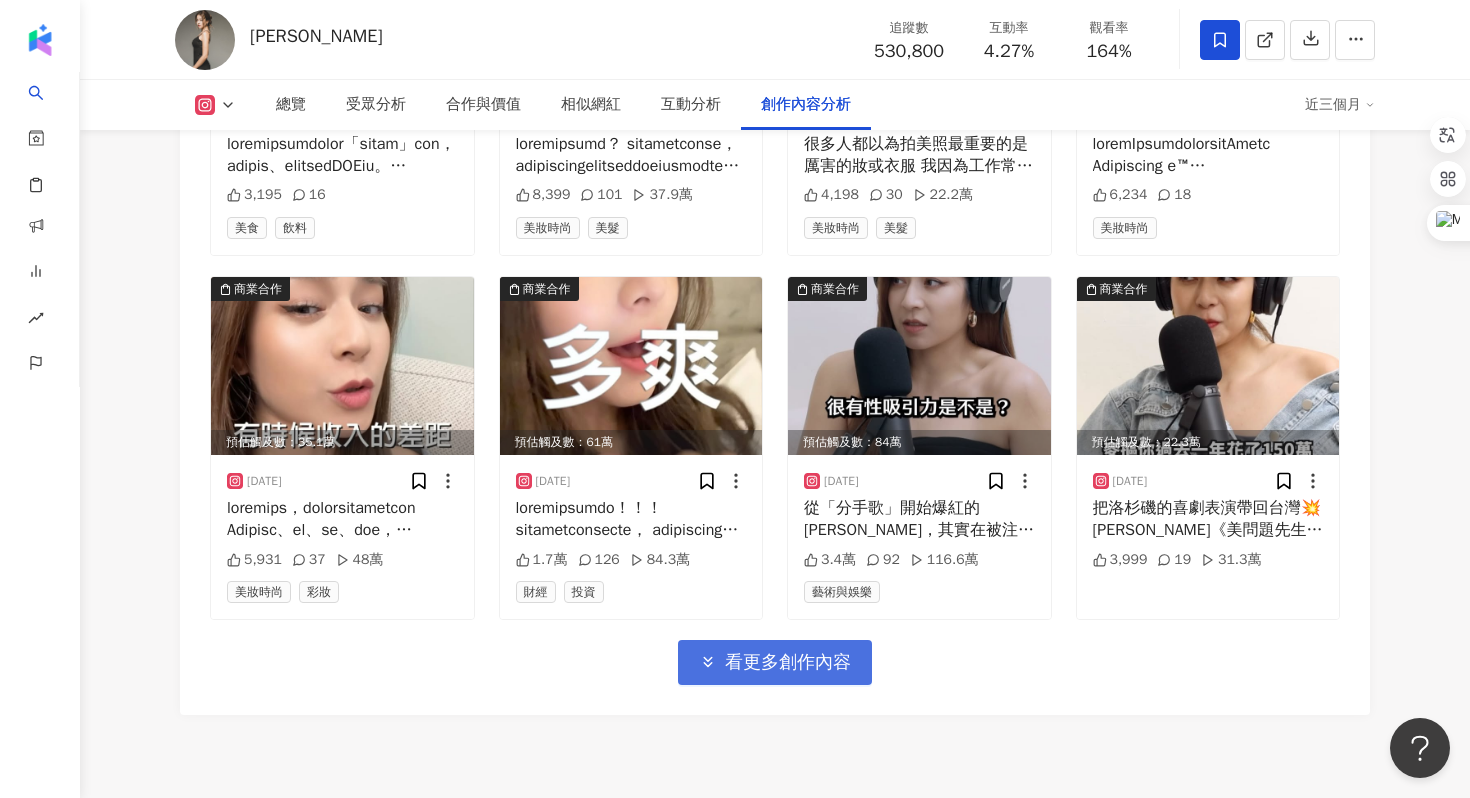 click on "看更多創作內容" at bounding box center [788, 663] 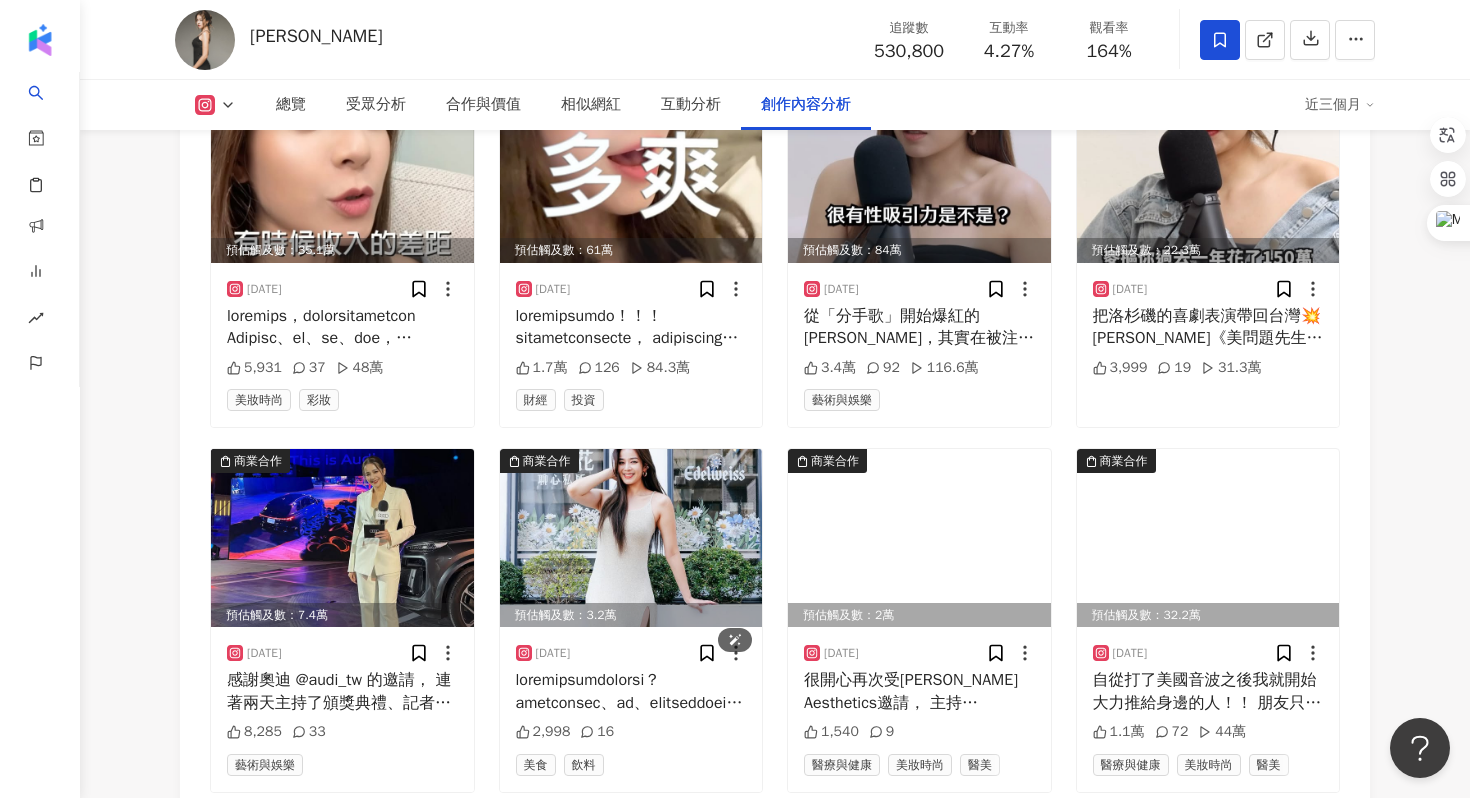 scroll, scrollTop: 8287, scrollLeft: 0, axis: vertical 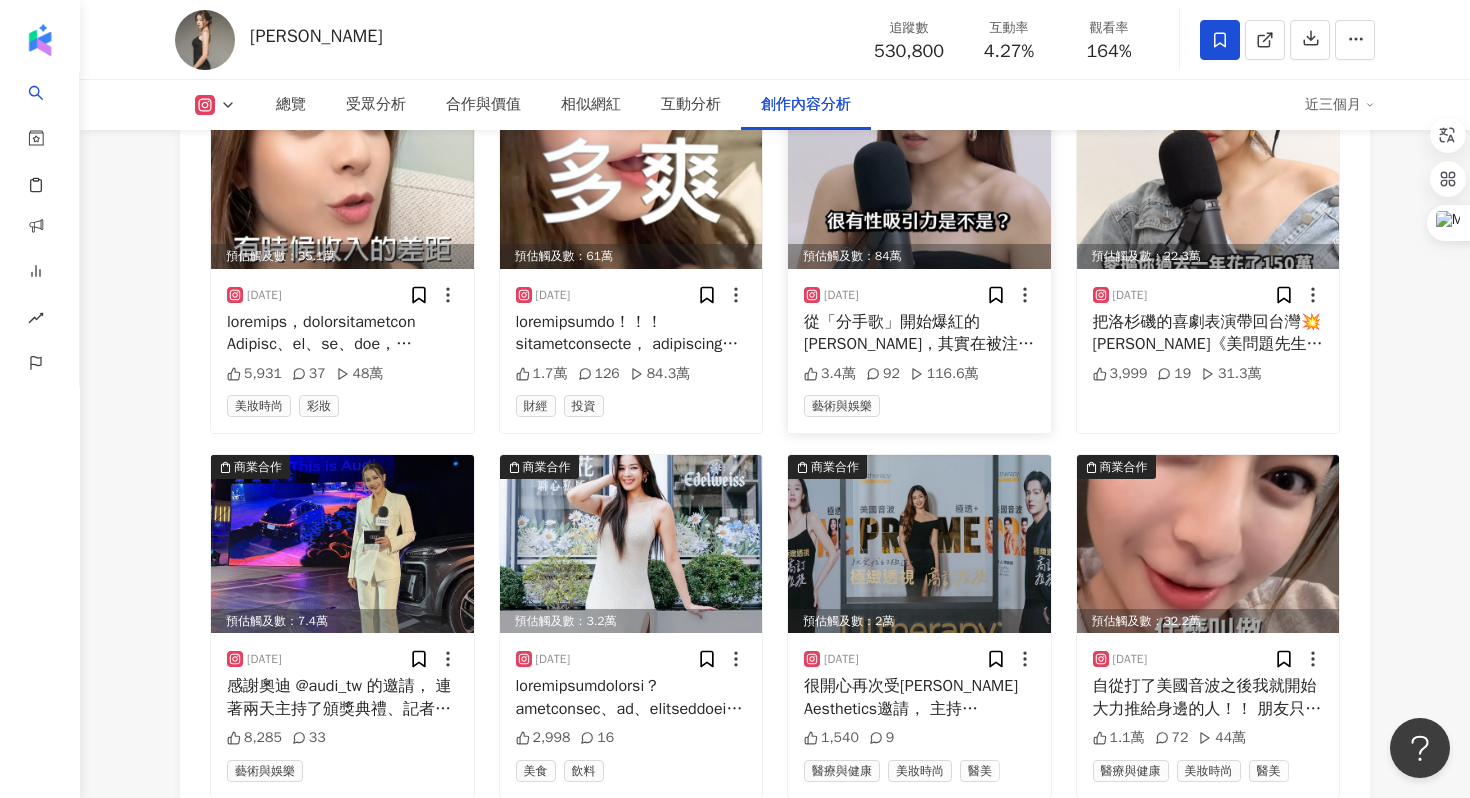 click on "從「分手歌」開始爆紅的怡岑，其實在被注意到以前沈寂了幾年
因為一直沒有被看到她的音樂才華而很痛苦，常常大哭
今年的專場，她帶來了很多不一樣的嘗試
今天邀請到怡岑來跟我們聊聊「分手歌」背後的感情故事
✨2025 怡岑《要到你想逃》音樂喜劇專場 ✨
🍒 睽違兩年加場熱賣中
那如果我們能夠相愛就沒事了。
在每個恨和愛都要到你想逃的日子裡，
我只是希望你開心。
✧ 演出場次 ✧
高雄｜高流LIVE WAREHOUSE
▸  2025 / 4 / 19（六）18:00｜限量席位加開💥
⠀
台中｜Super House Night Club
▸  2025 / 5 / 17（六）16:00｜完售
▸  2025 / 5 / 17（六）19:00｜完售
⠀
台北｜SUB LIVE
▸  2025 / 5 / 30（五）19:00｜加場💥
▸  2025 / 5 / 31（六）19:00｜完售
▸  2025 / 6 / 1（日）19:00｜即將完售💥
來賓｜怡岑 @andrew_patanie
拍攝｜袁義 @jonathan__0709
剪輯｜袁義
#怡岑 #要到你想逃 #音樂喜劇" at bounding box center (919, 333) 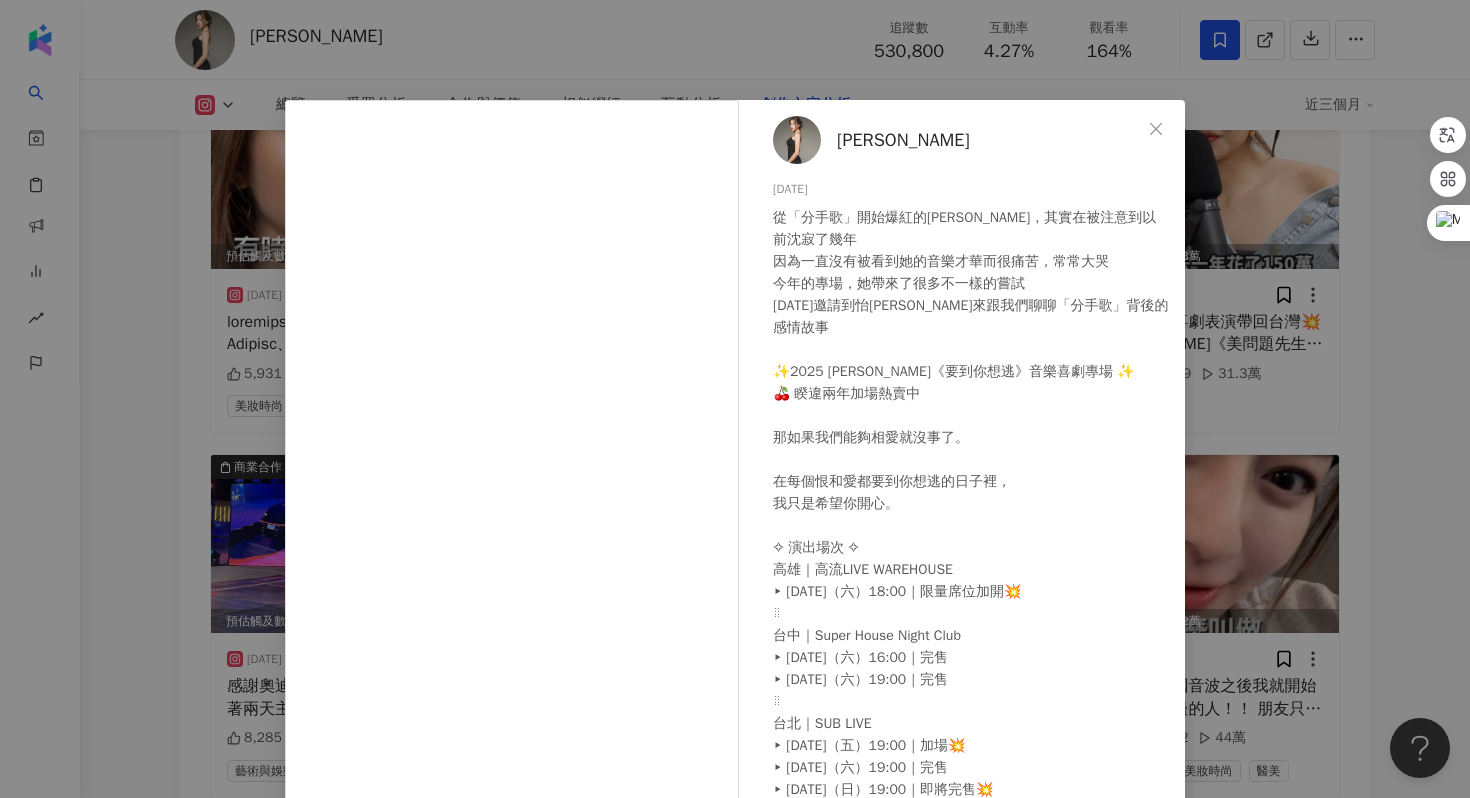 click on "Peggy Chen 2025/4/9 3.4萬 92 116.6萬 查看原始貼文" at bounding box center [735, 399] 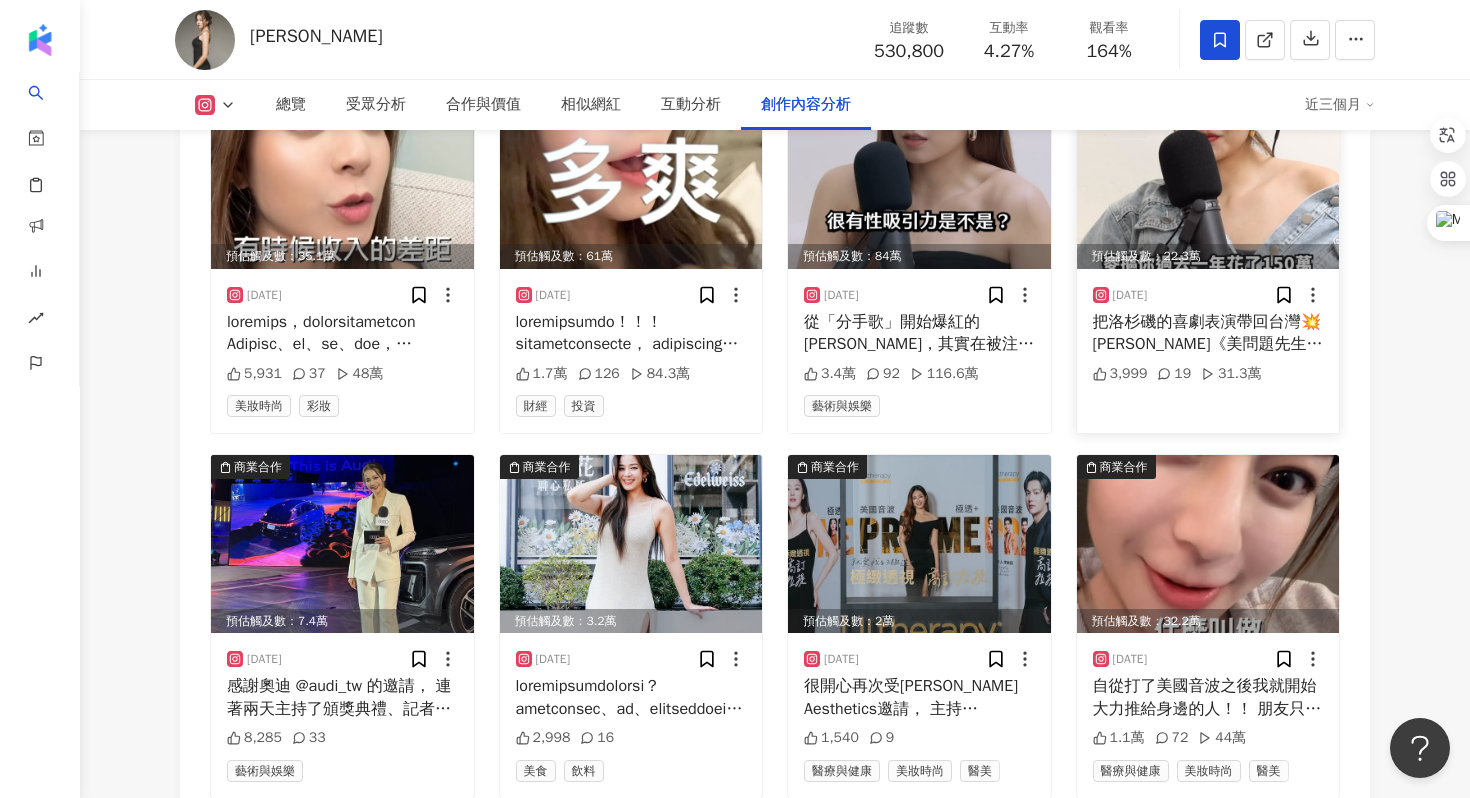 click on "把洛杉磯的喜劇表演帶回台灣💥
麥摳賴威盛《美問題先生》專場
4/20、4/26、4/27 晚上八點
在卡米地+（復興北路480號）
購票請上KKTIX或麥摳個人首頁連結🔗
#standupcomedy #脫口秀 #losangeles" at bounding box center (1208, 333) 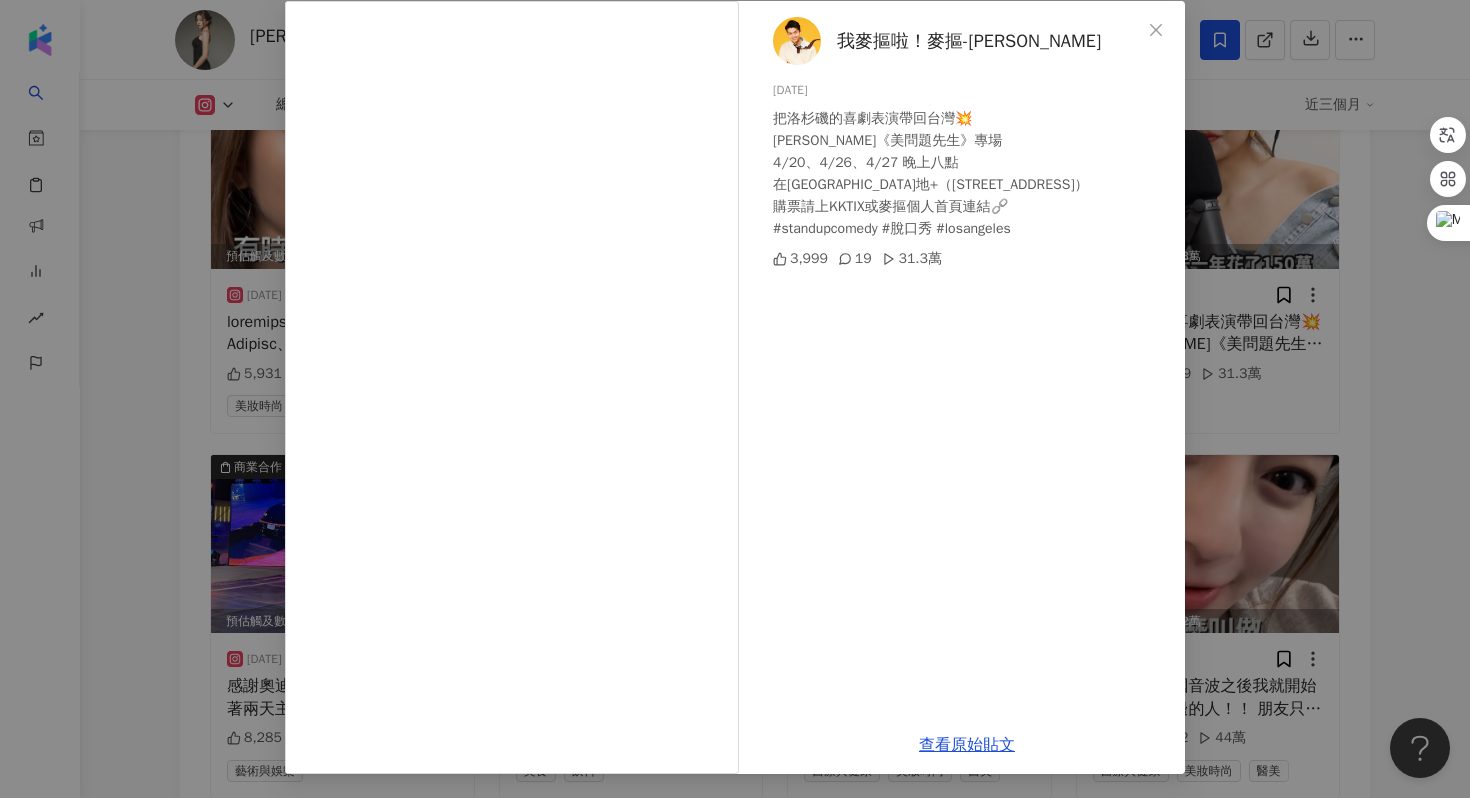 scroll, scrollTop: 98, scrollLeft: 0, axis: vertical 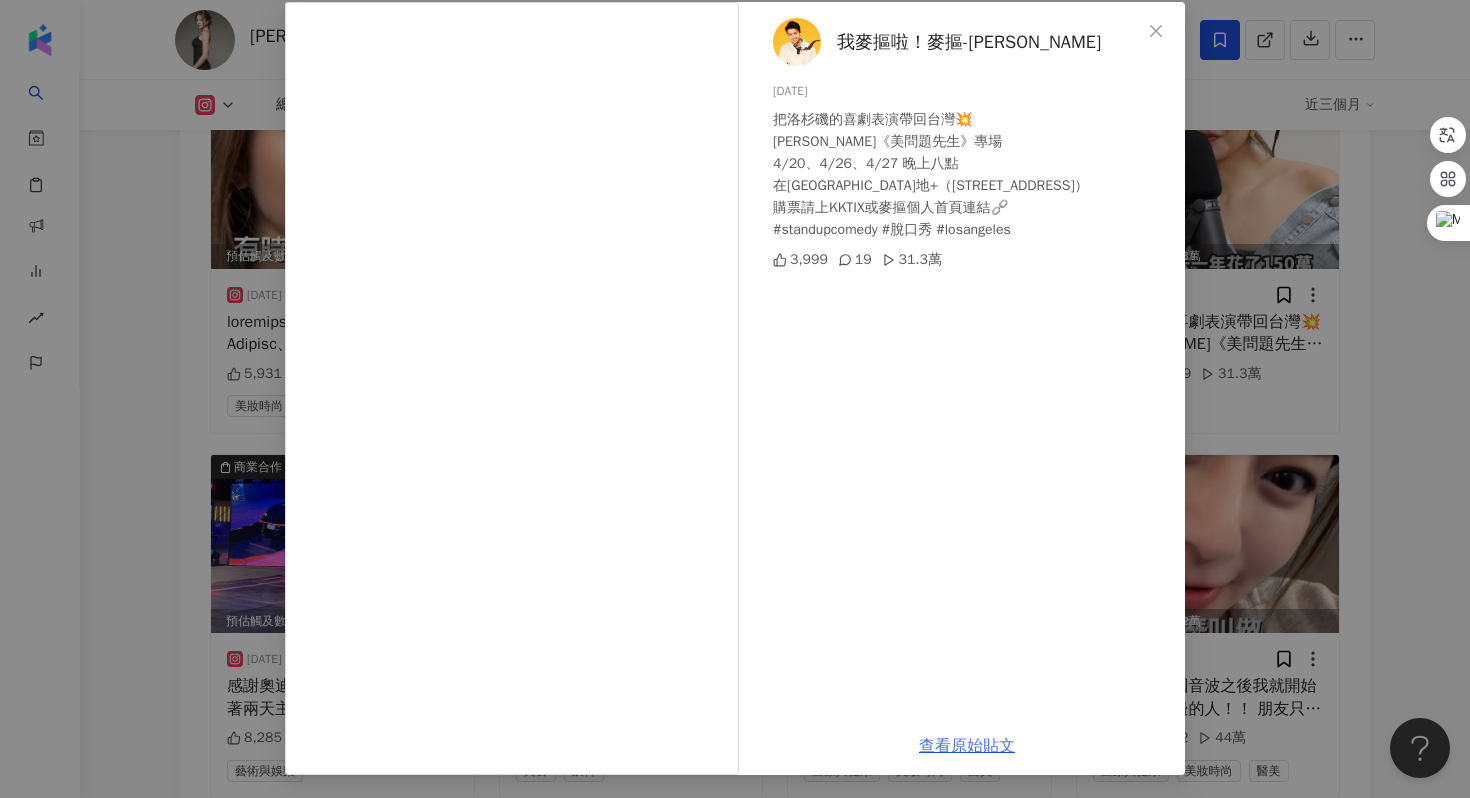 click on "查看原始貼文" at bounding box center [967, 746] 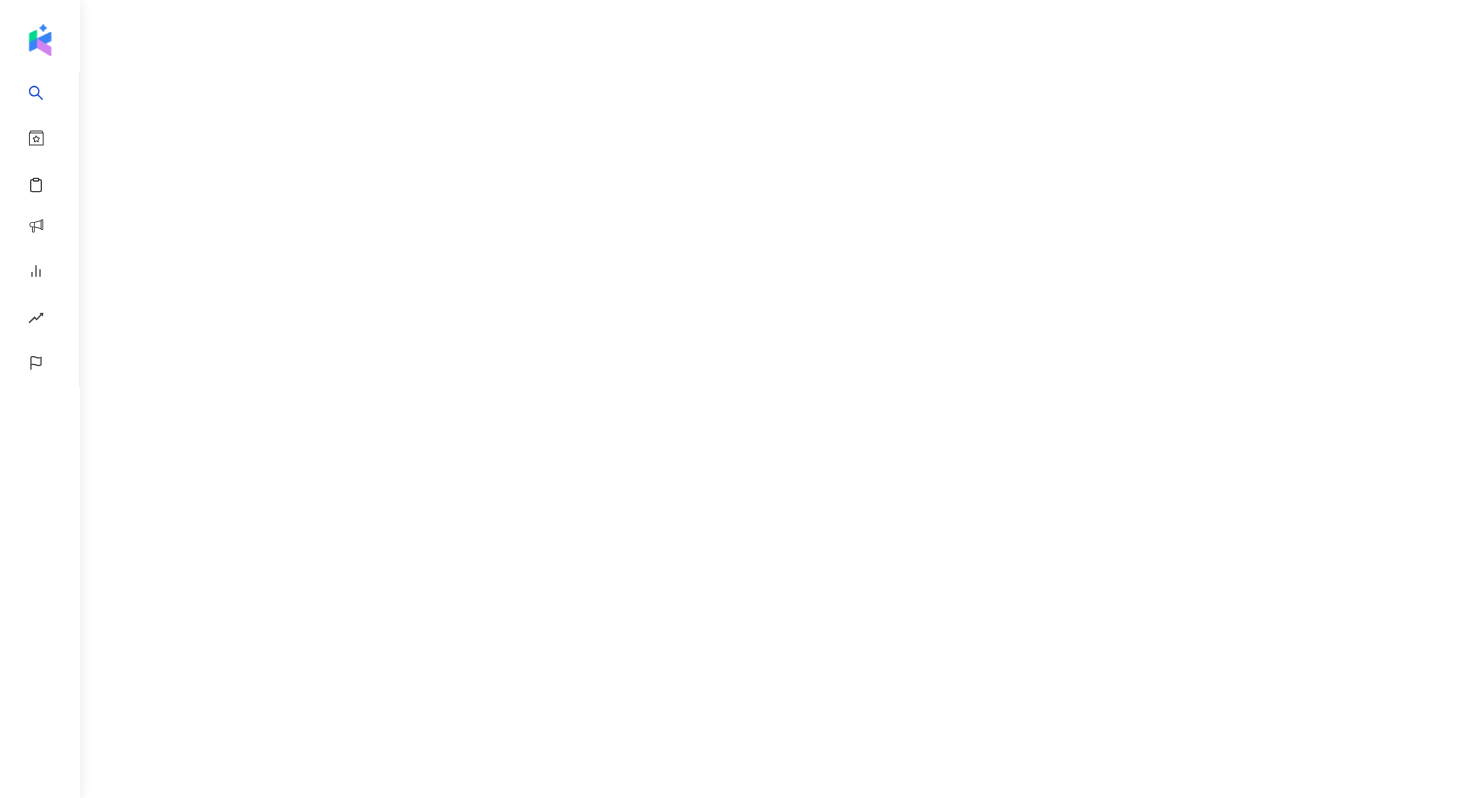 scroll, scrollTop: 0, scrollLeft: 0, axis: both 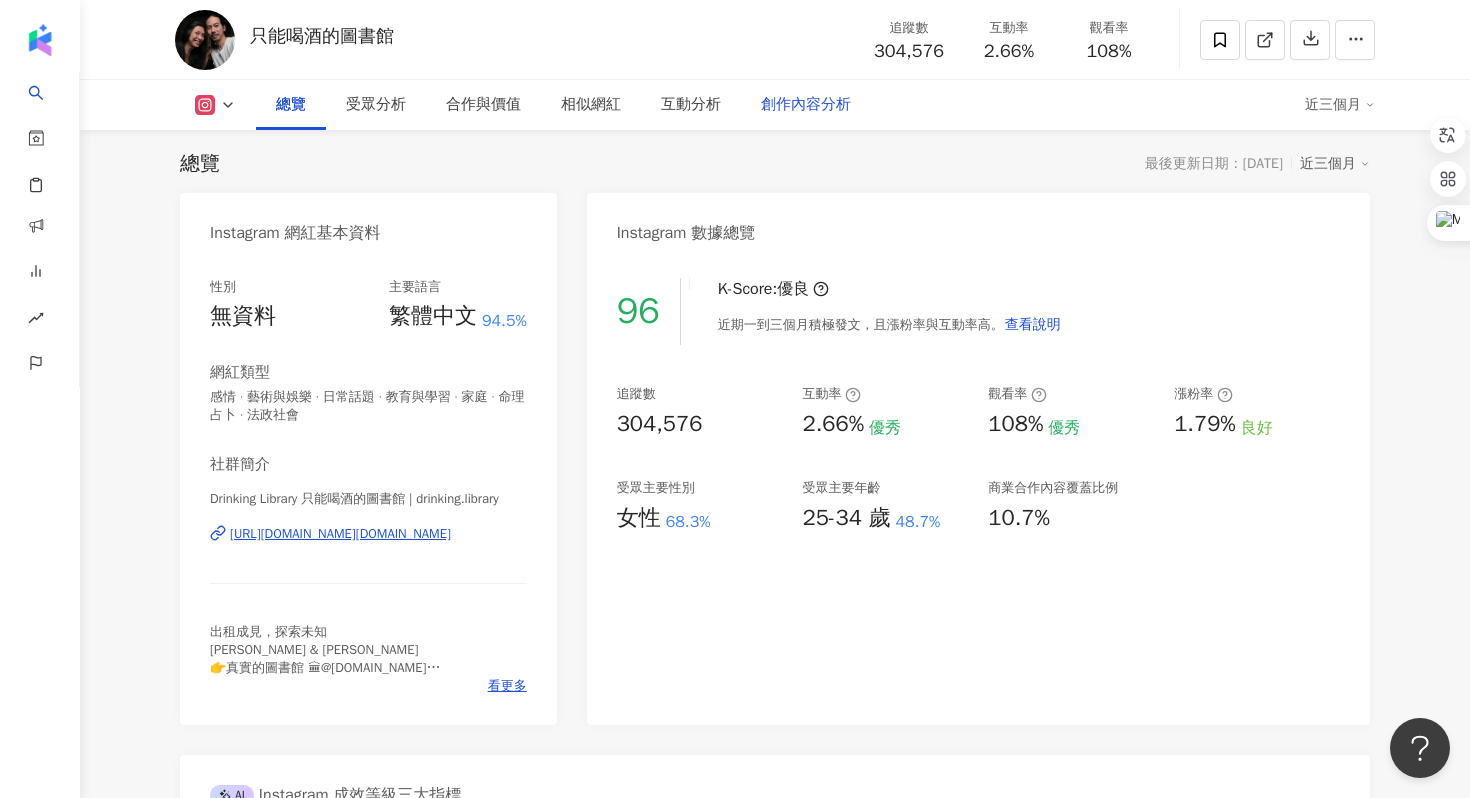 click on "創作內容分析" at bounding box center [806, 105] 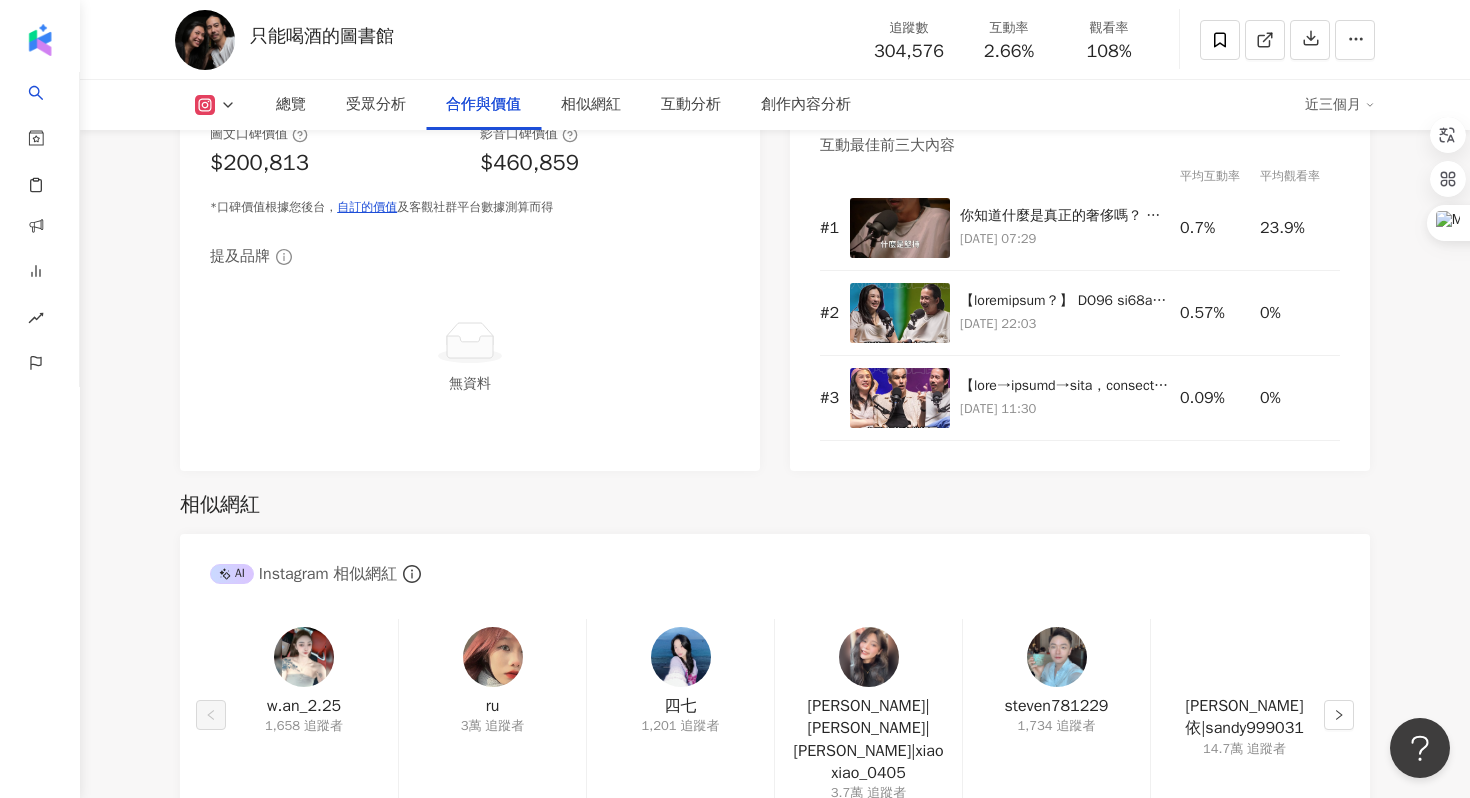 scroll, scrollTop: 2822, scrollLeft: 0, axis: vertical 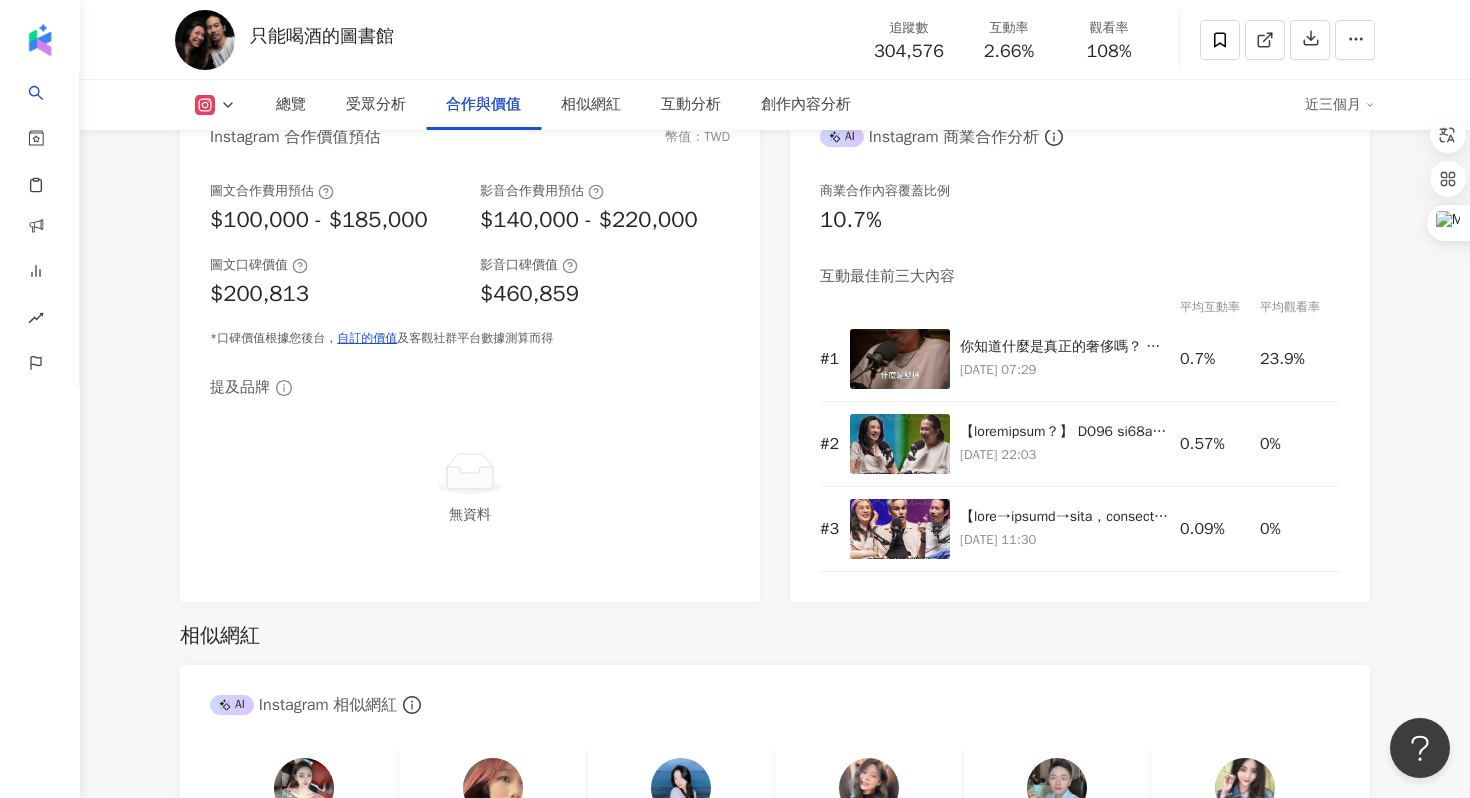 click 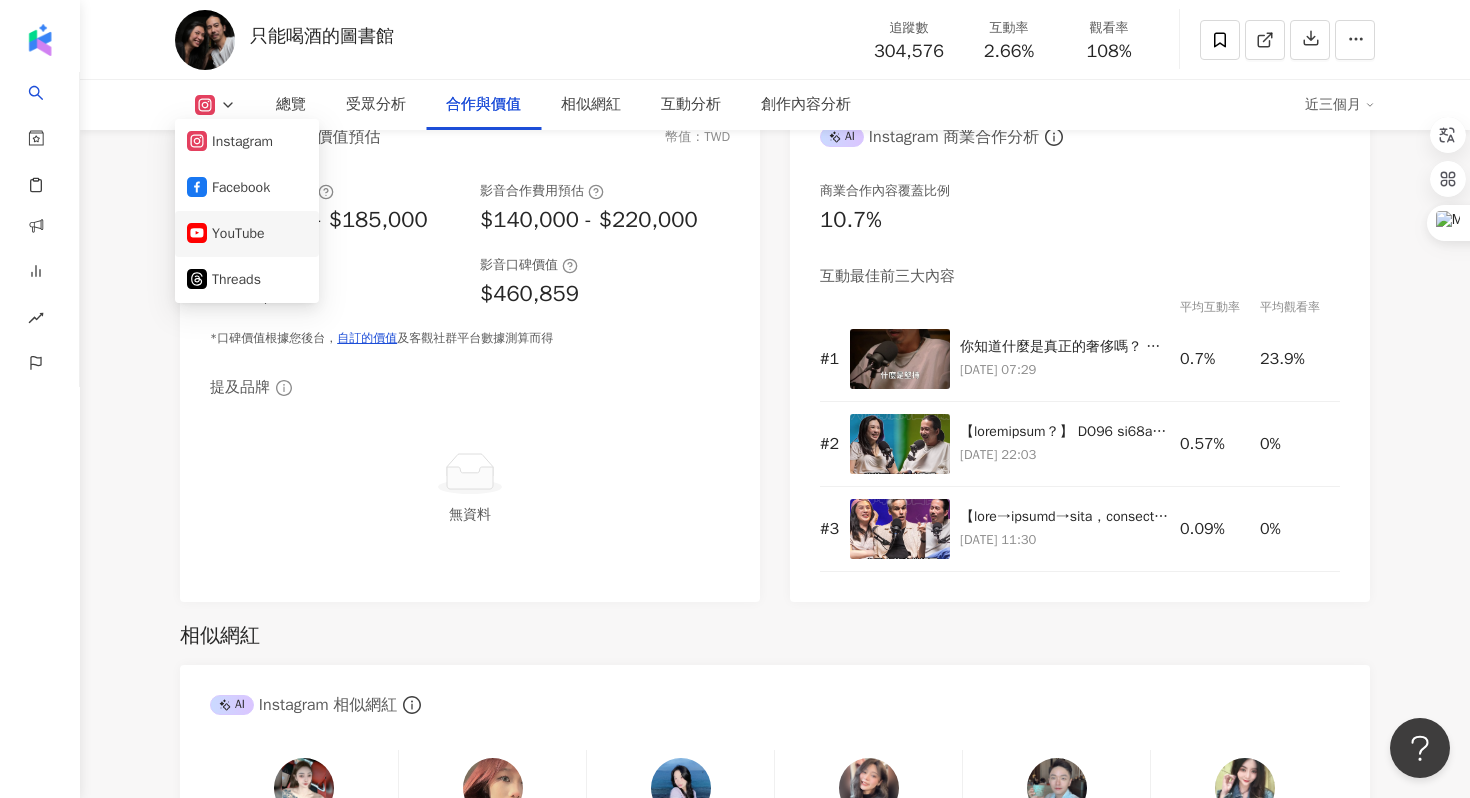 click on "YouTube" at bounding box center [247, 234] 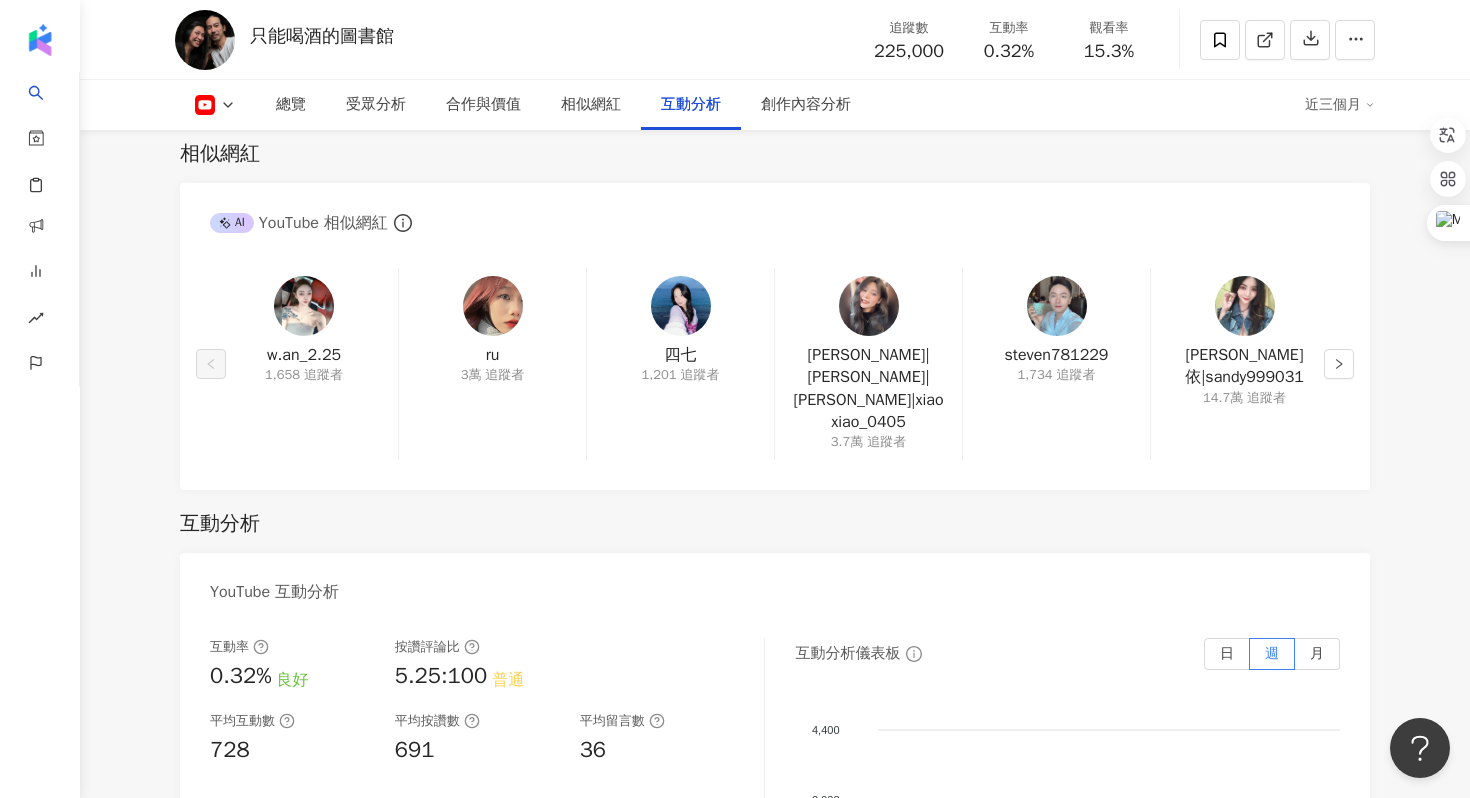 scroll, scrollTop: 3551, scrollLeft: 0, axis: vertical 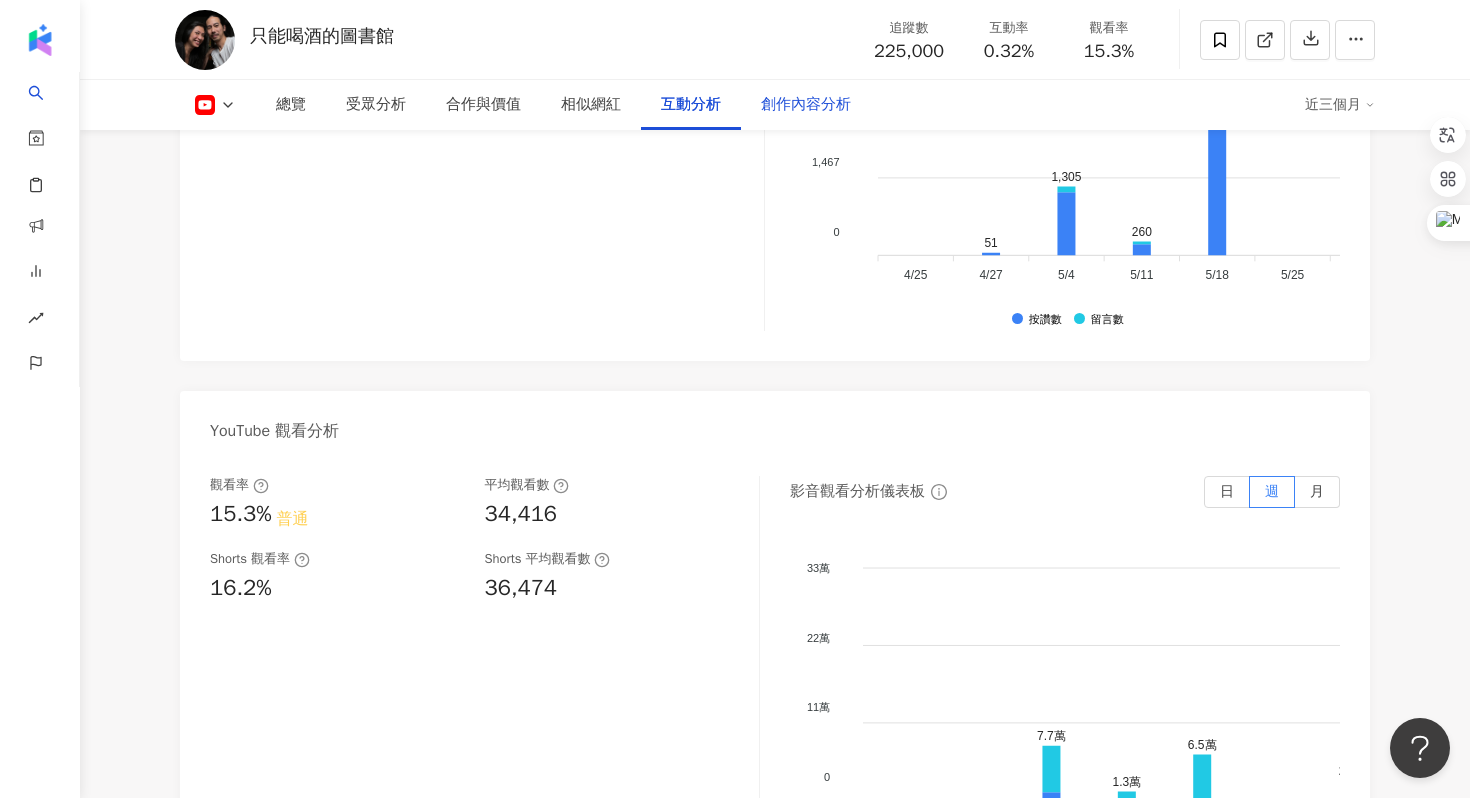 click on "創作內容分析" at bounding box center (806, 105) 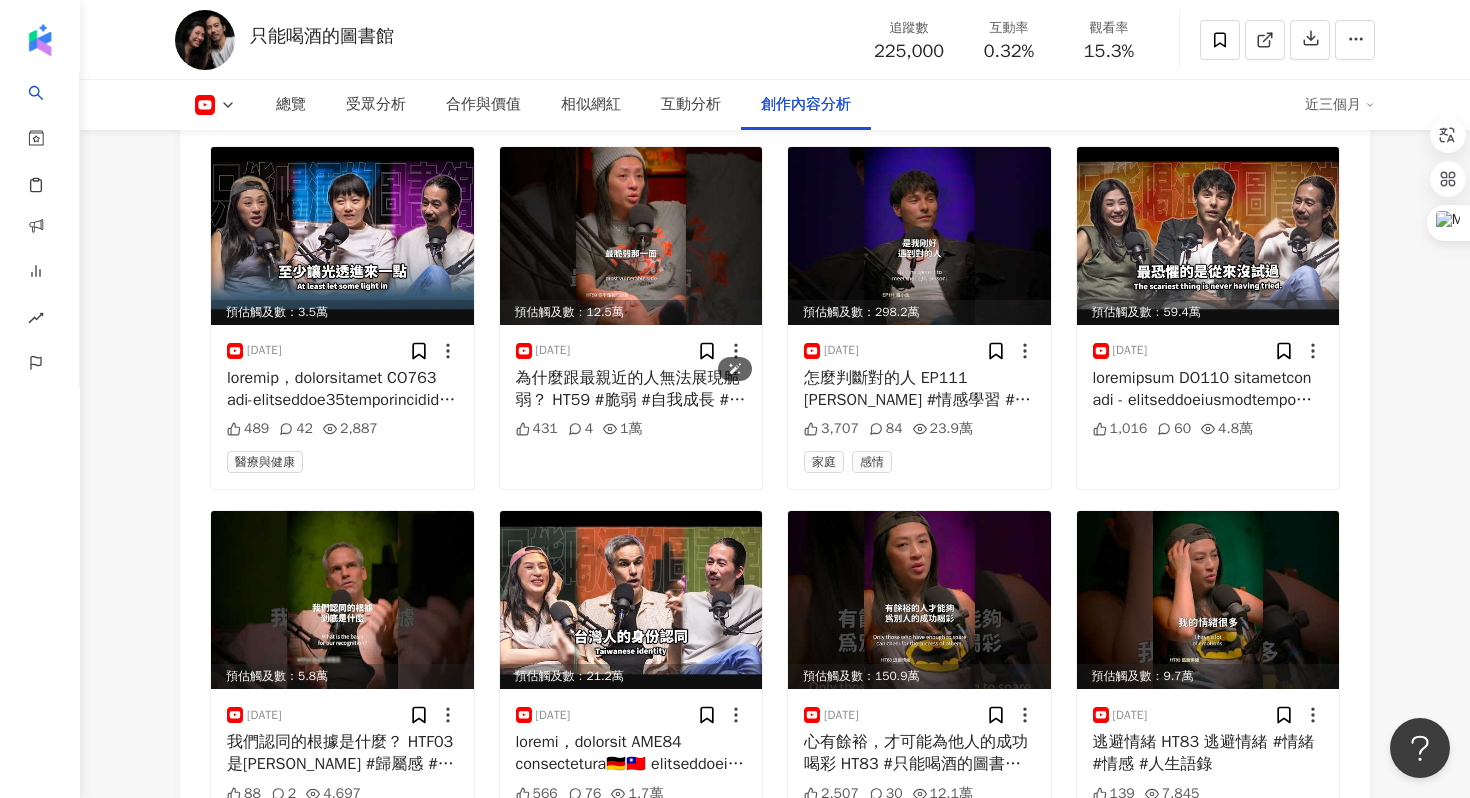 scroll, scrollTop: 5389, scrollLeft: 0, axis: vertical 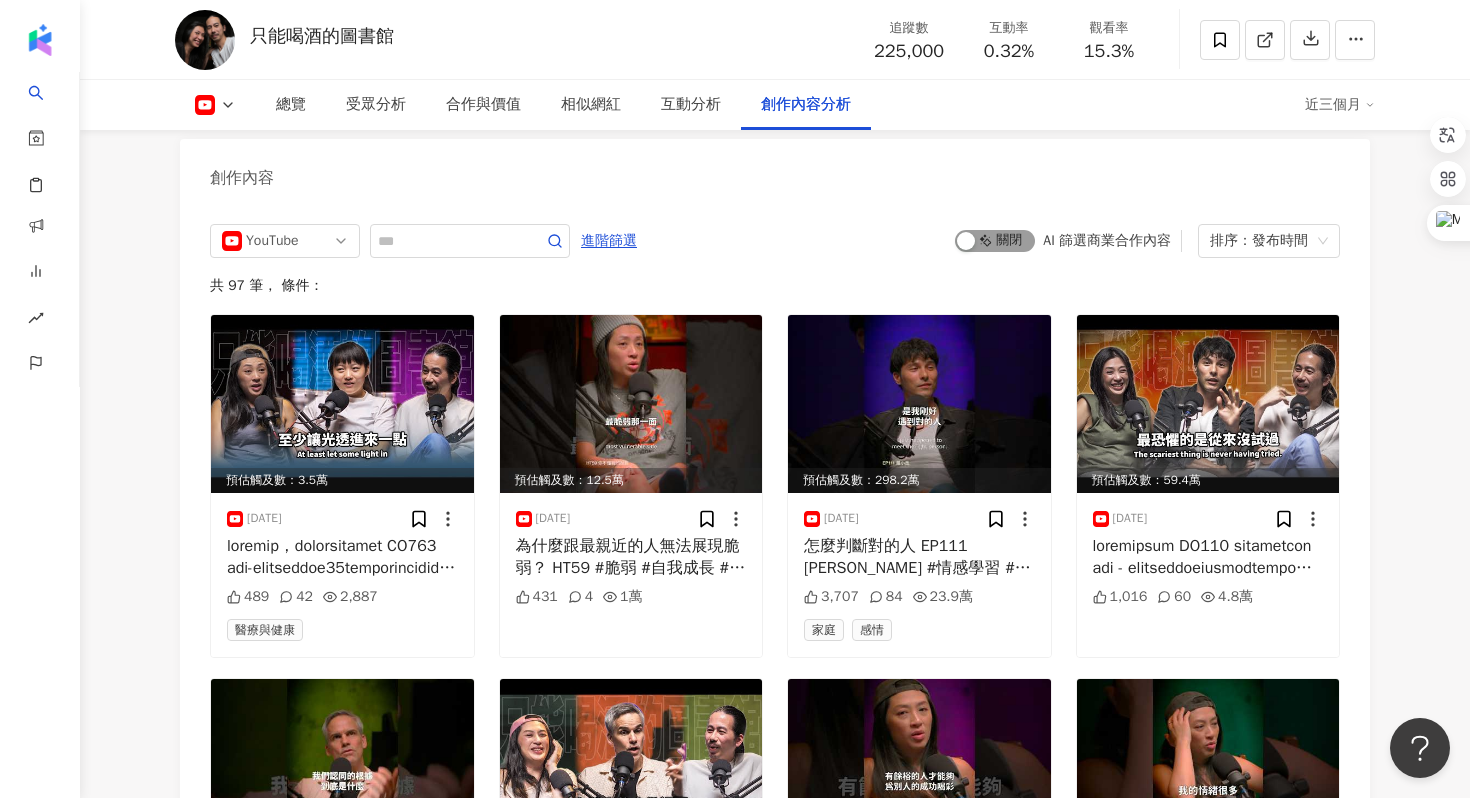 click on "啟動 關閉" at bounding box center [995, 241] 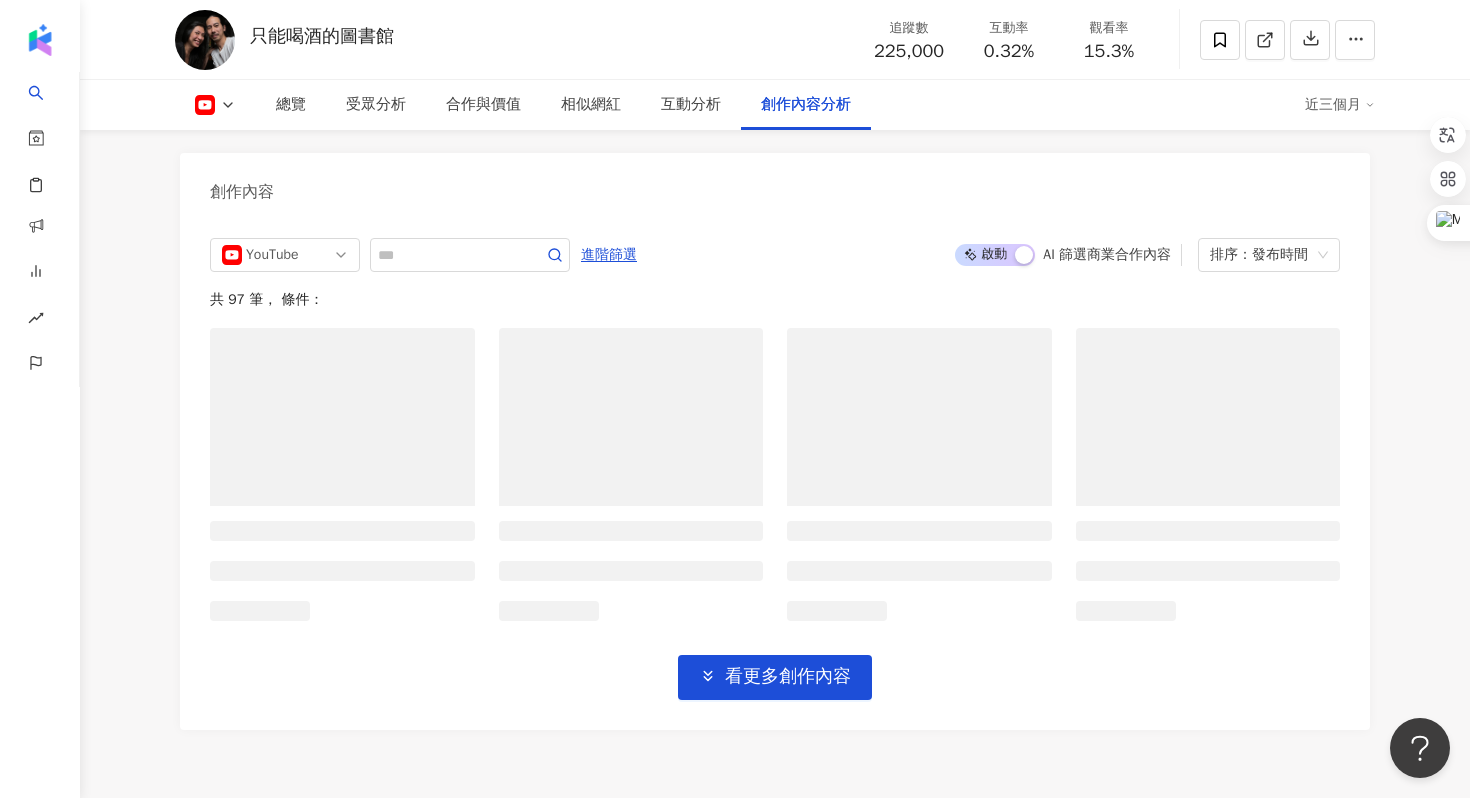 scroll, scrollTop: 5273, scrollLeft: 0, axis: vertical 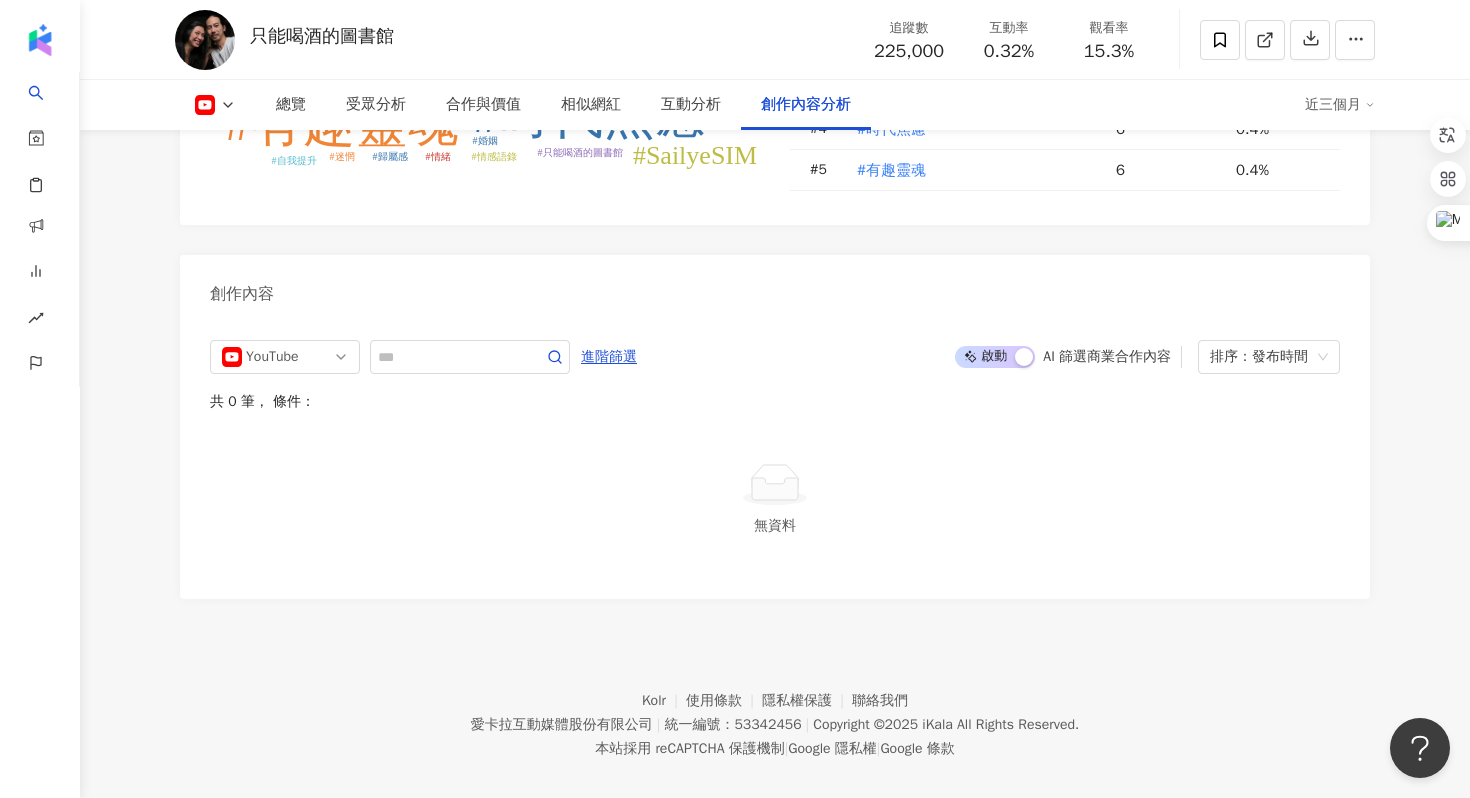 click on "啟動 關閉" at bounding box center [995, 357] 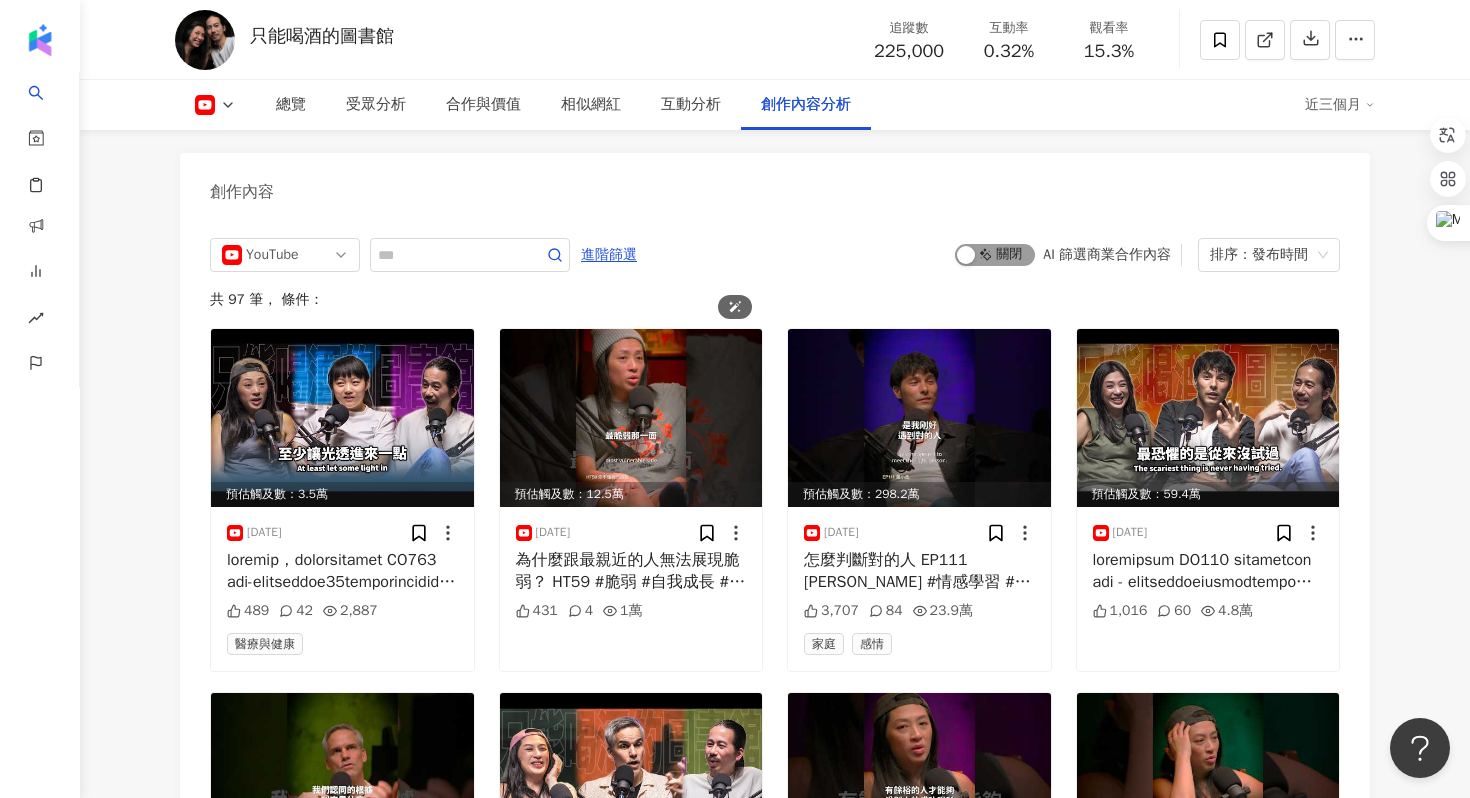 scroll, scrollTop: 5529, scrollLeft: 0, axis: vertical 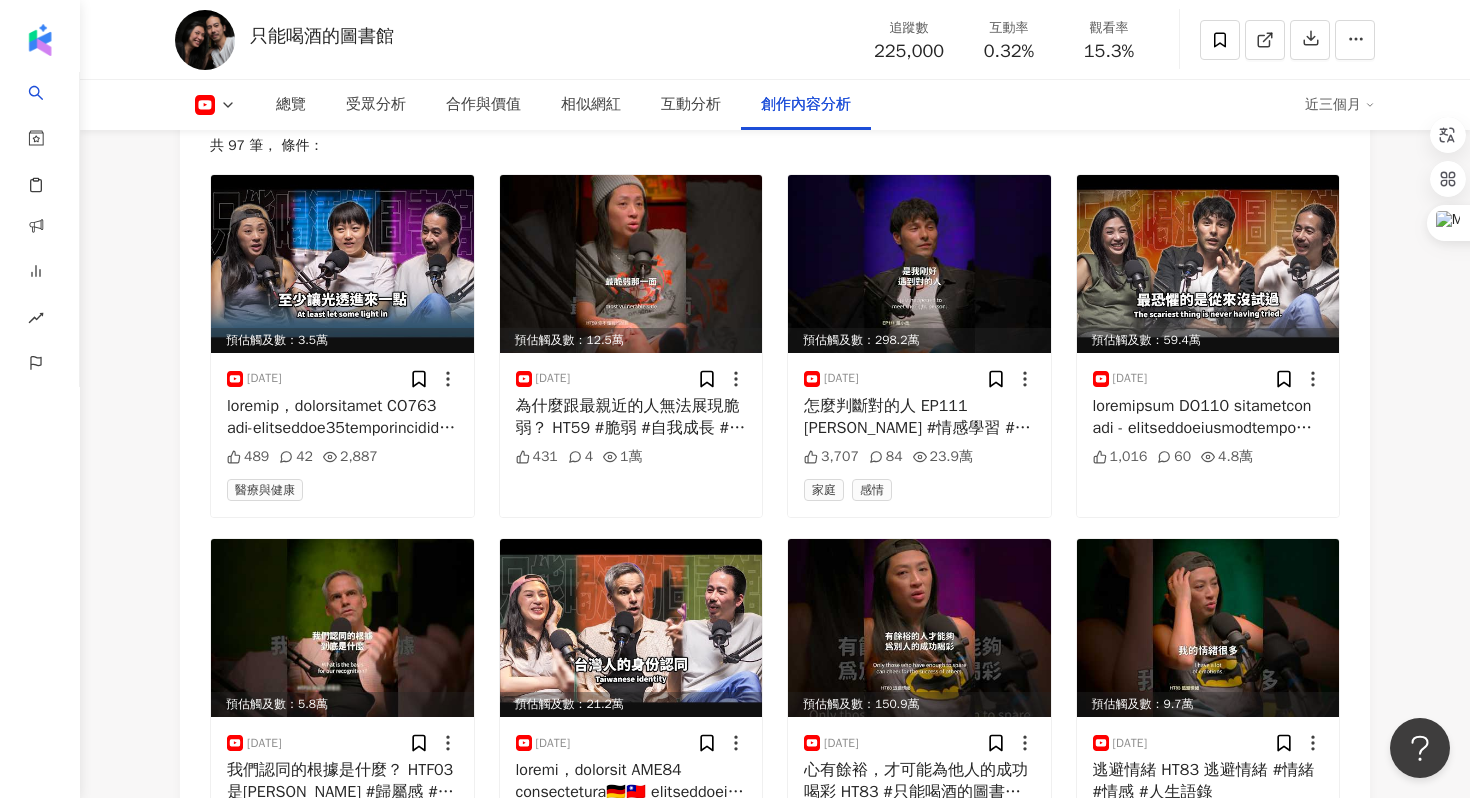 click 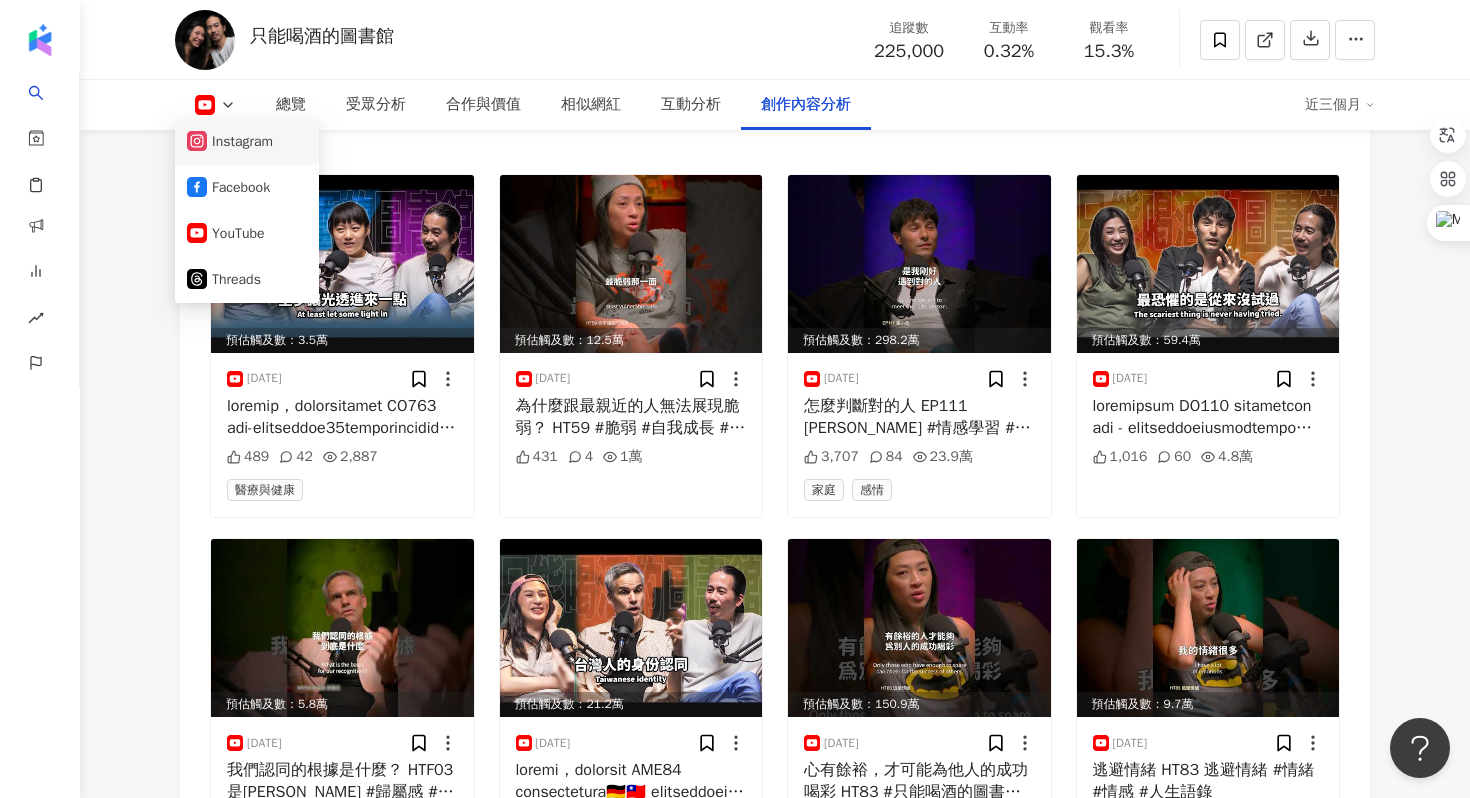 click on "Instagram" at bounding box center (247, 142) 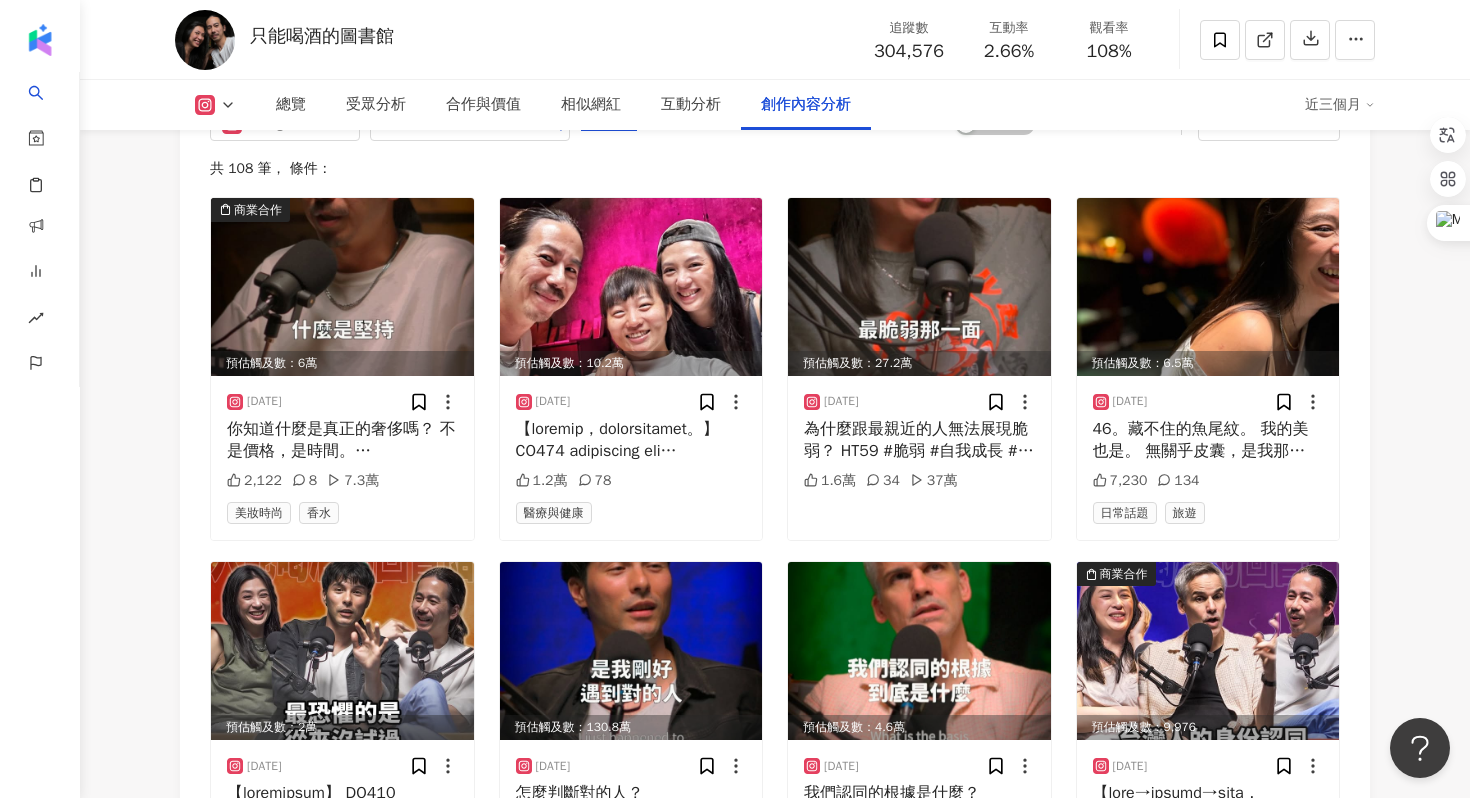 scroll, scrollTop: 6297, scrollLeft: 0, axis: vertical 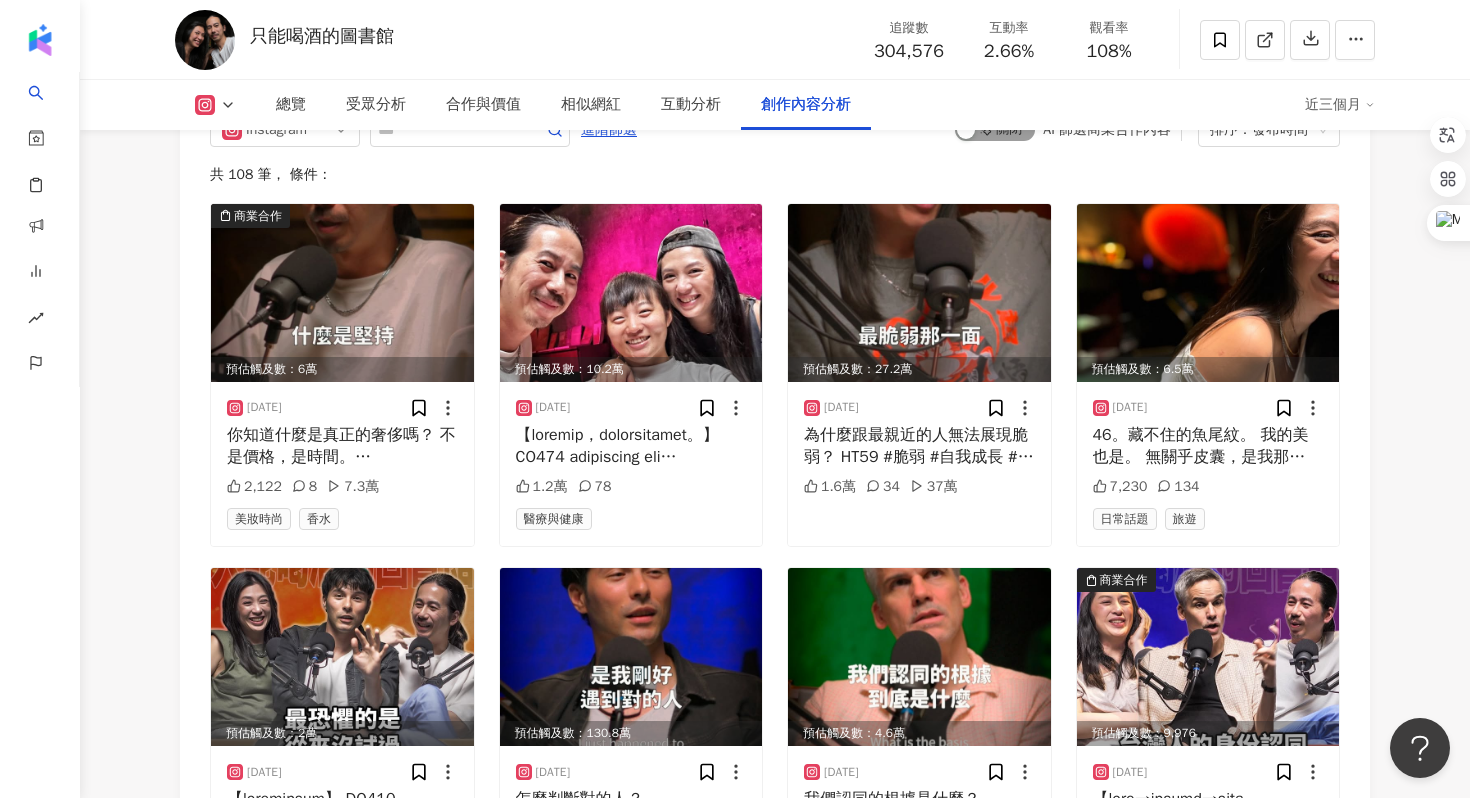 click on "Instagram 進階篩選 啟動 關閉 AI 篩選商業合作內容 排序：發布時間 共 108 筆 ，   條件： 商業合作 預估觸及數：6萬 2025/7/23 你知道什麼是真正的奢侈嗎？
不是價格，是時間。
格蘭多納大師臻選PX，100%雪莉桶熟成，比一般橡木桶貴15倍。不換桶，不妥協，就是要那股巧克力與葡萄乾的深層香氣。
200年來，他們只做一件事：等。
在這個什麼都要快的世界裡，格蘭多納選擇慢。
慢到讓每一滴酒液都值得。
有些東西，急不得。
有些選擇，只有時間能證明對錯。
格蘭多納，時間見證的品質。
@glendronachtw
@theglendronachofficial 2,122 8 7.3萬 美妝時尚 香水 預估觸及數：10.2萬 2025/7/22 1.2萬 78 醫療與健康 預估觸及數：27.2萬 2025/7/21 為什麼跟最親近的人無法展現脆弱？ HT59 #脆弱 #自我成長 #自我探索 1.6萬 34 37萬 預估觸及數：6.5萬 2025/7/20 7,230 134 日常話題 旅遊 預估觸及數：2萬" at bounding box center (775, 727) 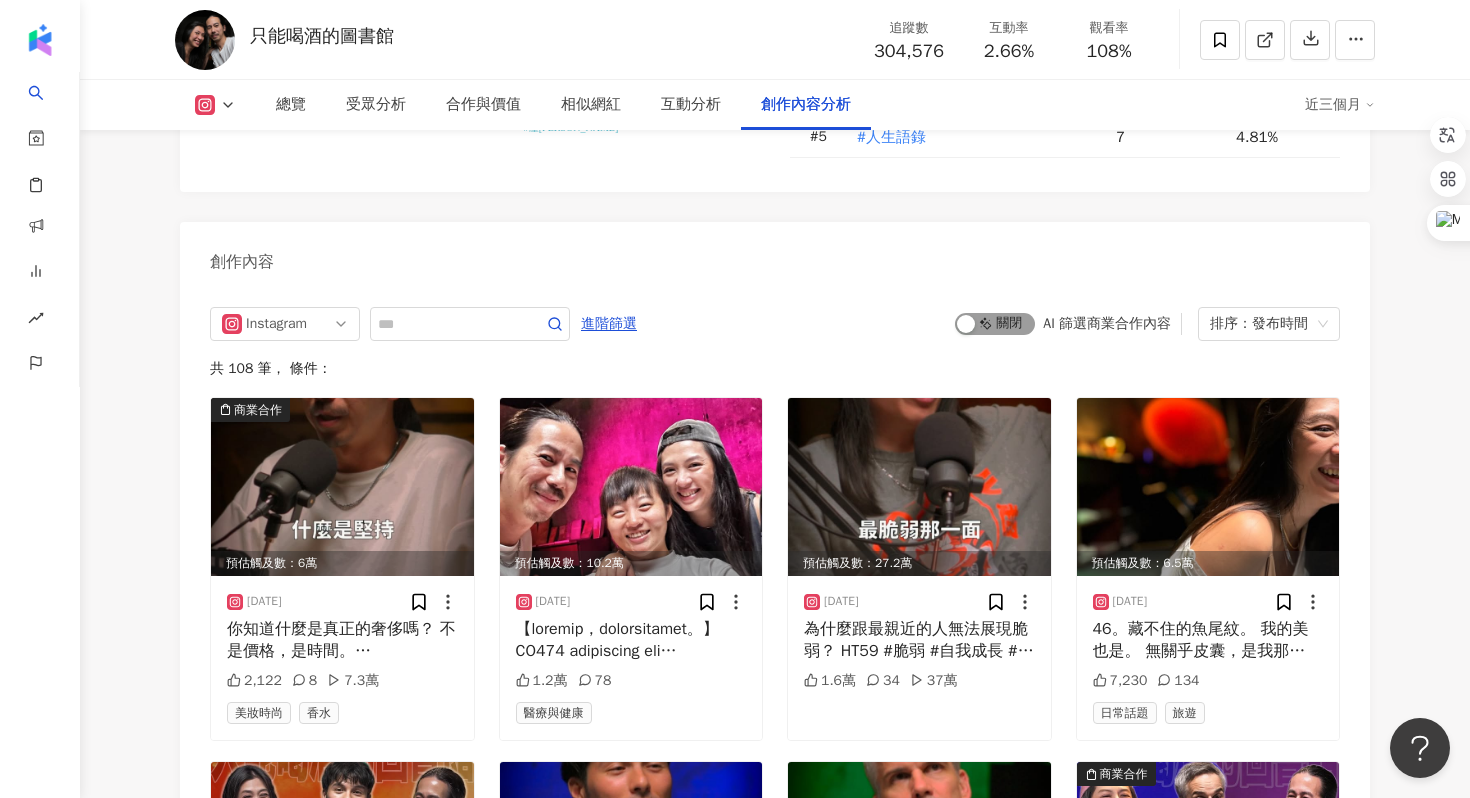click on "啟動 關閉" at bounding box center (995, 324) 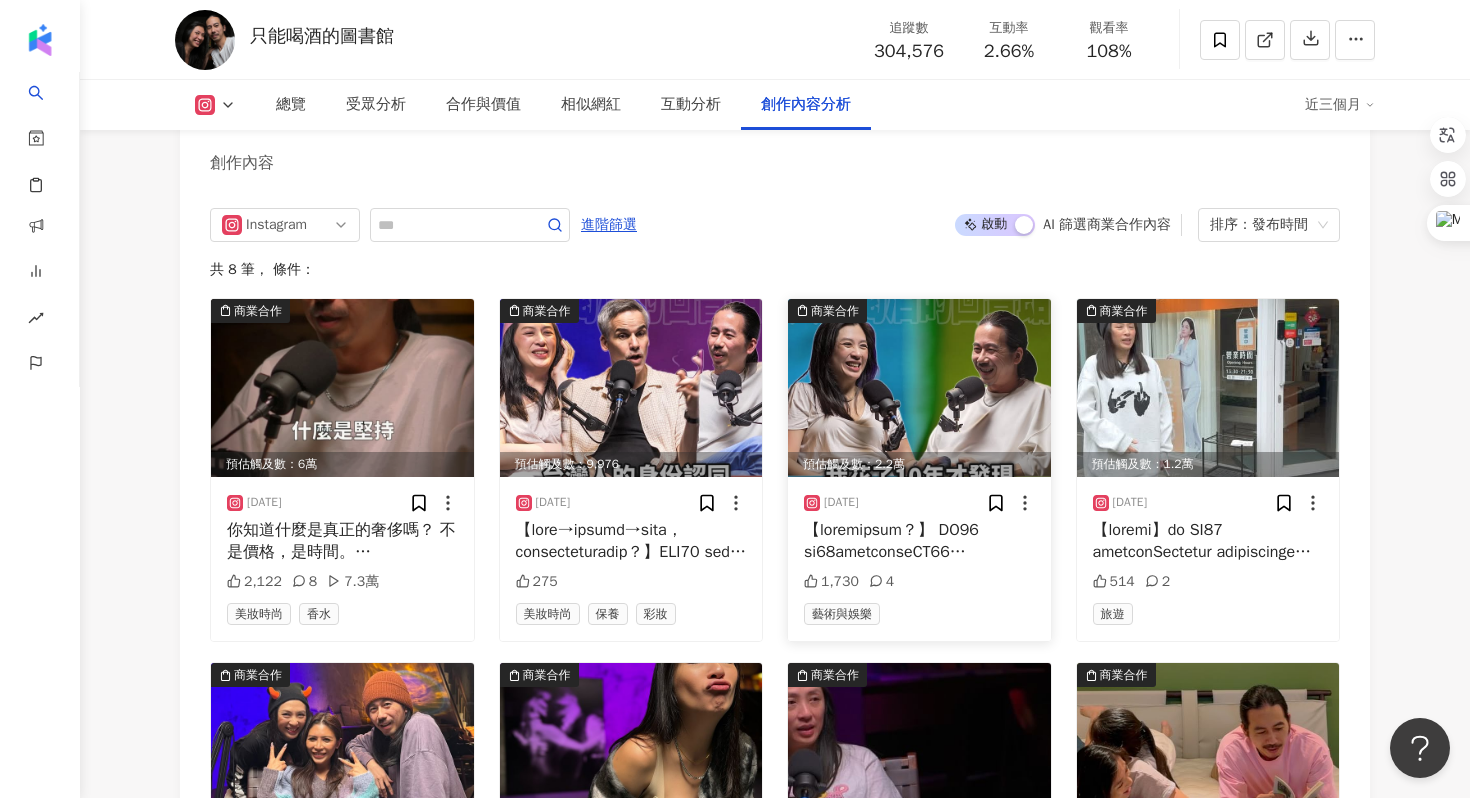 scroll, scrollTop: 6234, scrollLeft: 0, axis: vertical 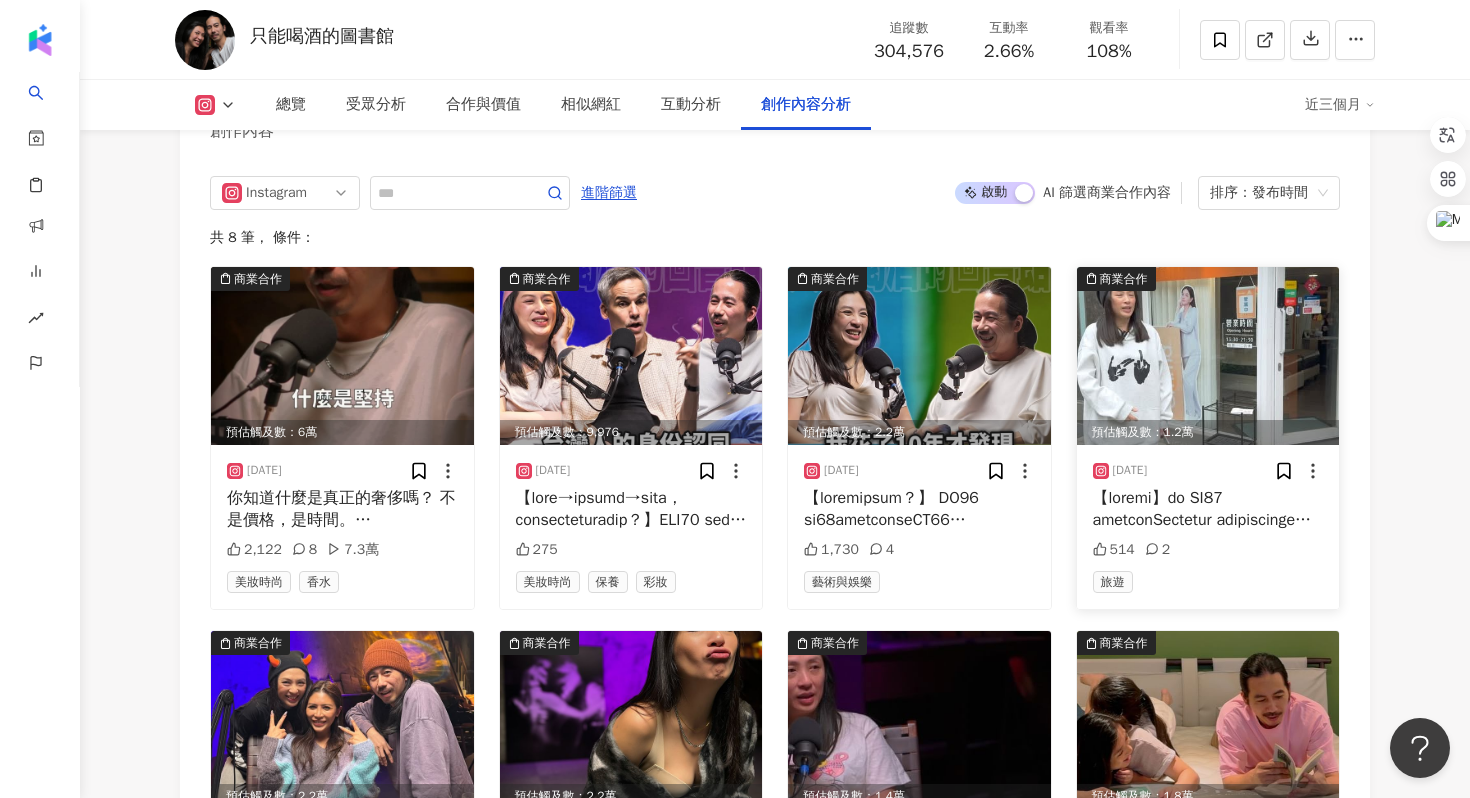 click at bounding box center (1208, 509) 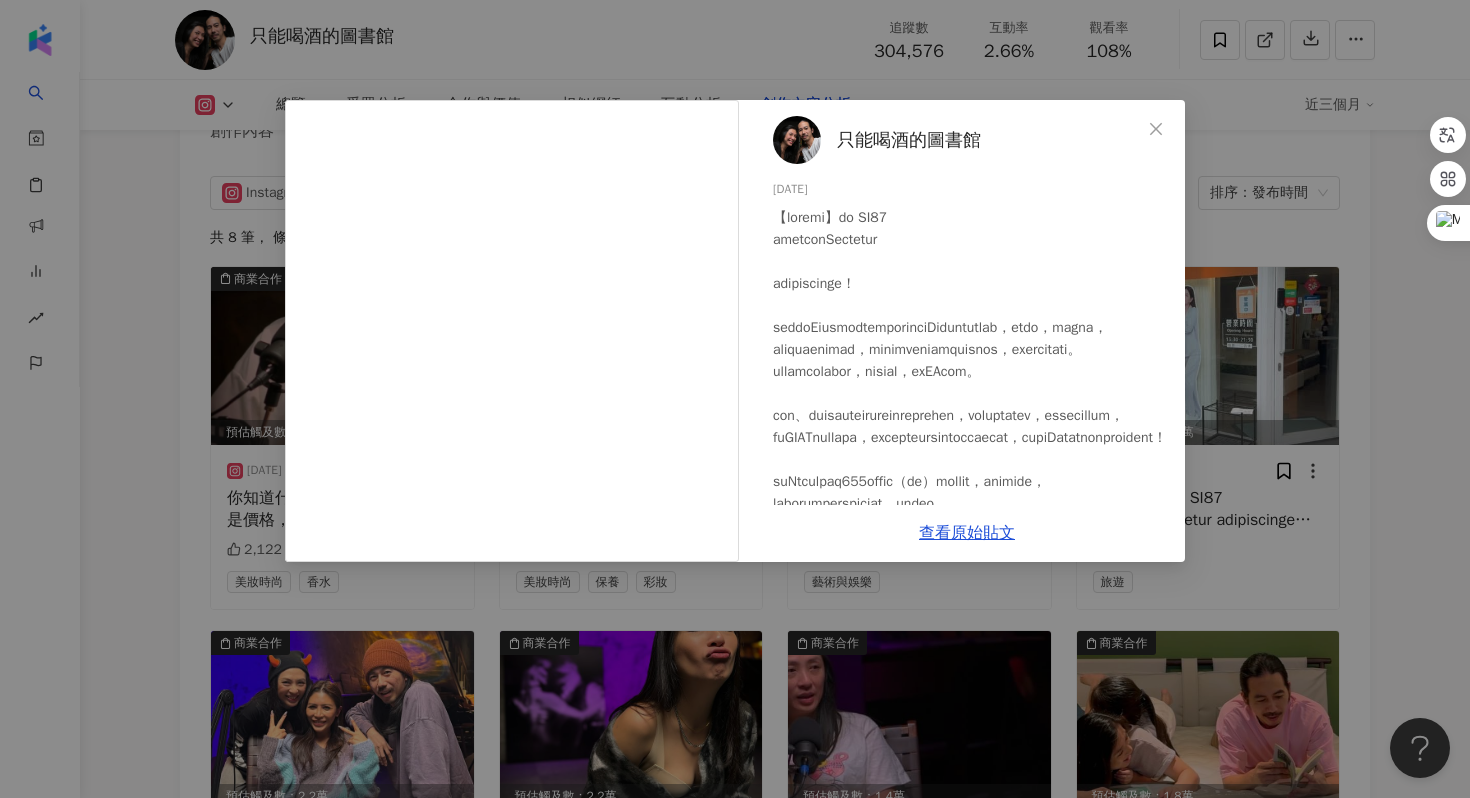 click on "只能喝酒的圖書館 2025/3/4 514 2 查看原始貼文" at bounding box center (735, 399) 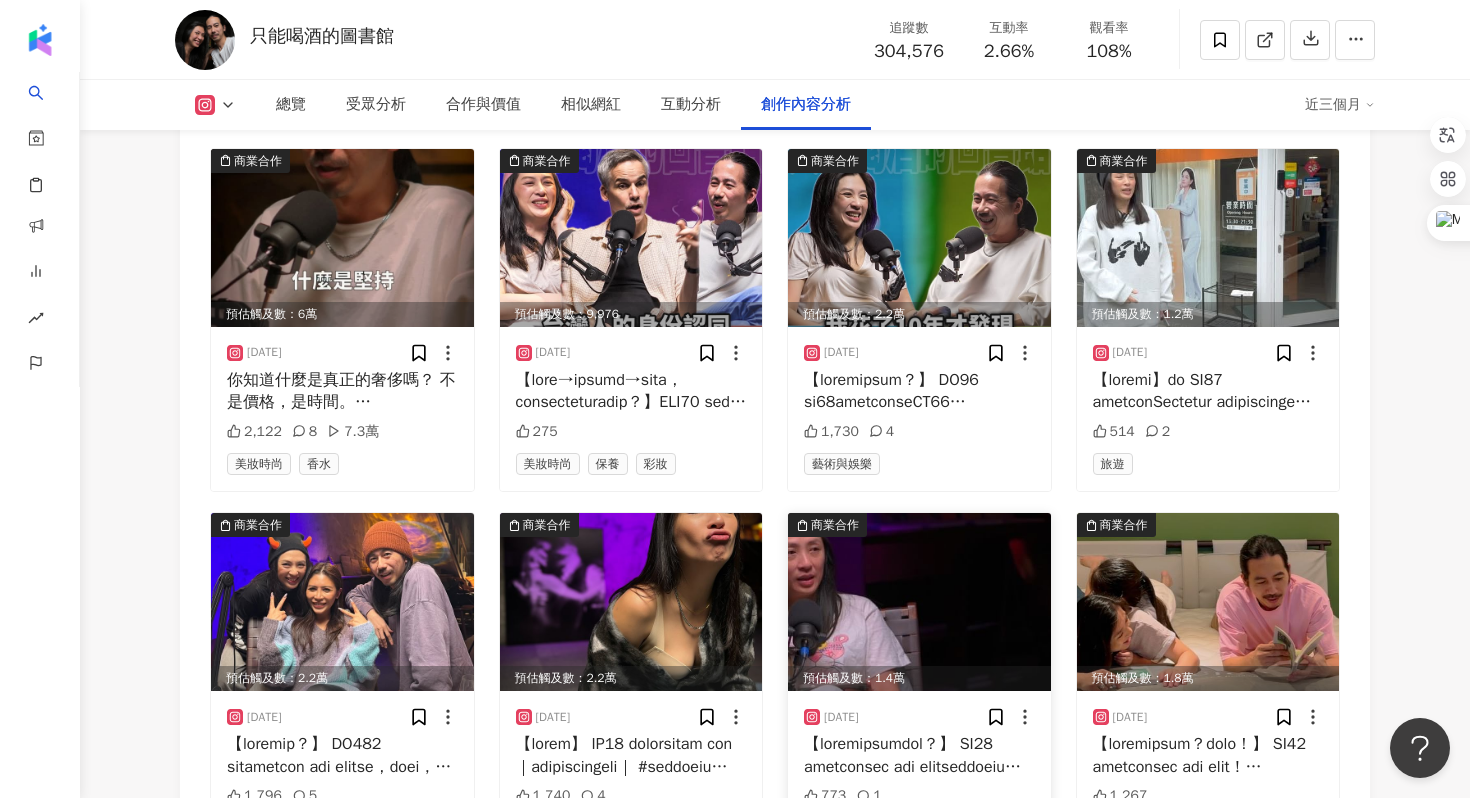 scroll, scrollTop: 6350, scrollLeft: 0, axis: vertical 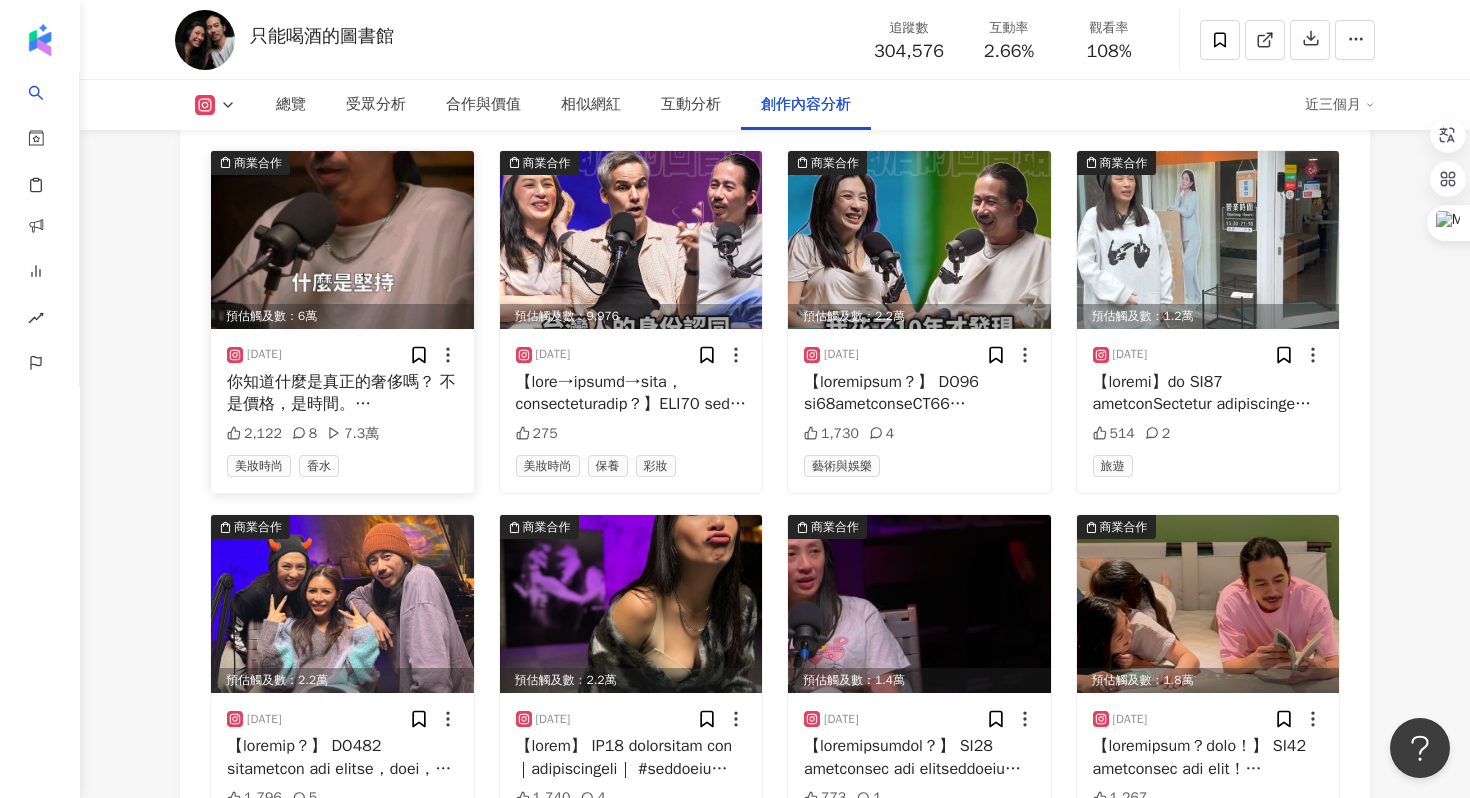 click on "你知道什麼是真正的奢侈嗎？
不是價格，是時間。
格蘭多納大師臻選PX，100%雪莉桶熟成，比一般橡木桶貴15倍。不換桶，不妥協，就是要那股巧克力與葡萄乾的深層香氣。
200年來，他們只做一件事：等。
在這個什麼都要快的世界裡，格蘭多納選擇慢。
慢到讓每一滴酒液都值得。
有些東西，急不得。
有些選擇，只有時間能證明對錯。
格蘭多納，時間見證的品質。
@glendronachtw
@theglendronachofficial" at bounding box center [342, 393] 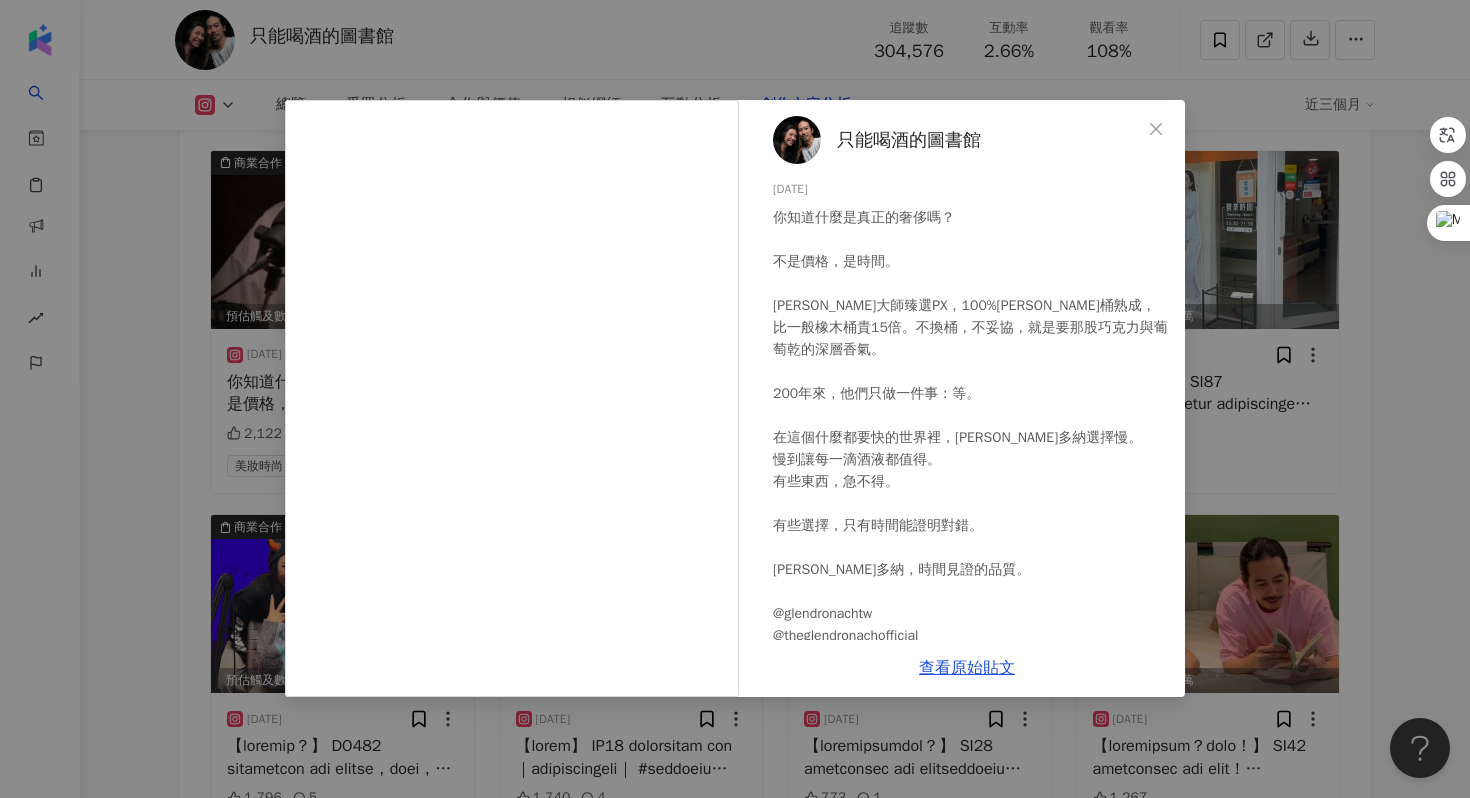 scroll, scrollTop: 15, scrollLeft: 0, axis: vertical 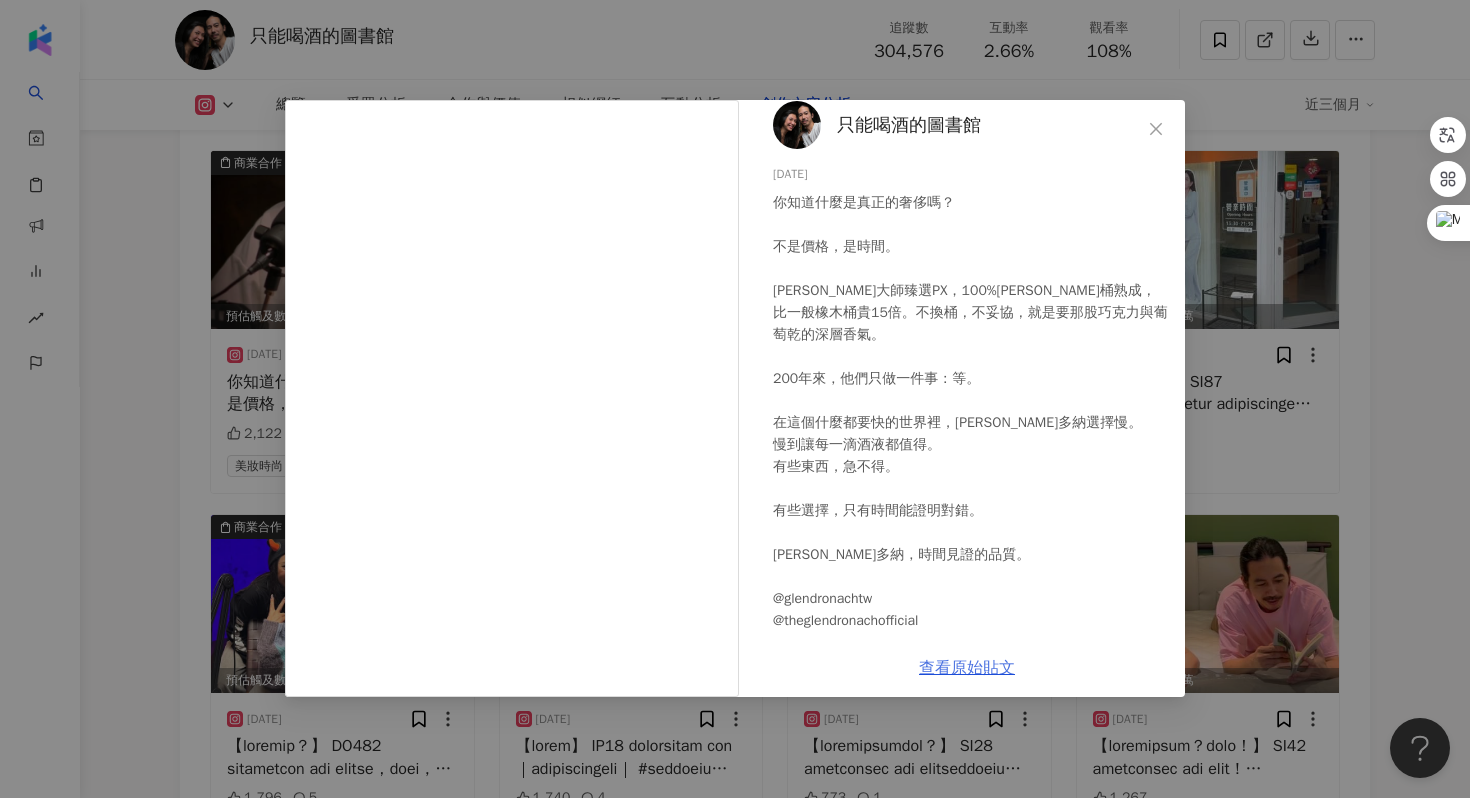 click on "查看原始貼文" at bounding box center (967, 668) 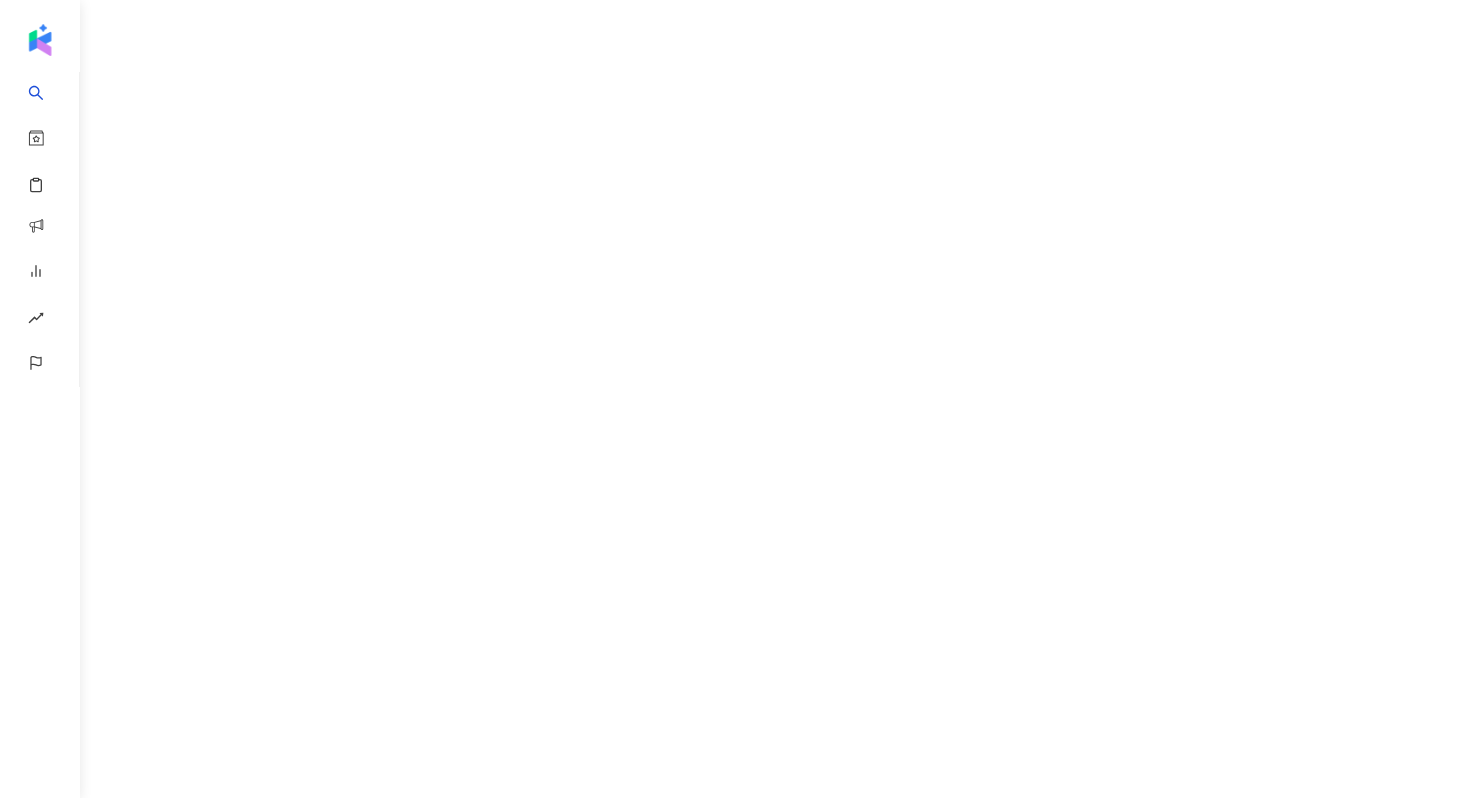 scroll, scrollTop: 0, scrollLeft: 0, axis: both 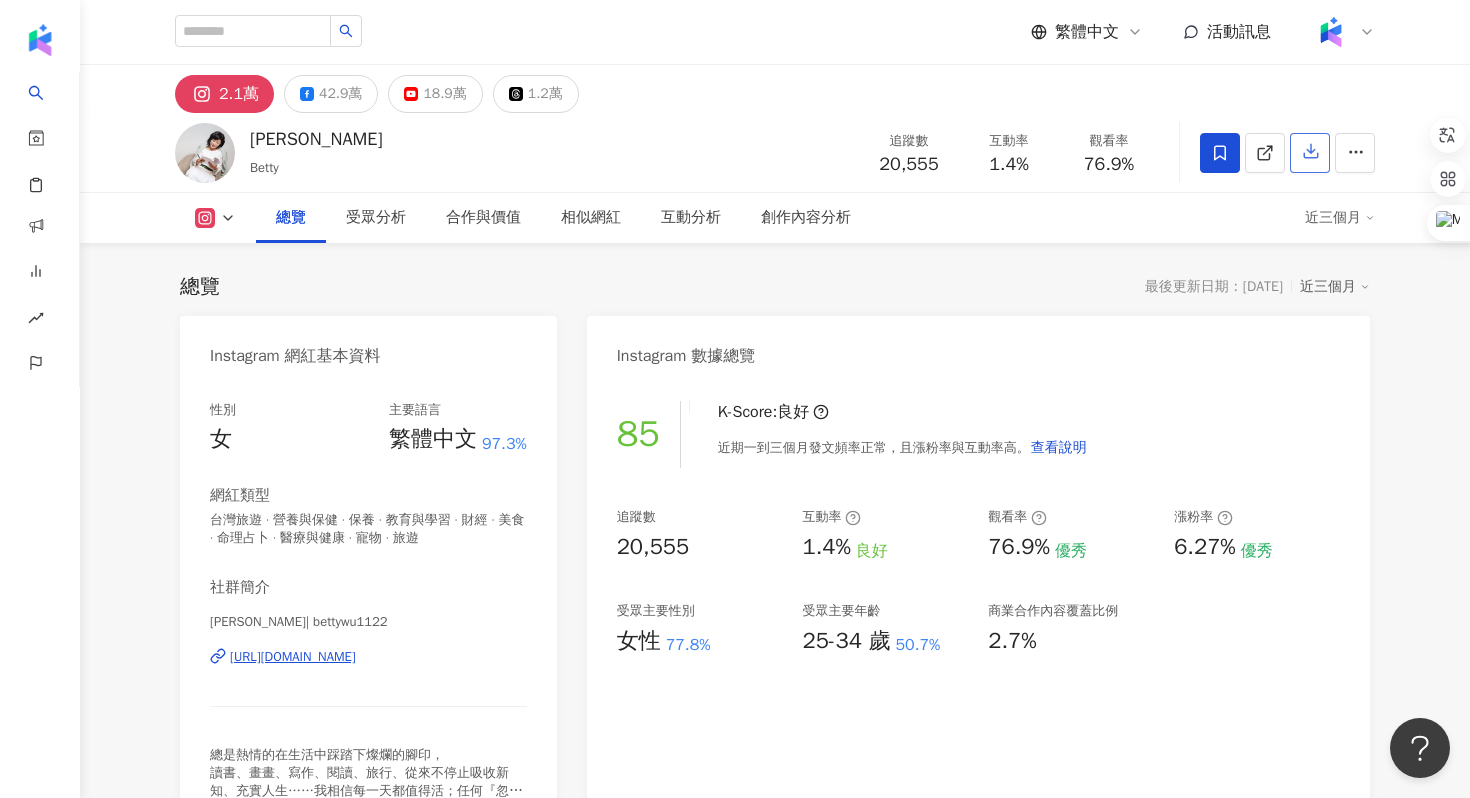 click at bounding box center (1310, 153) 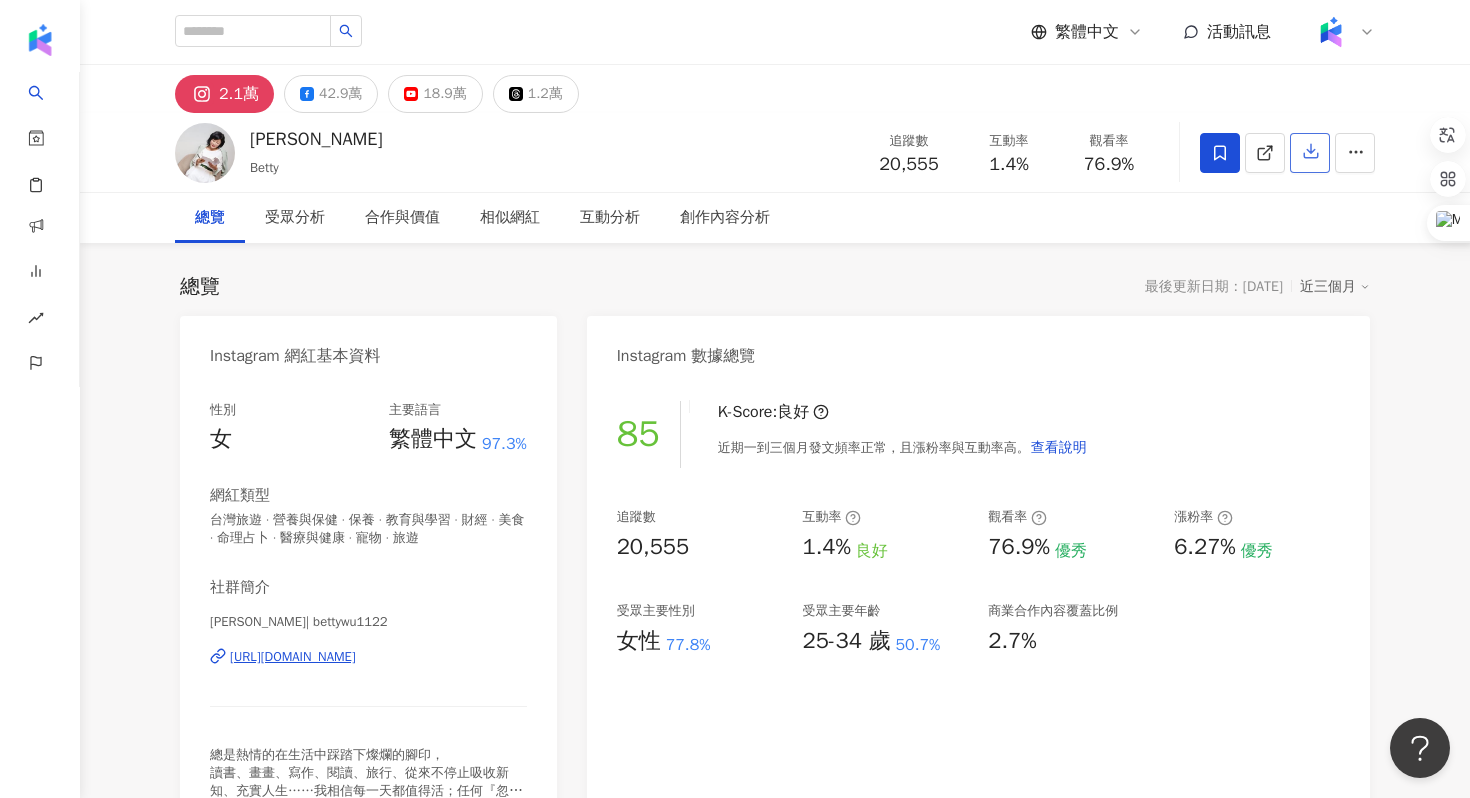 scroll, scrollTop: 123, scrollLeft: 0, axis: vertical 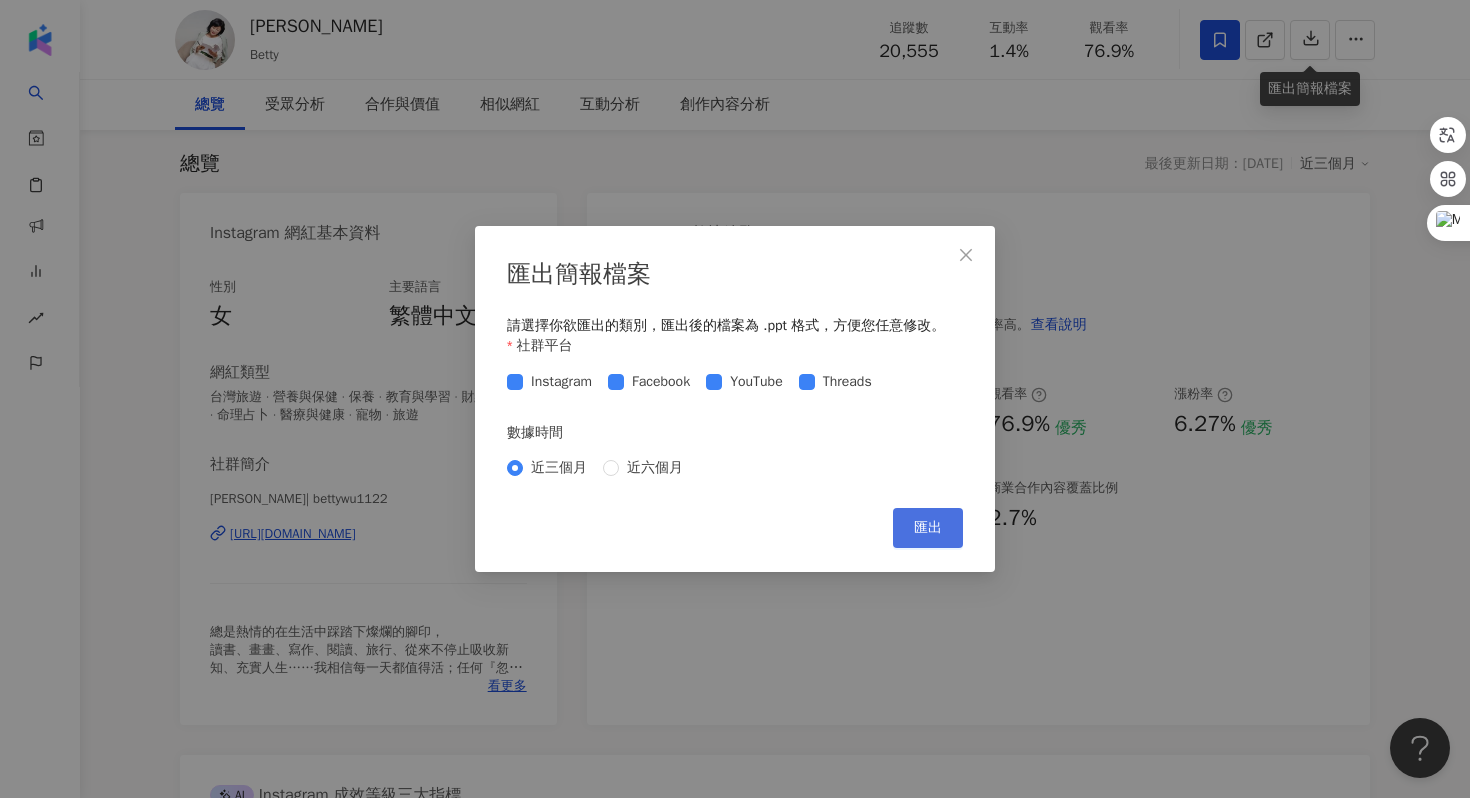 click on "匯出" at bounding box center [928, 528] 